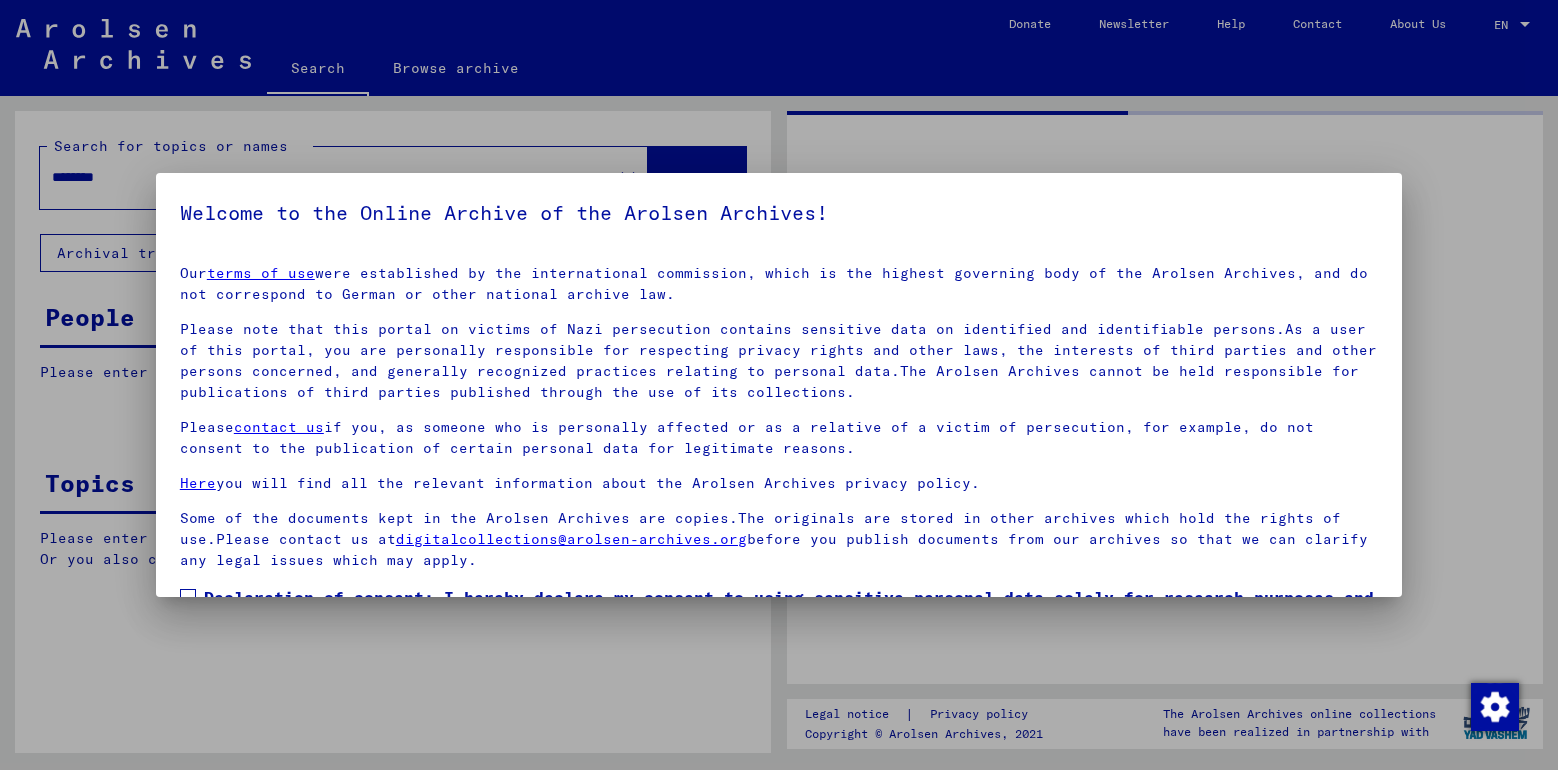 scroll, scrollTop: 0, scrollLeft: 0, axis: both 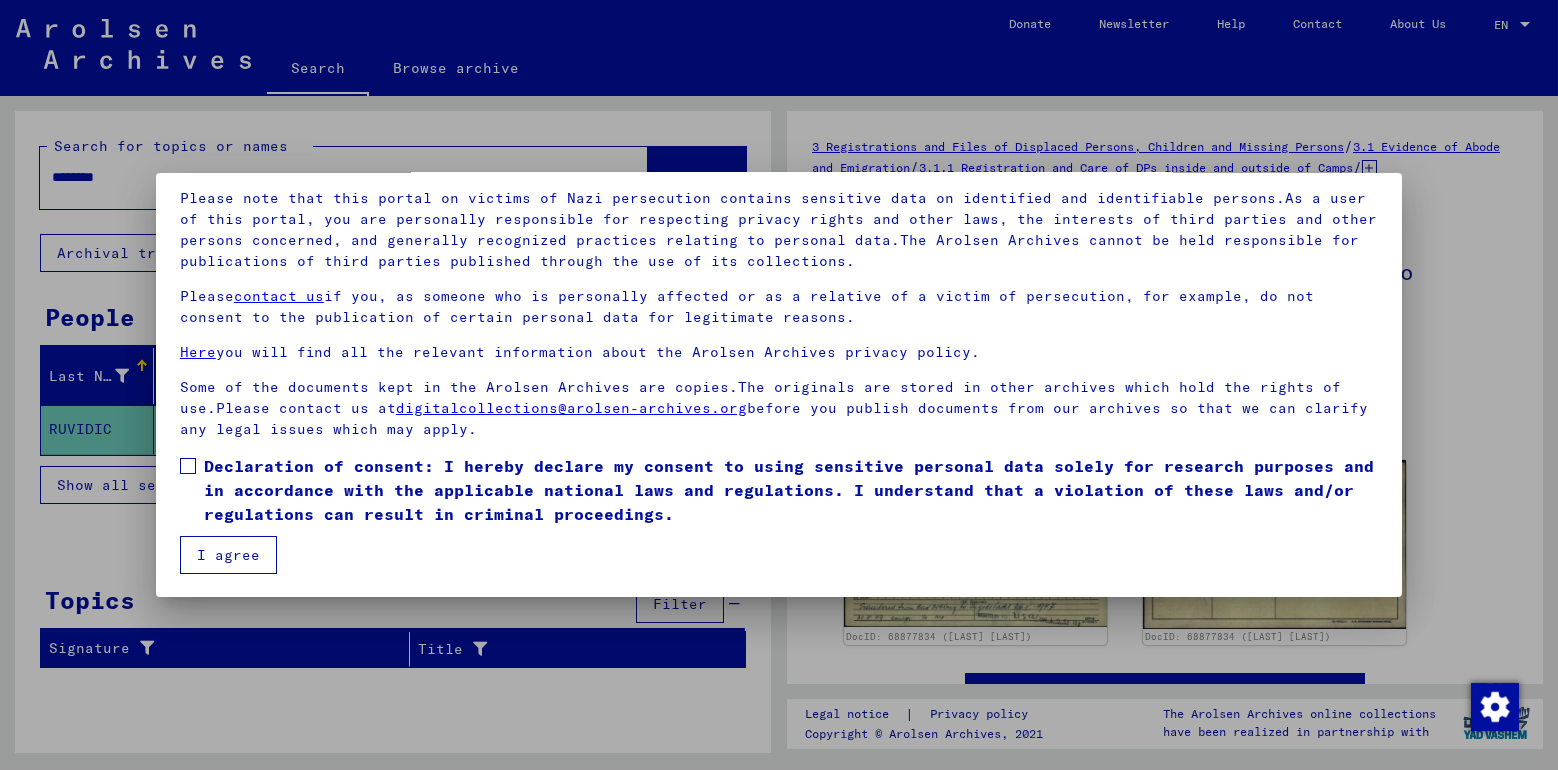 click at bounding box center (188, 466) 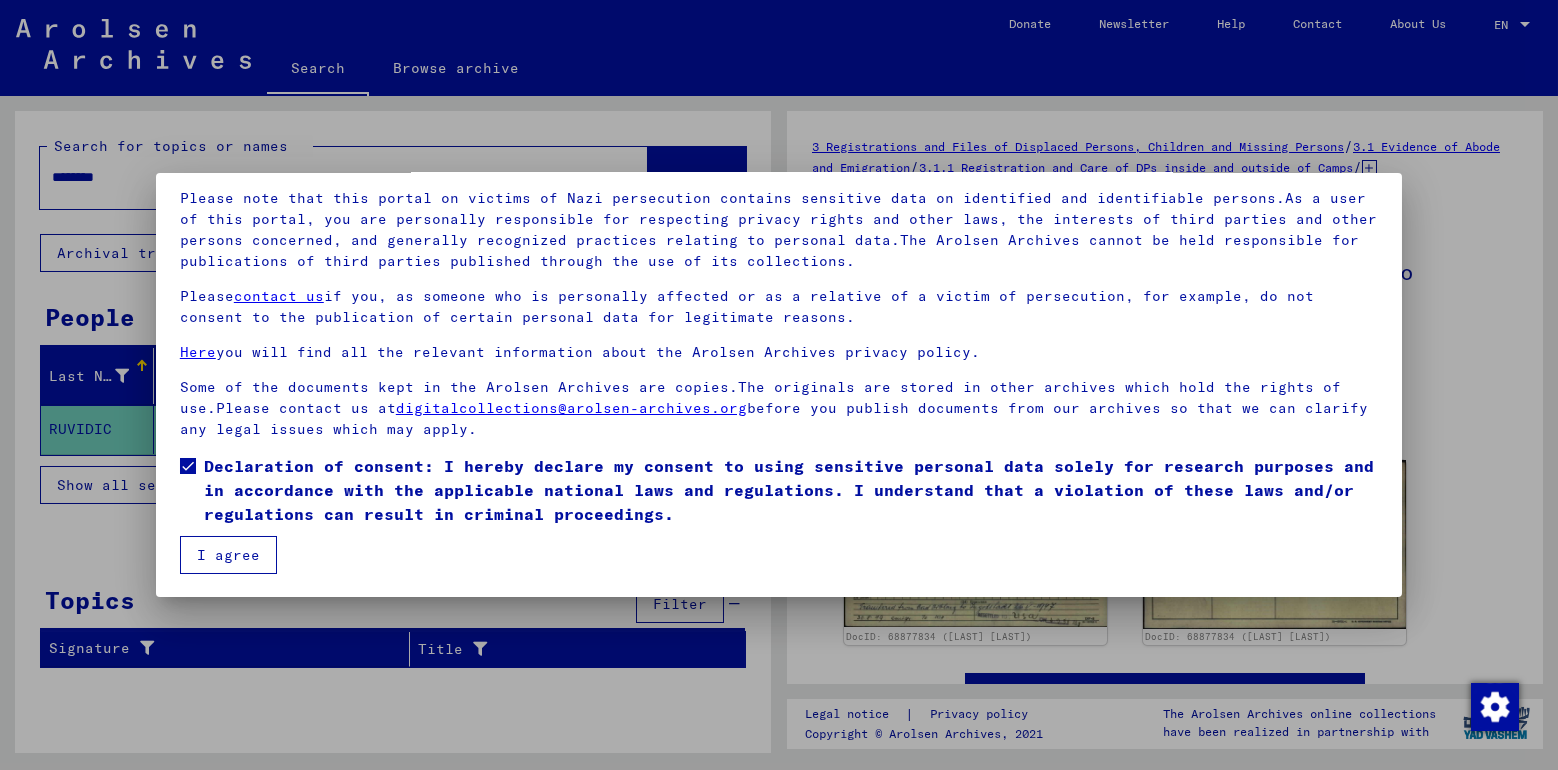 click on "I agree" at bounding box center (228, 555) 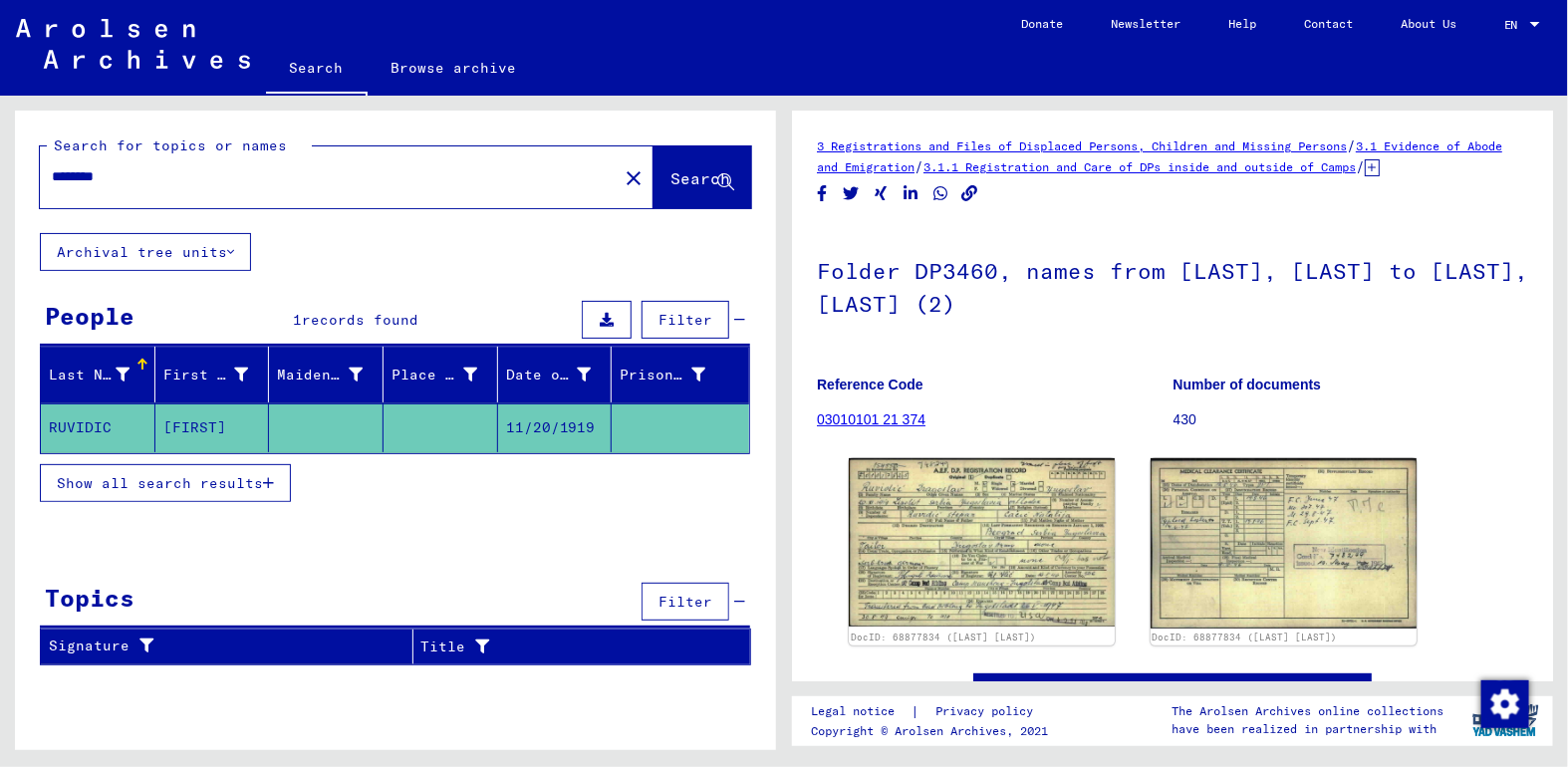 drag, startPoint x: 134, startPoint y: 177, endPoint x: -5, endPoint y: 196, distance: 140.2926 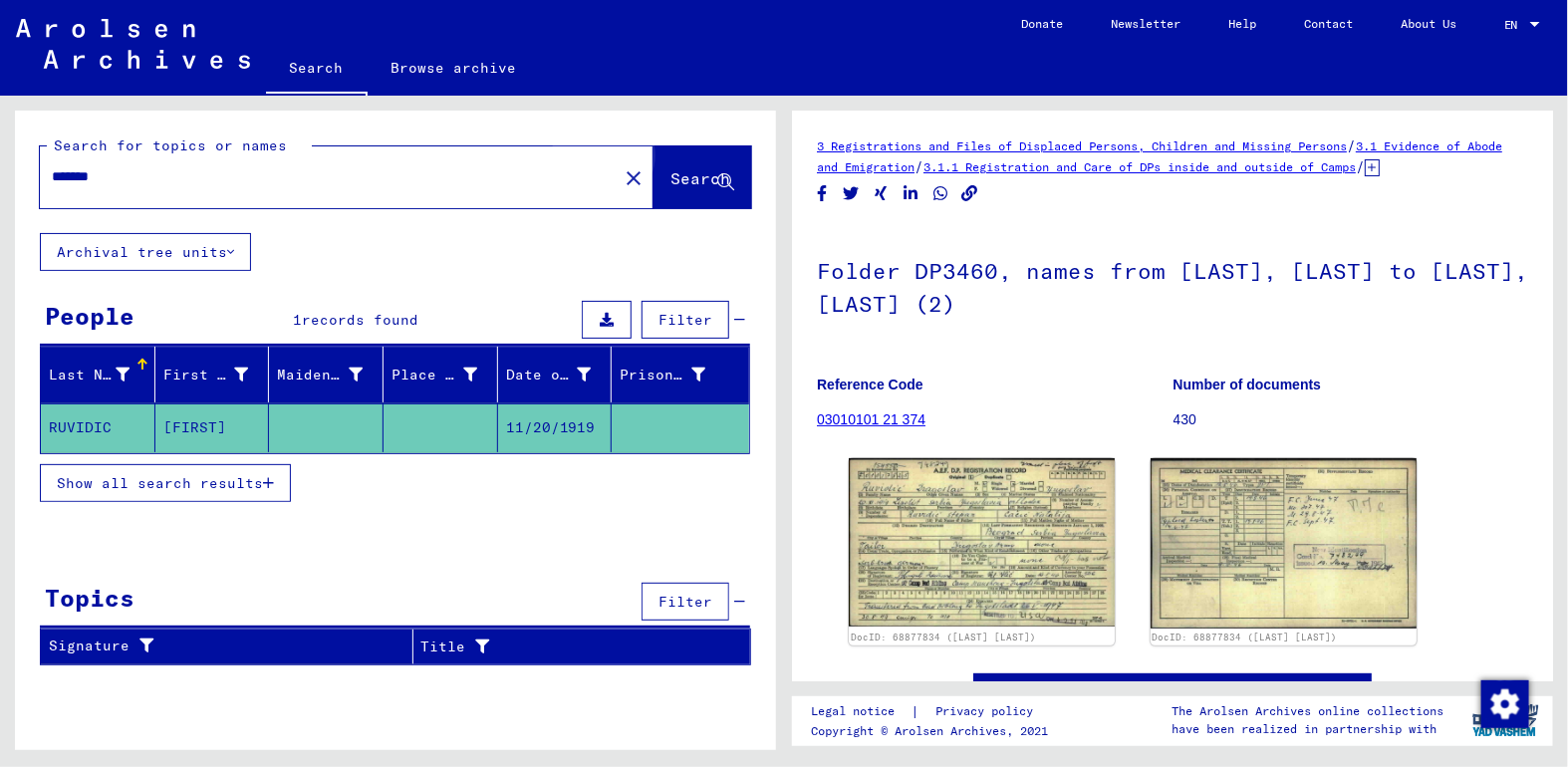 click on "Search" 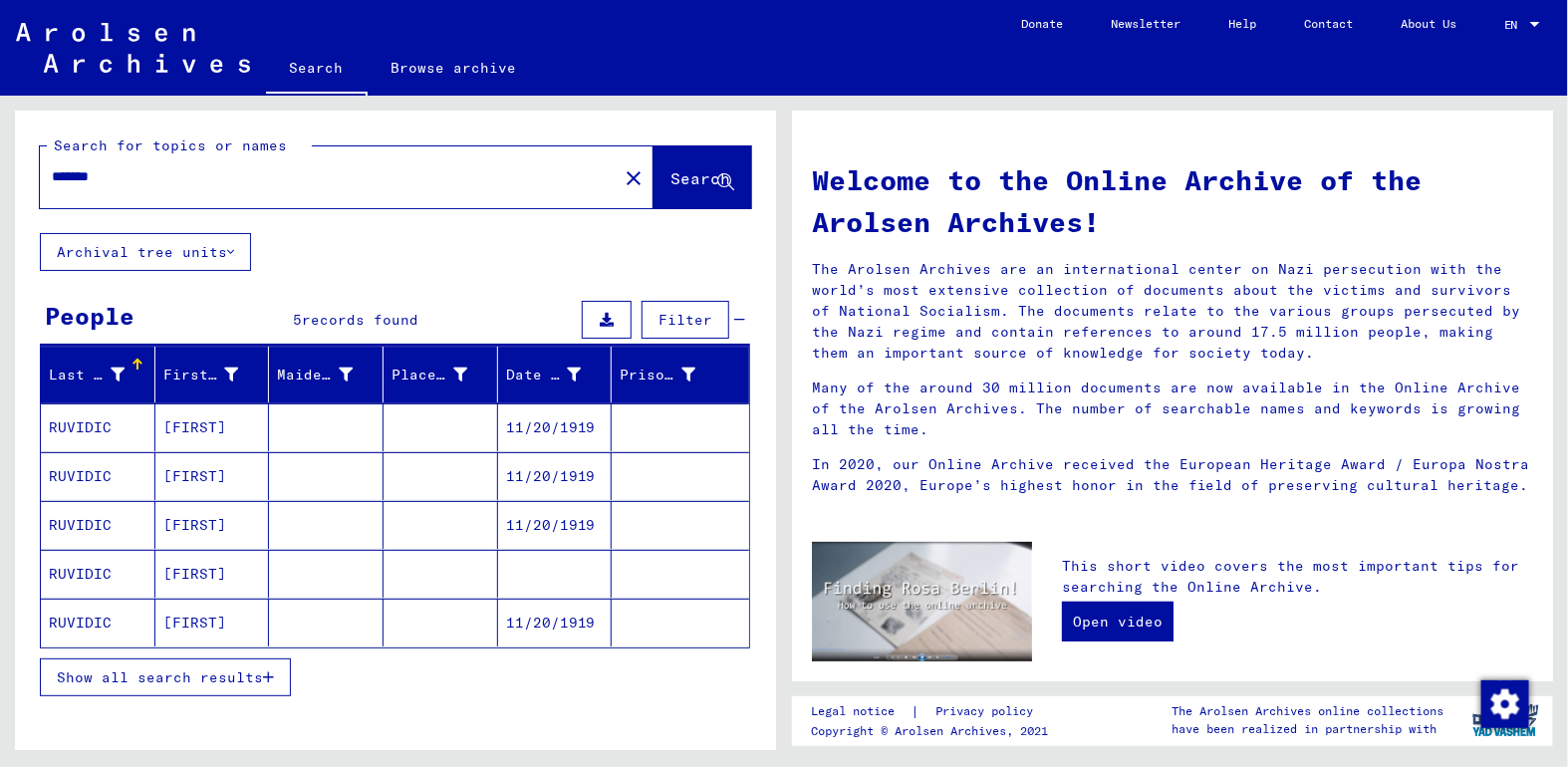 click on "RUVIDIC" at bounding box center (98, 476) 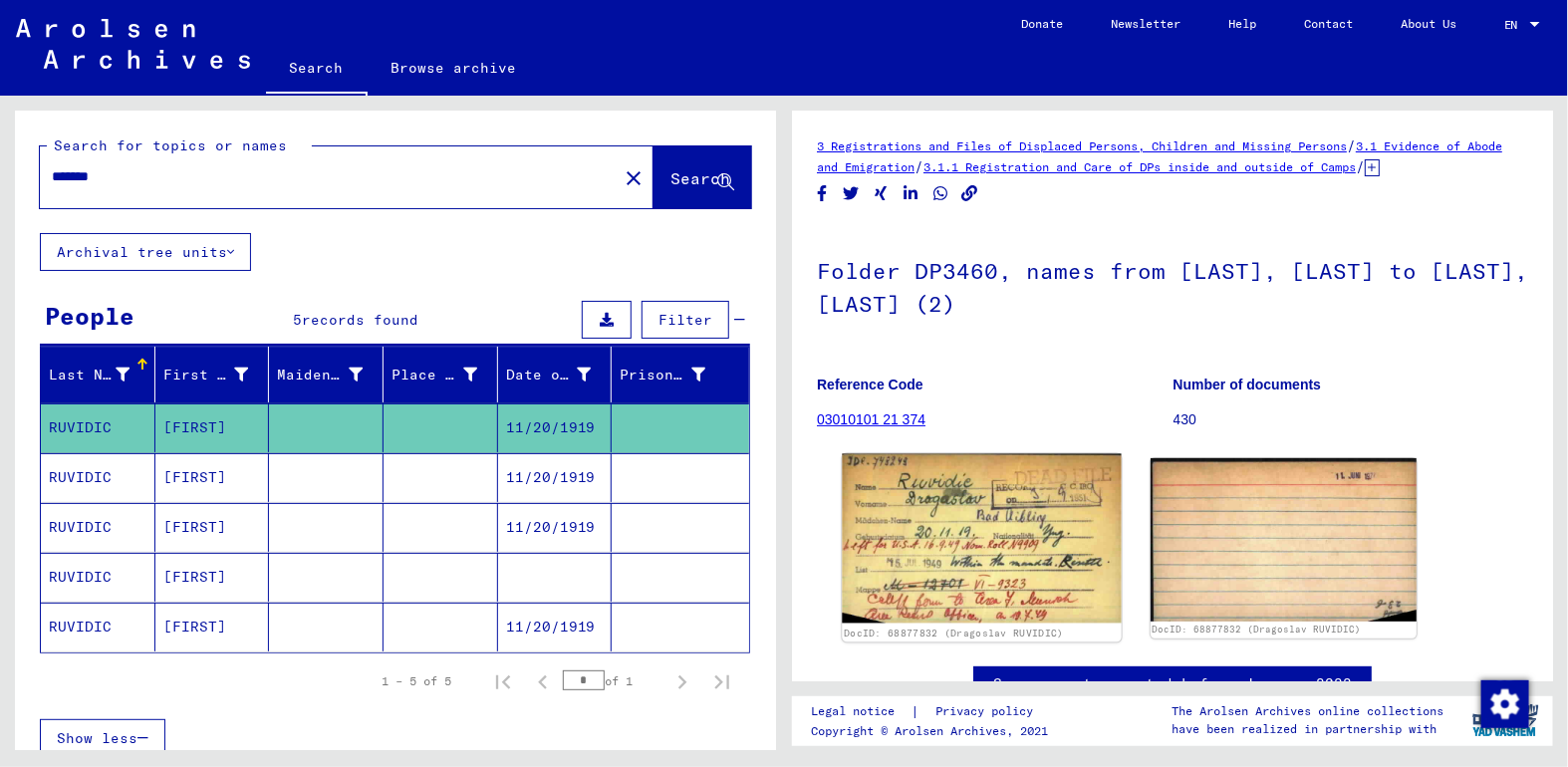 click 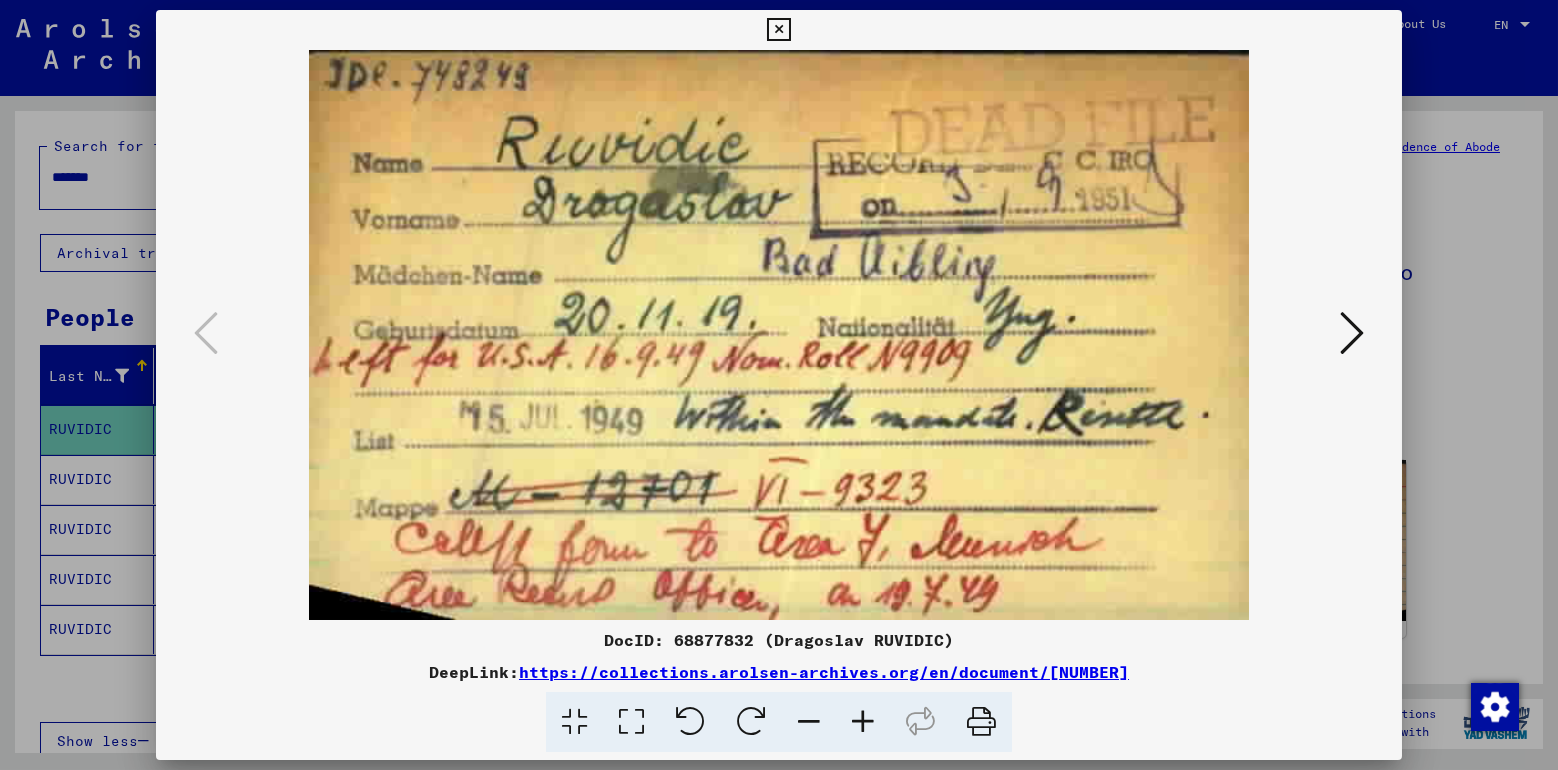 click at bounding box center [779, 335] 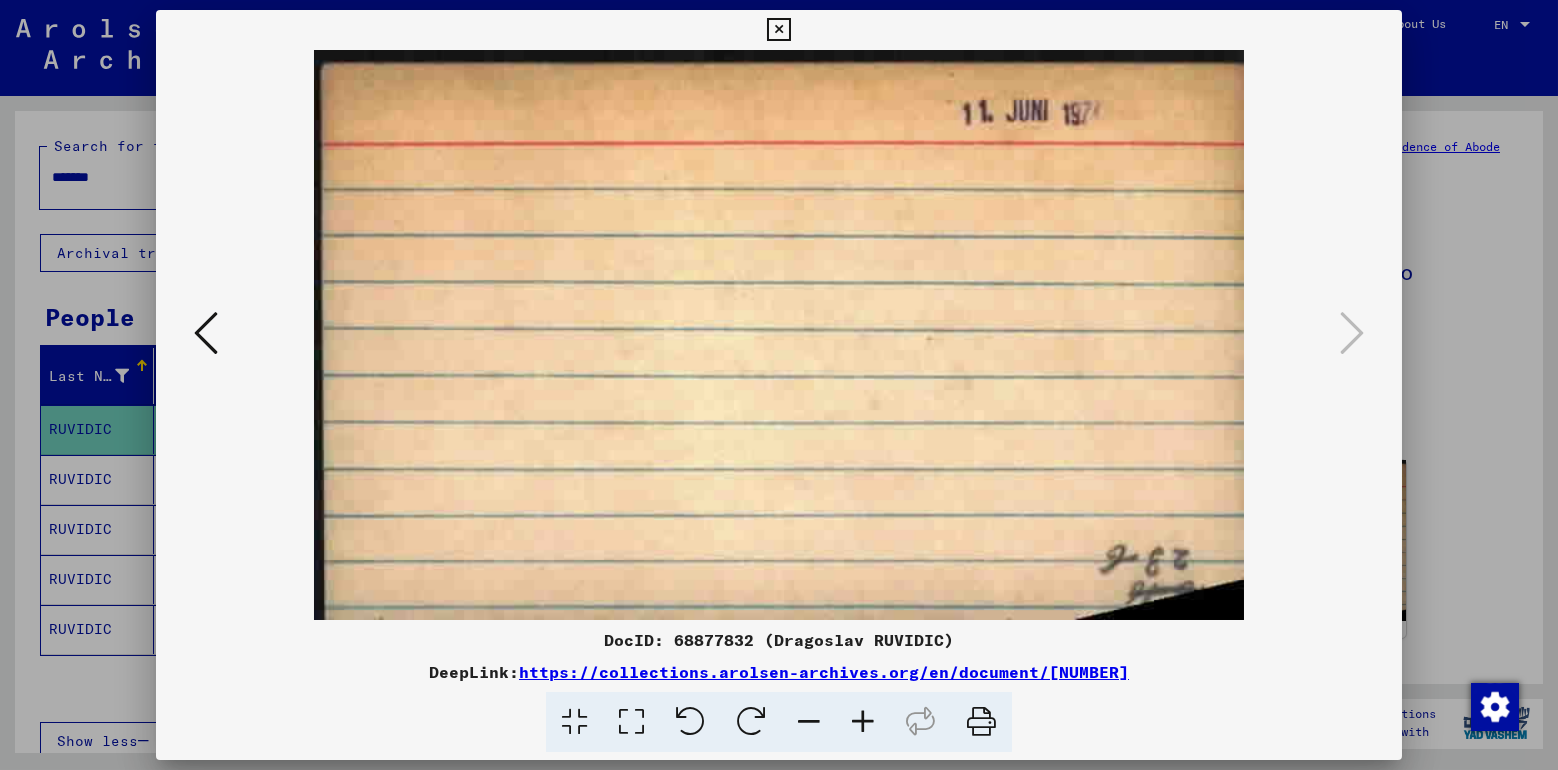 click at bounding box center (206, 333) 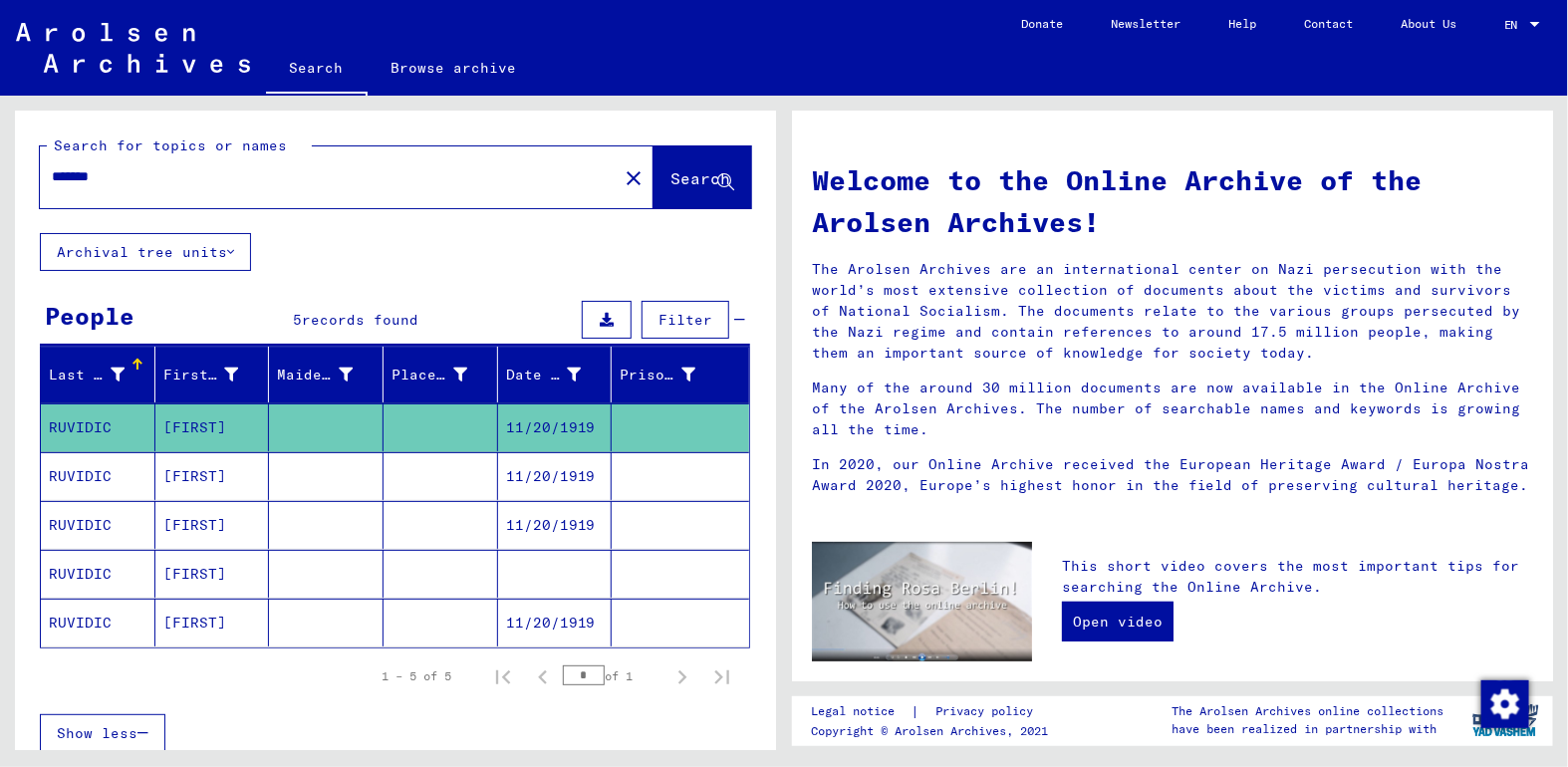 click on "[FIRST]" at bounding box center [212, 525] 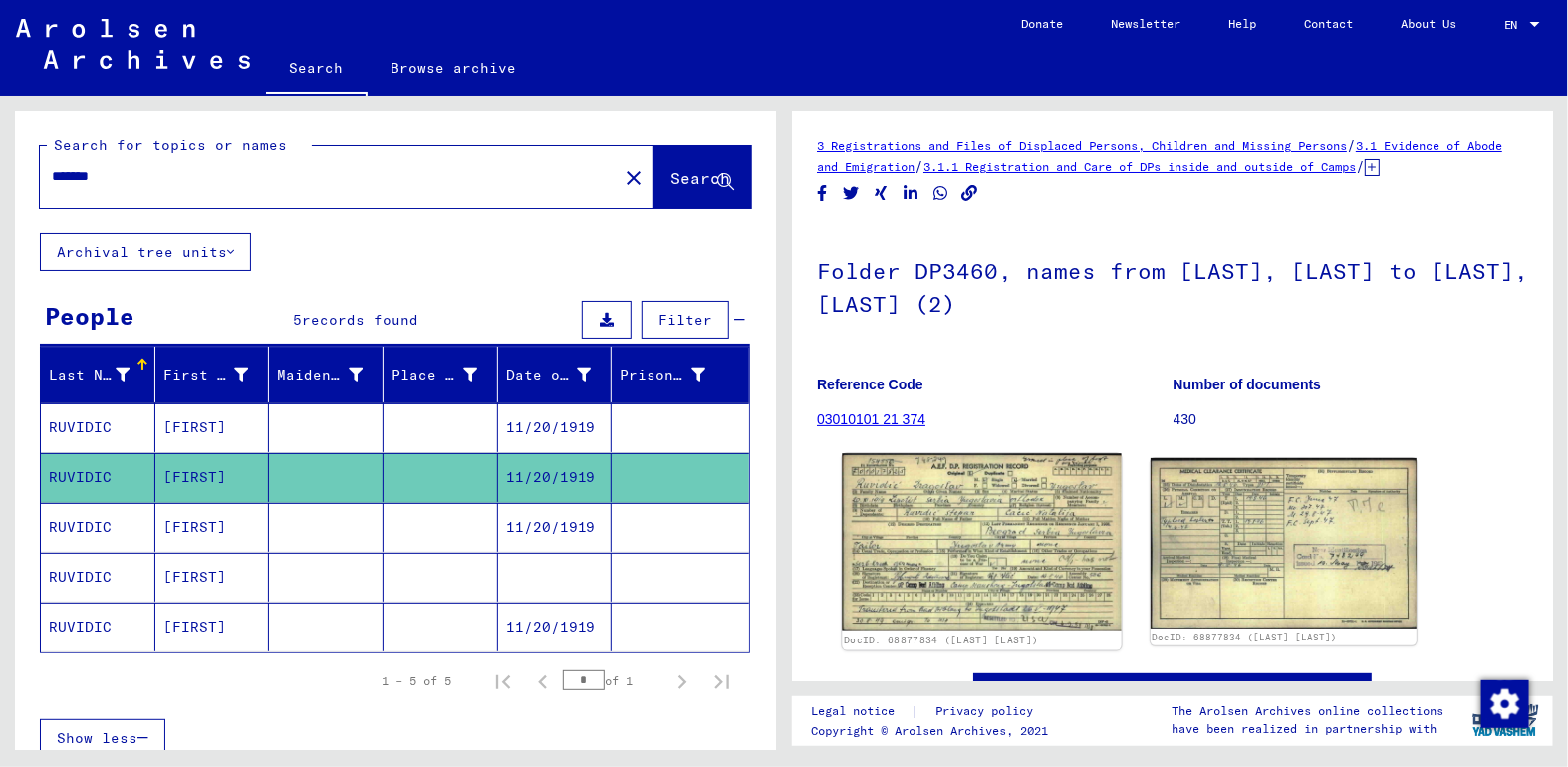 click 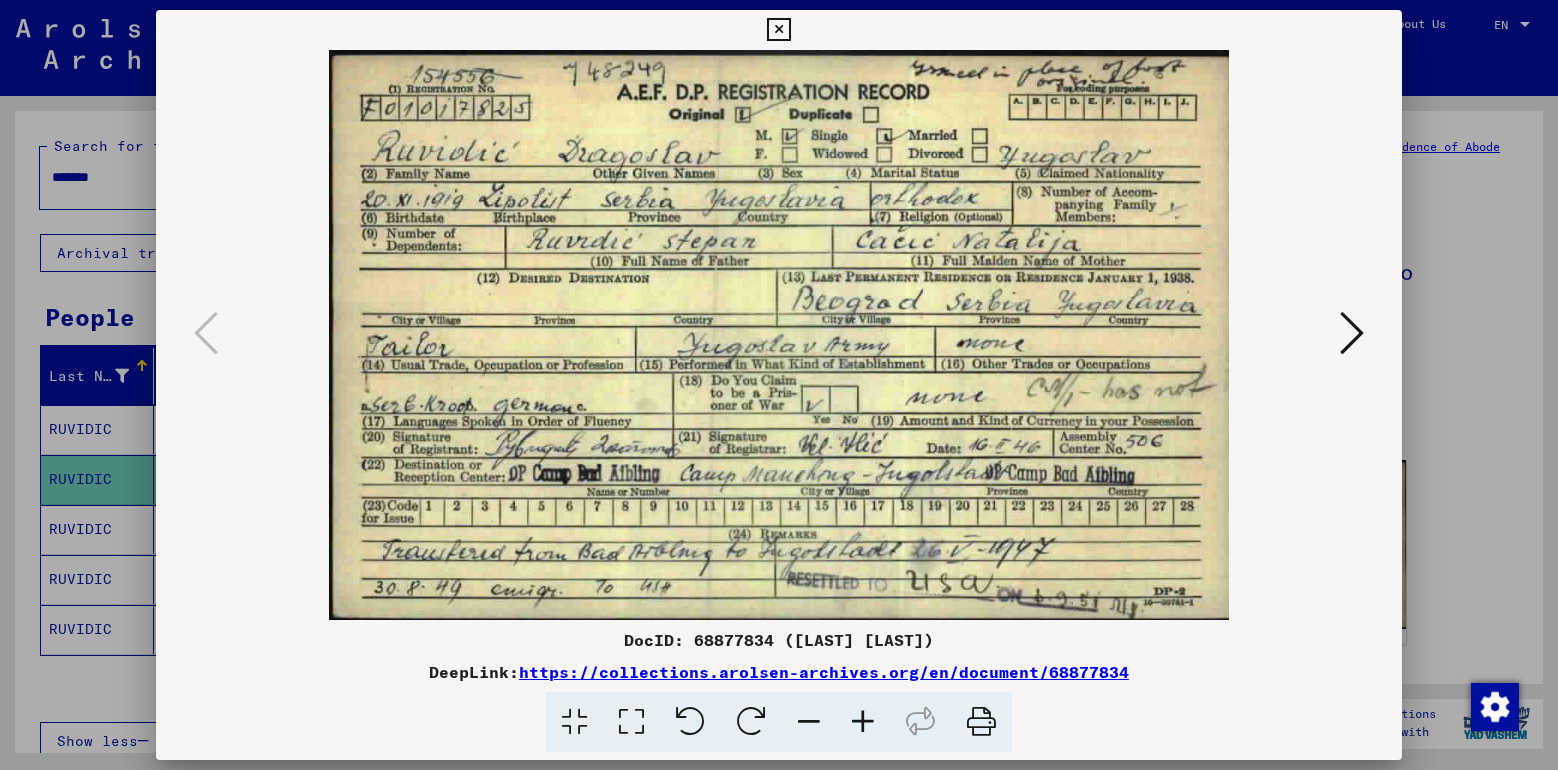 click at bounding box center [779, 335] 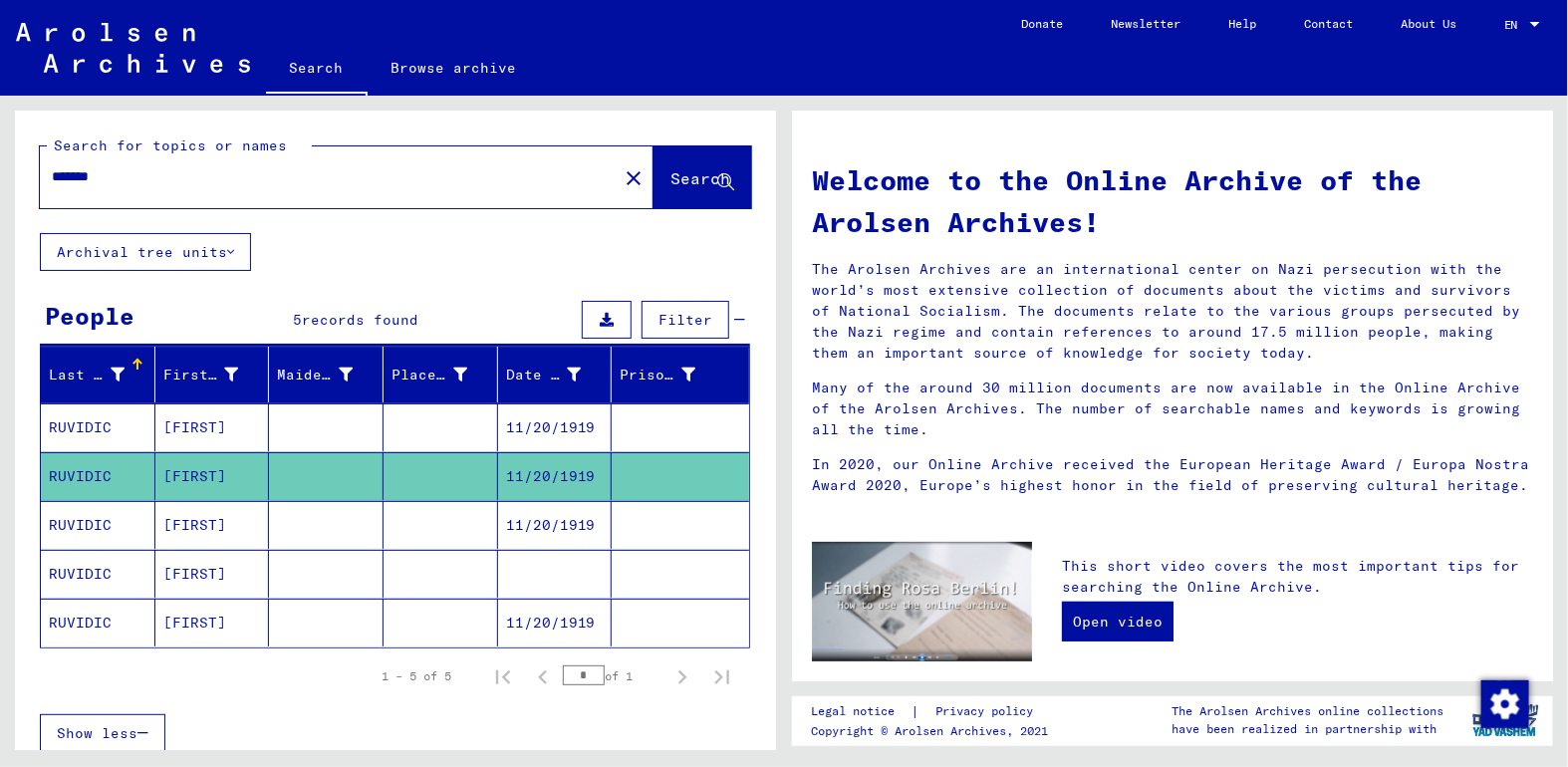 drag, startPoint x: 208, startPoint y: 522, endPoint x: 216, endPoint y: 530, distance: 11.313708 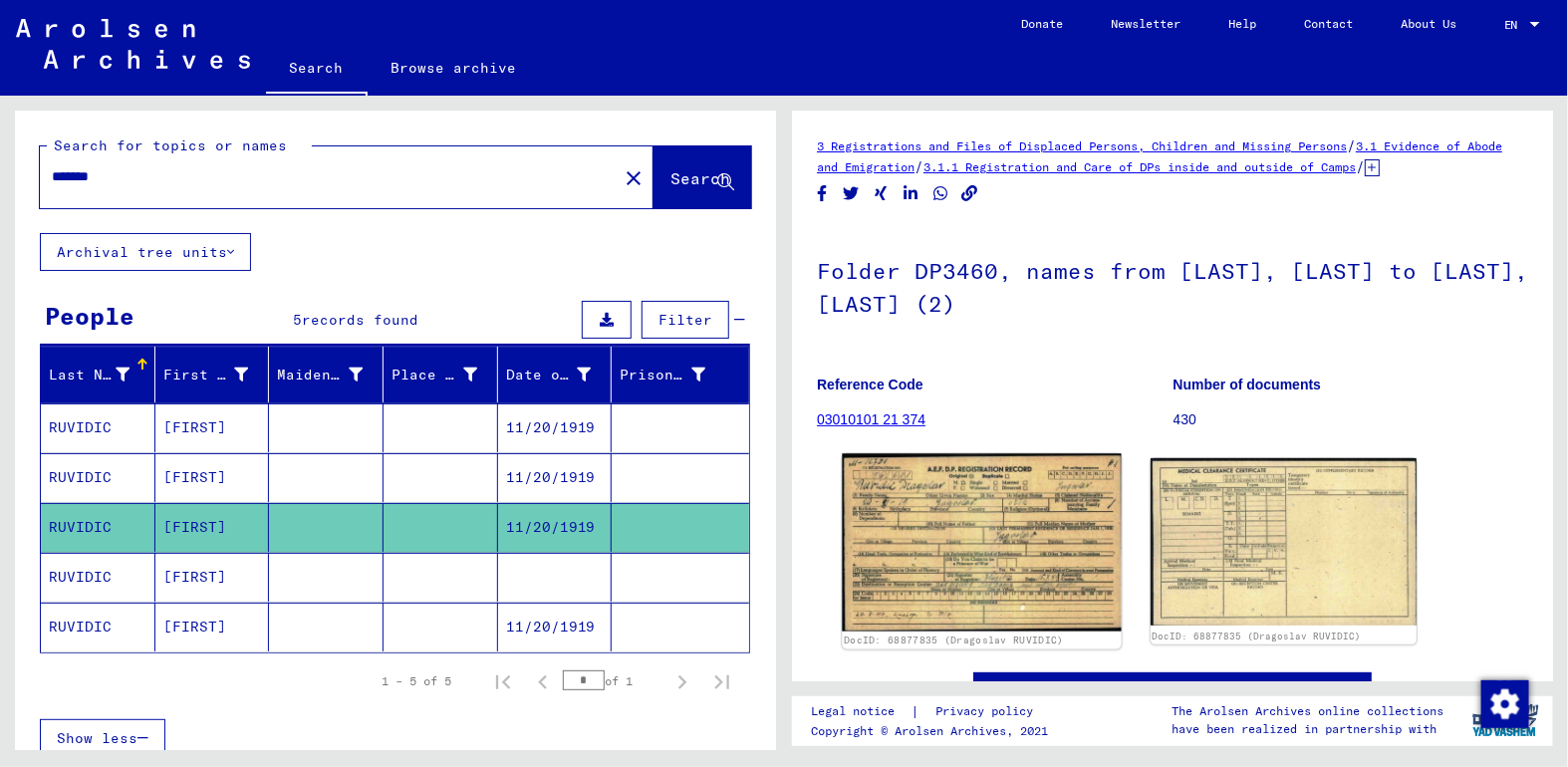 click 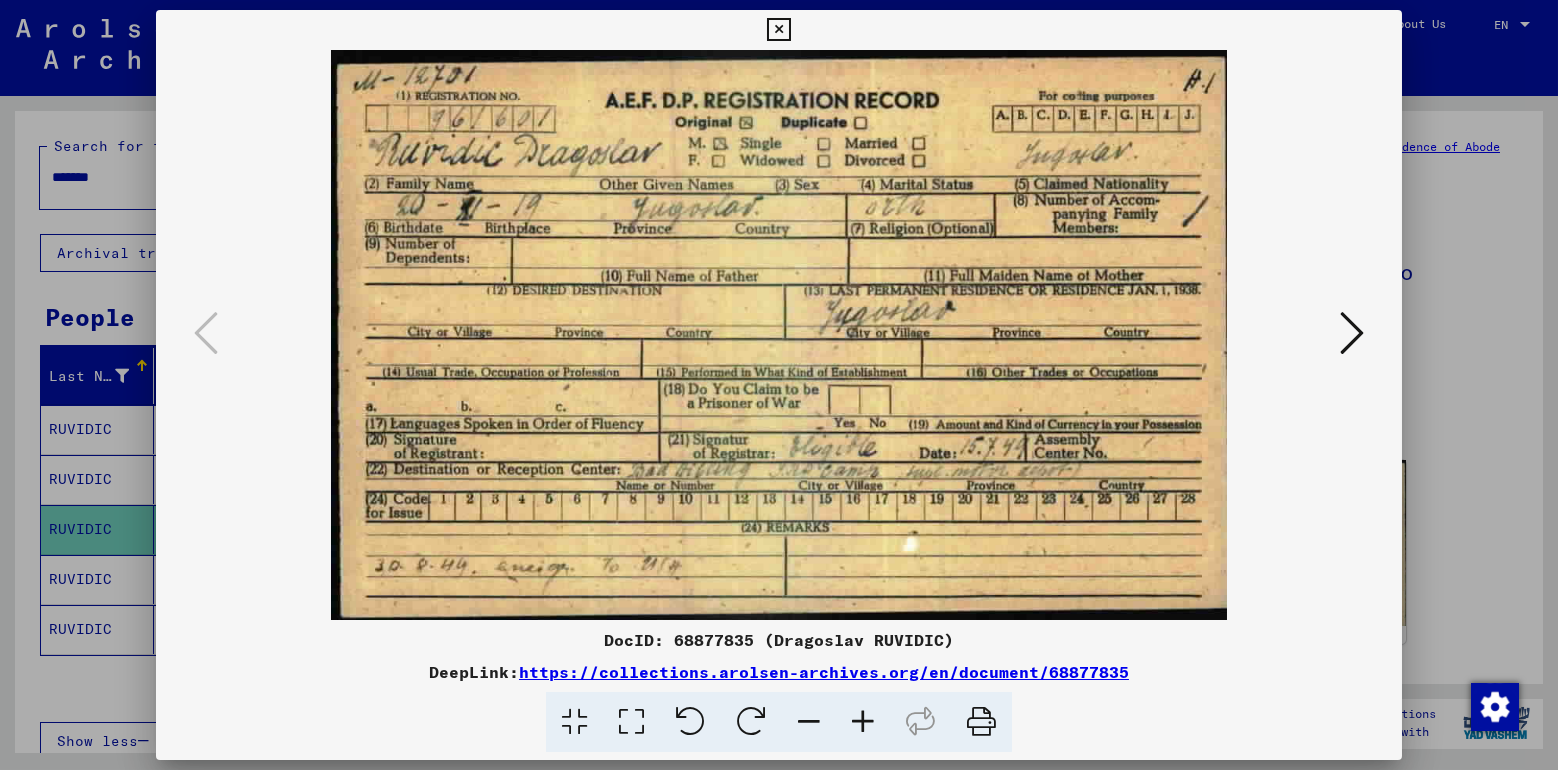 click at bounding box center (1352, 333) 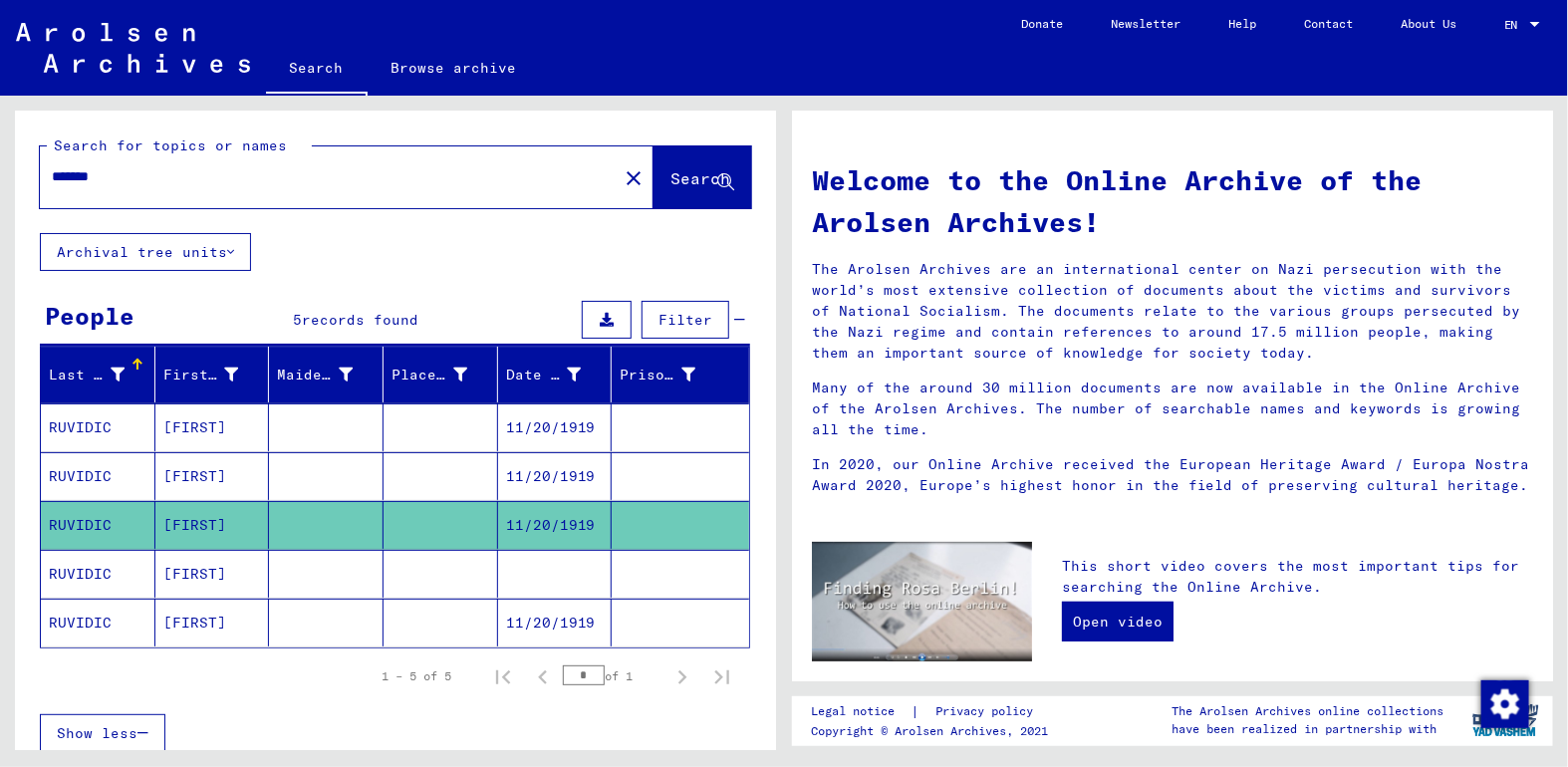 click on "[FIRST]" at bounding box center [212, 623] 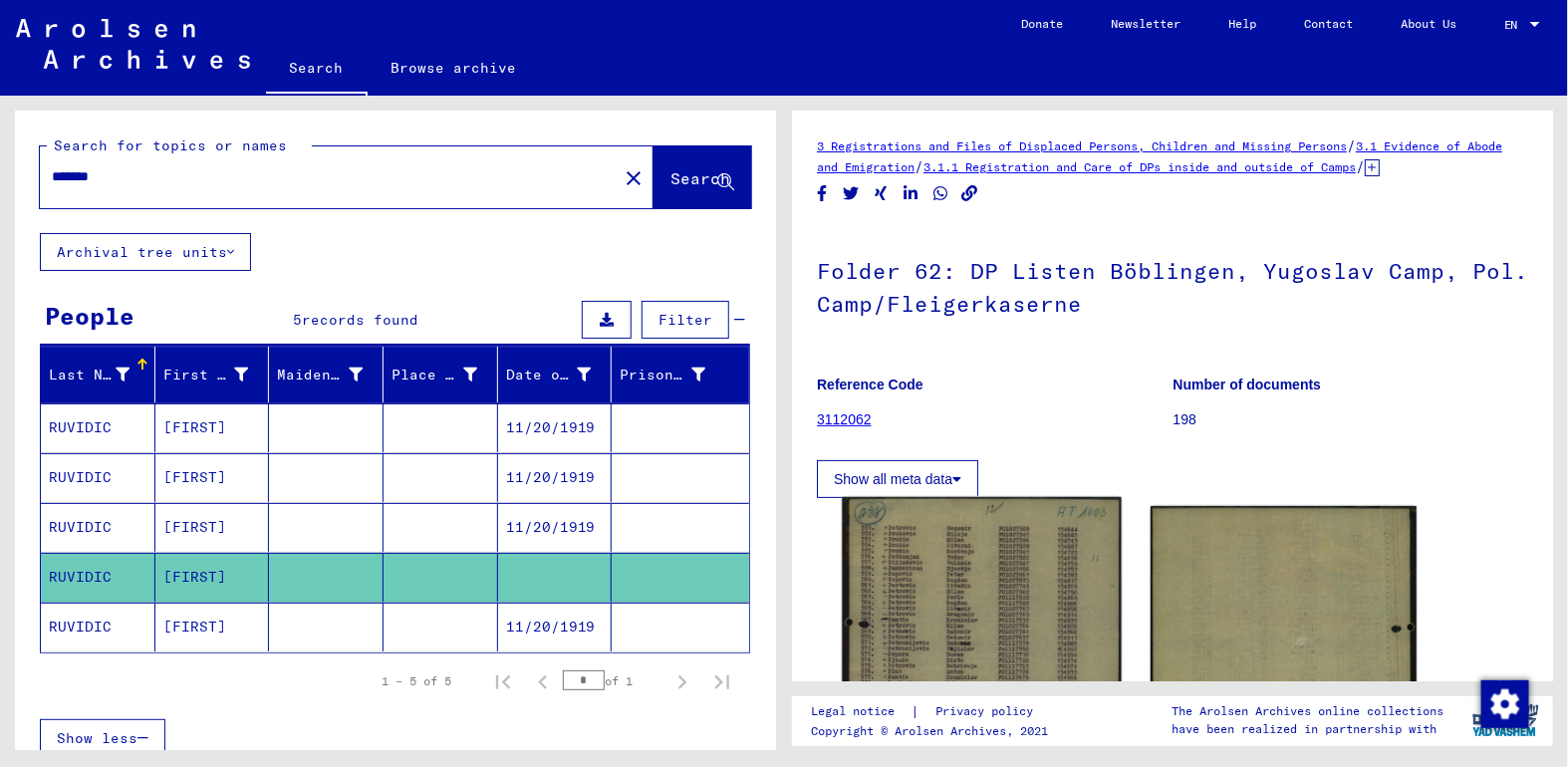 click 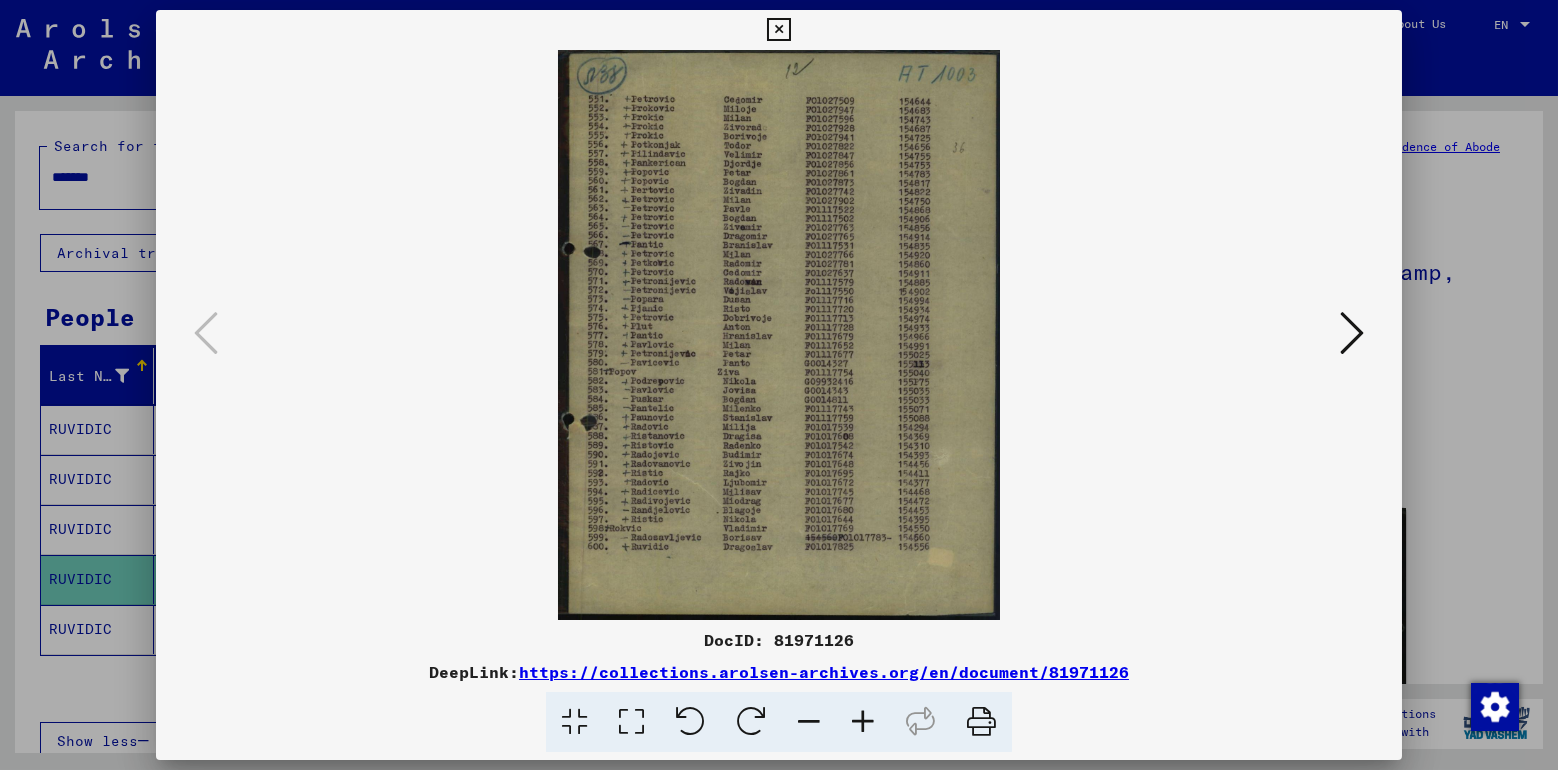 click at bounding box center (1352, 333) 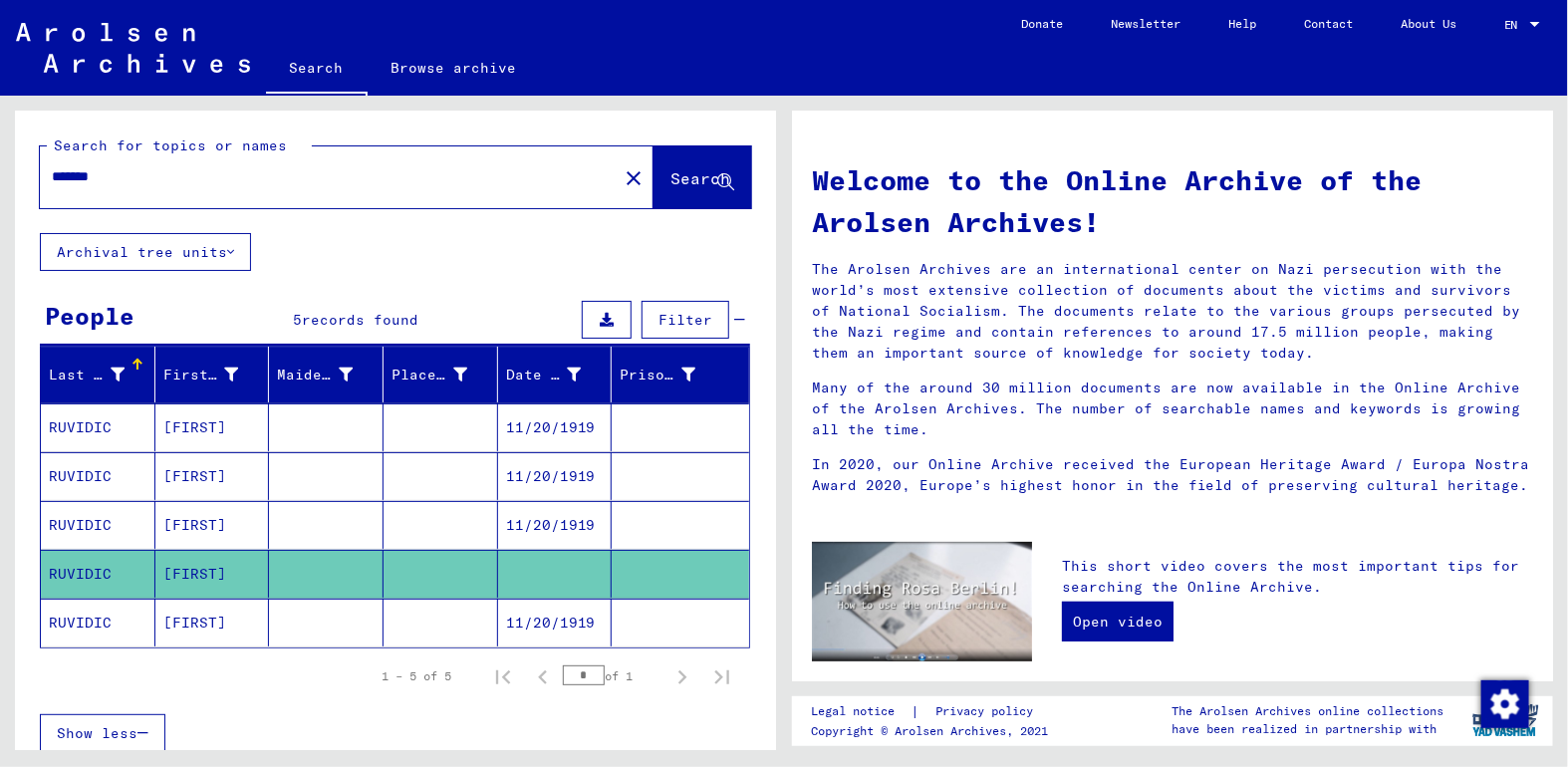 click on "[FIRST]" 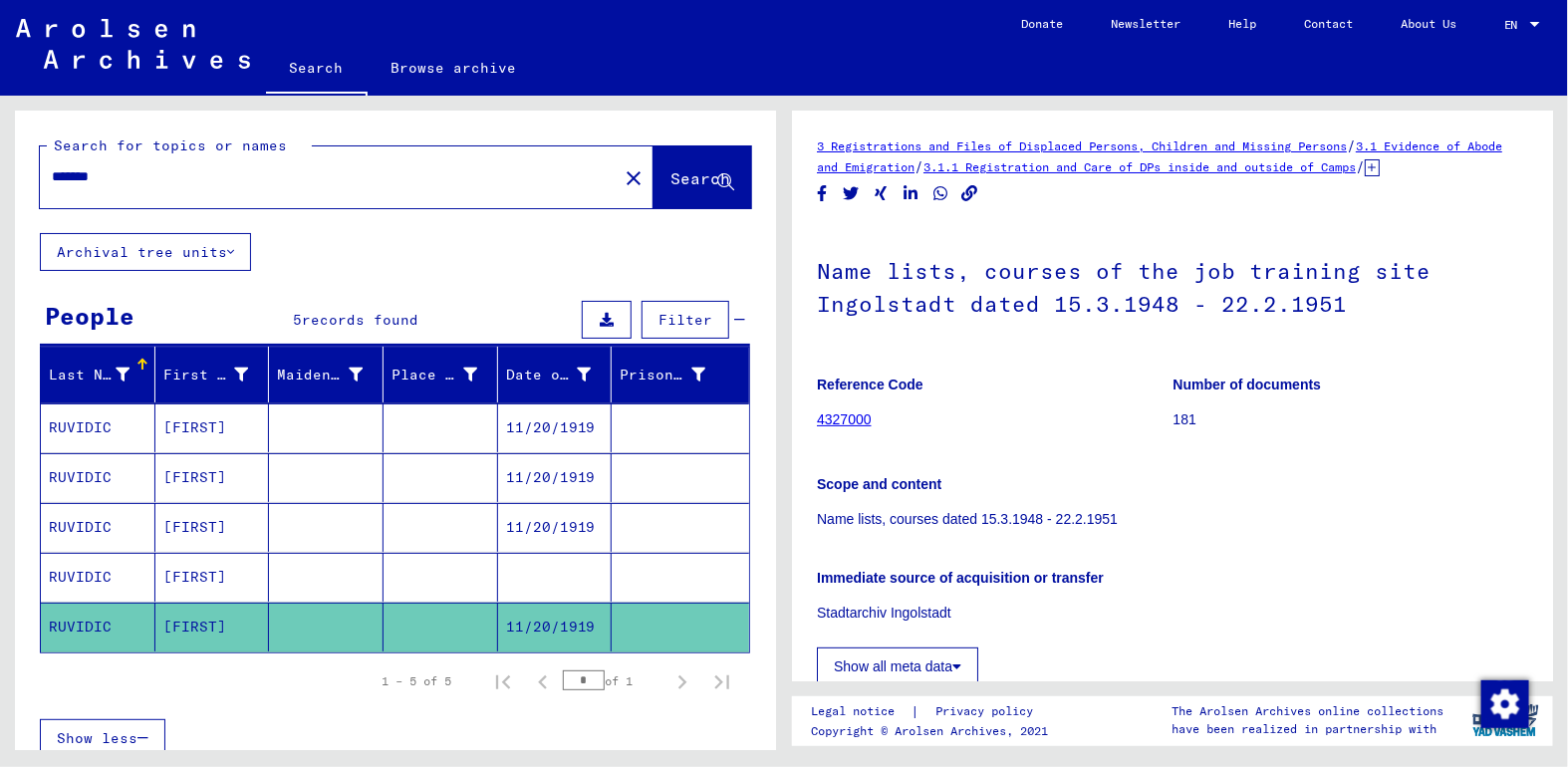 drag, startPoint x: 142, startPoint y: 176, endPoint x: -5, endPoint y: 184, distance: 147.21753 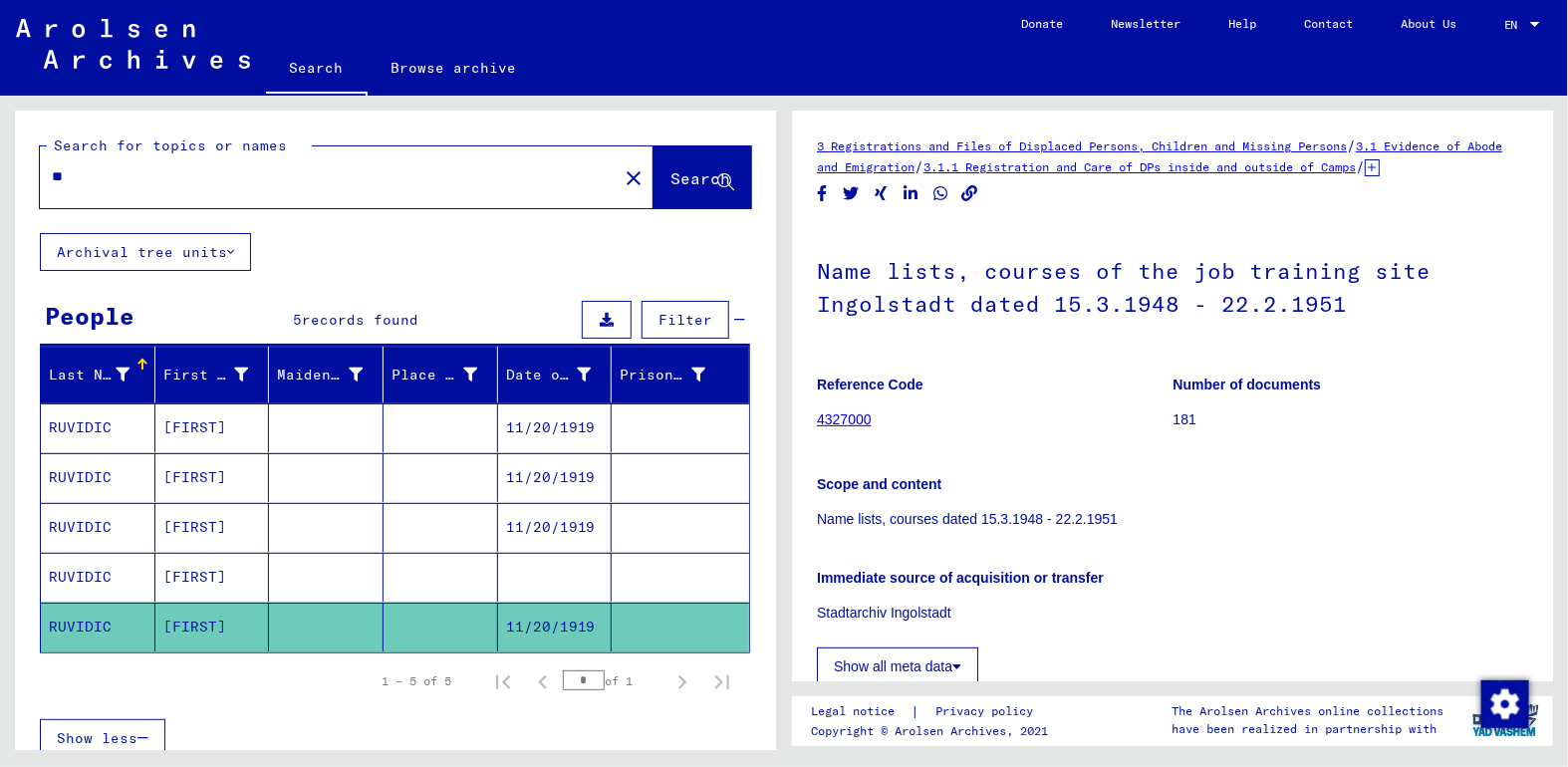 type on "*" 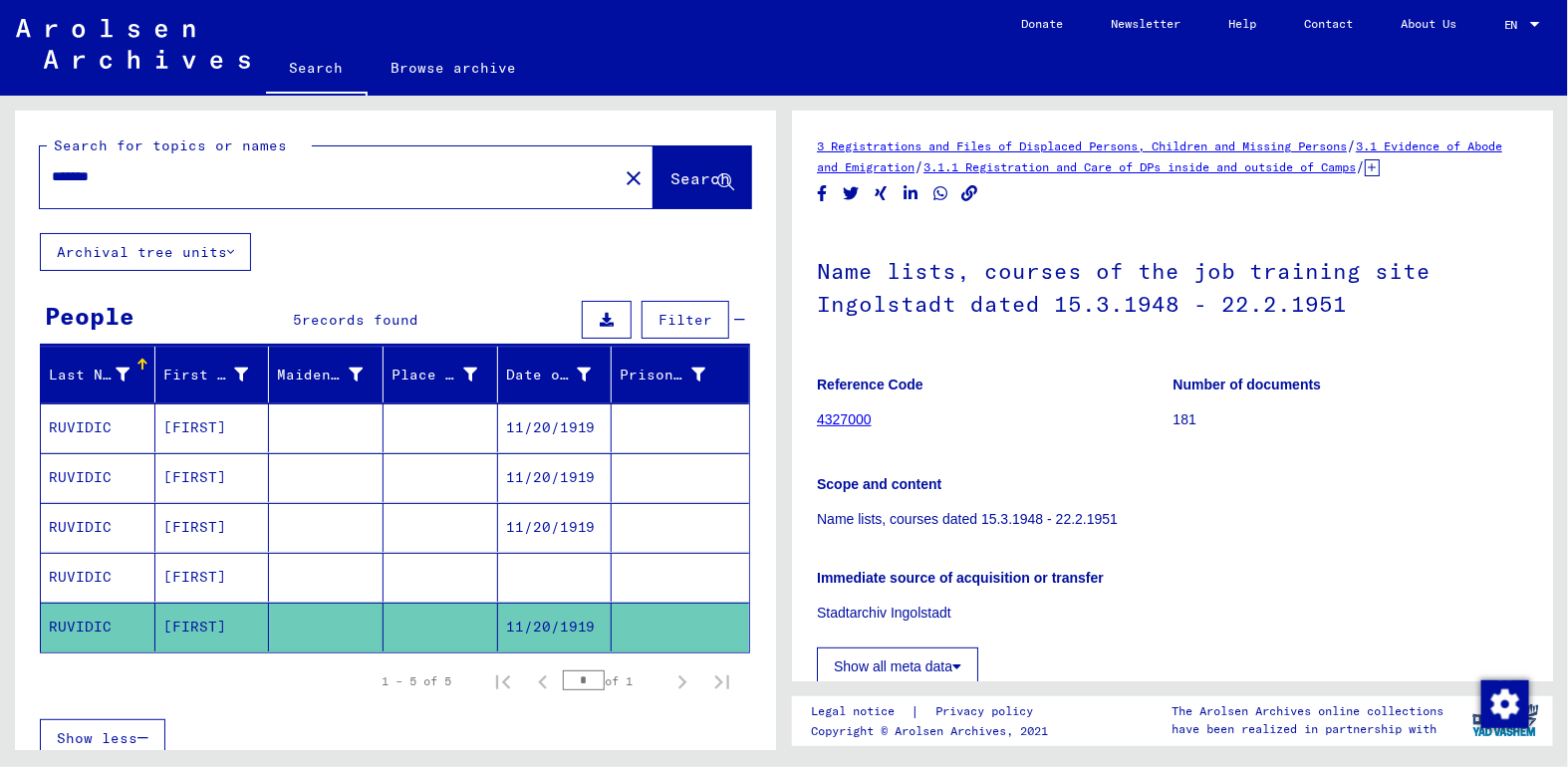 click on "Search" 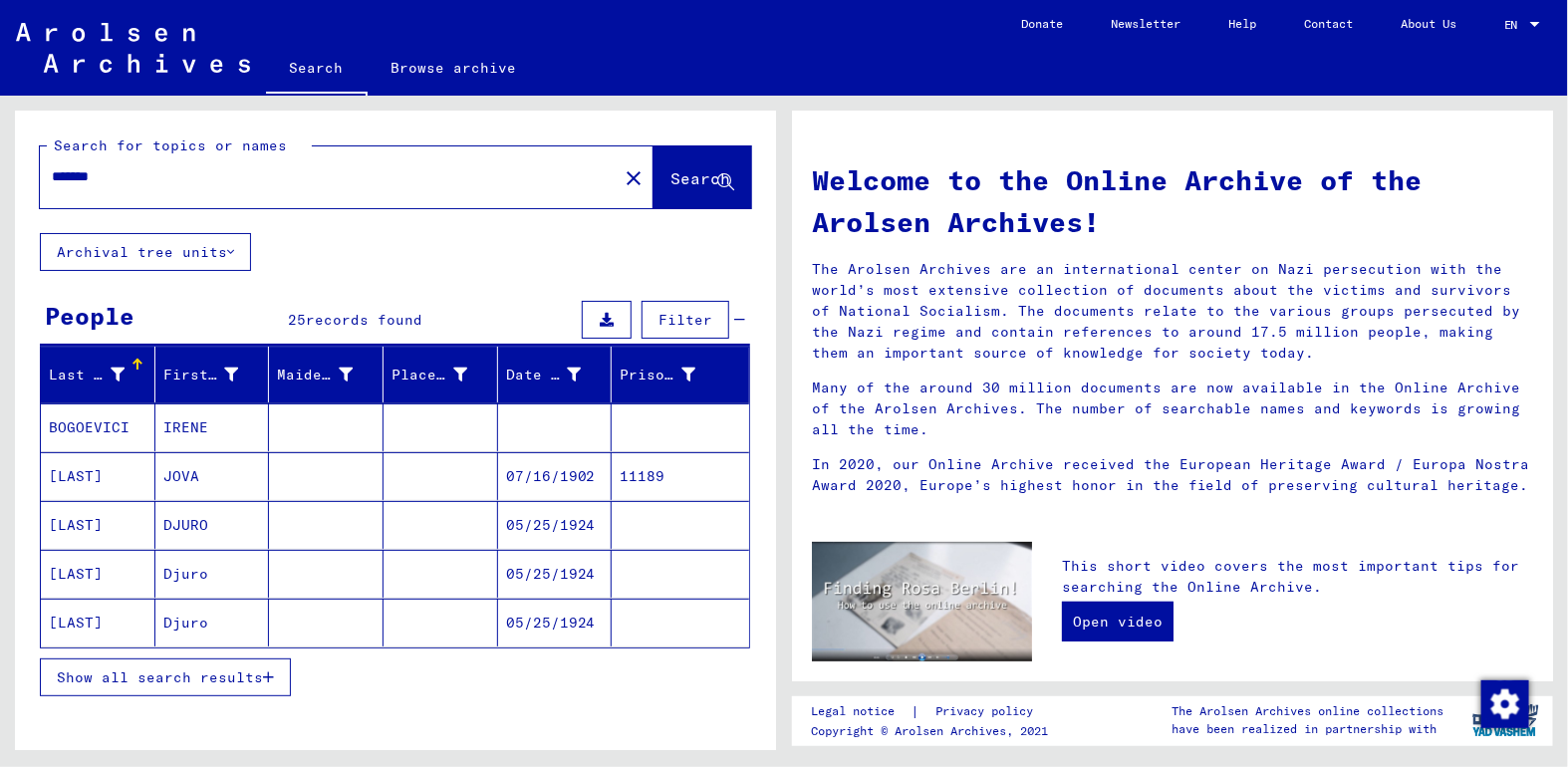 click on "BOGOEVICI" at bounding box center (98, 476) 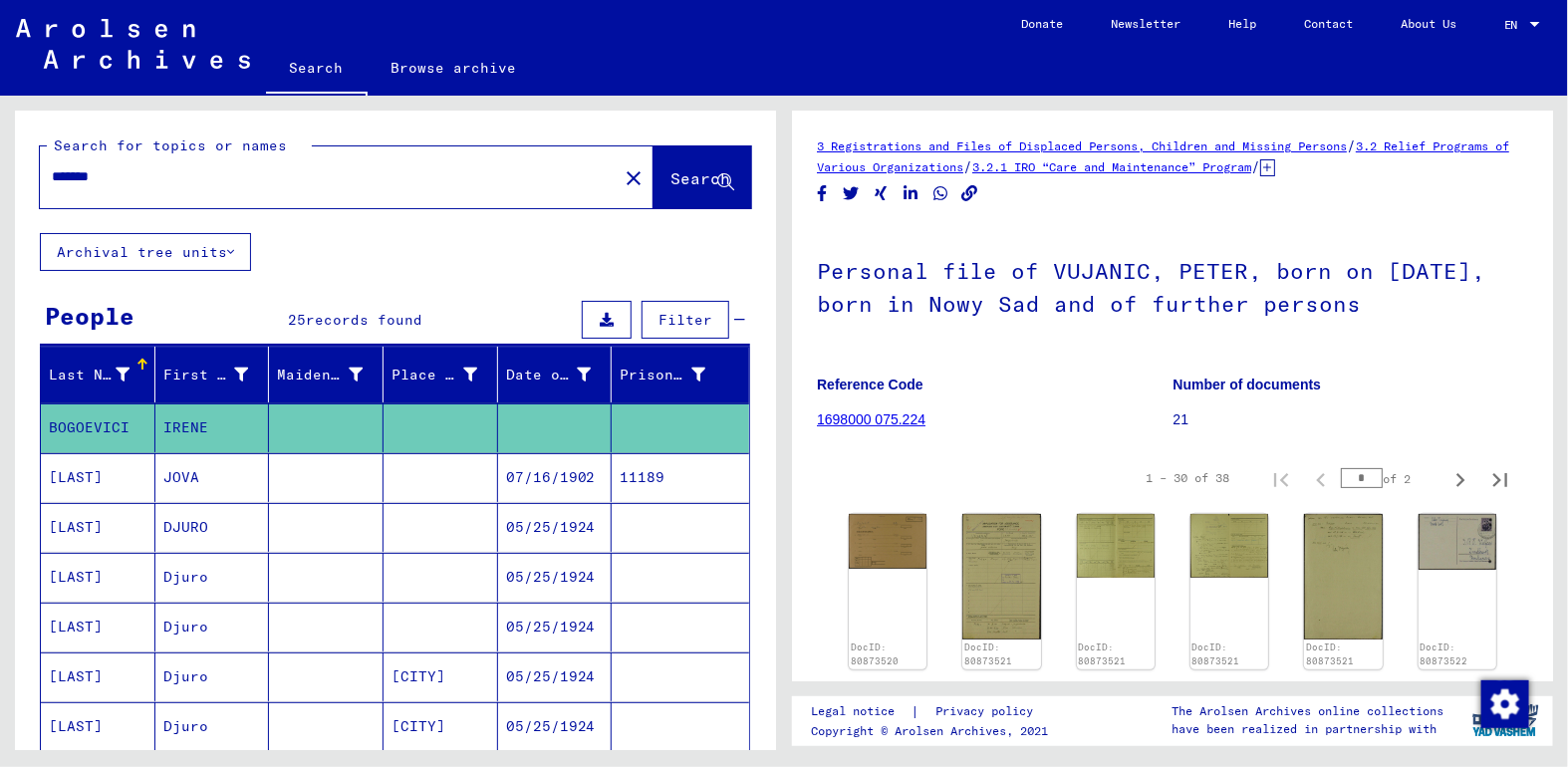scroll, scrollTop: 0, scrollLeft: 0, axis: both 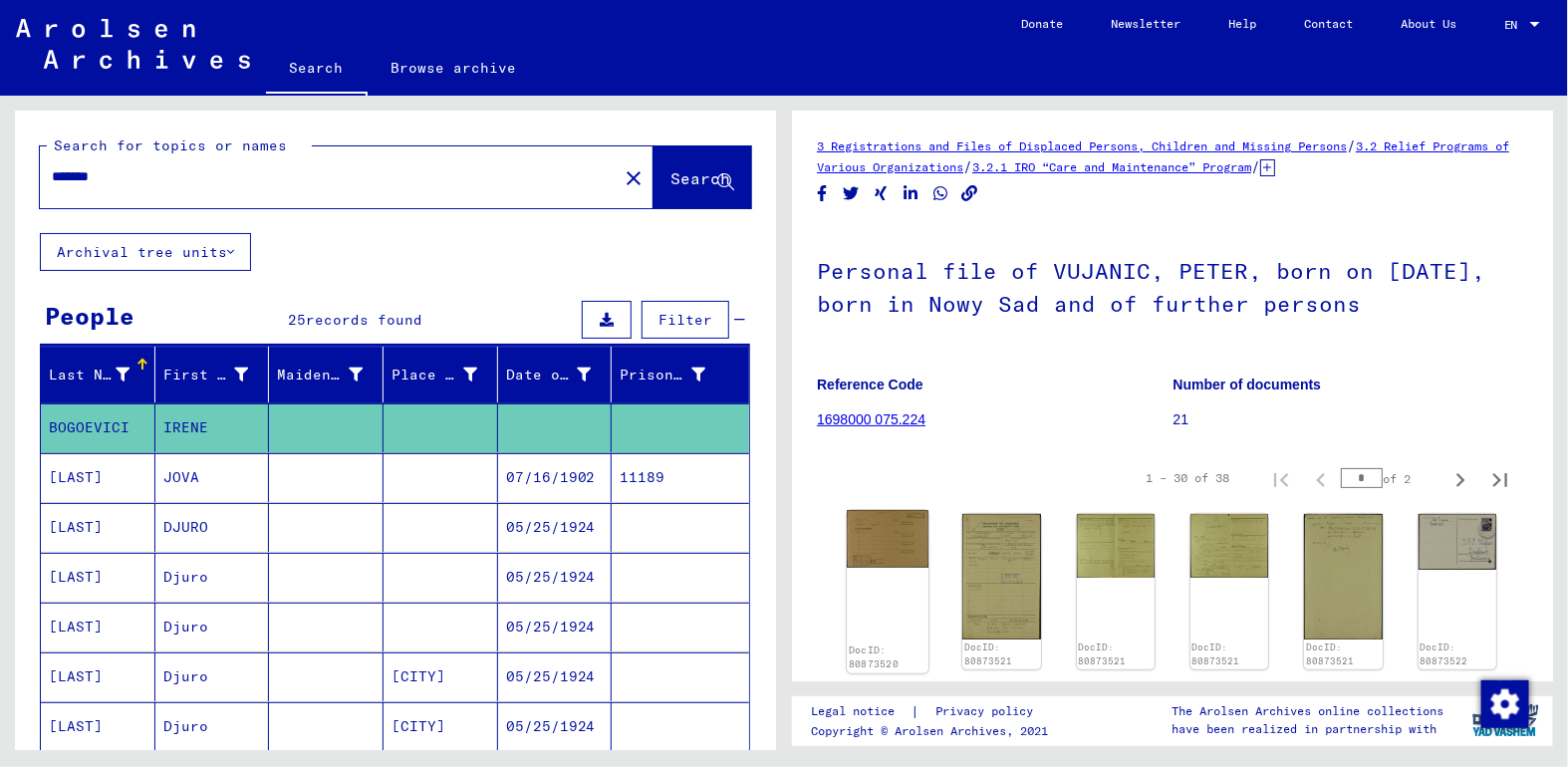 click 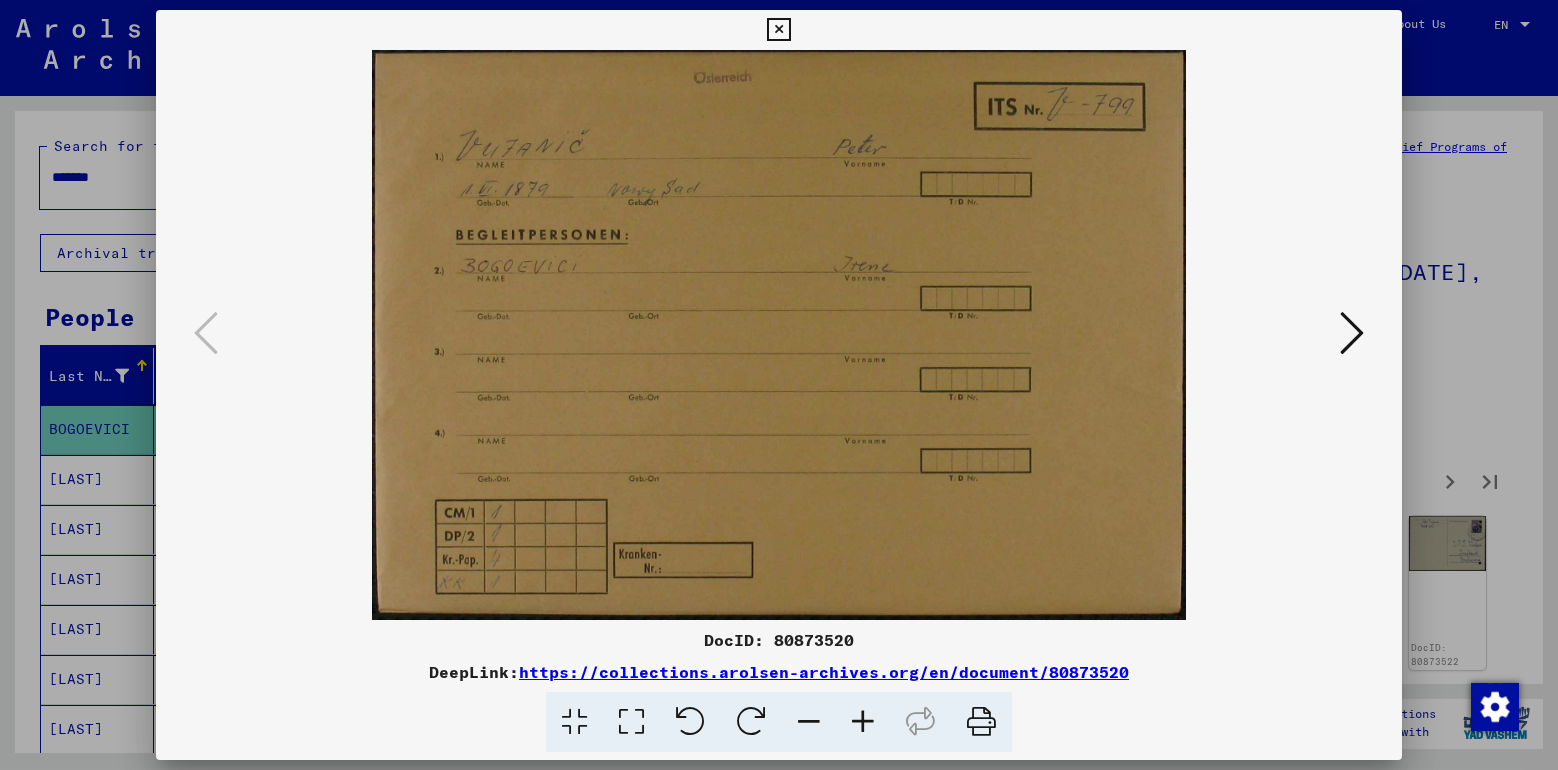 click at bounding box center (1352, 333) 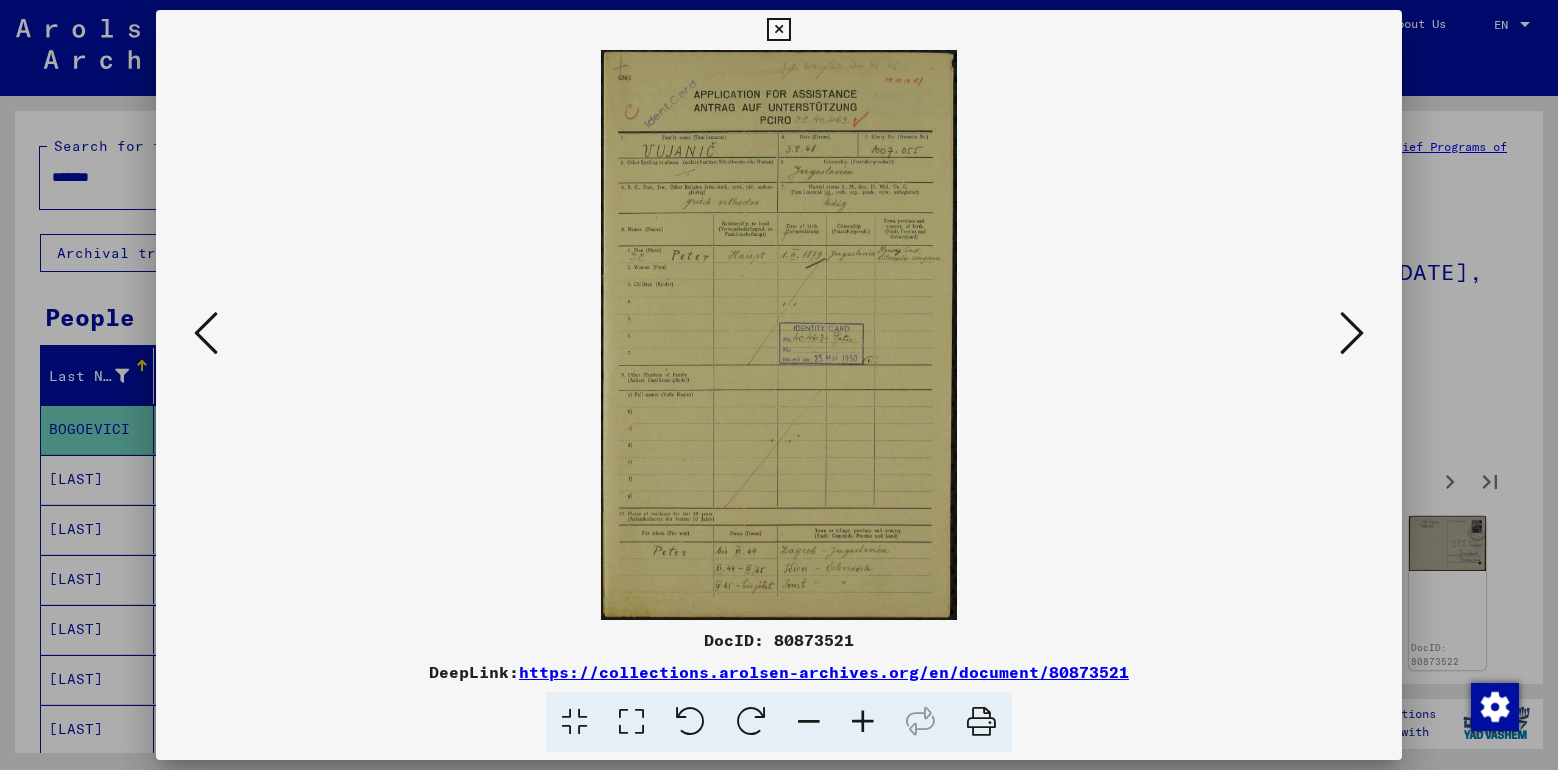 click at bounding box center (1352, 333) 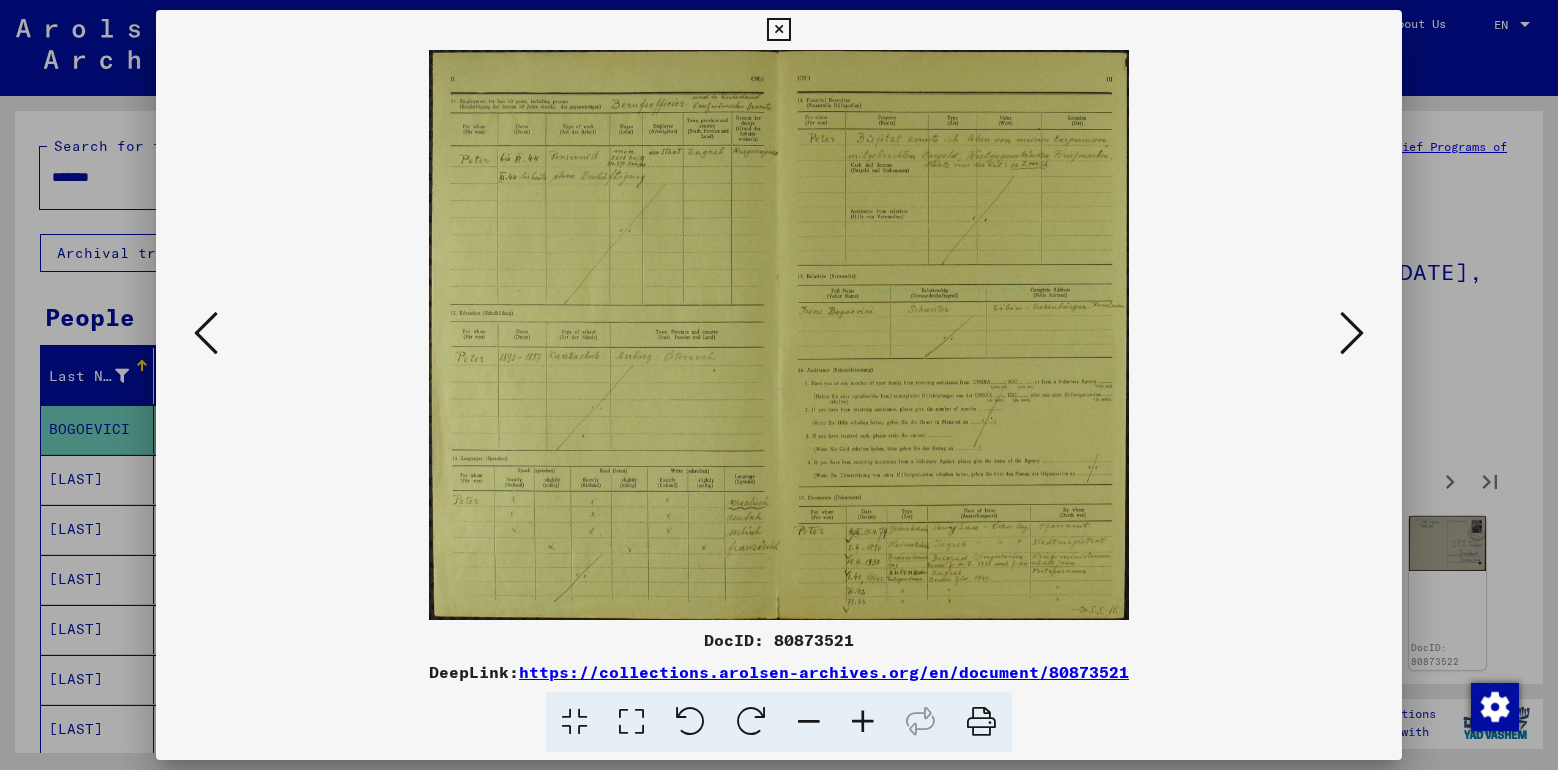 click at bounding box center [1352, 333] 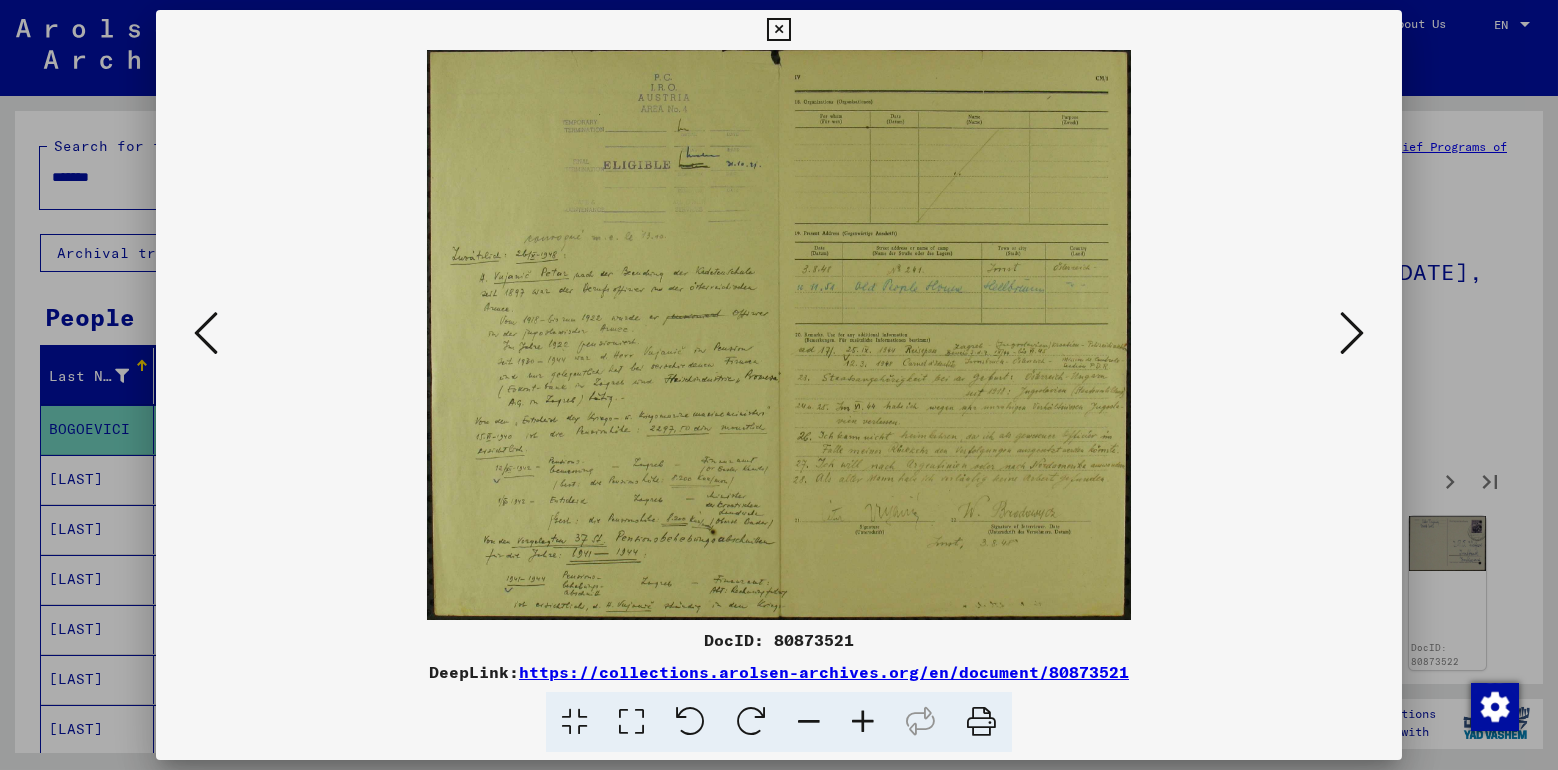 click at bounding box center (1352, 333) 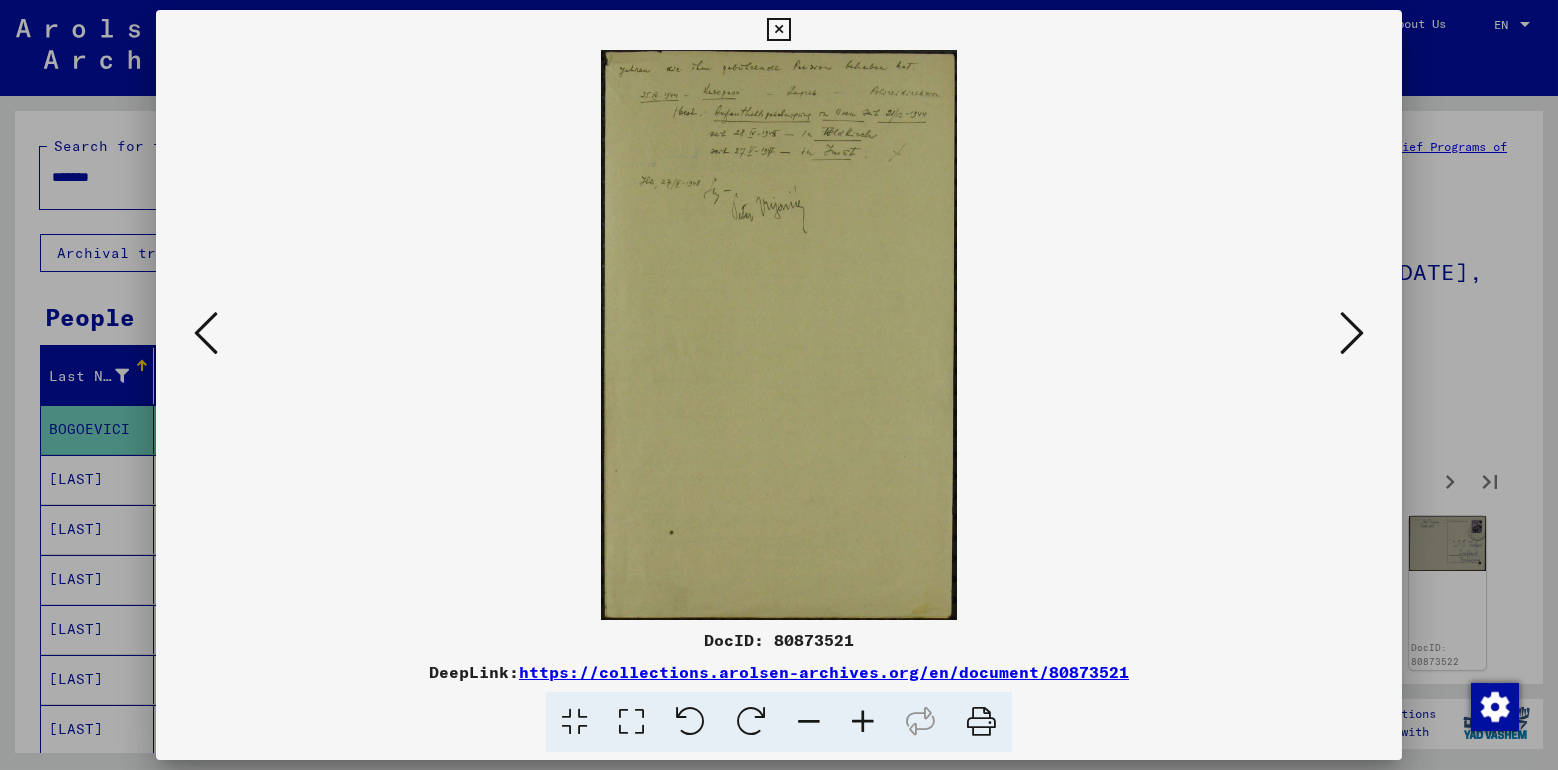 click at bounding box center (1352, 333) 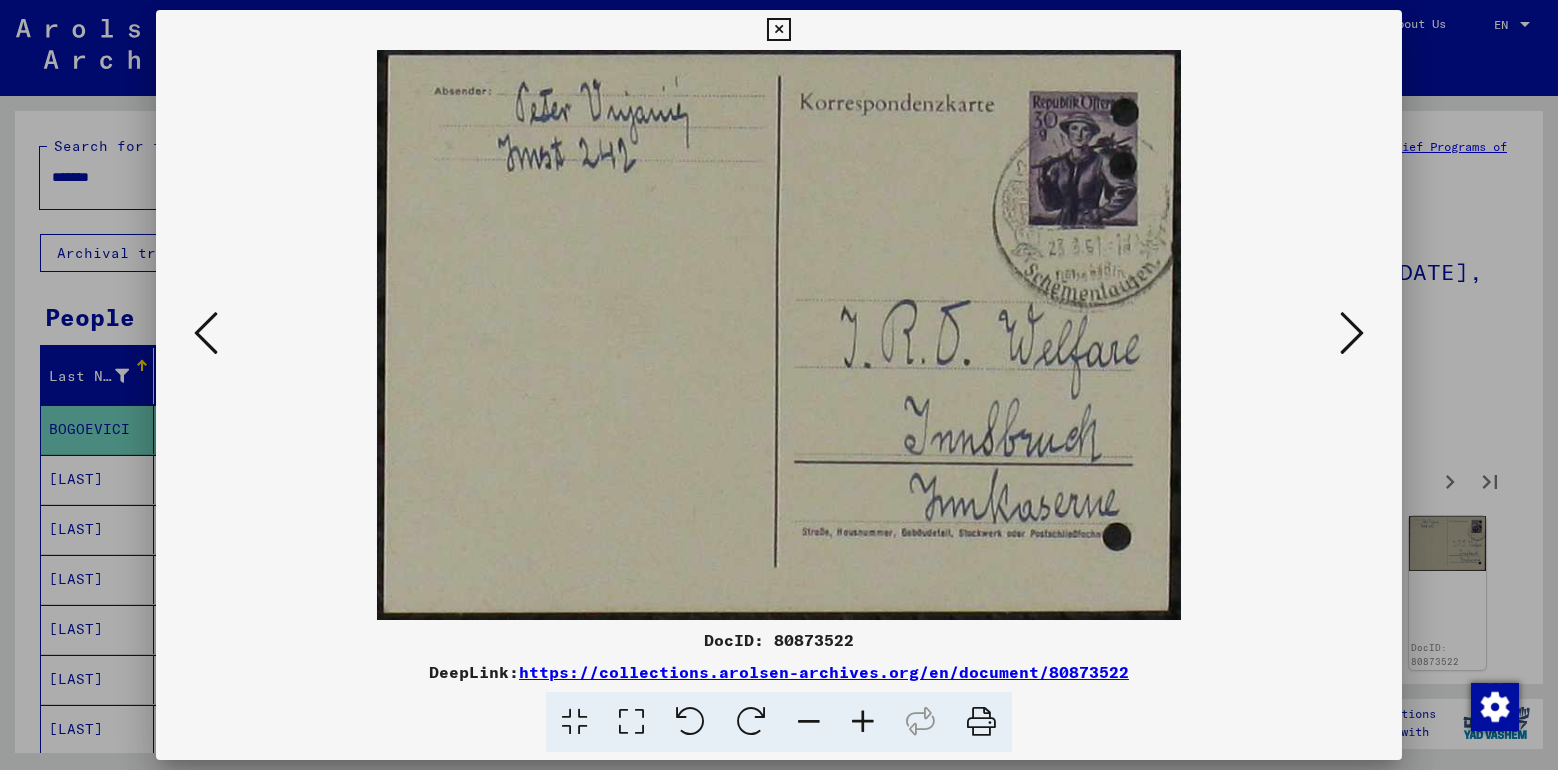 click at bounding box center [1352, 333] 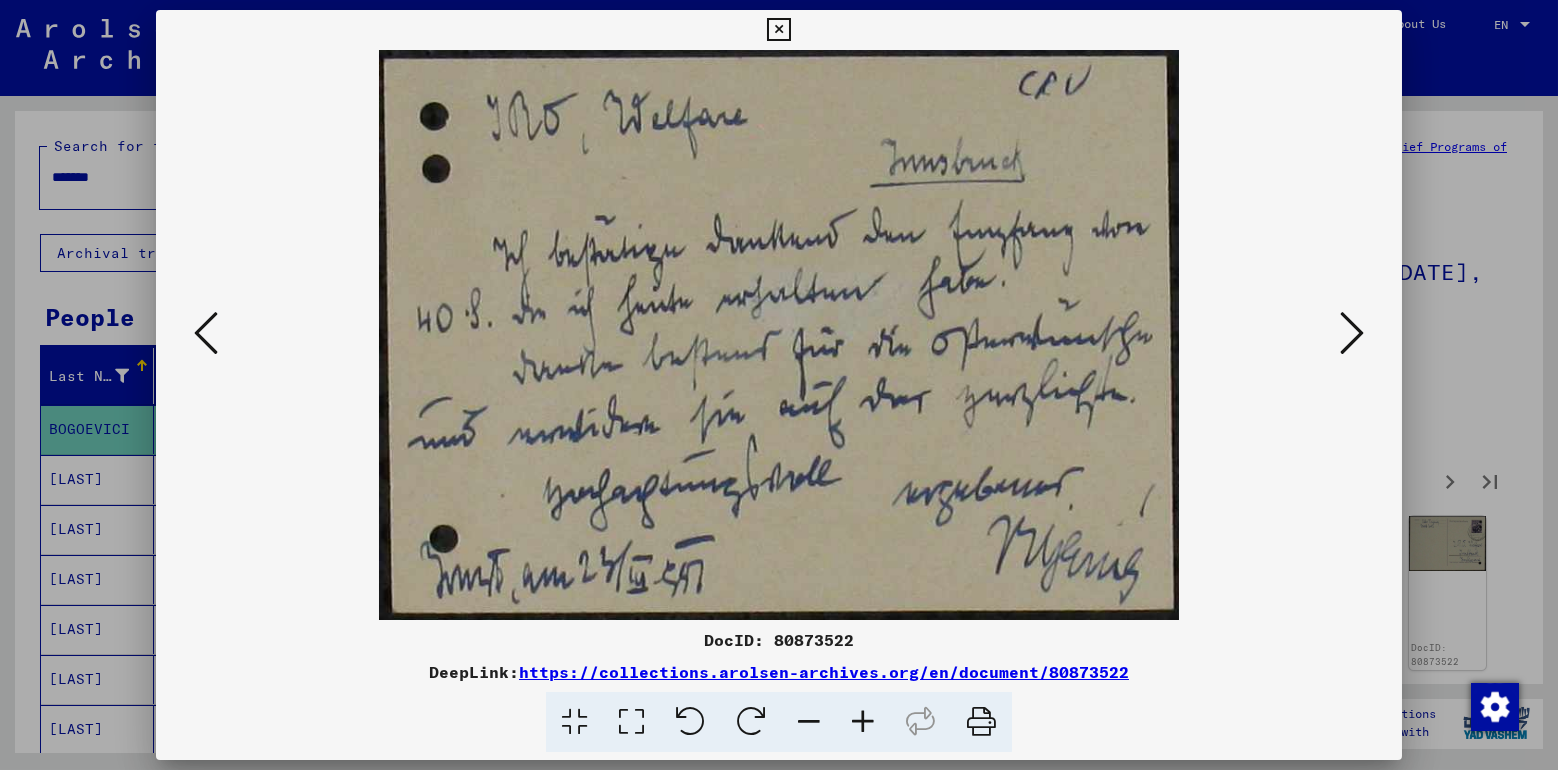 click at bounding box center [1352, 333] 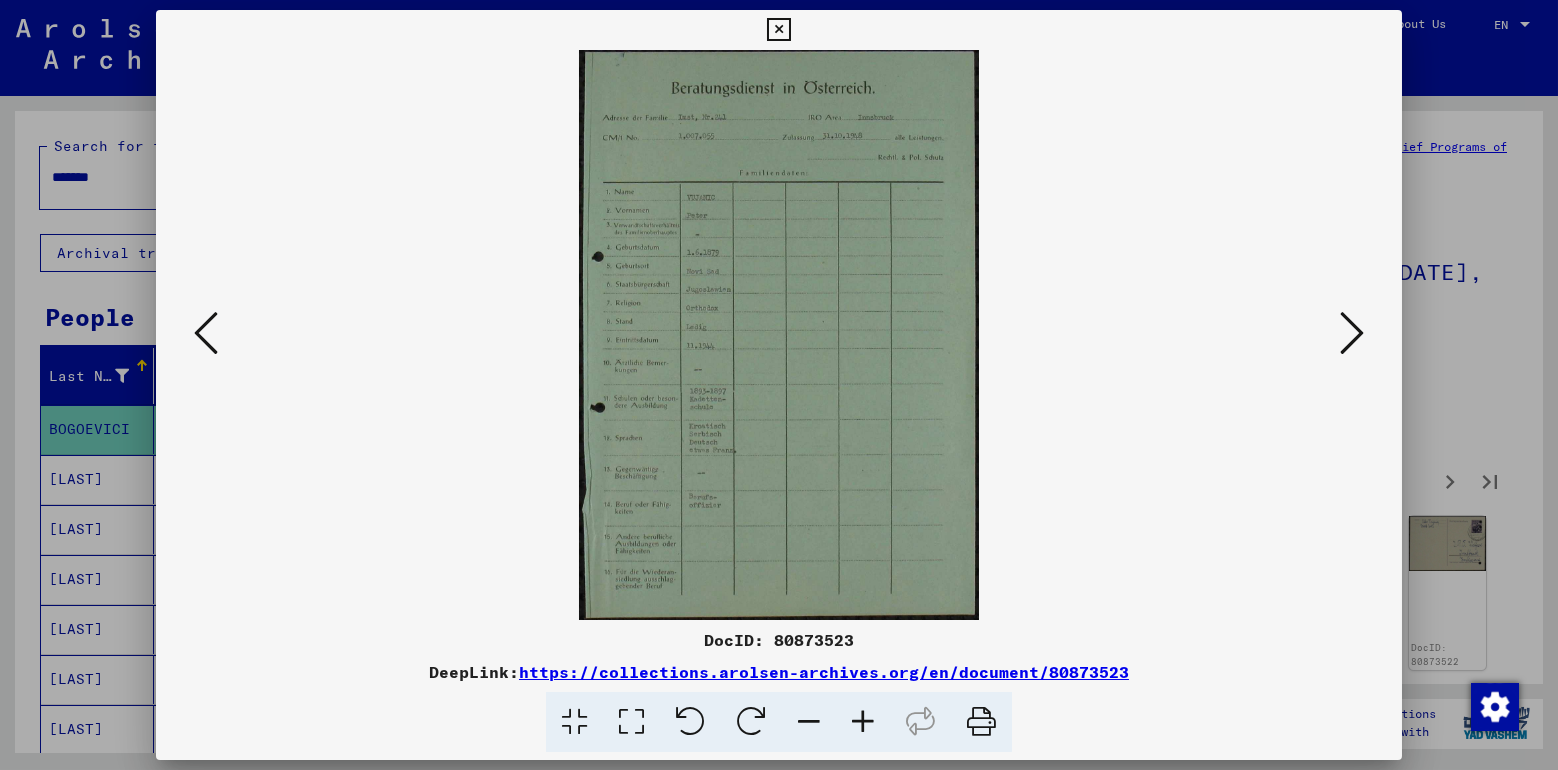 click at bounding box center (1352, 333) 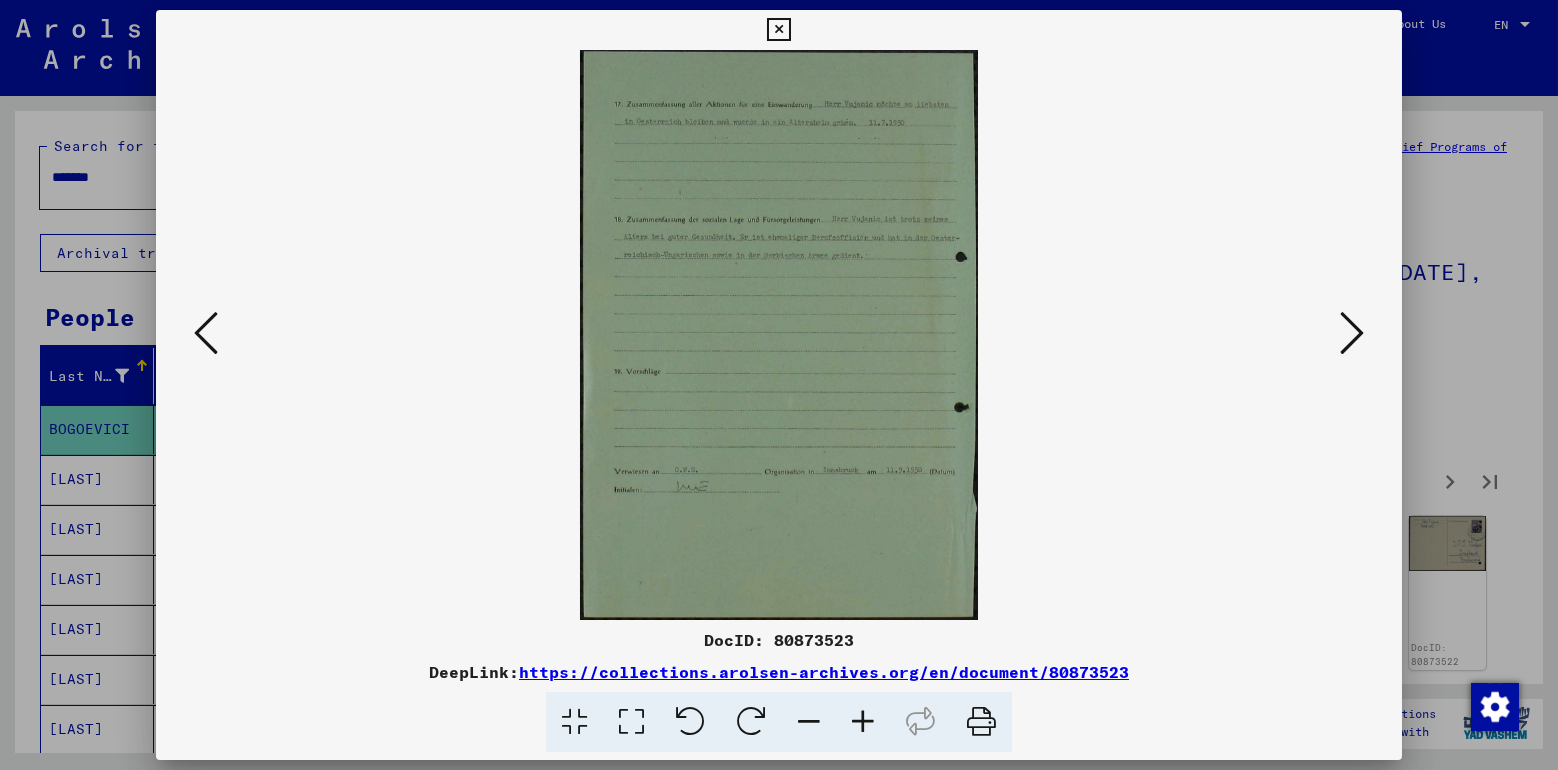 click at bounding box center [1352, 333] 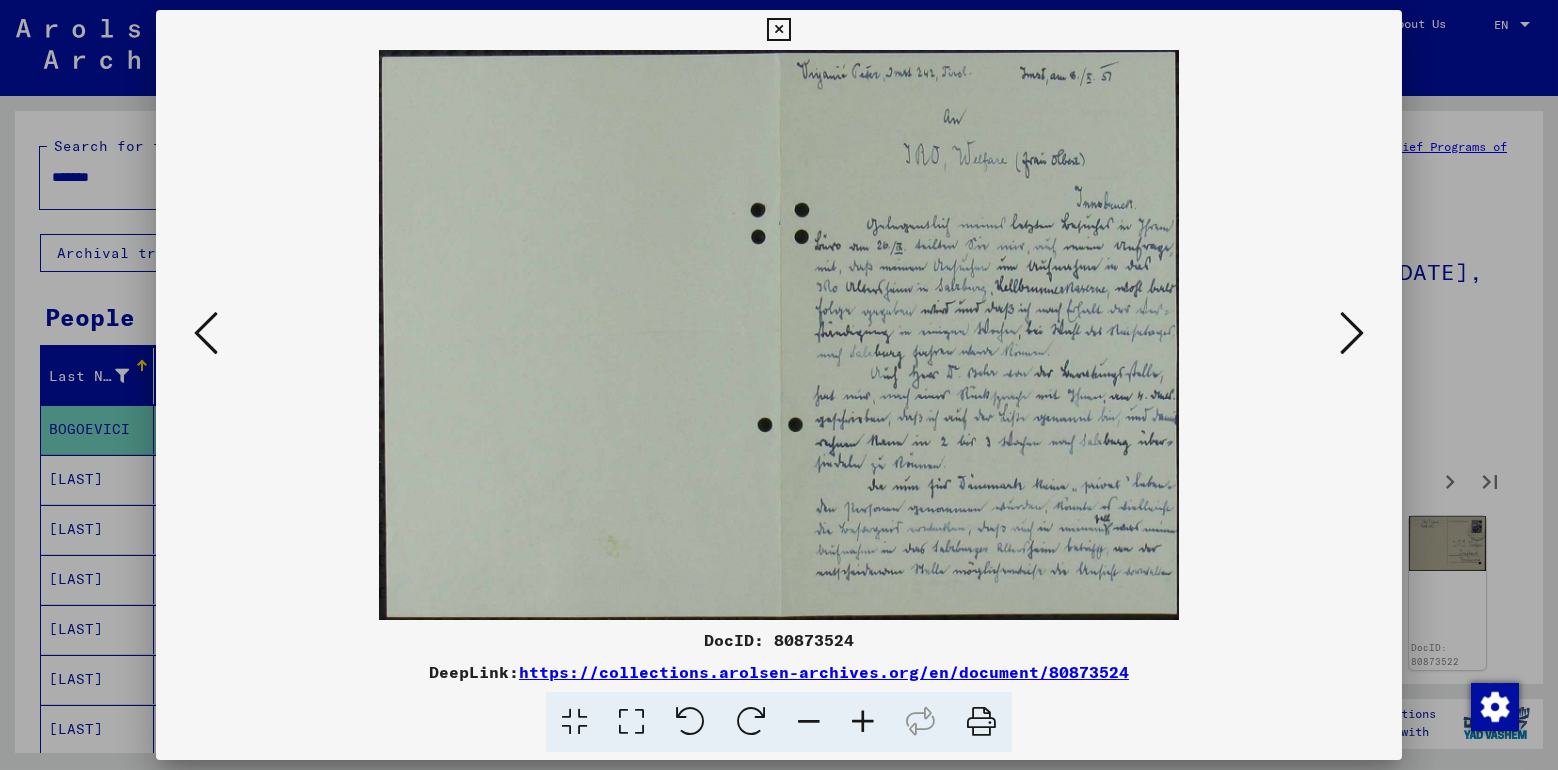 click at bounding box center [1352, 333] 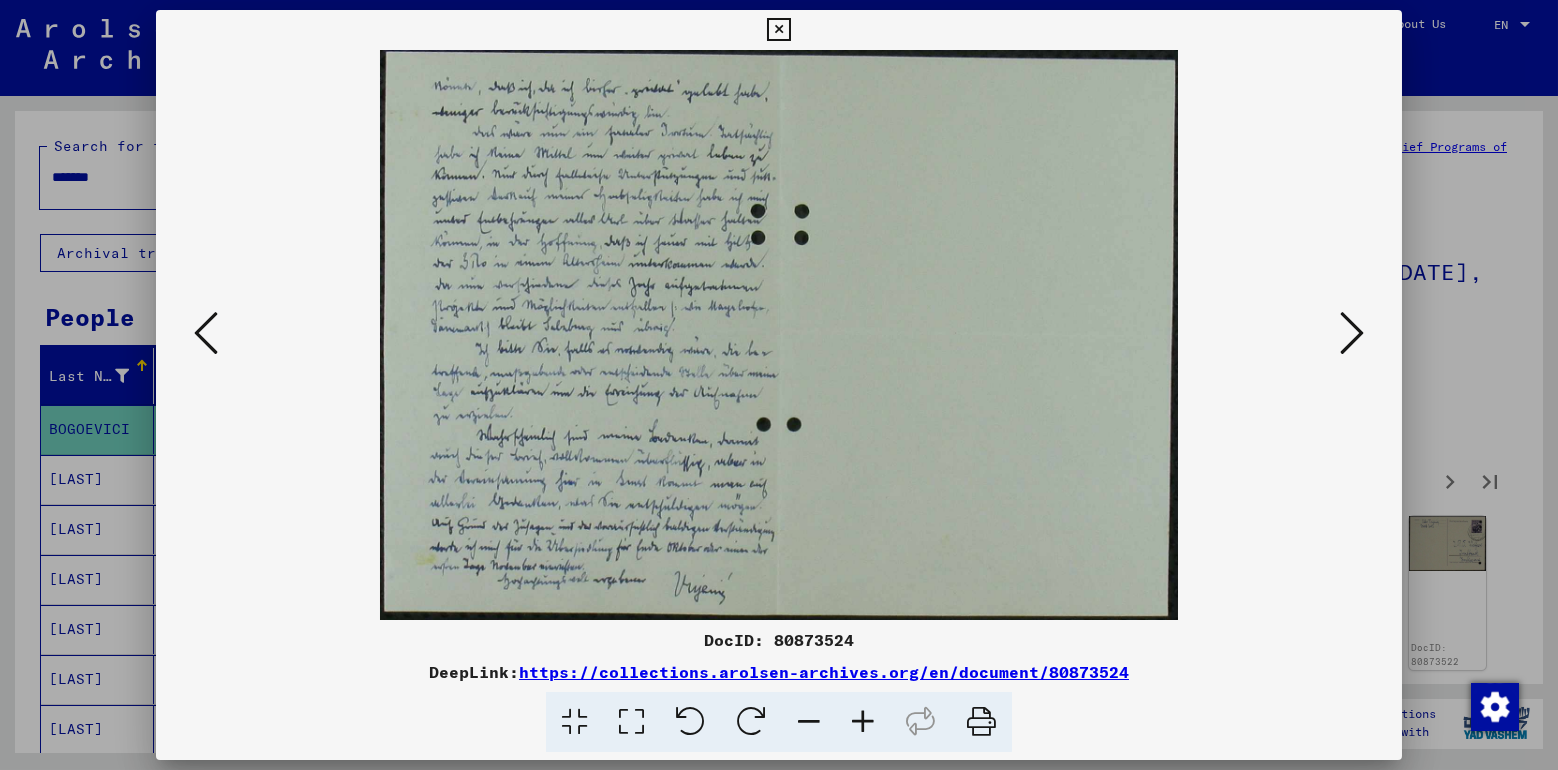 click at bounding box center (206, 333) 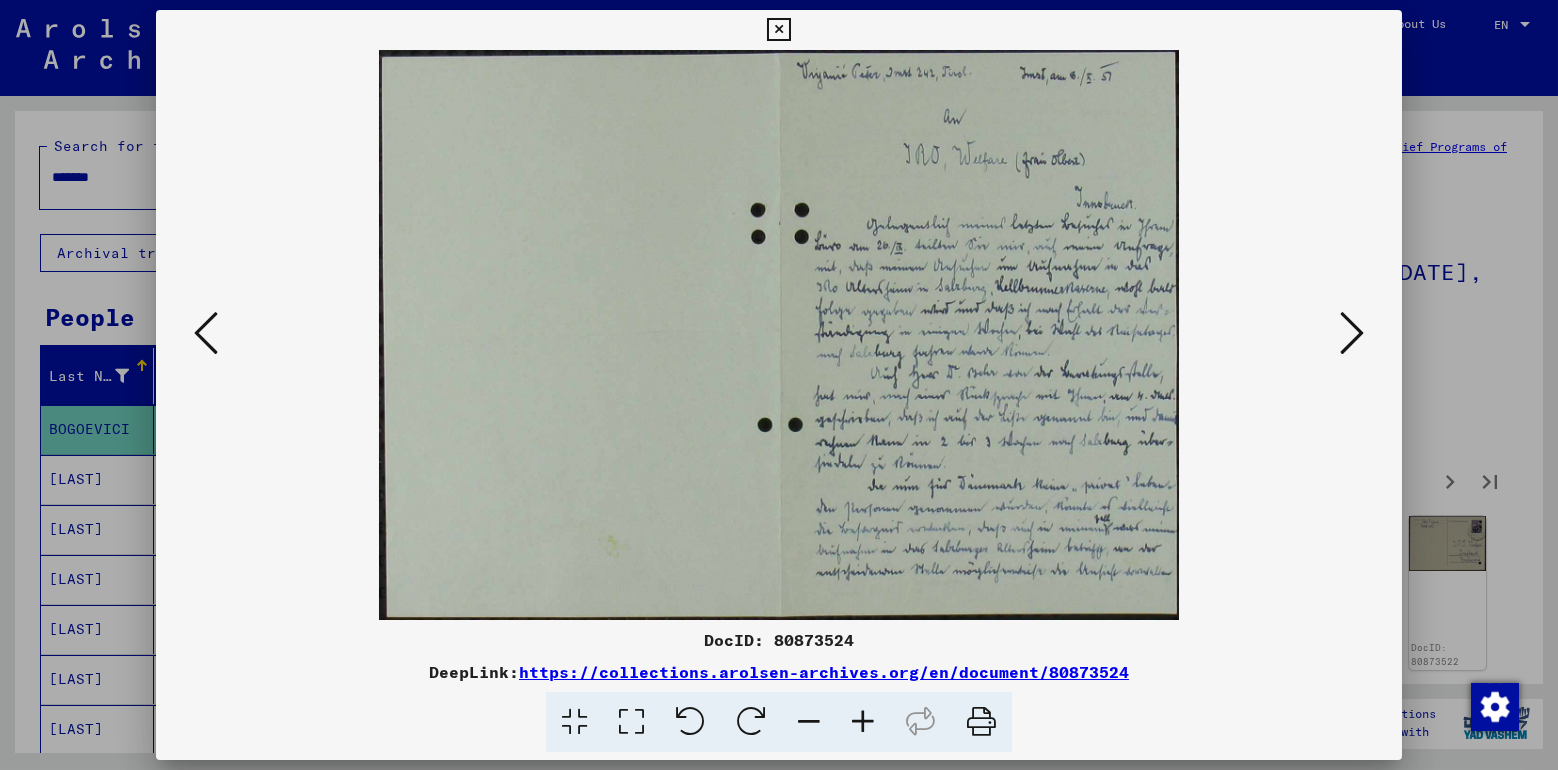 click at bounding box center [206, 333] 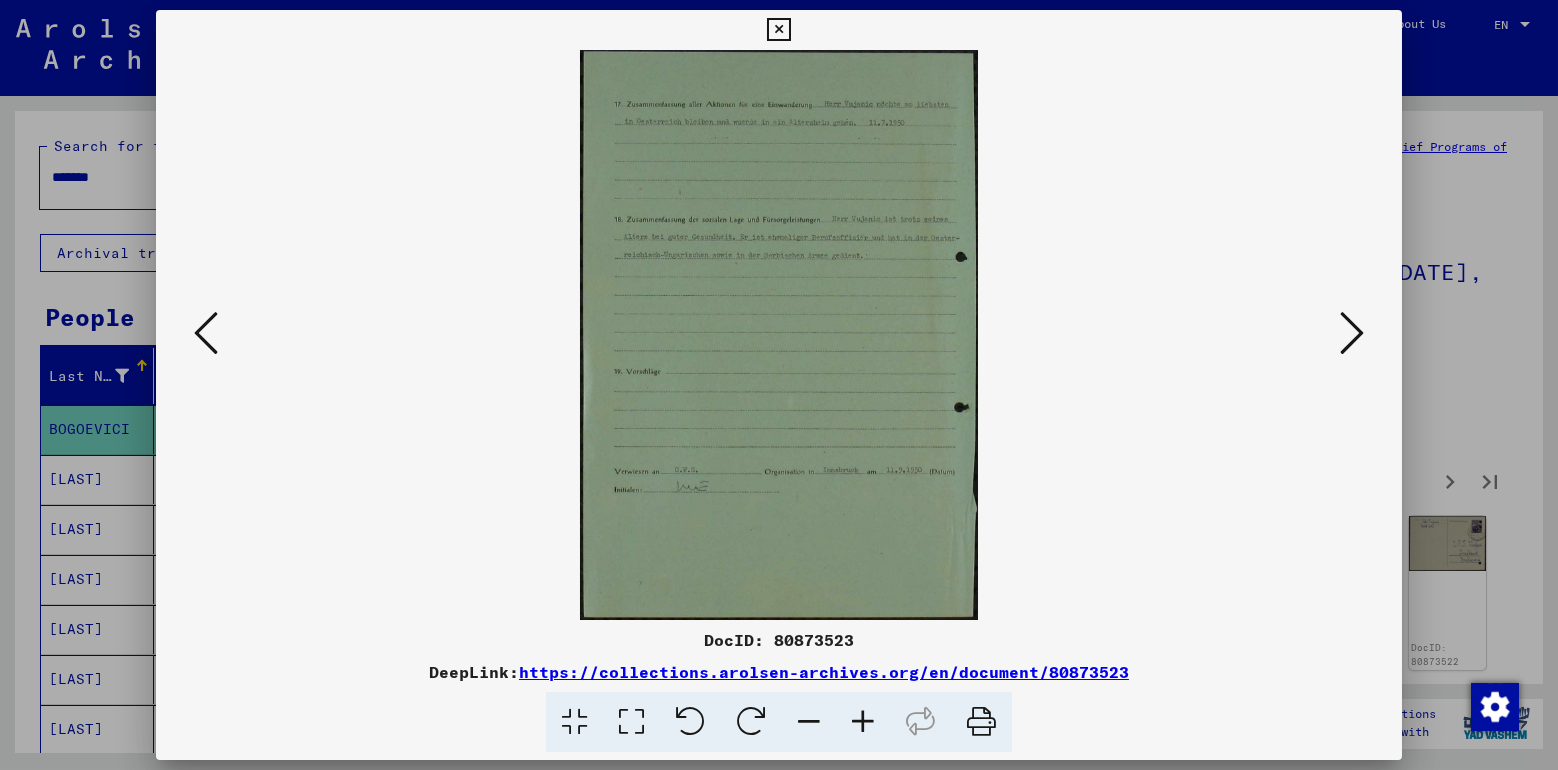 click at bounding box center (1352, 333) 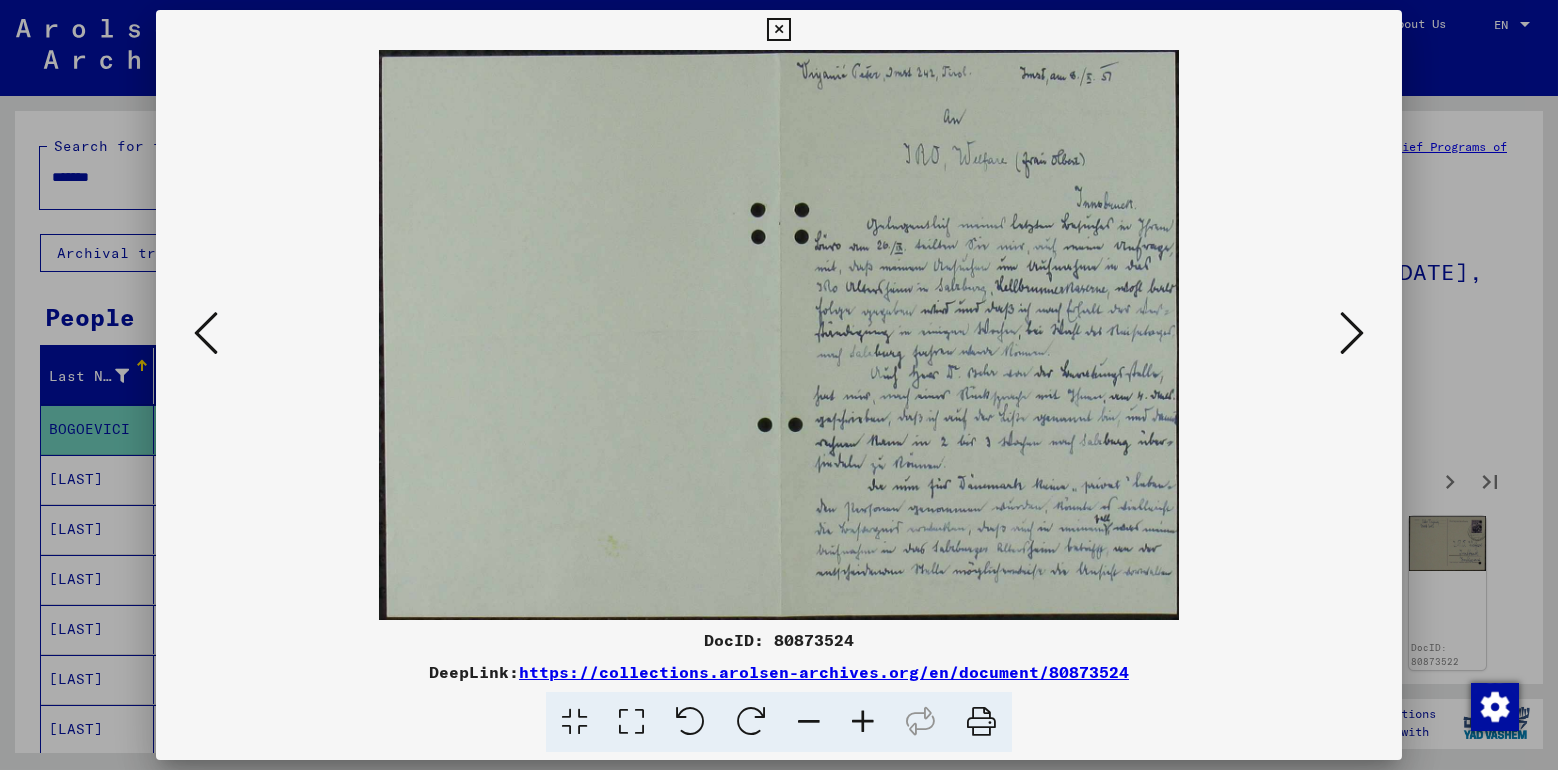 click at bounding box center (1352, 333) 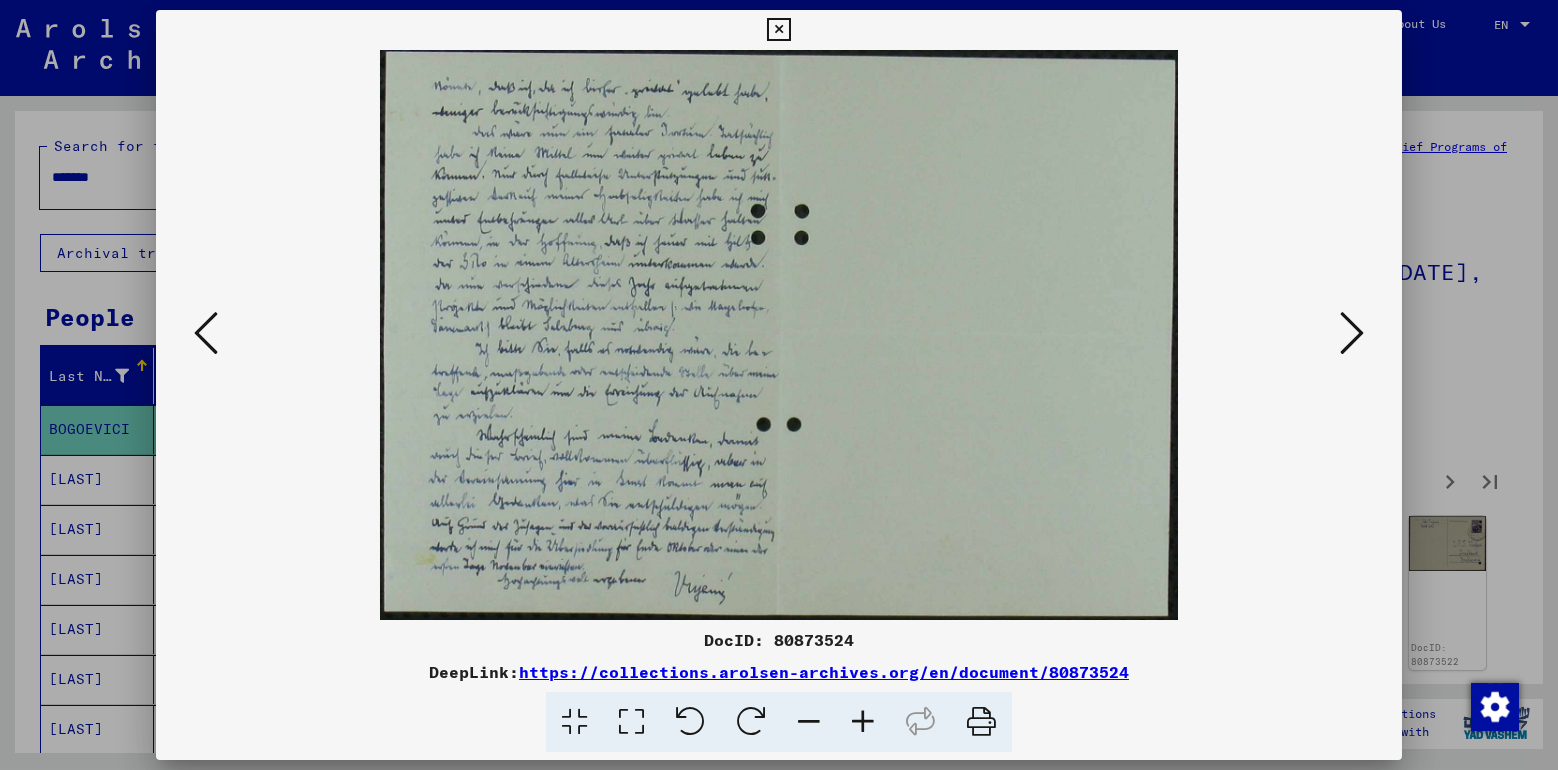 click at bounding box center (1352, 333) 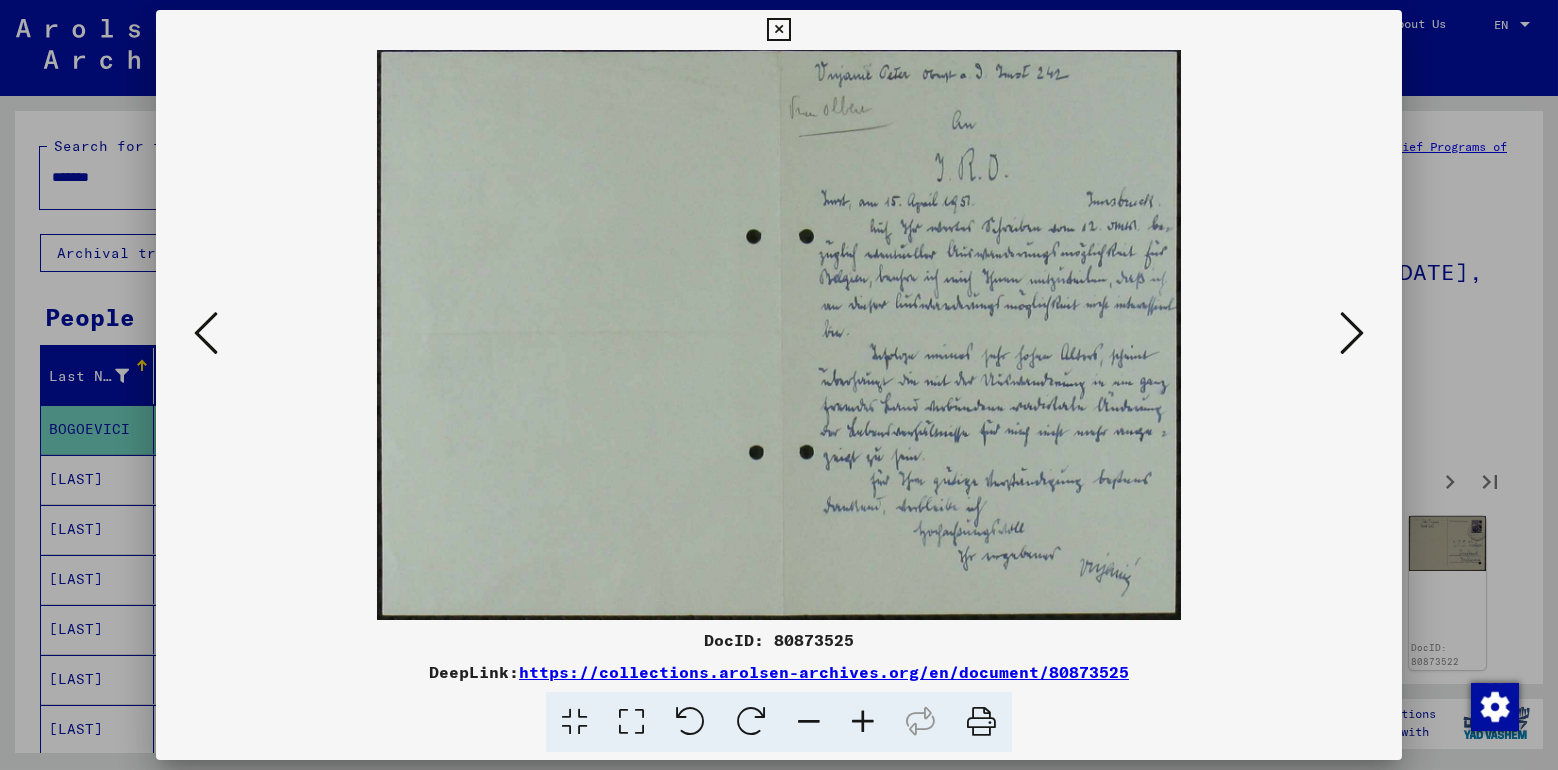 click at bounding box center (1352, 333) 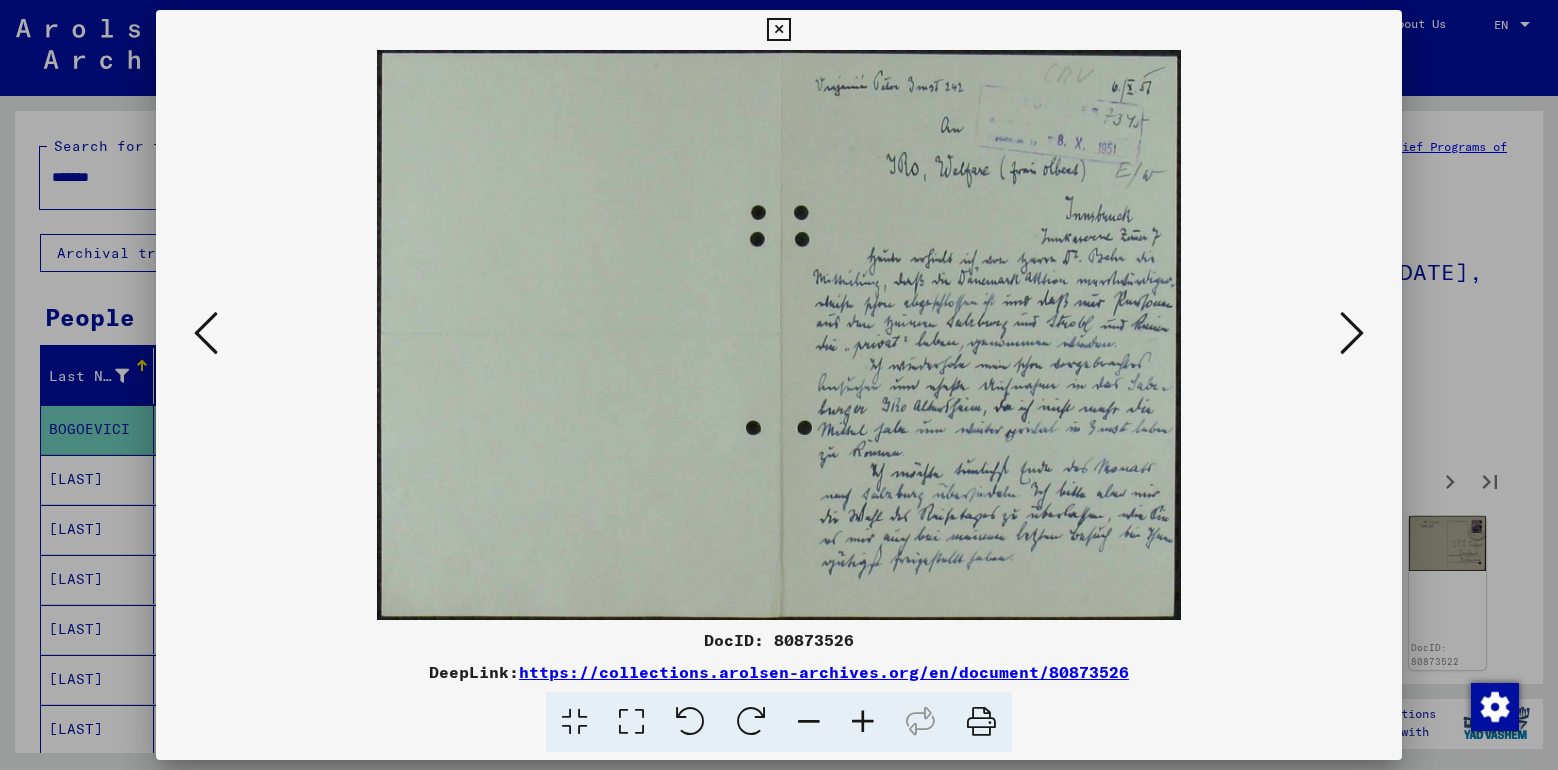 click at bounding box center (1352, 333) 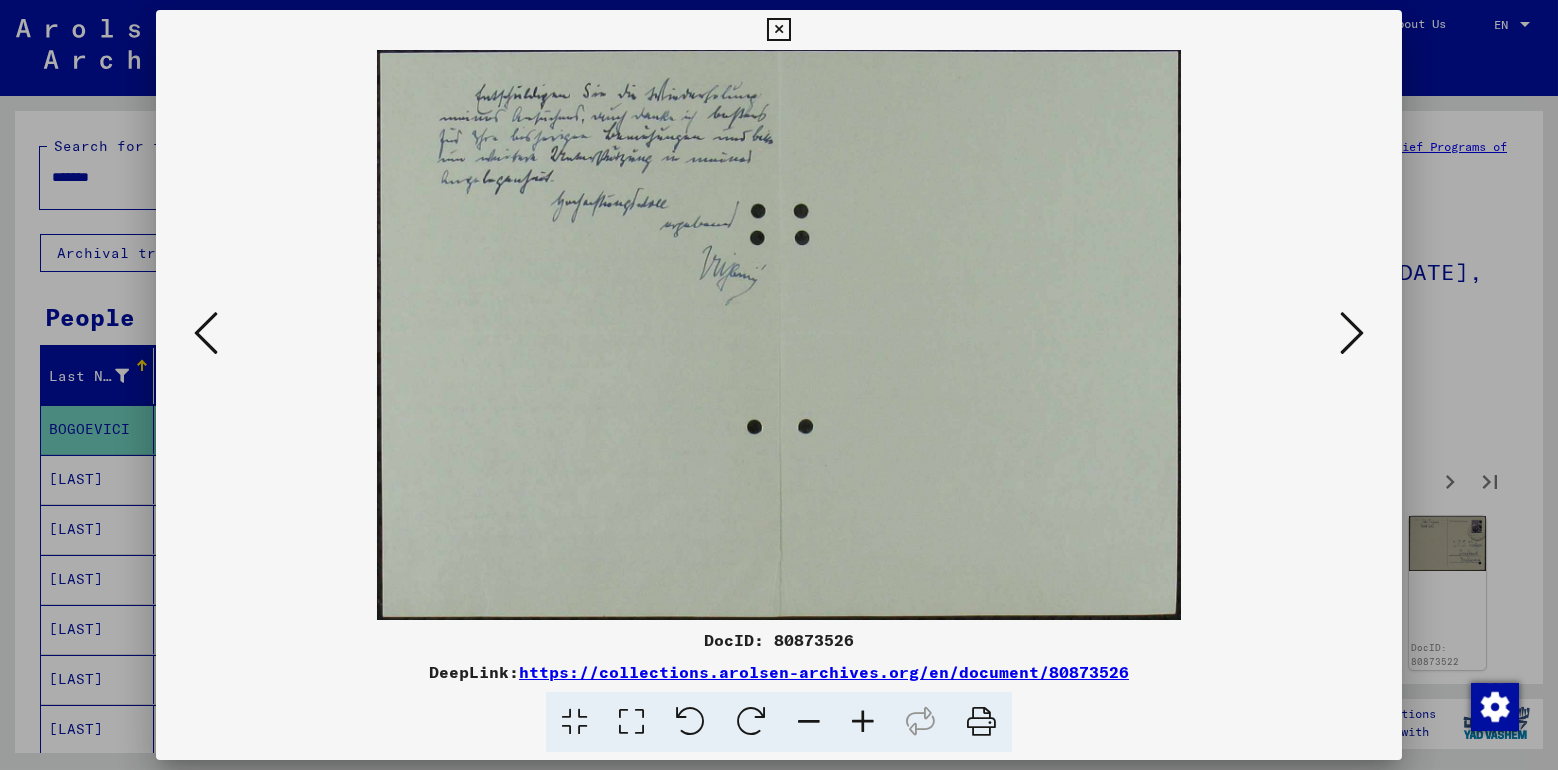 click at bounding box center (1352, 333) 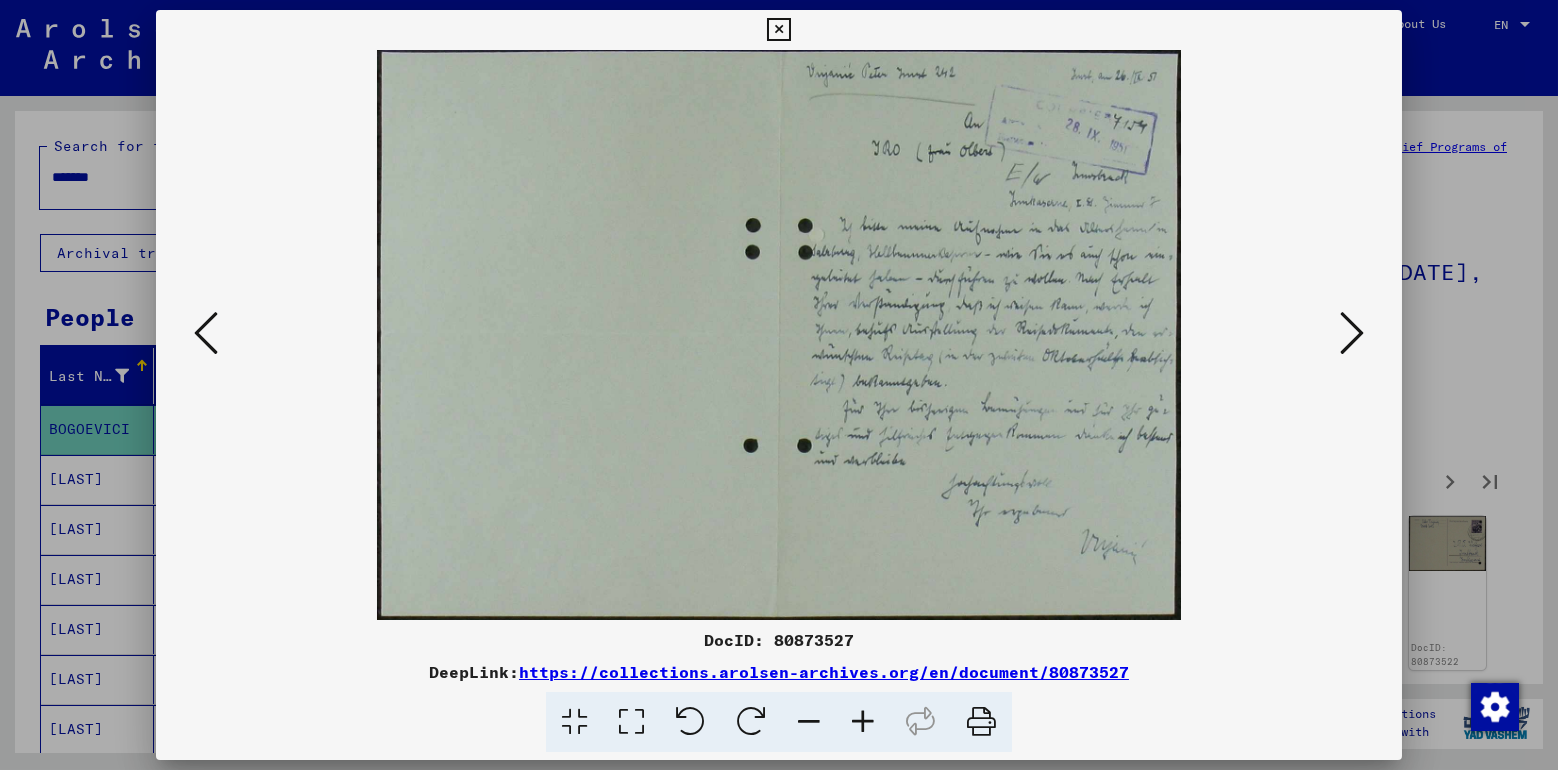 click at bounding box center [1352, 333] 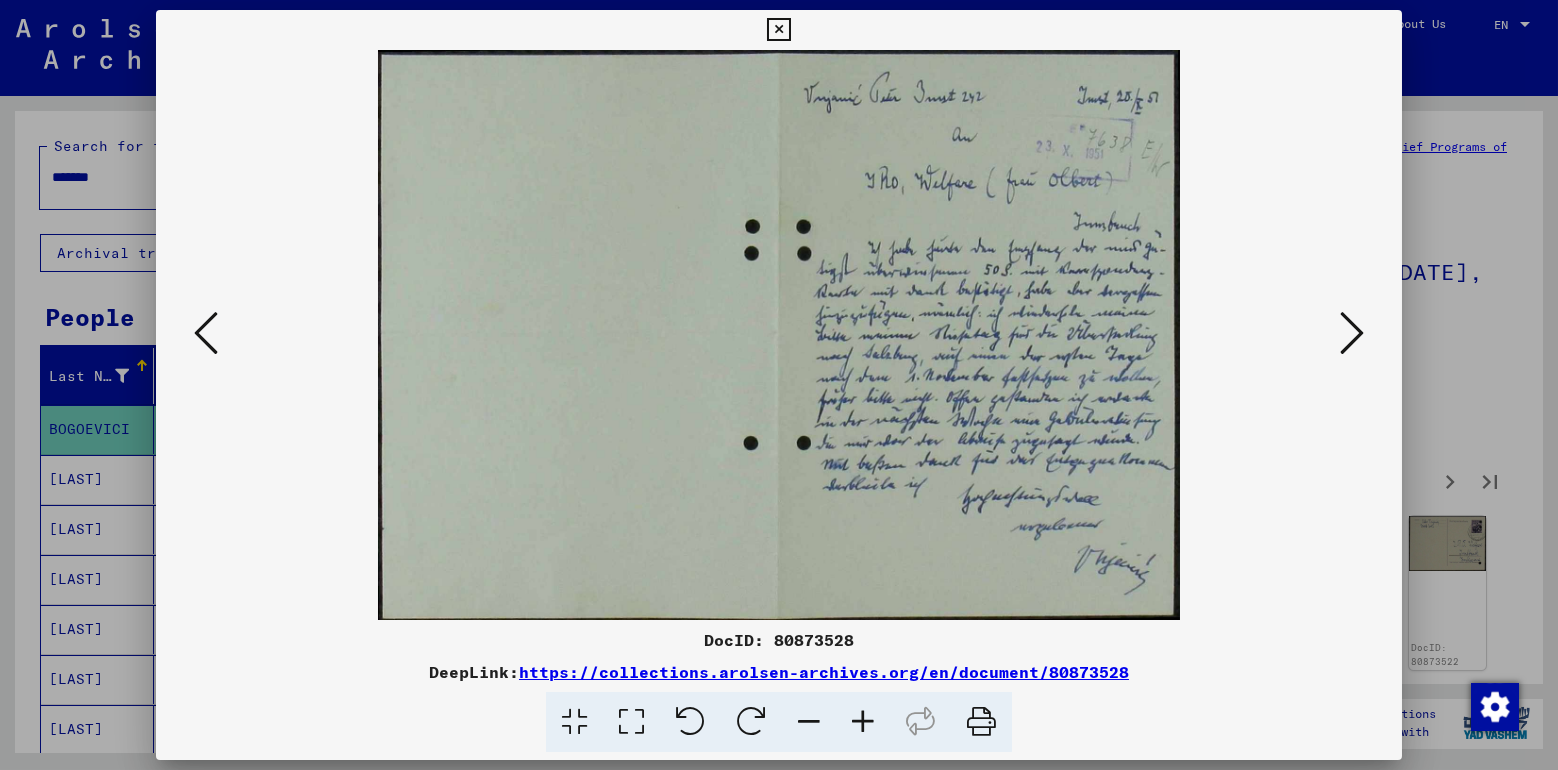 click at bounding box center (1352, 333) 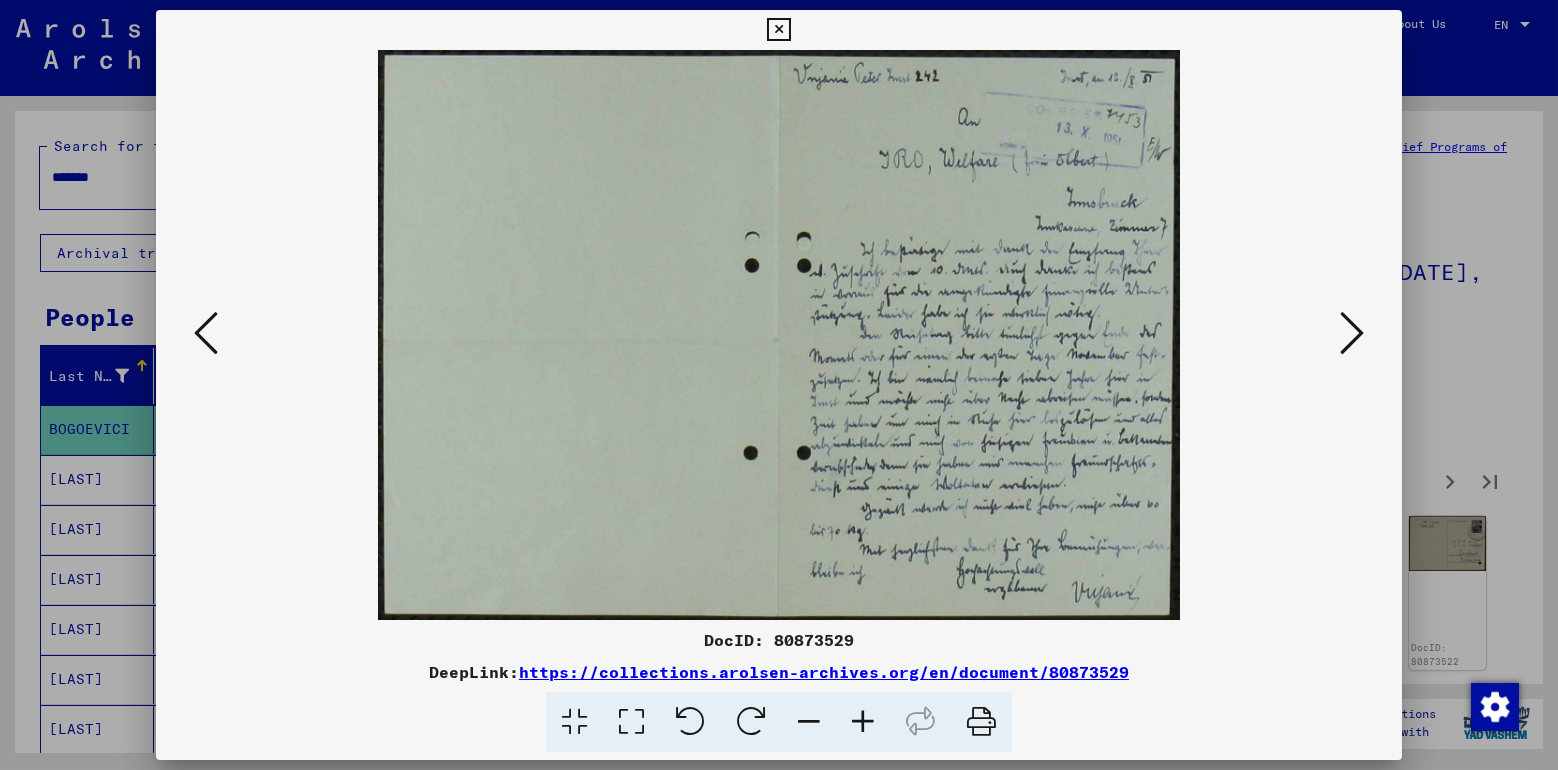 click at bounding box center [1352, 333] 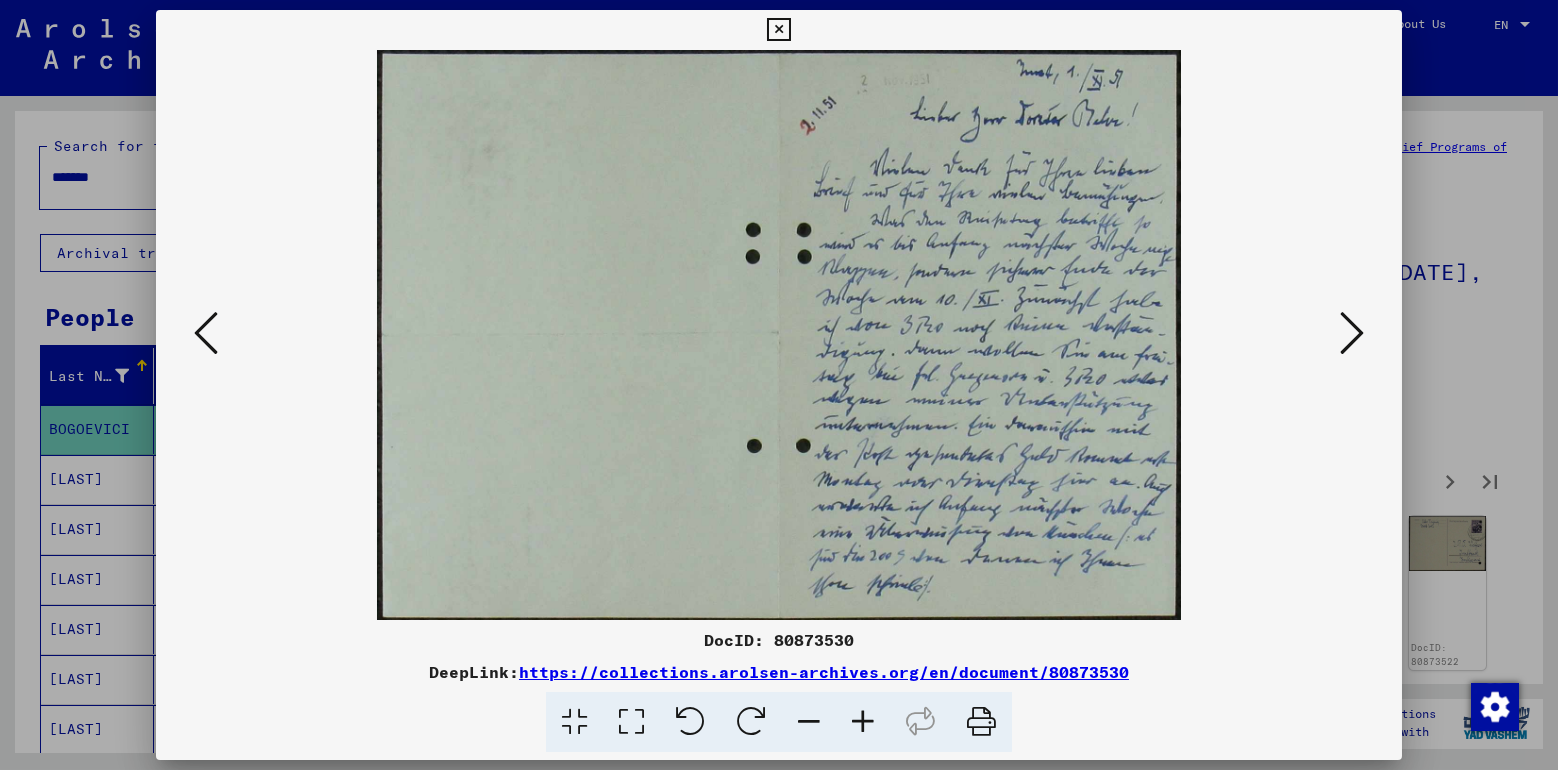 click at bounding box center [1352, 333] 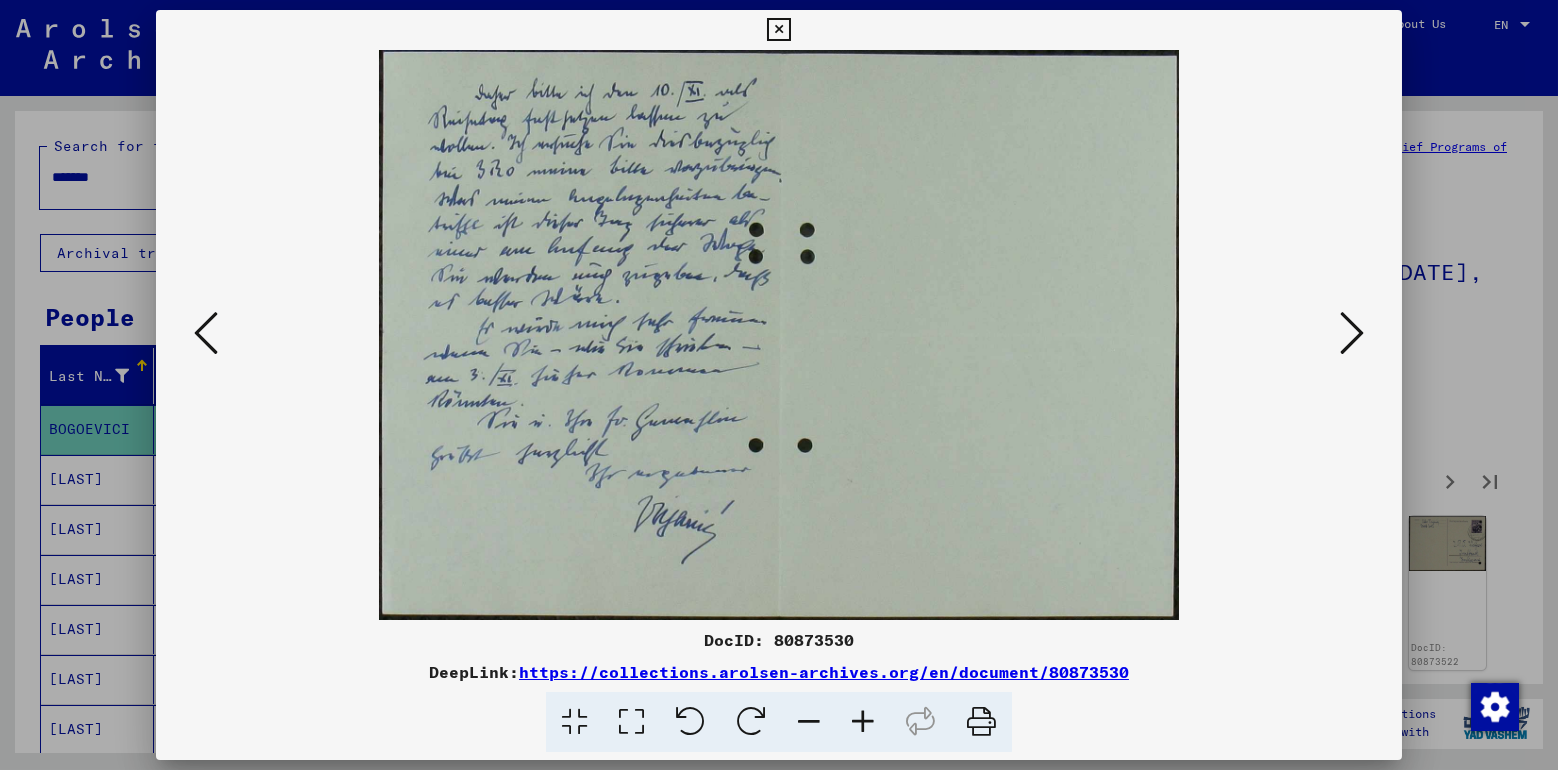 click at bounding box center (1352, 333) 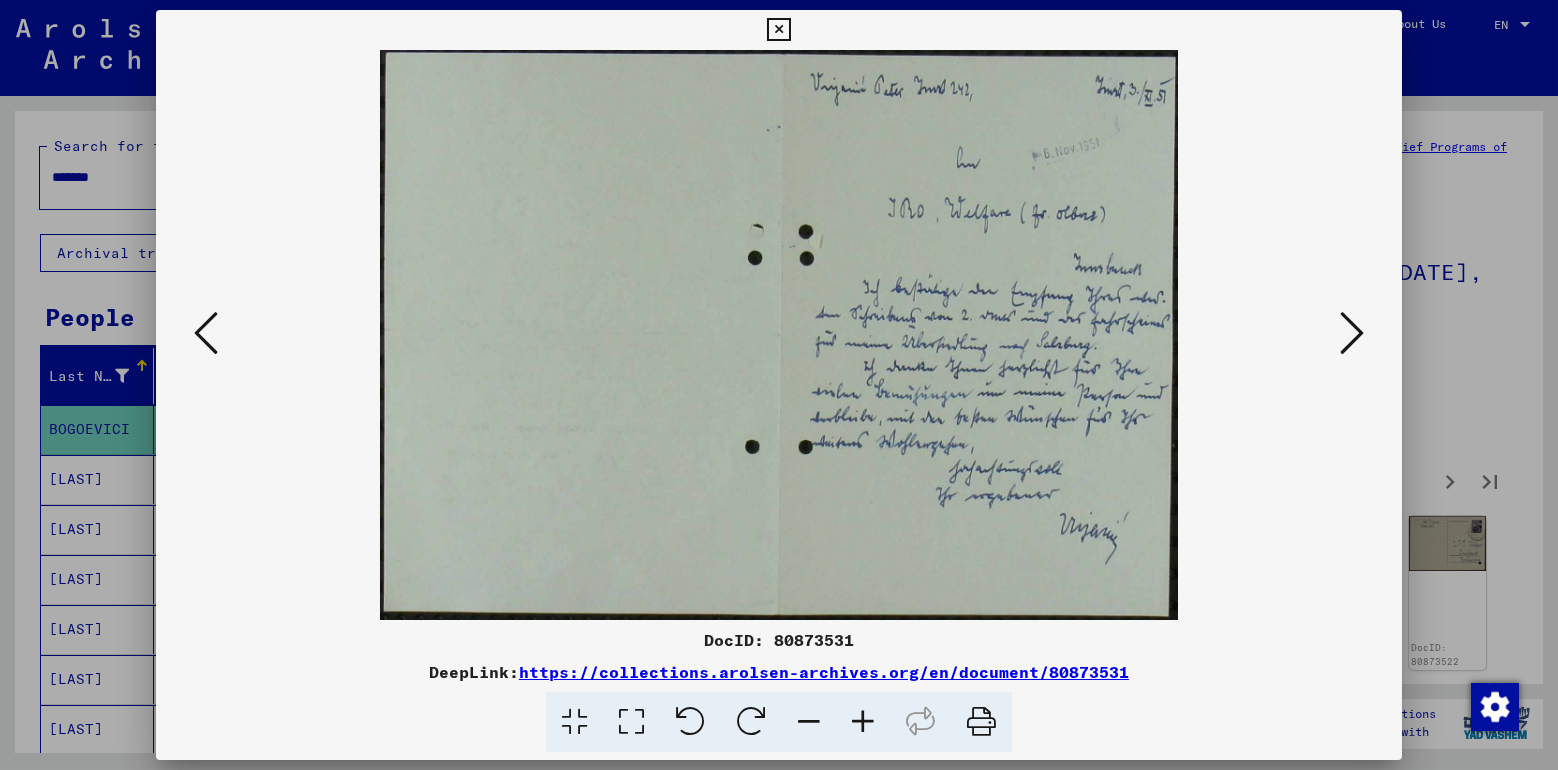 click at bounding box center [1352, 333] 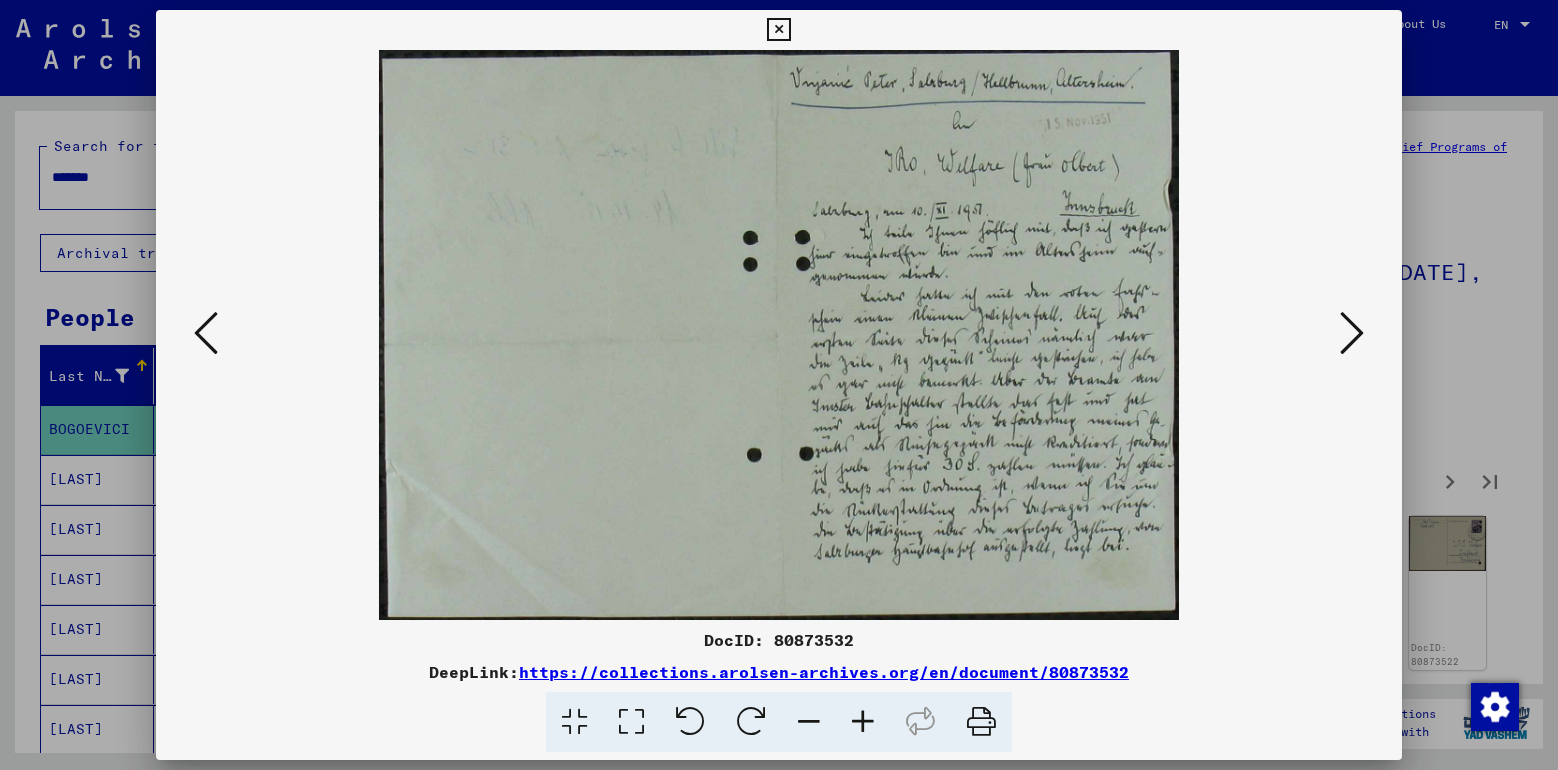 click at bounding box center [1352, 333] 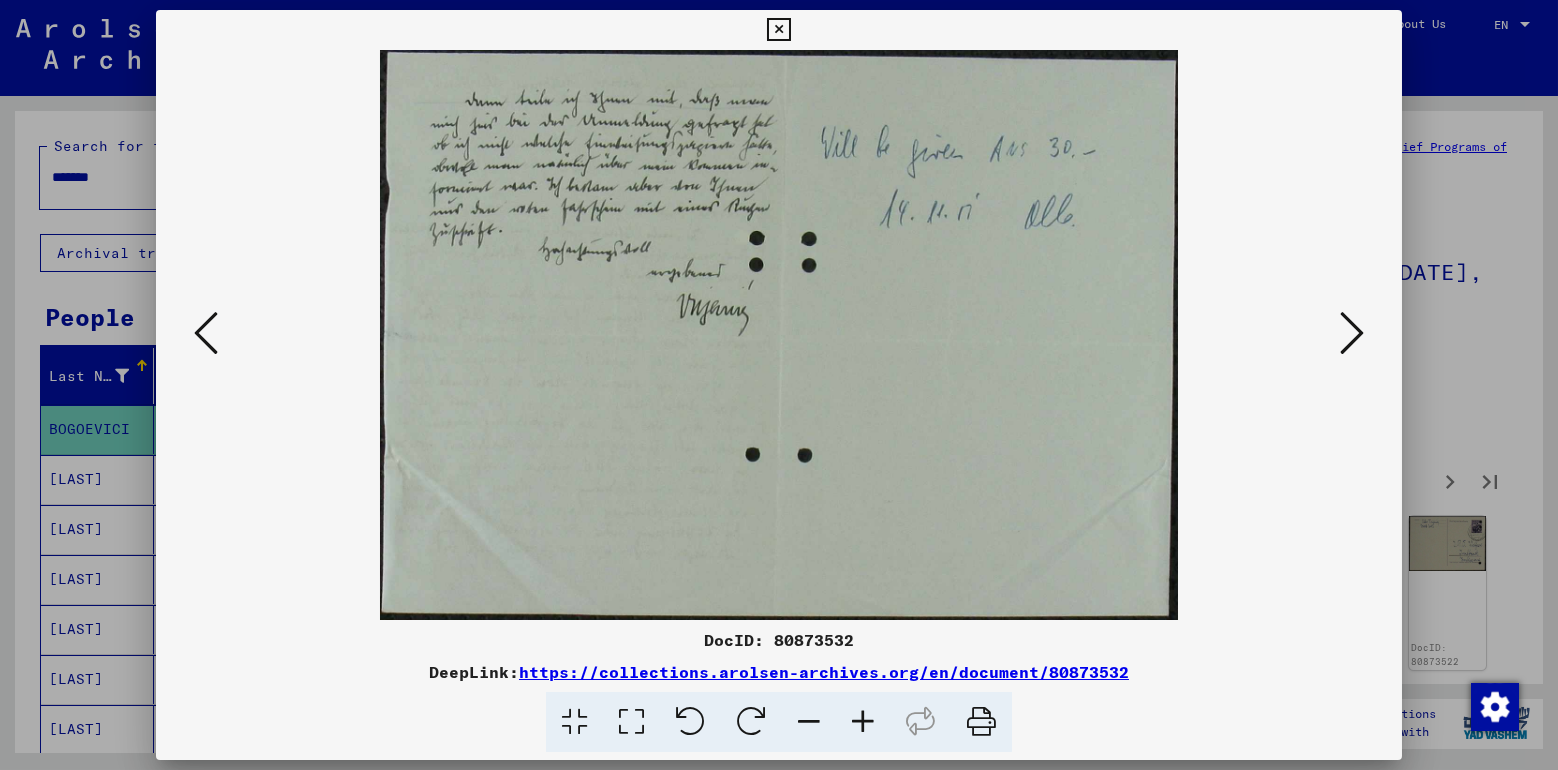 click at bounding box center (1352, 333) 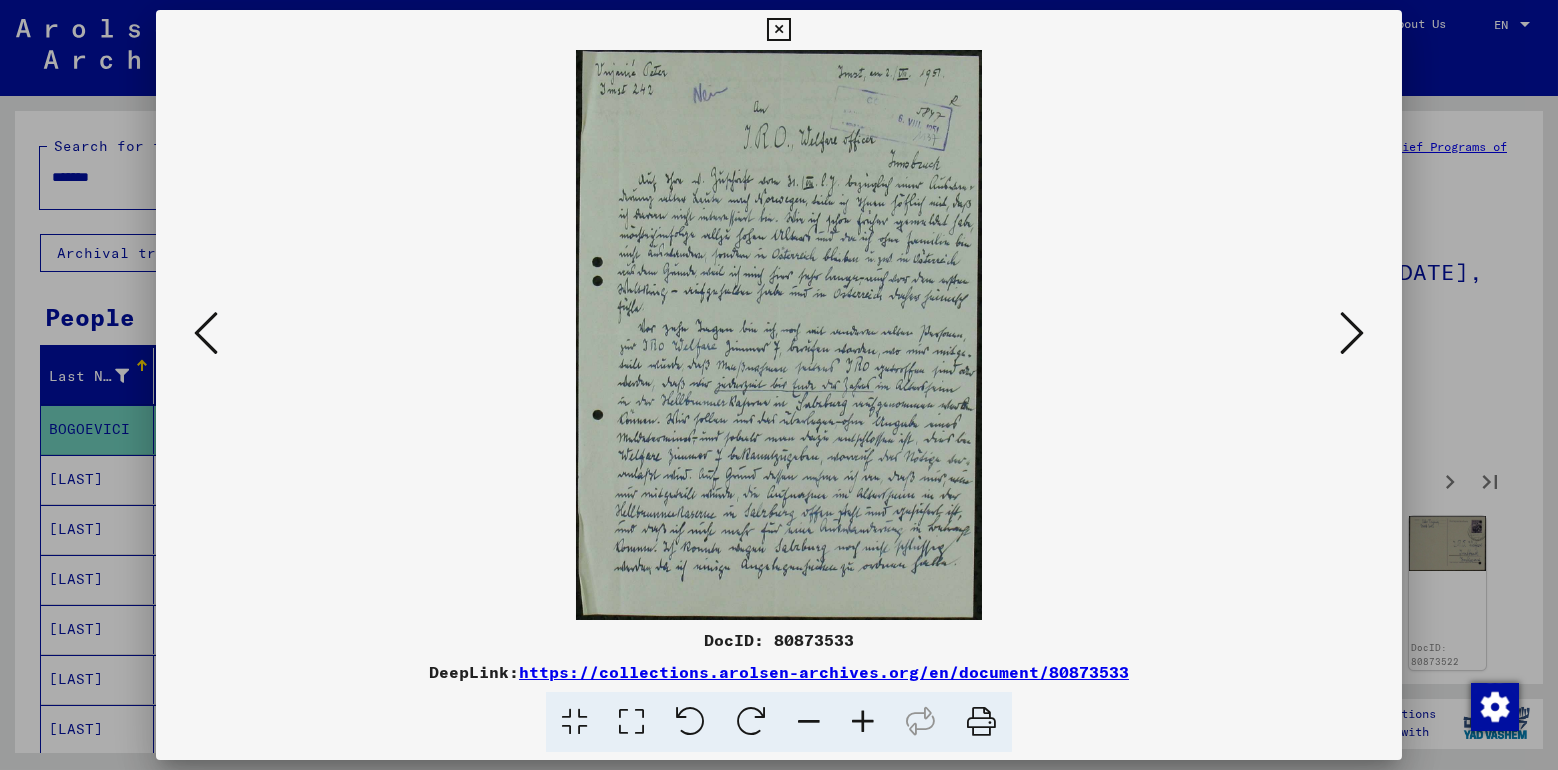 click at bounding box center [1352, 333] 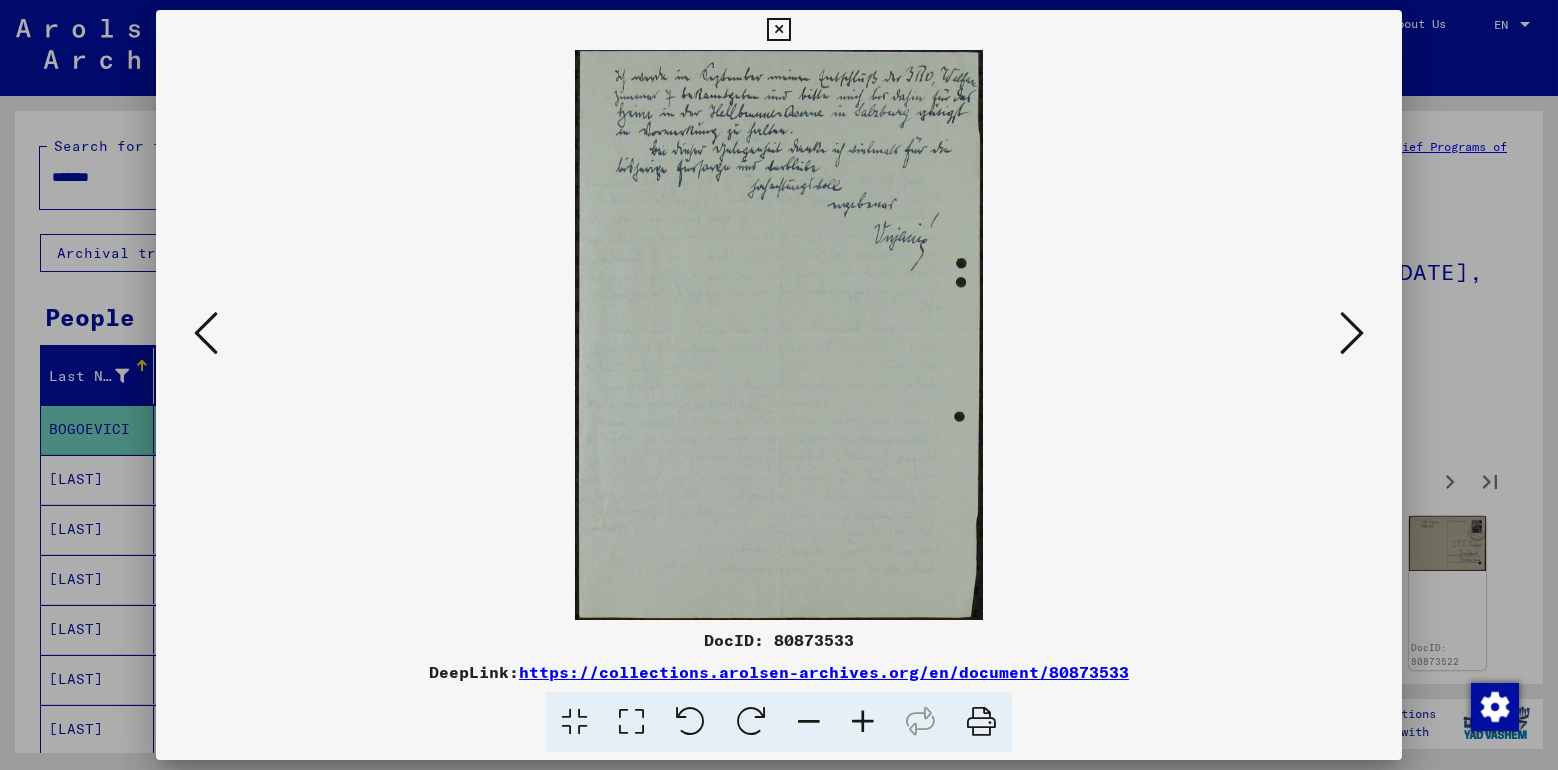 click at bounding box center (1352, 333) 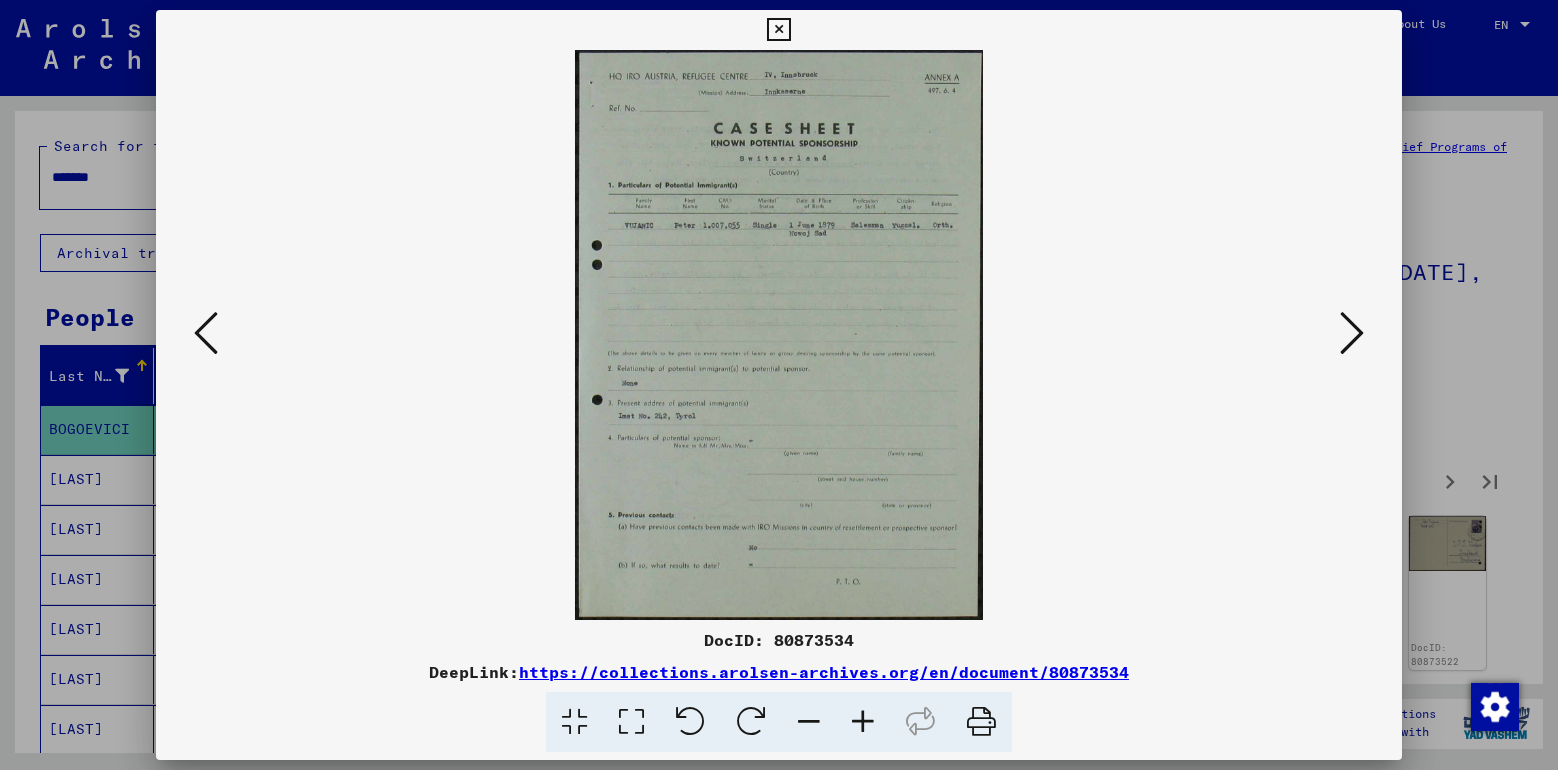 click at bounding box center [1352, 333] 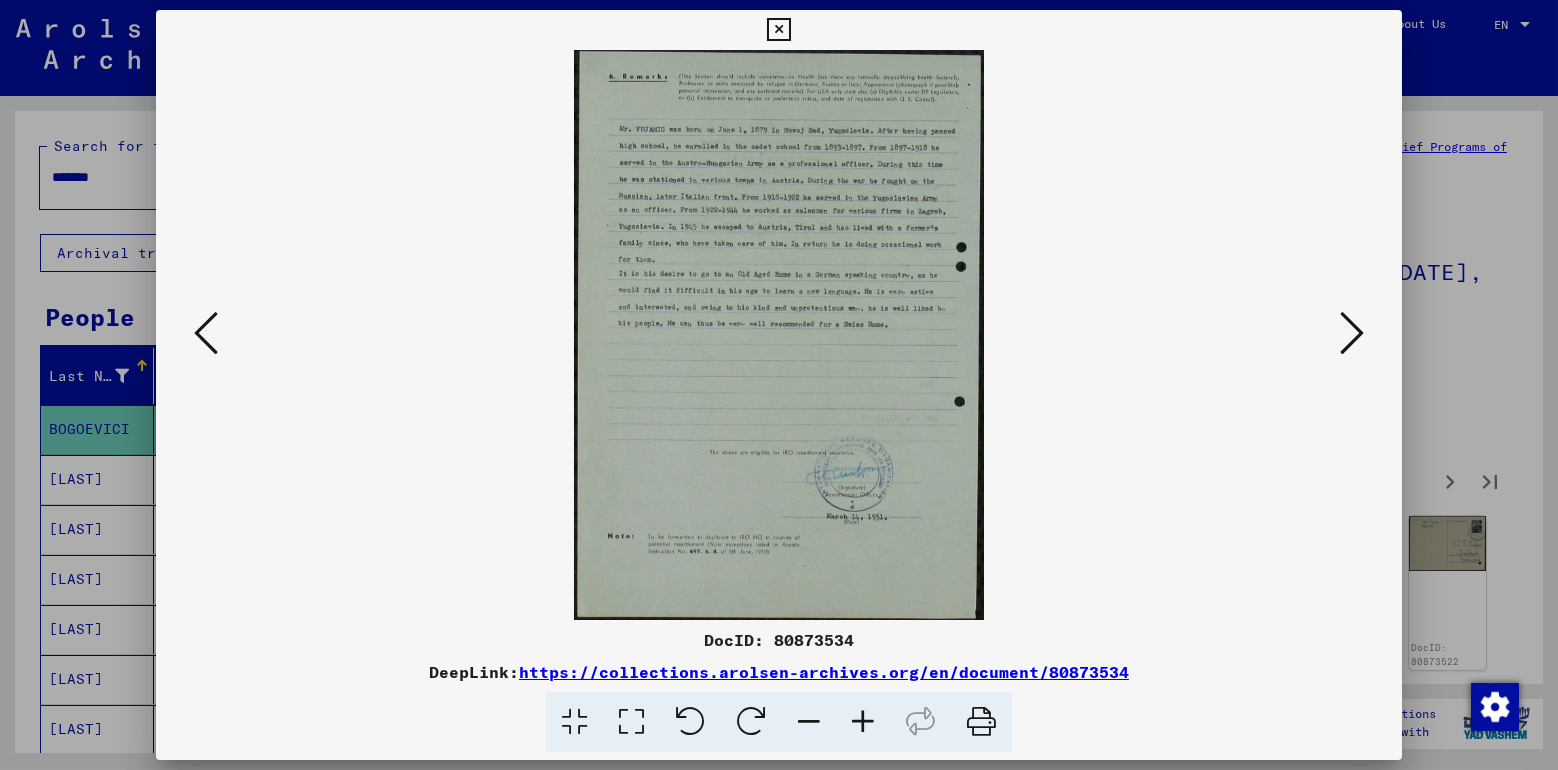 click at bounding box center (1352, 333) 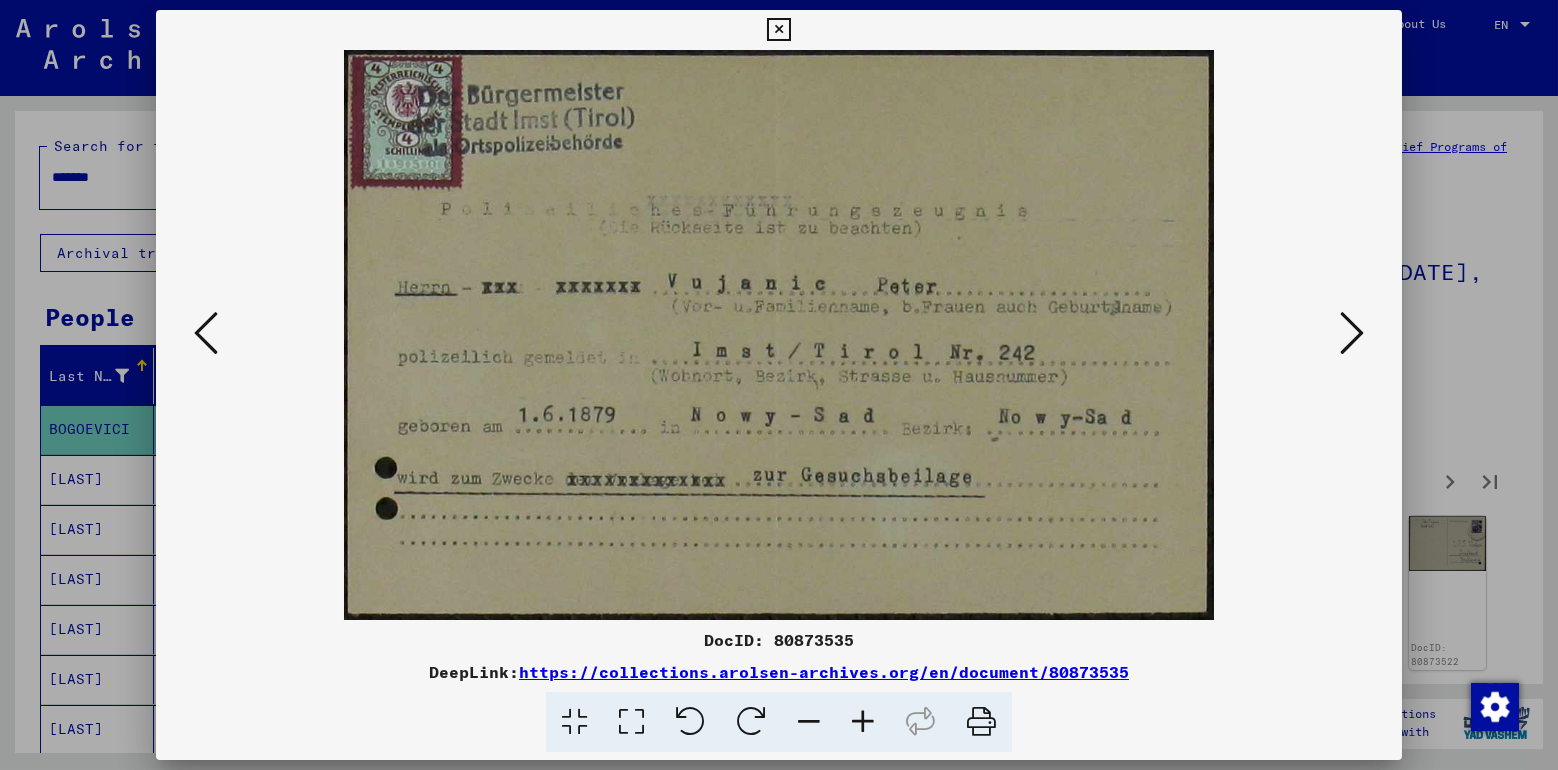 click at bounding box center [1352, 333] 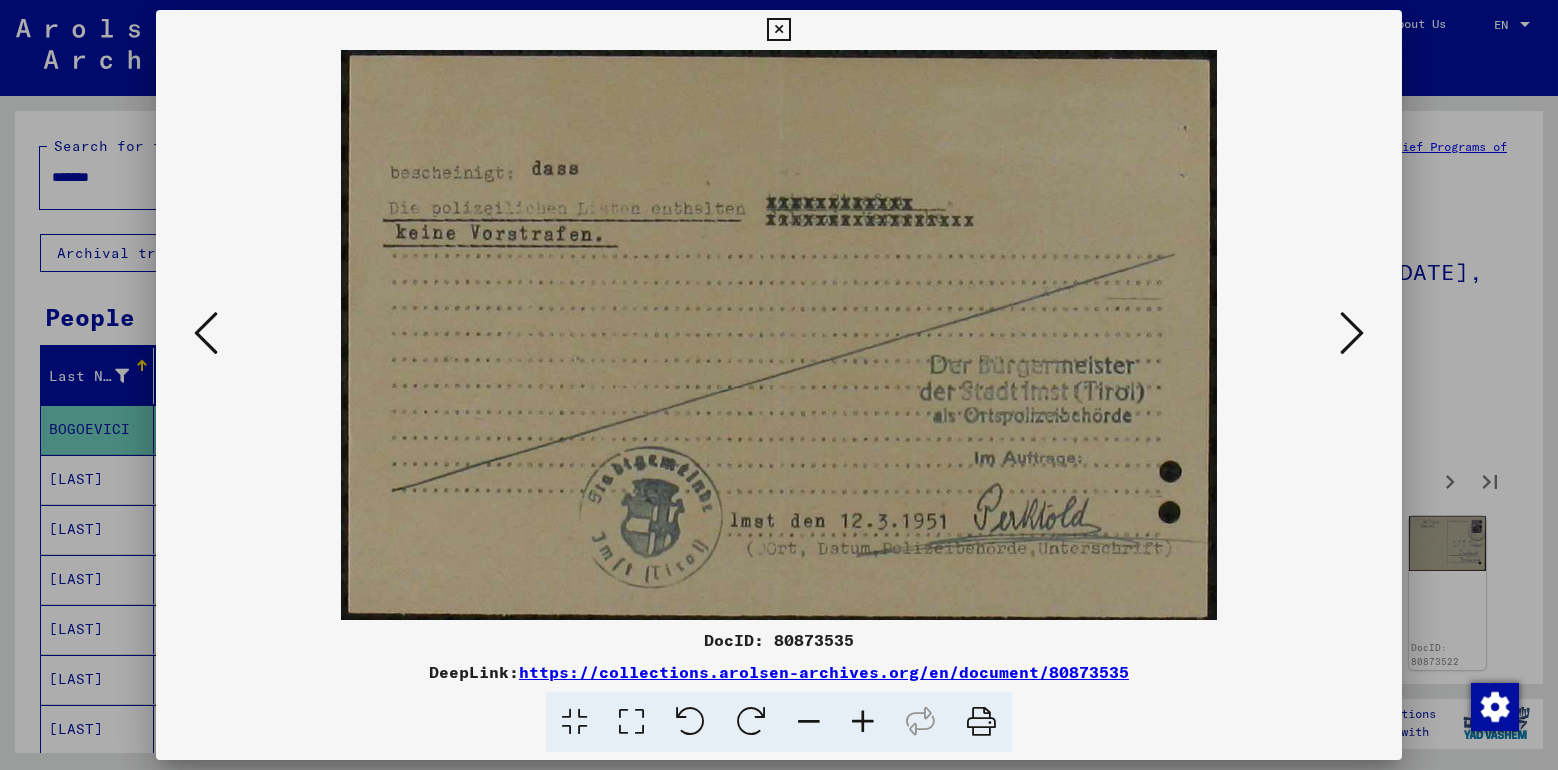 click at bounding box center [1352, 333] 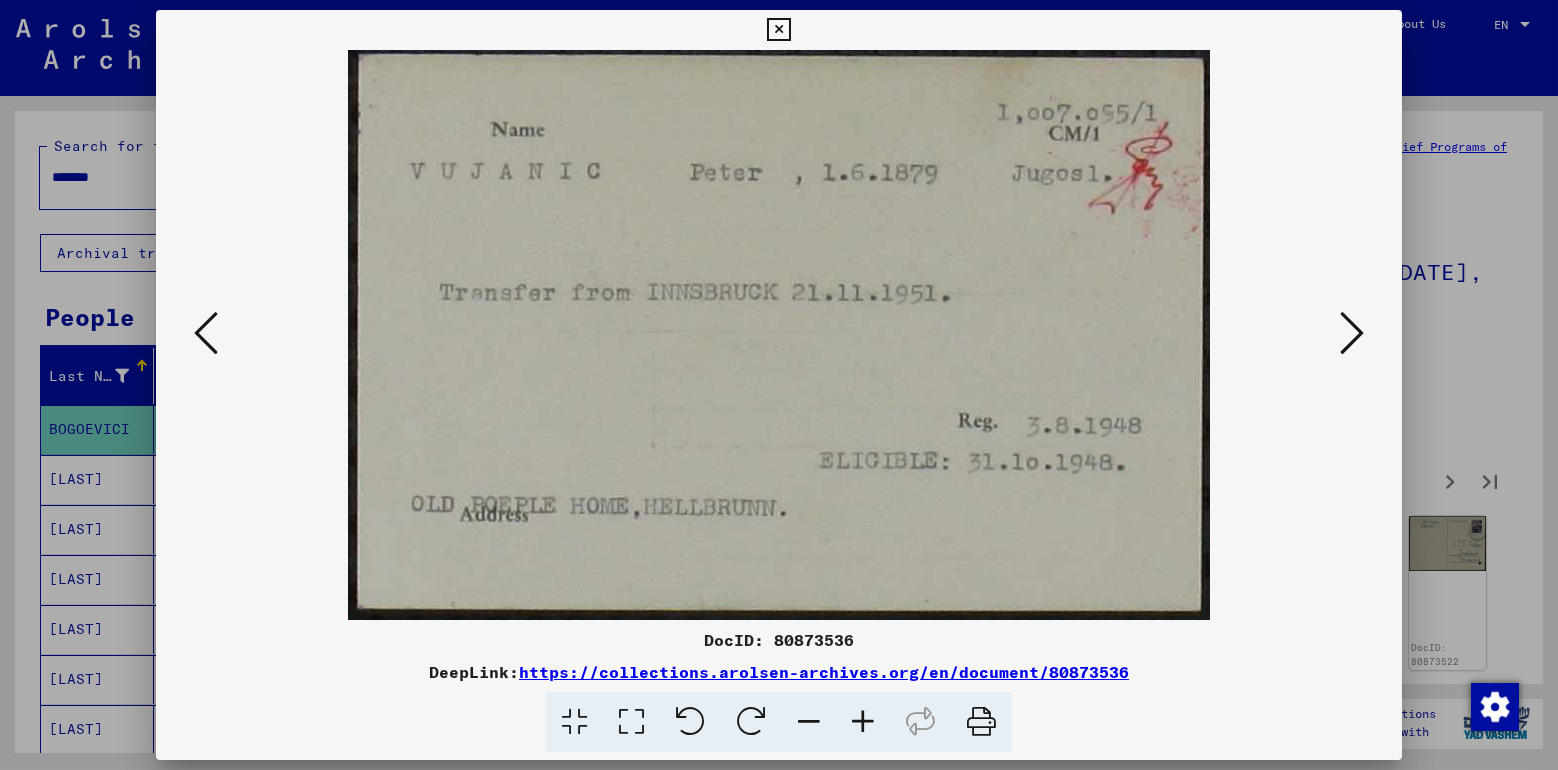 click at bounding box center [1352, 333] 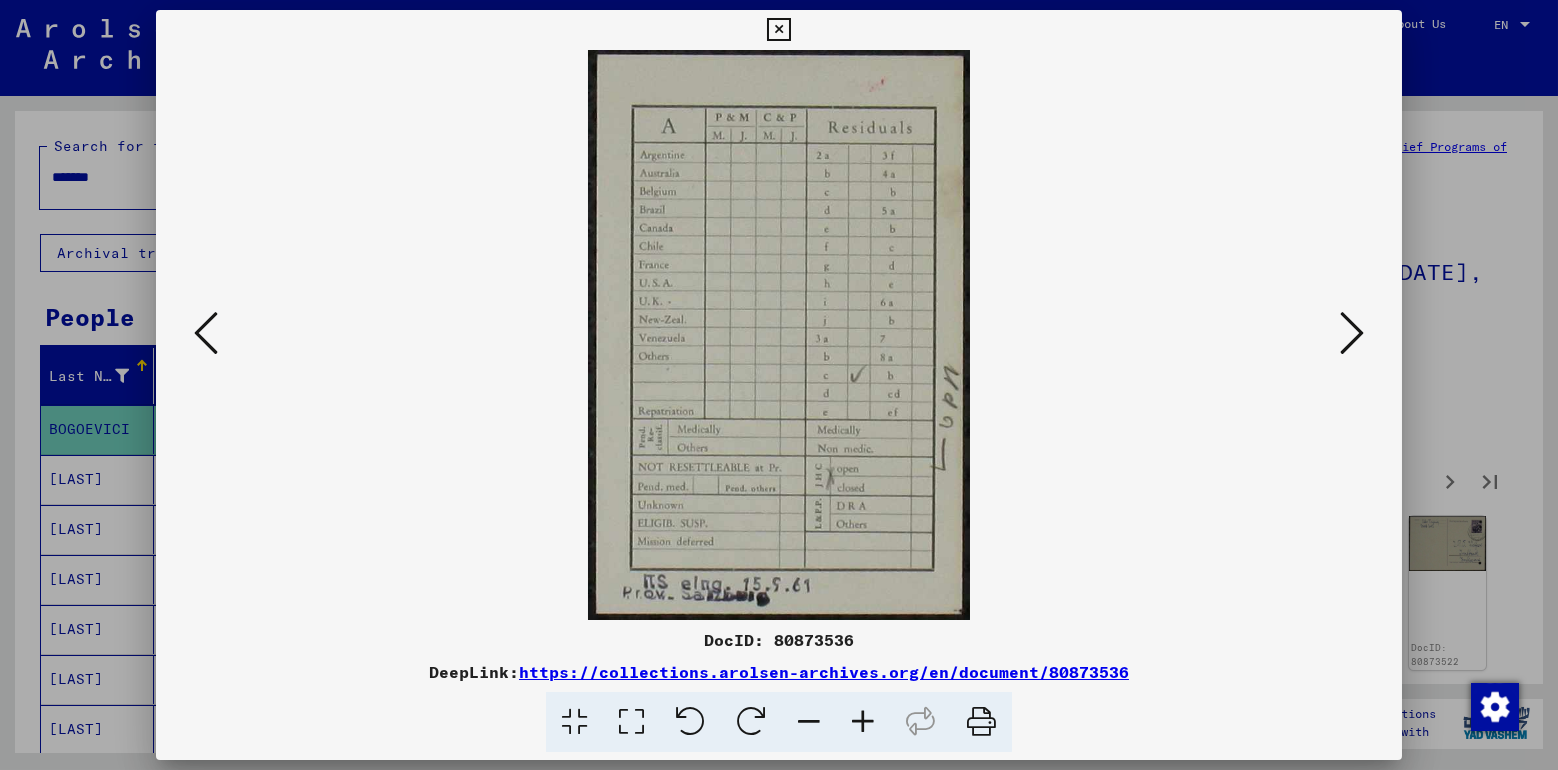 click at bounding box center (1352, 333) 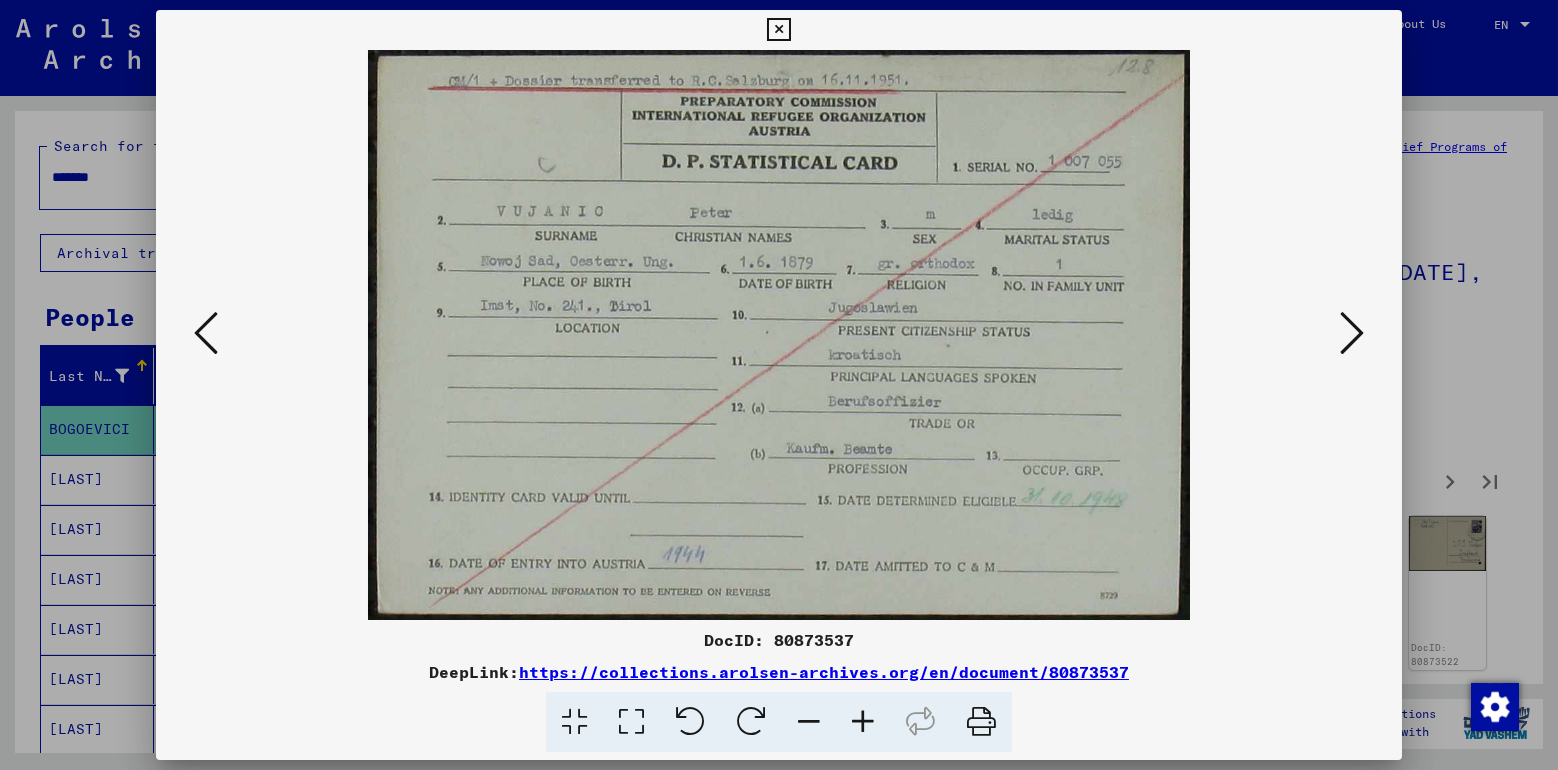 click at bounding box center [1352, 333] 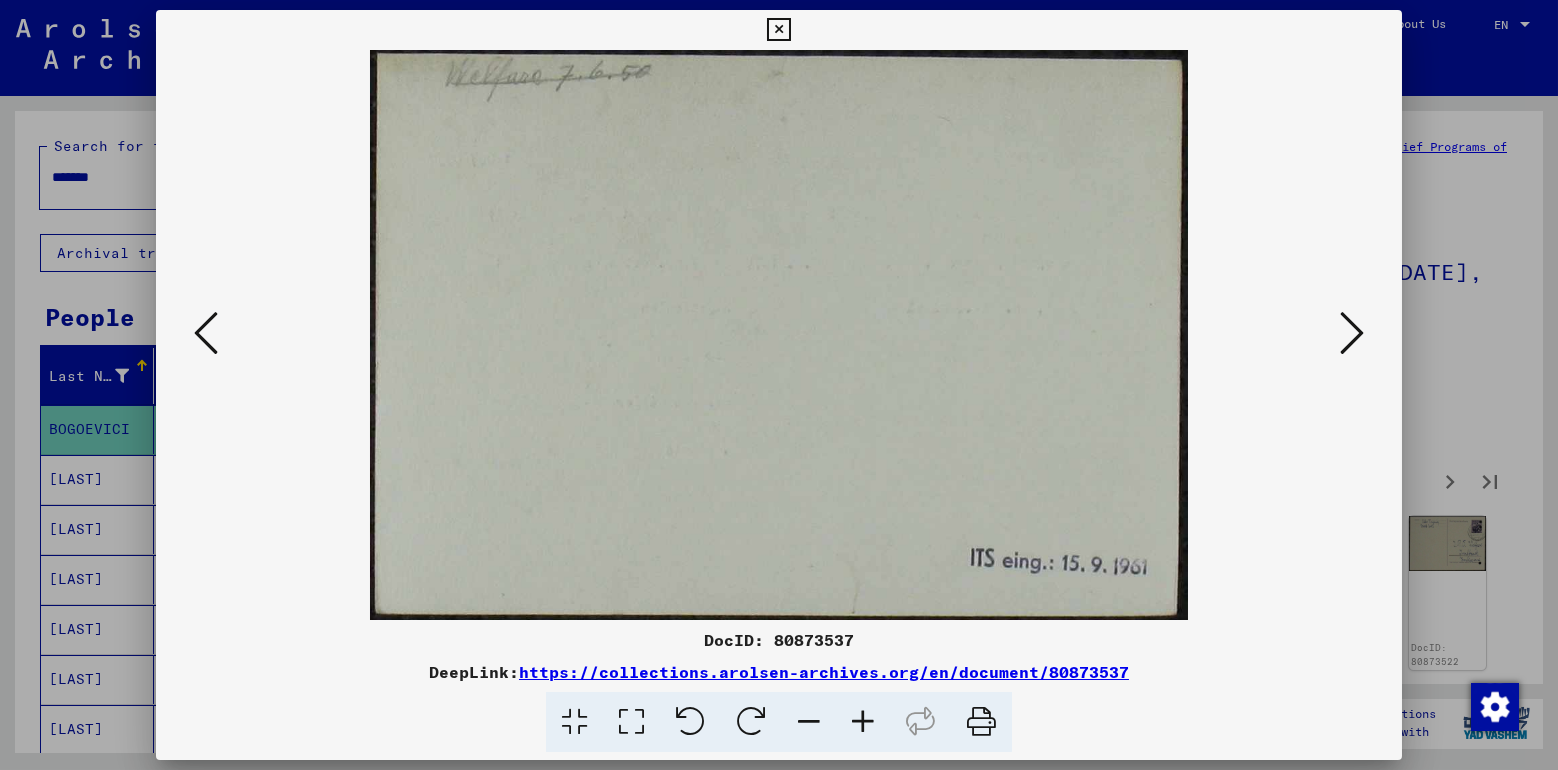 click at bounding box center [1352, 333] 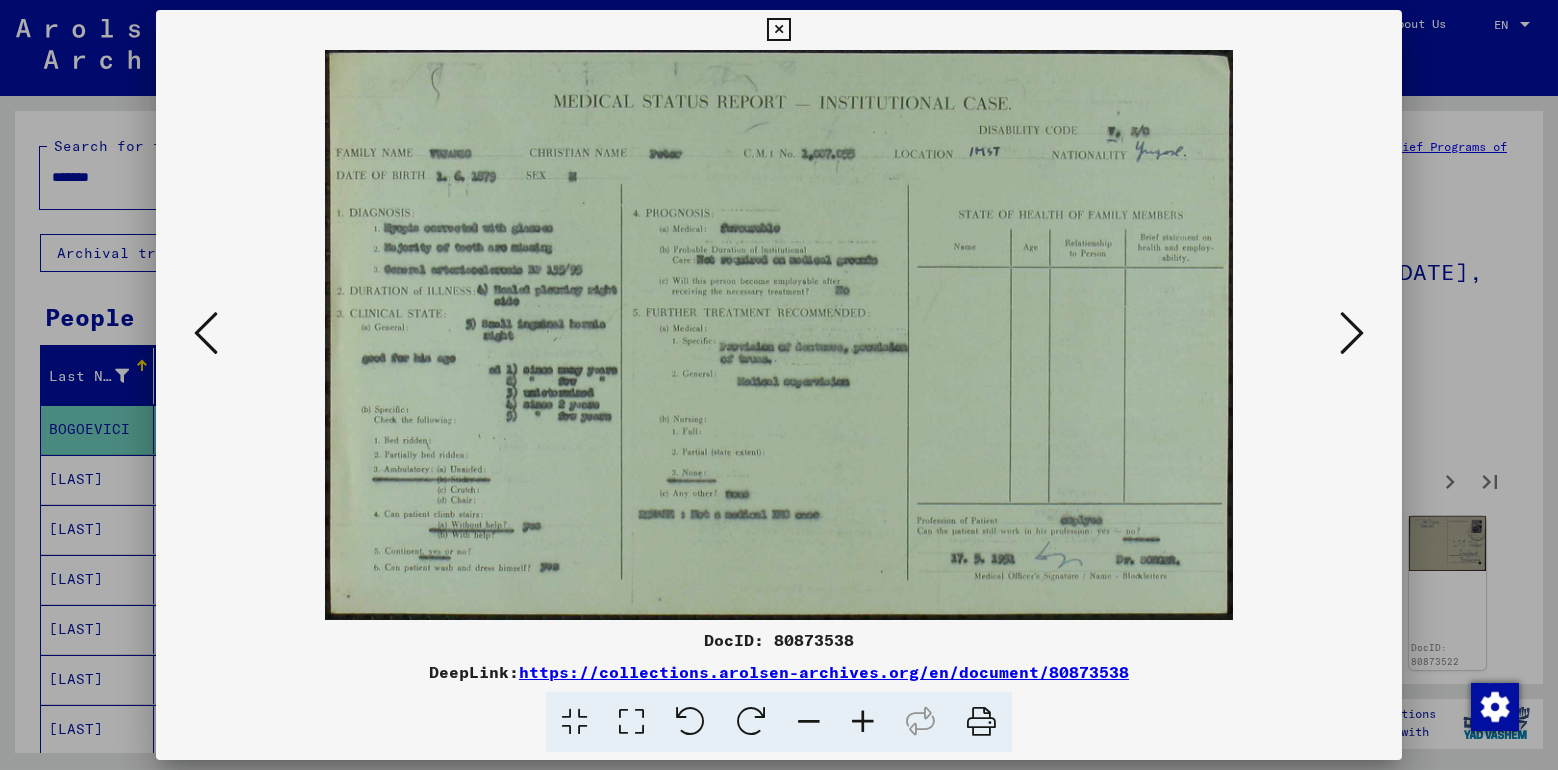 click at bounding box center (1352, 333) 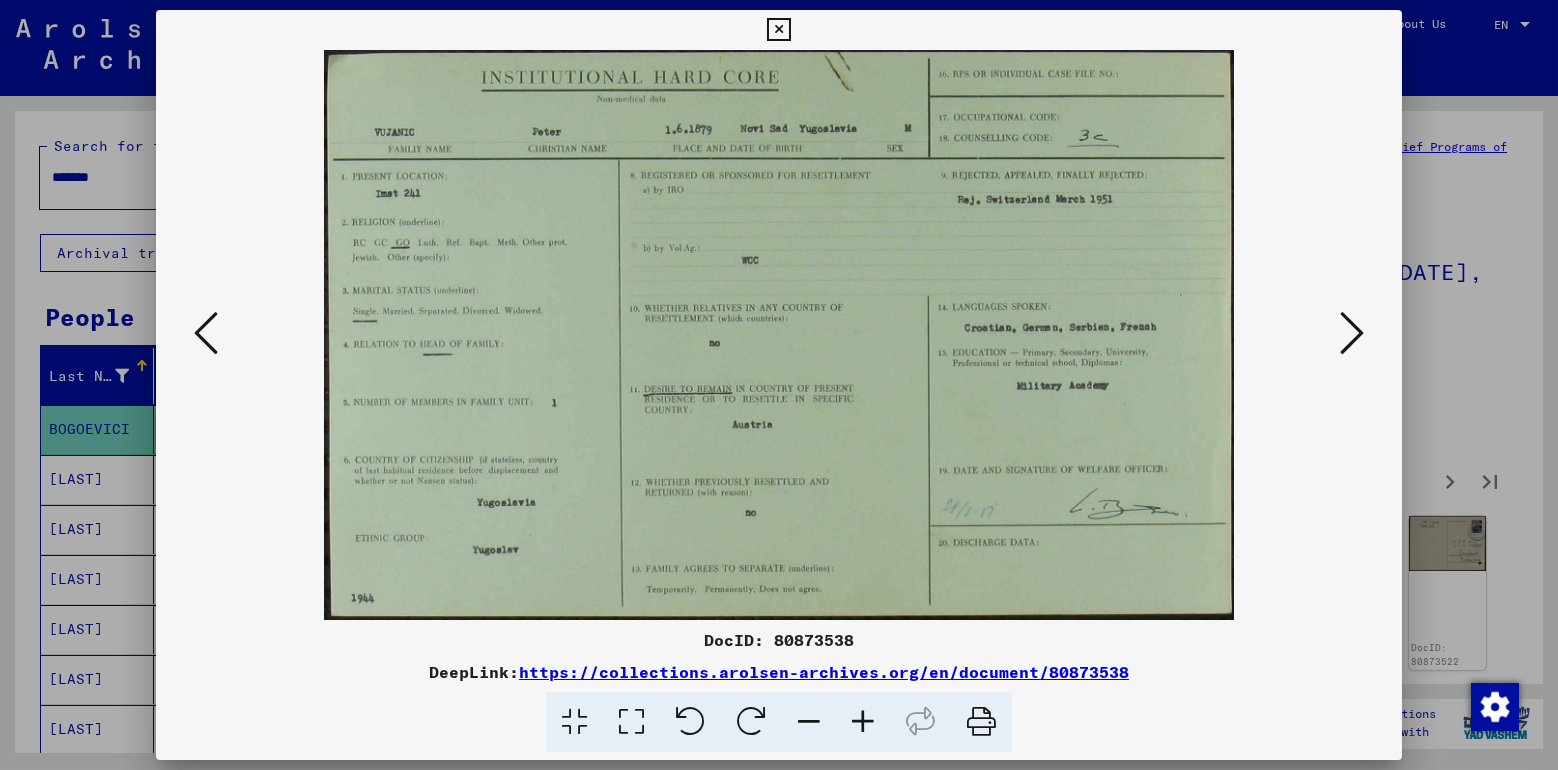click at bounding box center (1352, 333) 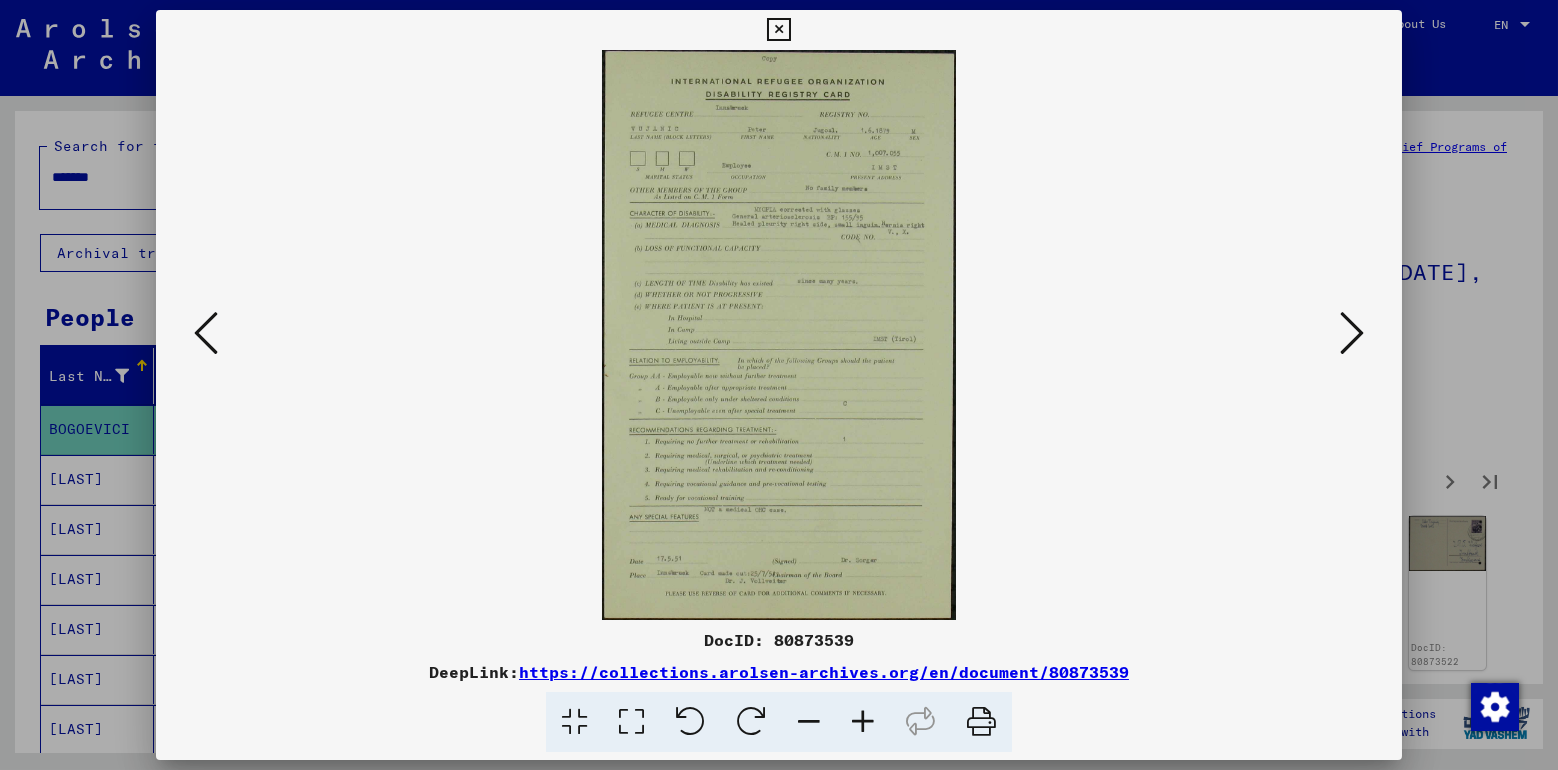 click at bounding box center [1352, 333] 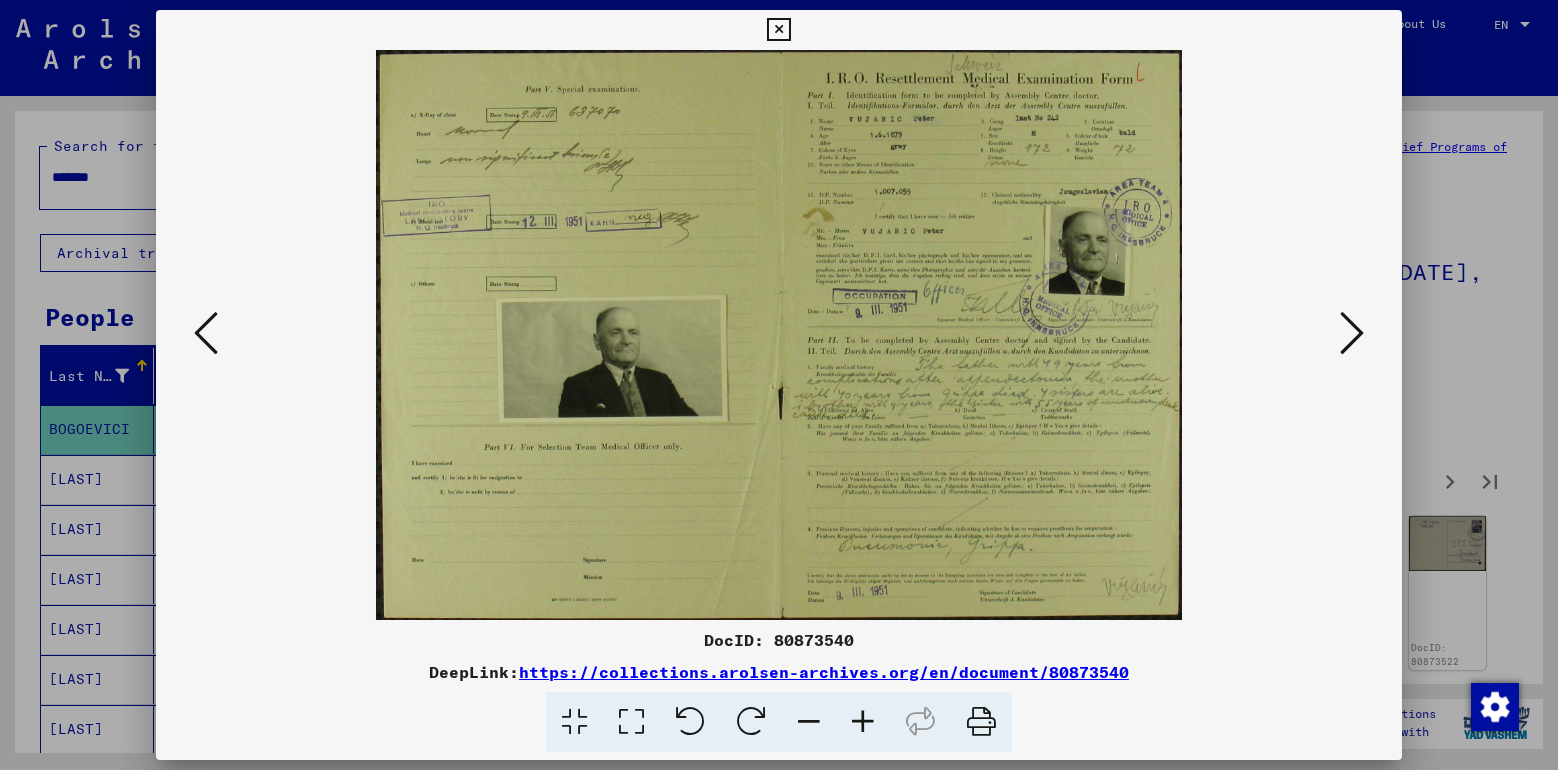 click at bounding box center [1352, 333] 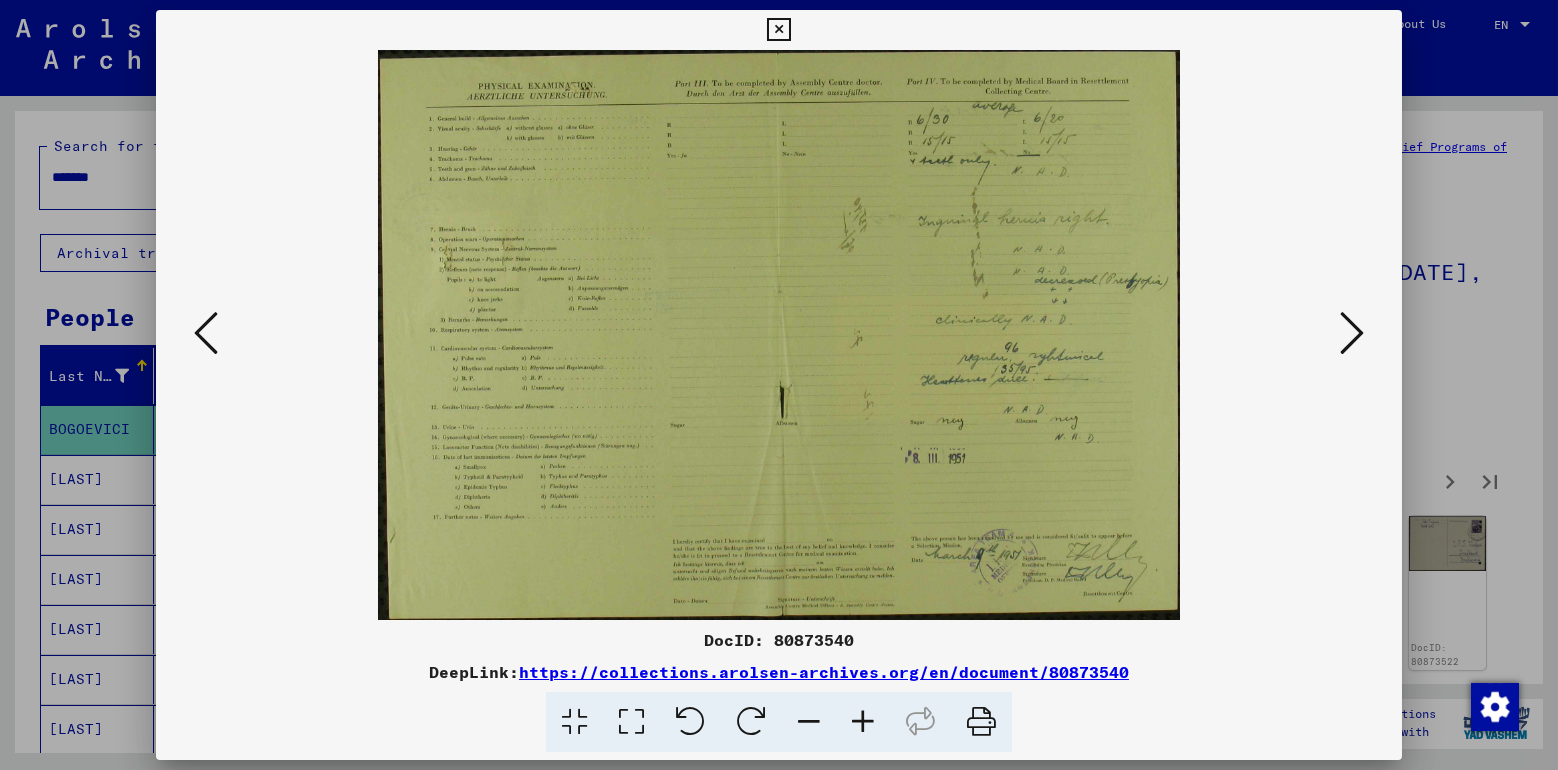 click at bounding box center [1352, 333] 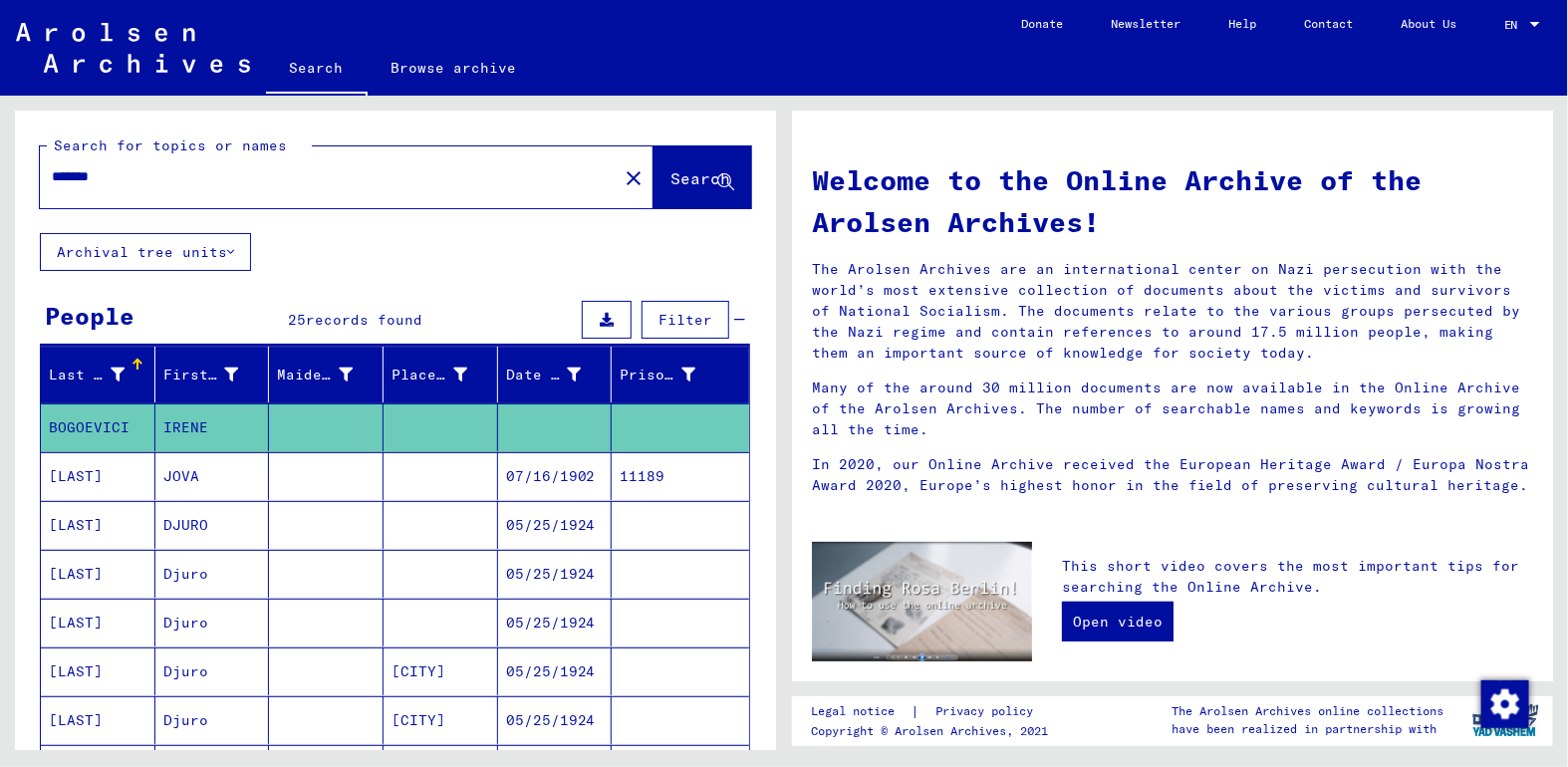 click on "[LAST]" at bounding box center (98, 525) 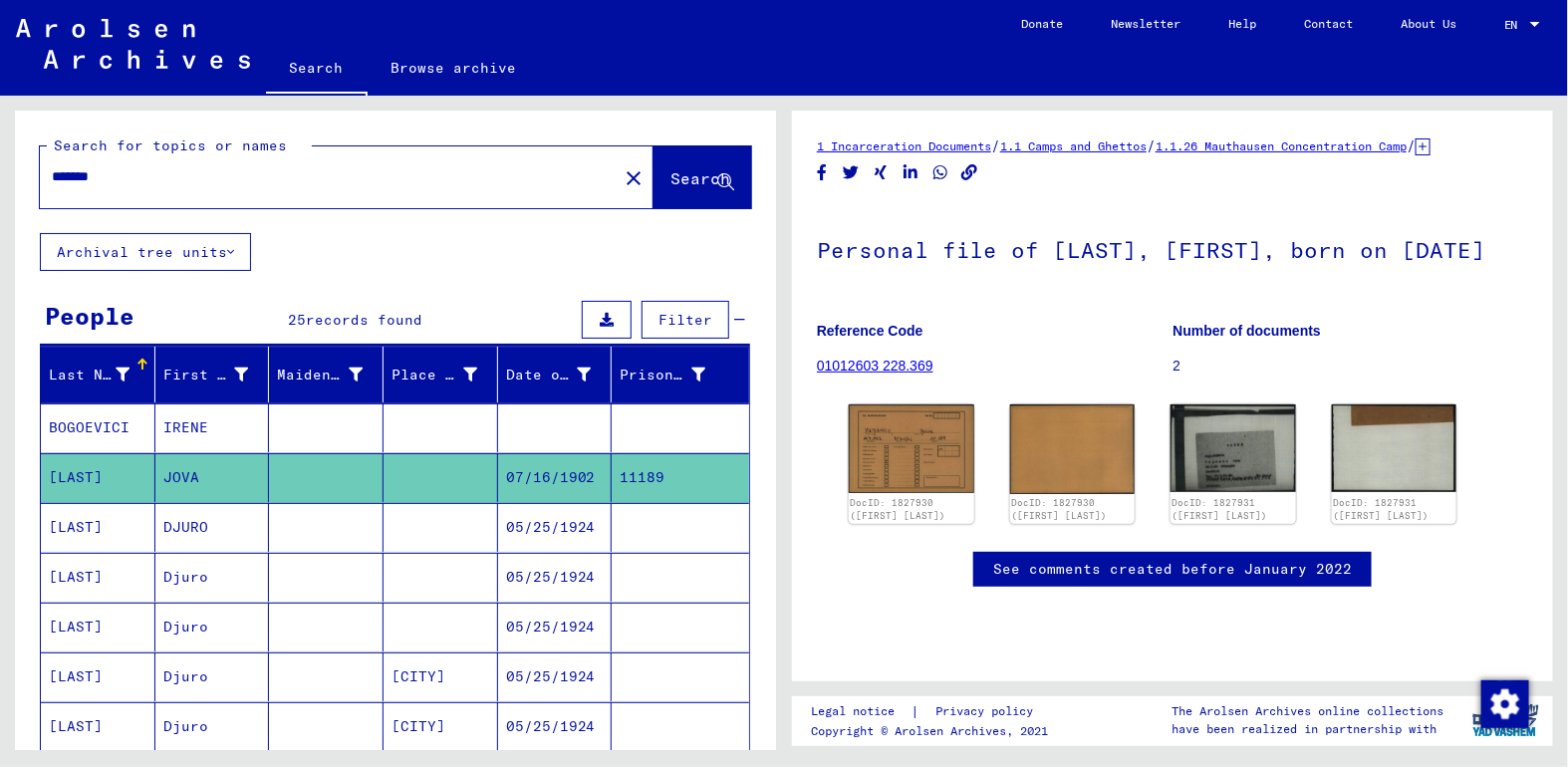 scroll, scrollTop: 0, scrollLeft: 0, axis: both 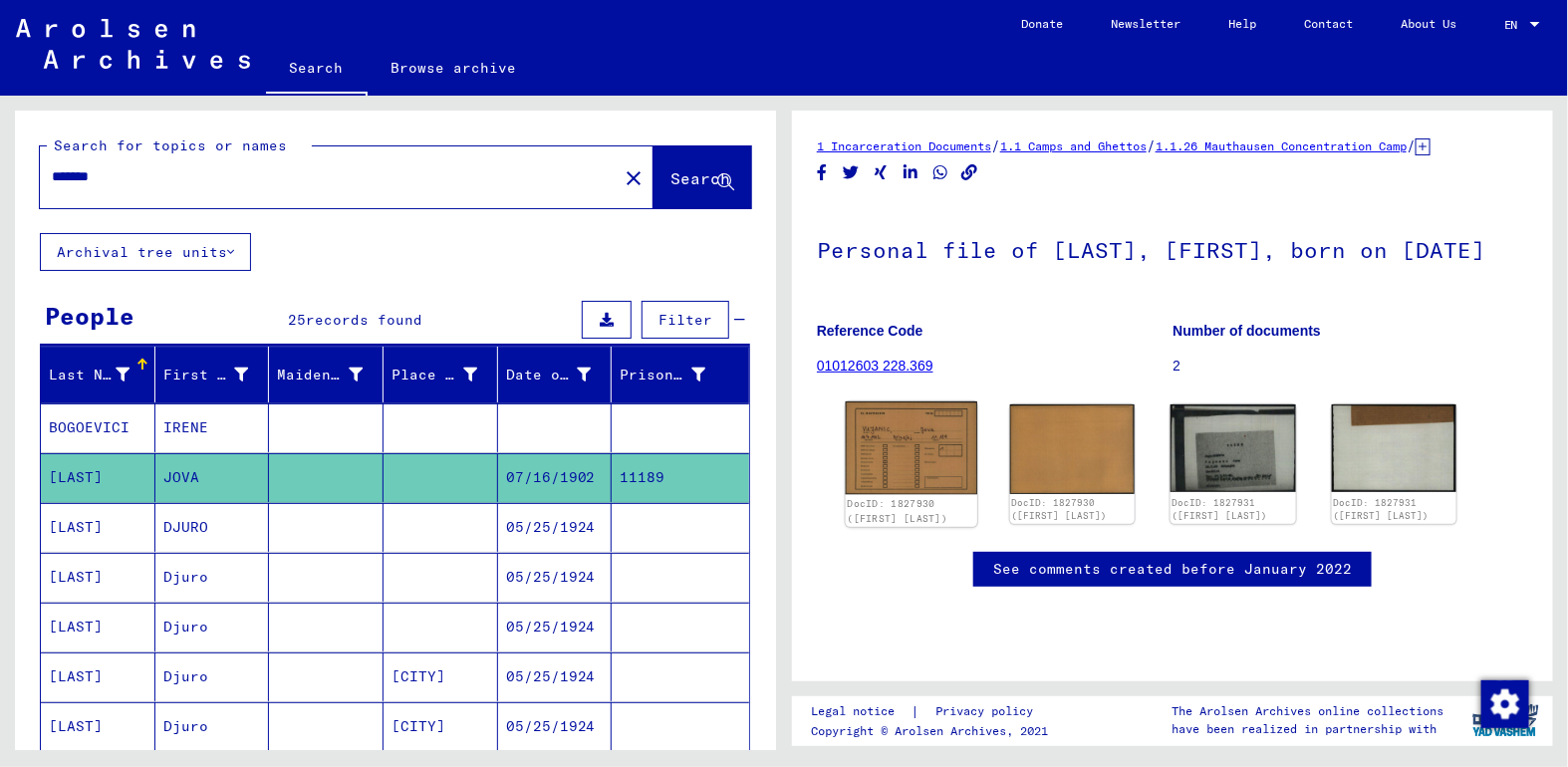 click 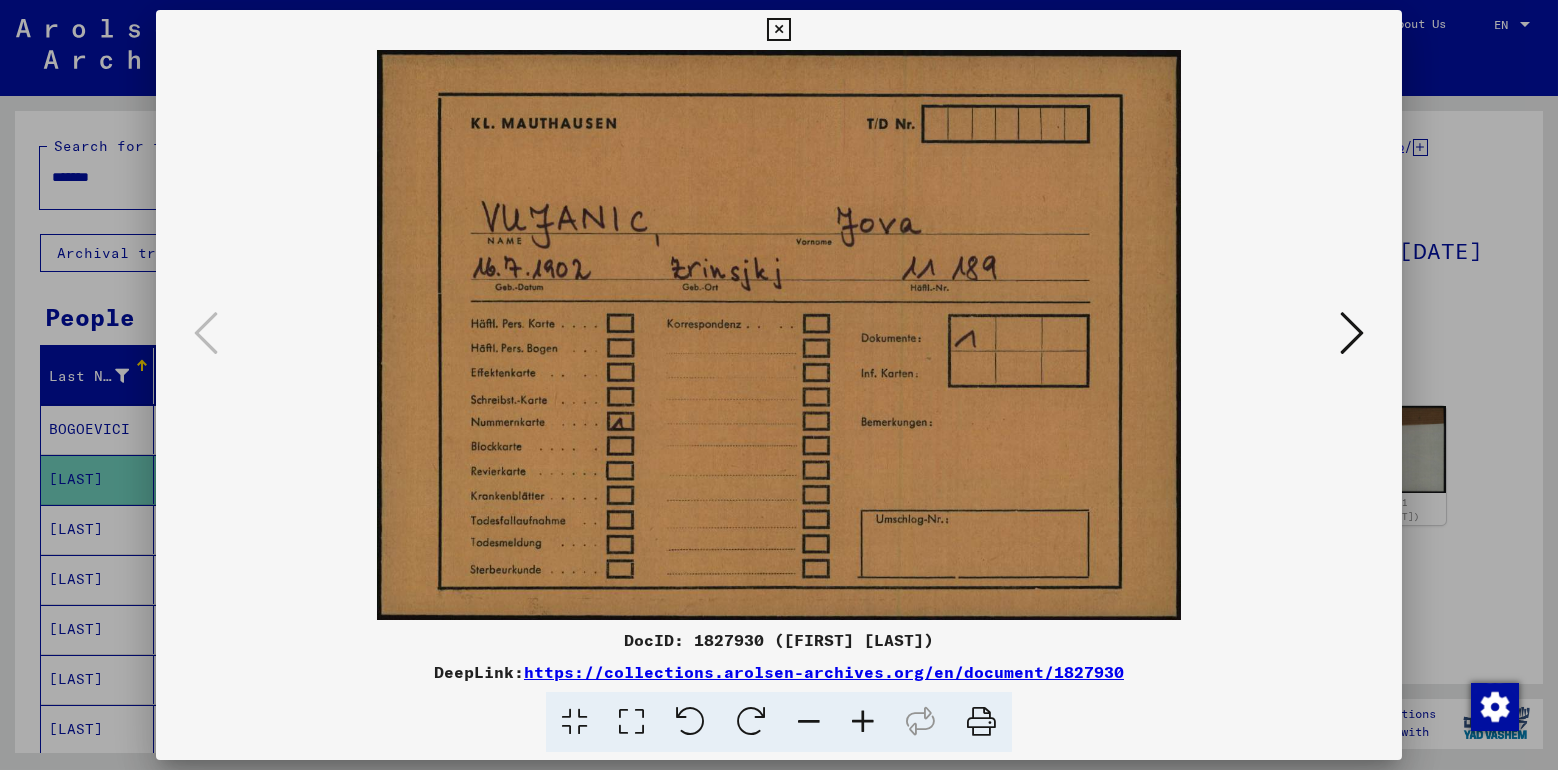 click at bounding box center (1352, 333) 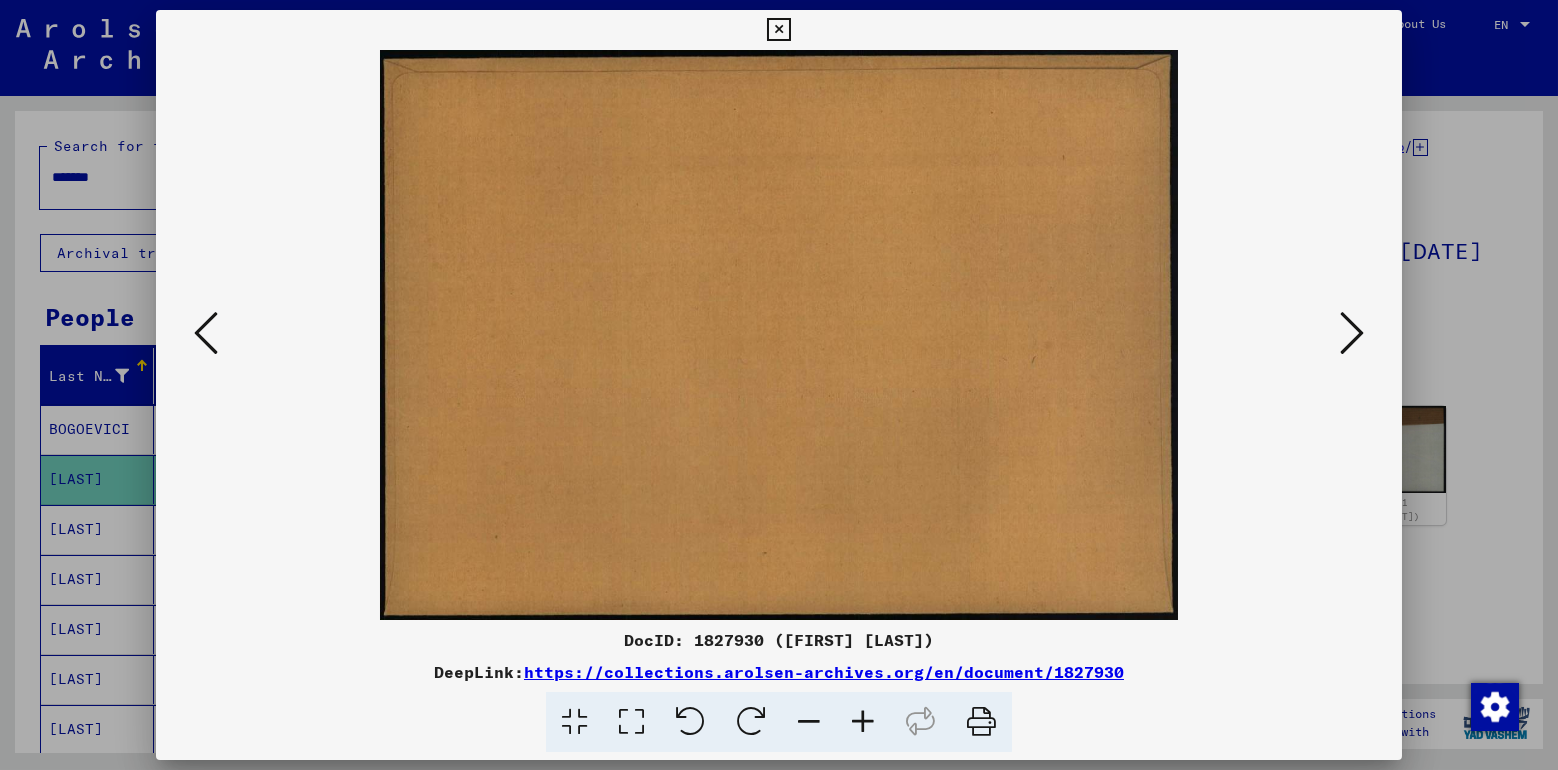 click at bounding box center [1352, 333] 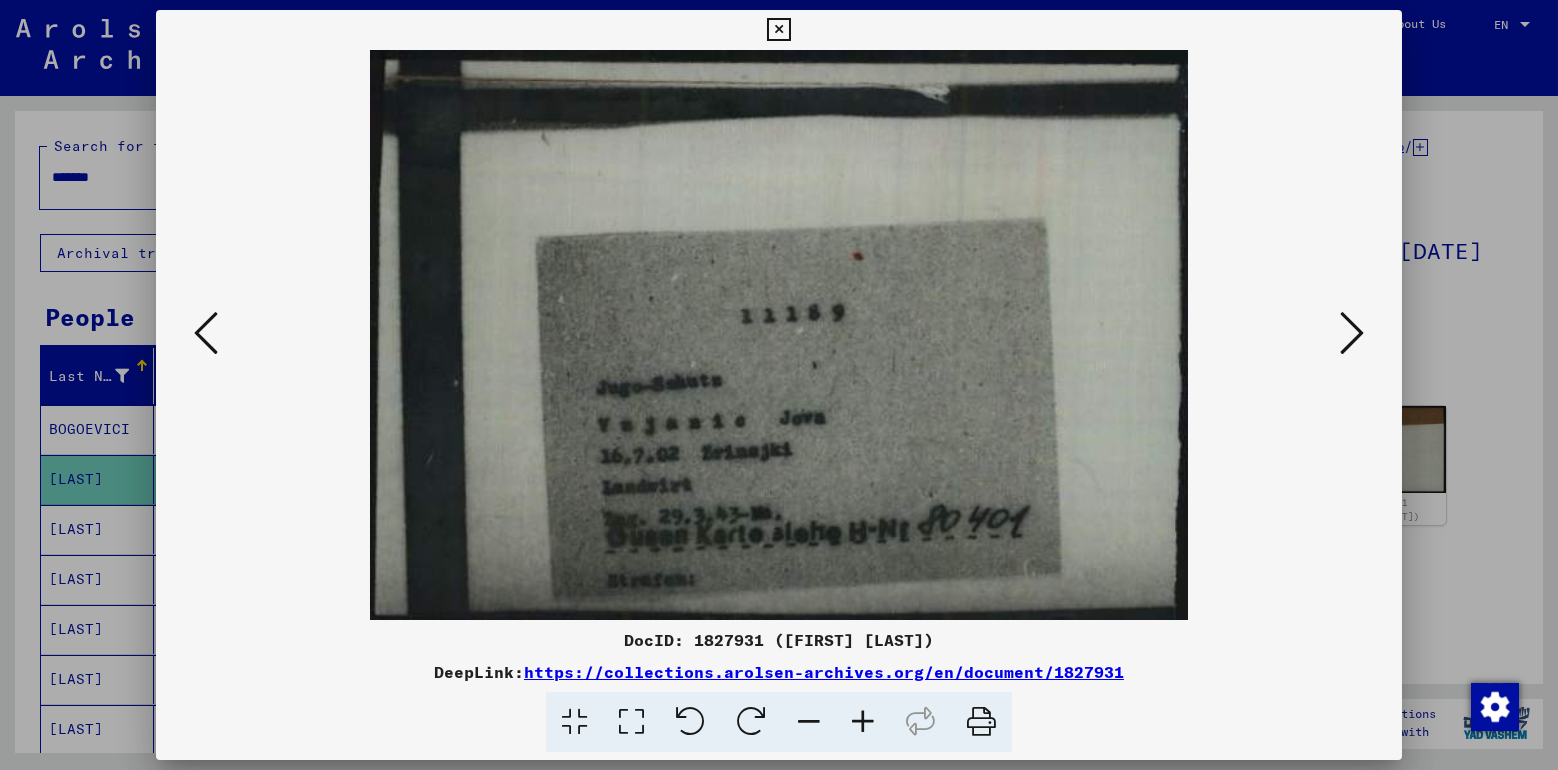 click at bounding box center [1352, 333] 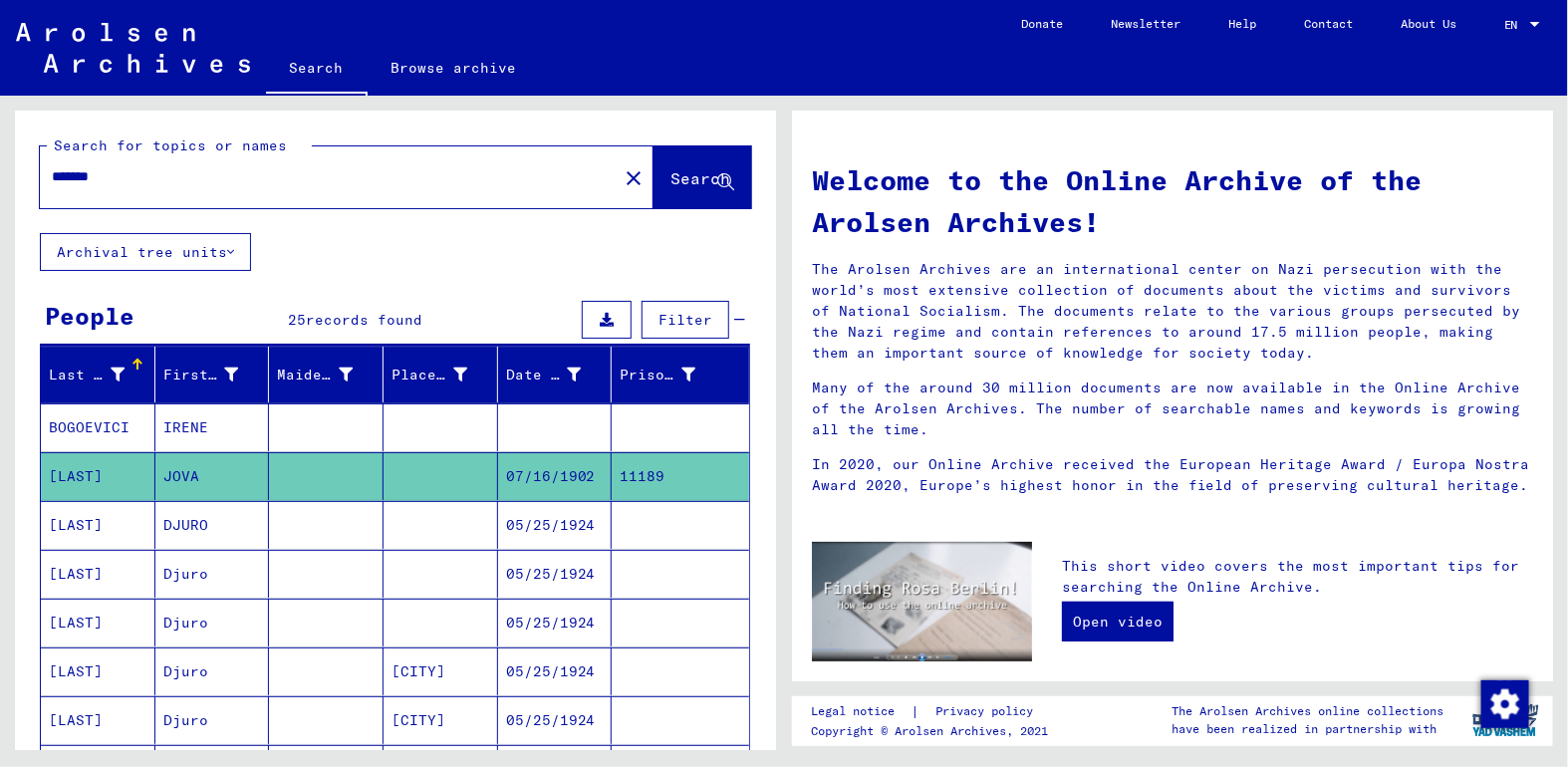 click on "DJURO" at bounding box center [212, 574] 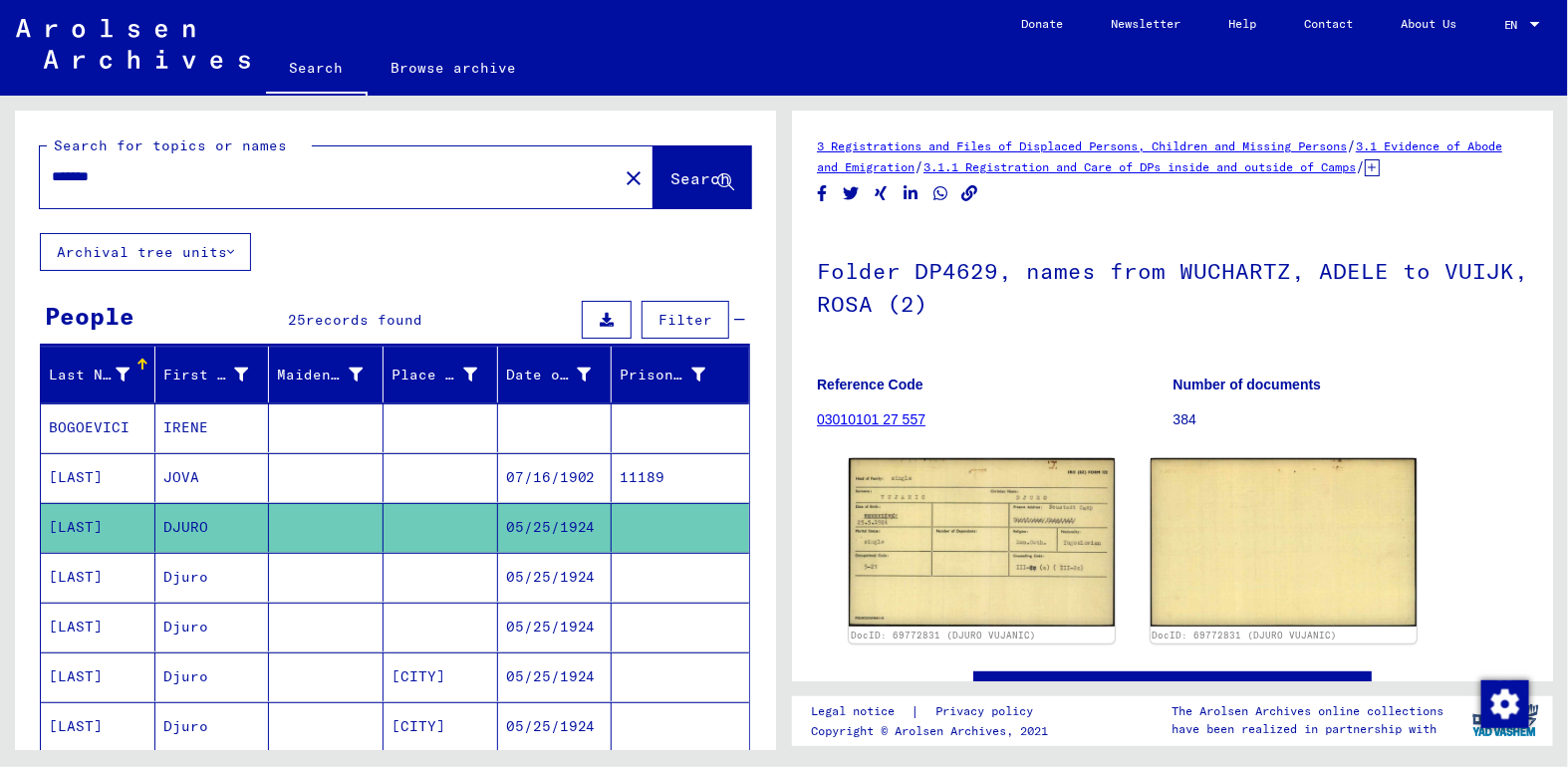 scroll, scrollTop: 0, scrollLeft: 0, axis: both 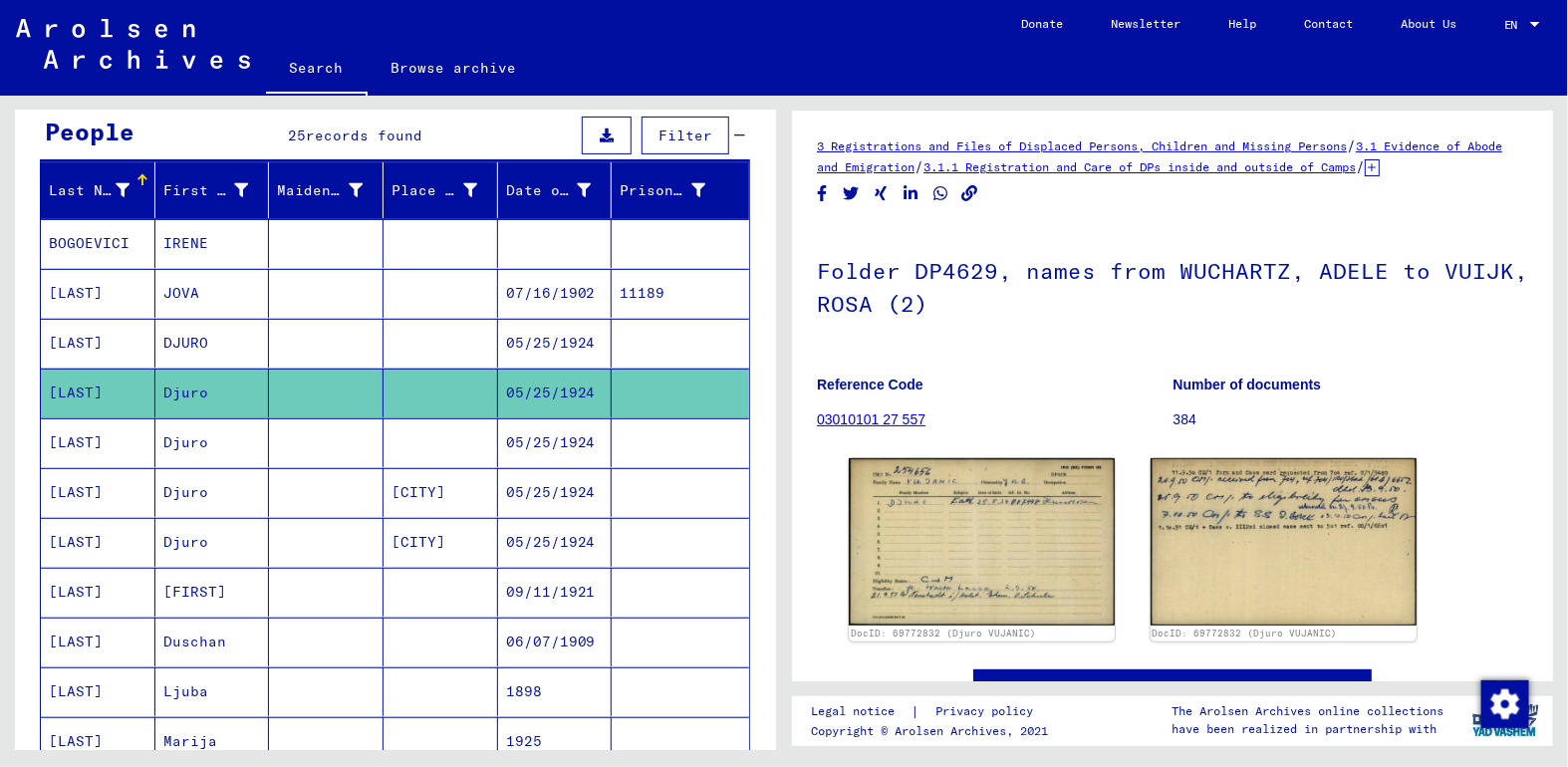 click on "Djuro" at bounding box center [212, 492] 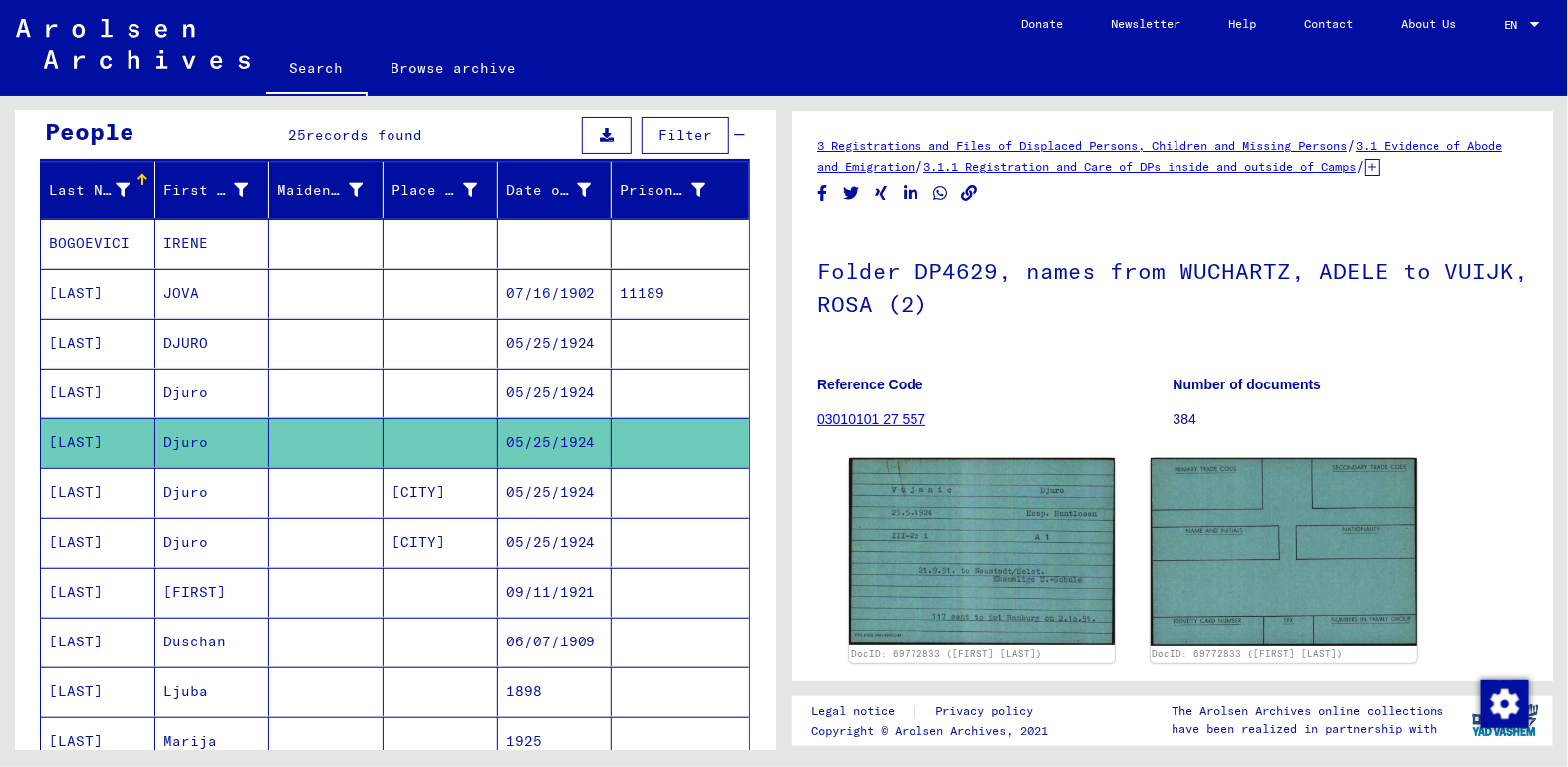 scroll, scrollTop: 0, scrollLeft: 0, axis: both 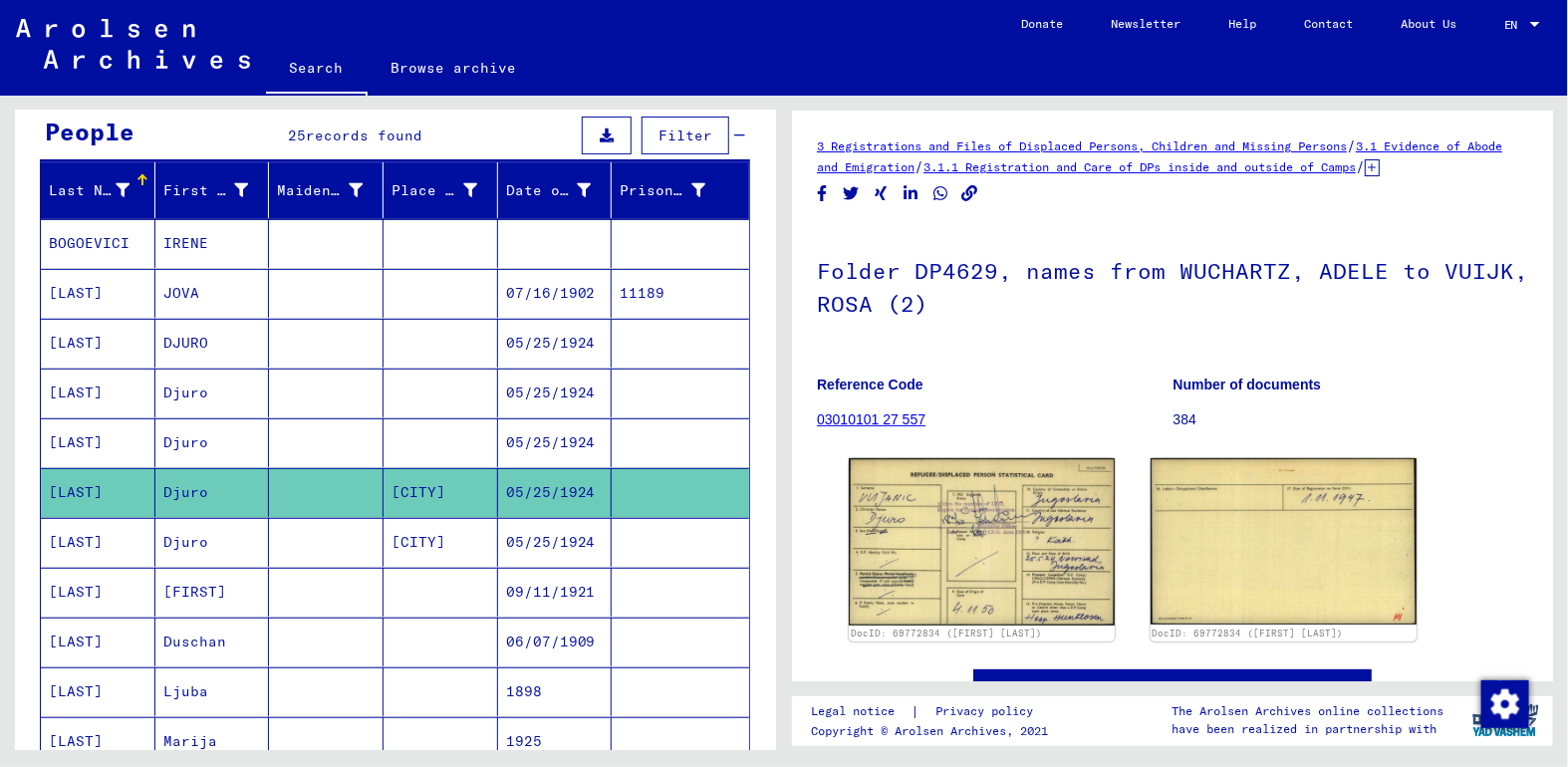 click on "Djuro" at bounding box center [212, 592] 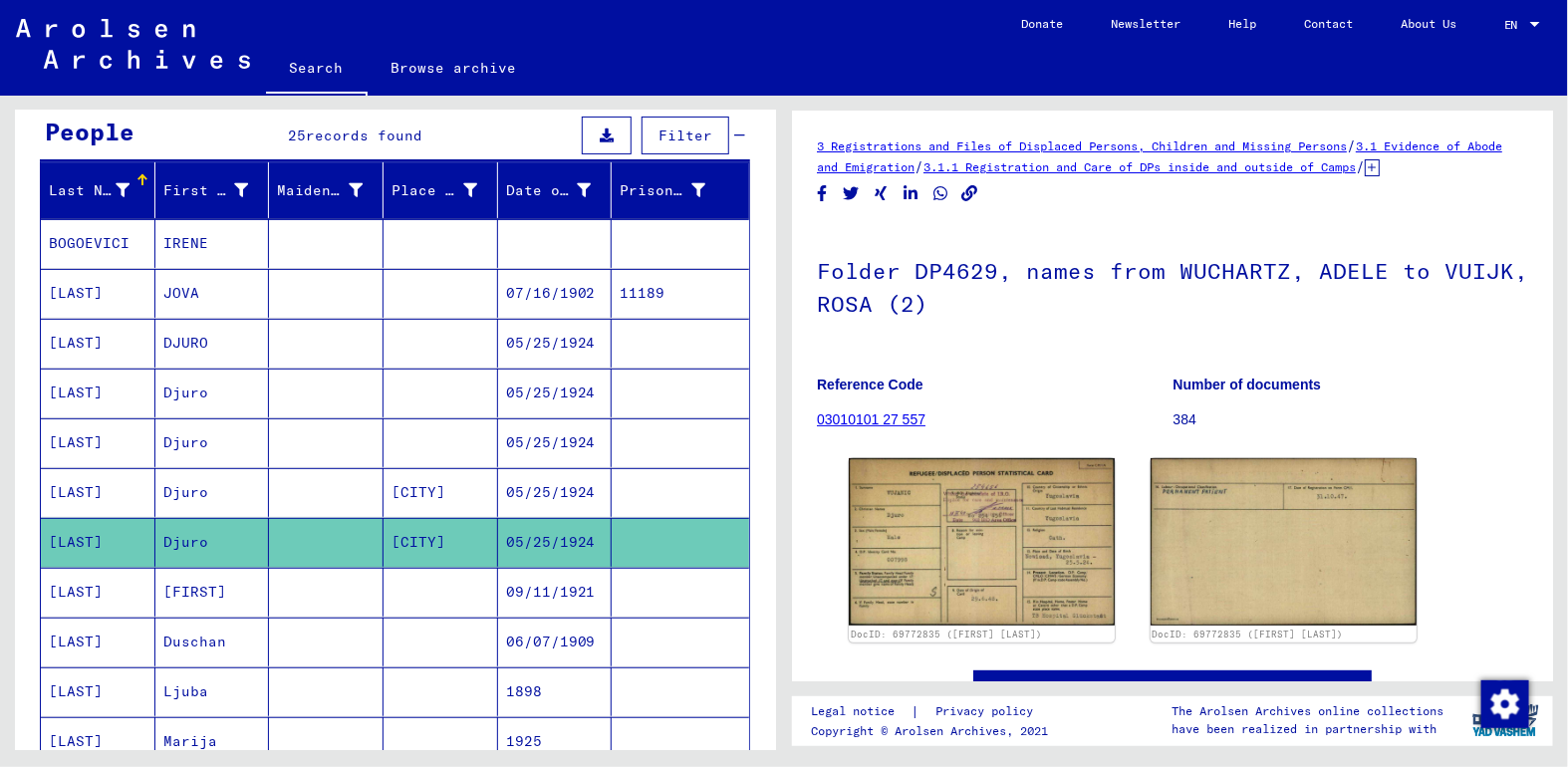 scroll, scrollTop: 0, scrollLeft: 0, axis: both 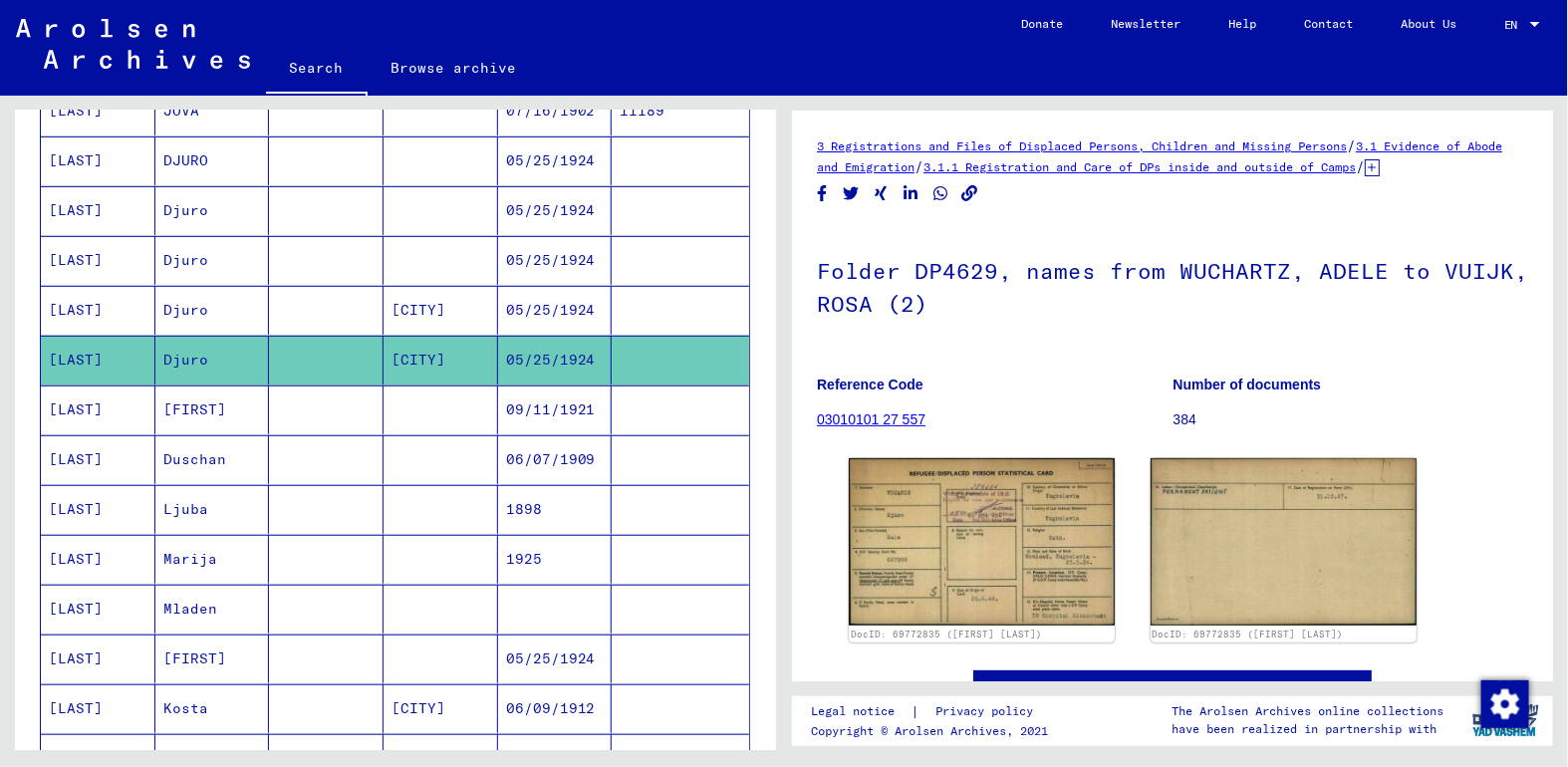 click on "[FIRST]" at bounding box center (212, 459) 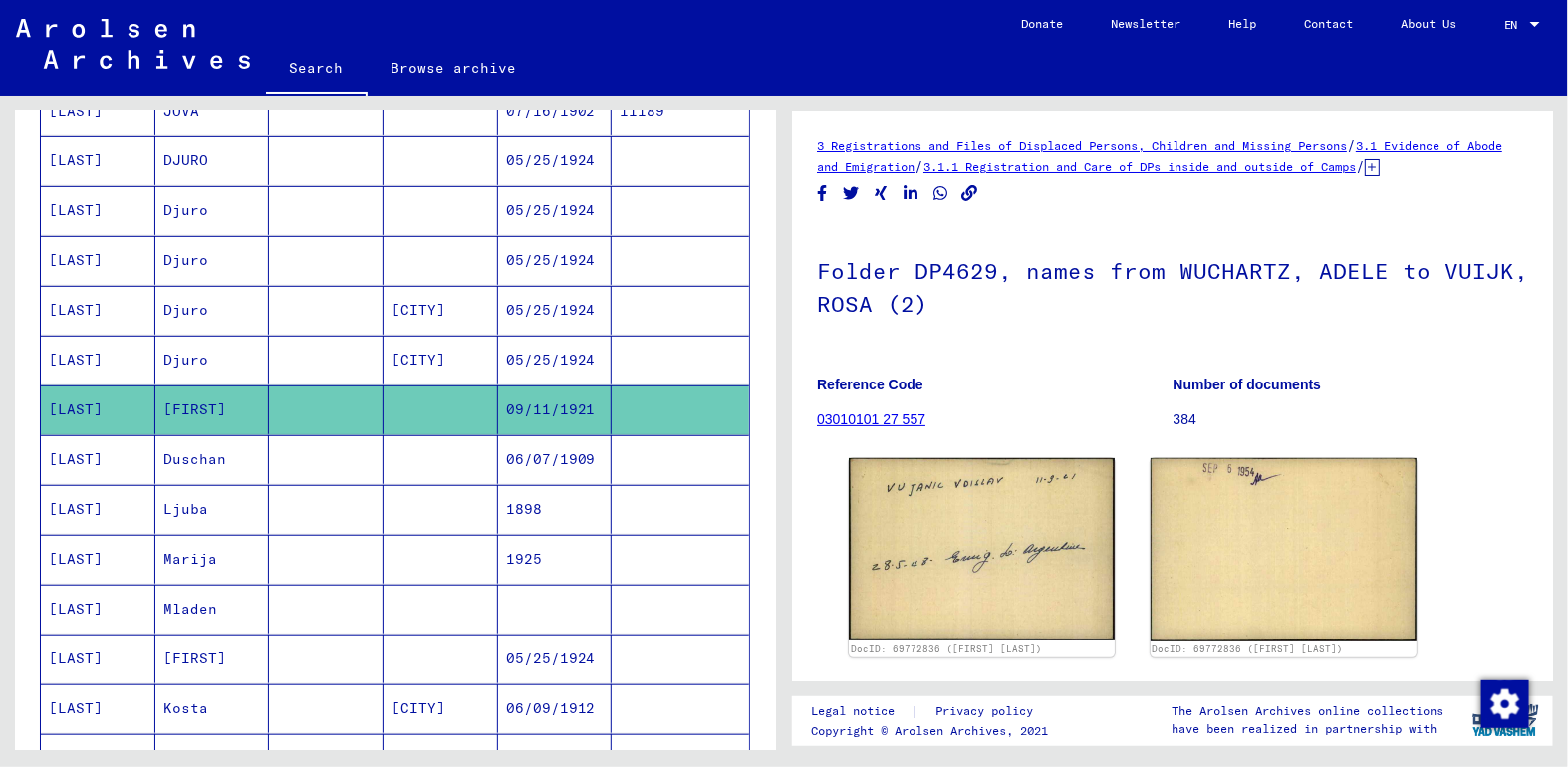 scroll, scrollTop: 0, scrollLeft: 0, axis: both 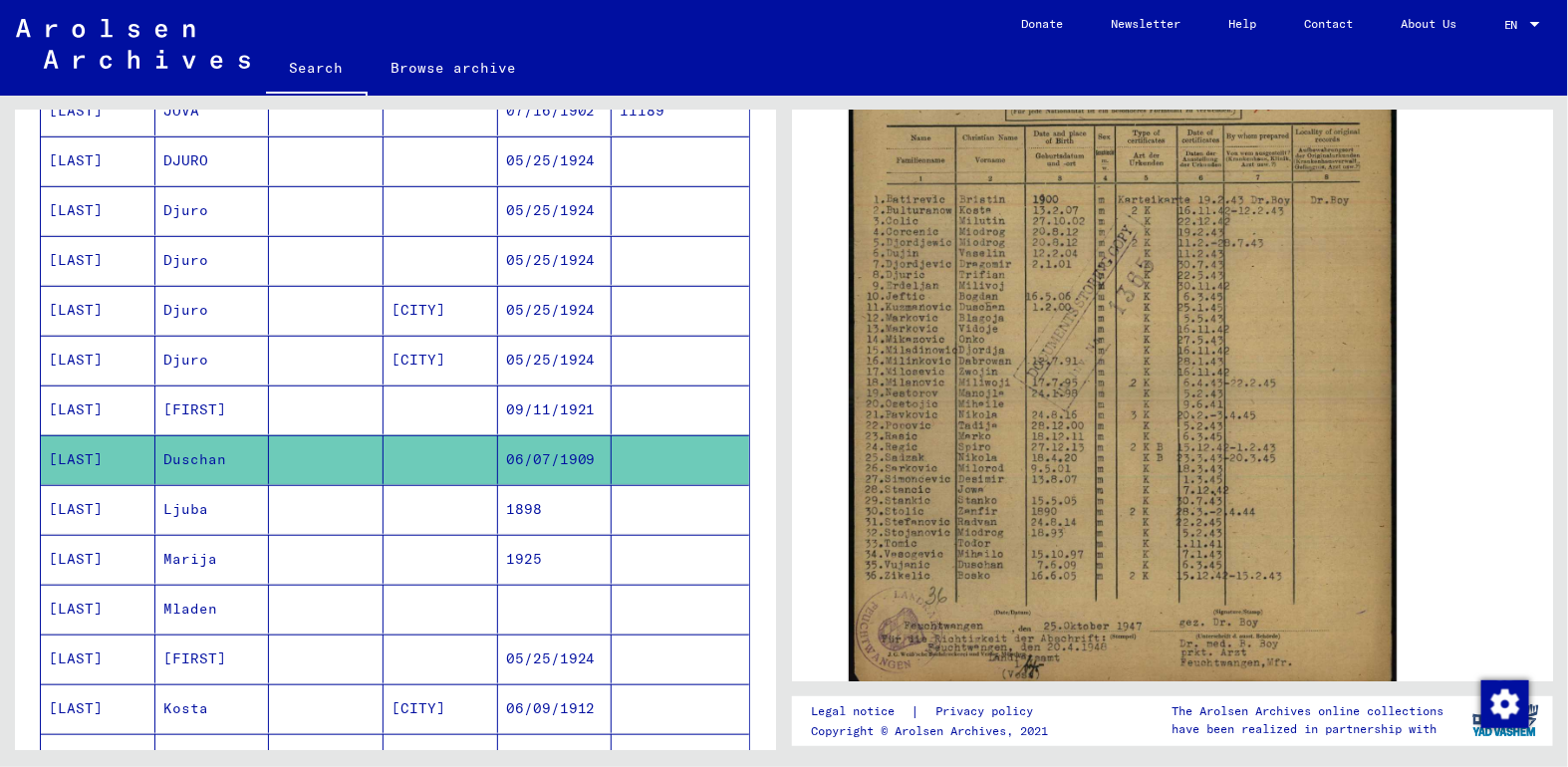 click on "[LAST]" at bounding box center (98, 559) 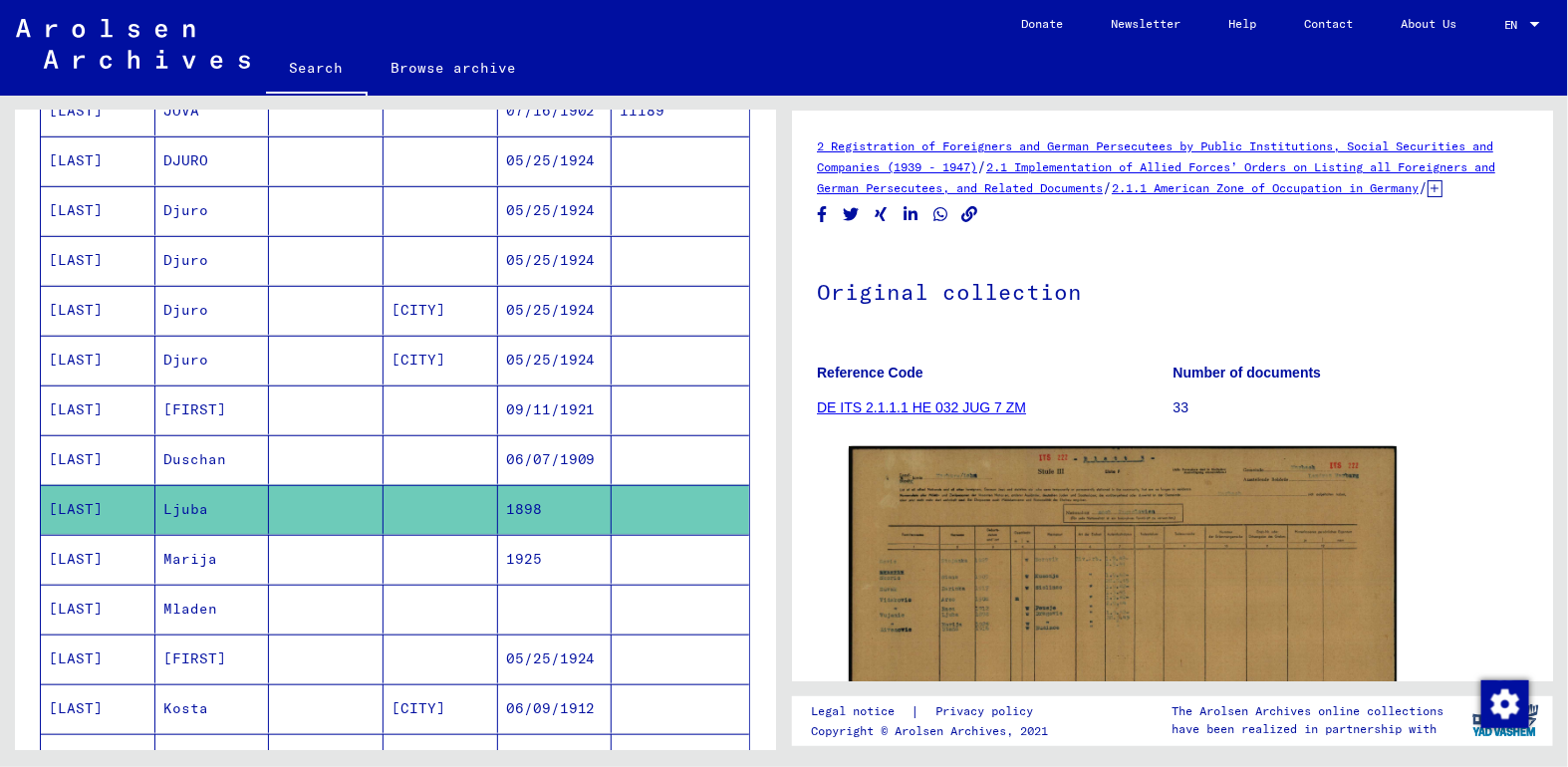 scroll, scrollTop: 0, scrollLeft: 0, axis: both 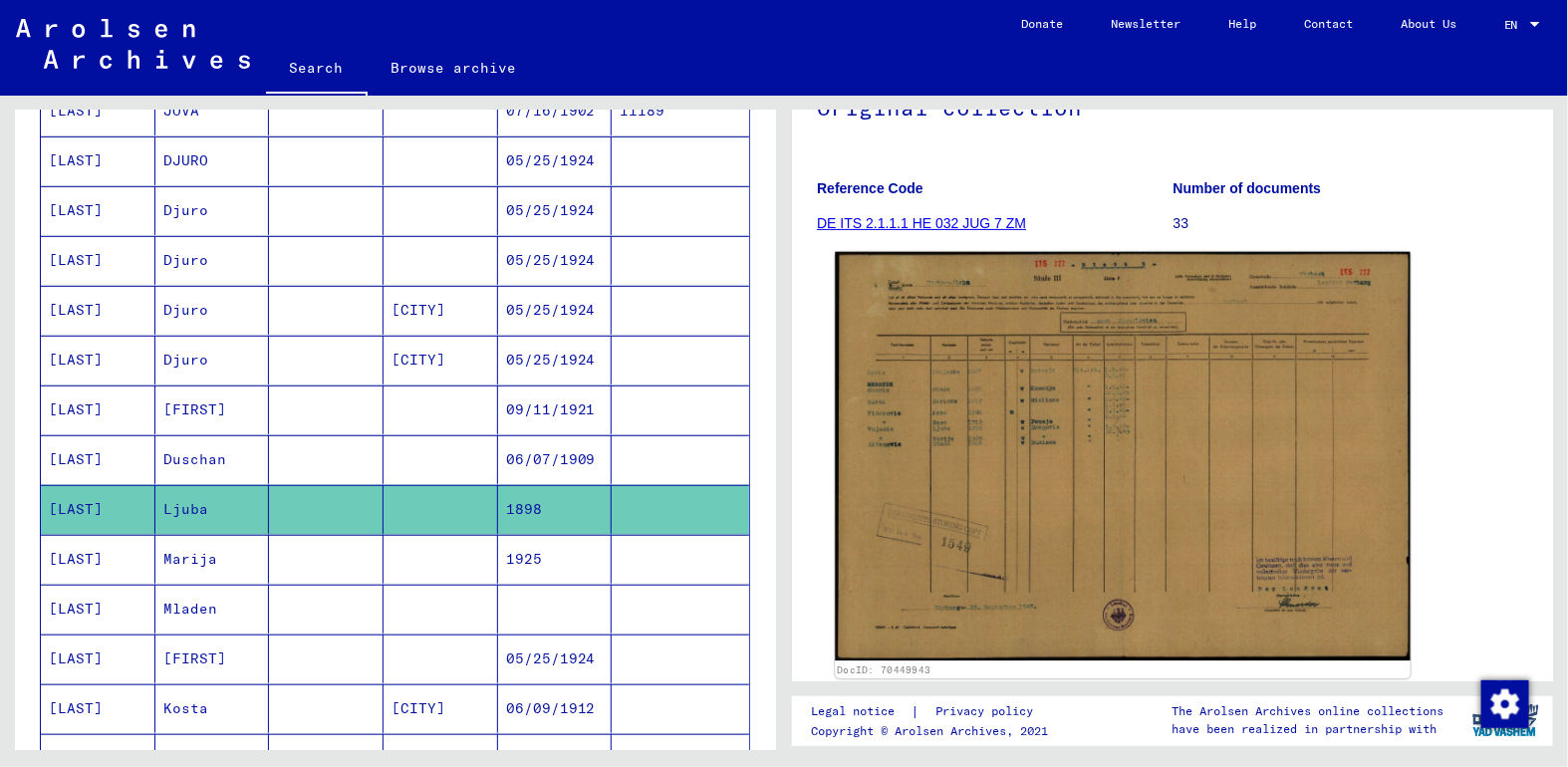 click 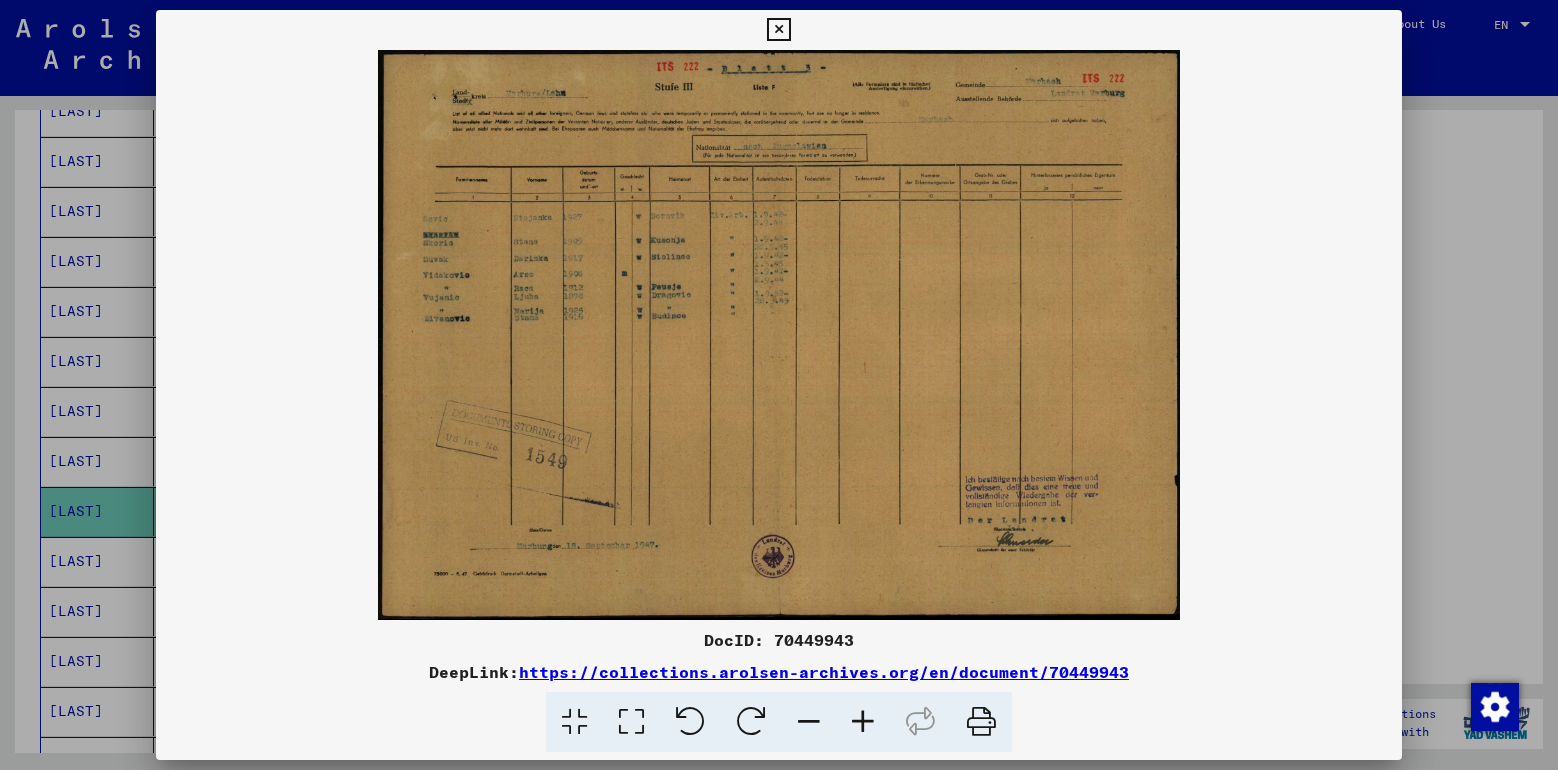 scroll, scrollTop: 368, scrollLeft: 0, axis: vertical 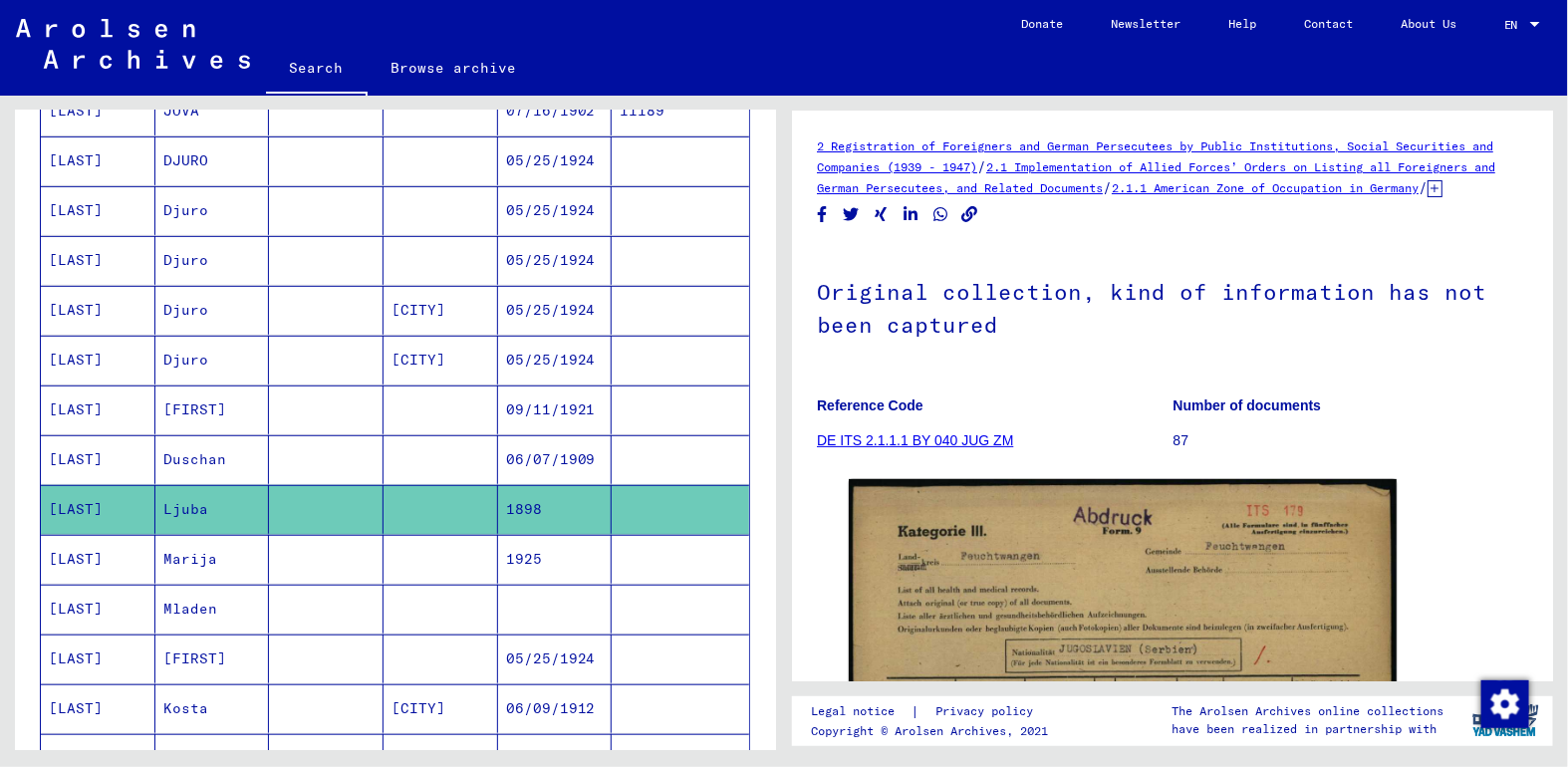 click on "Marija" at bounding box center (212, 609) 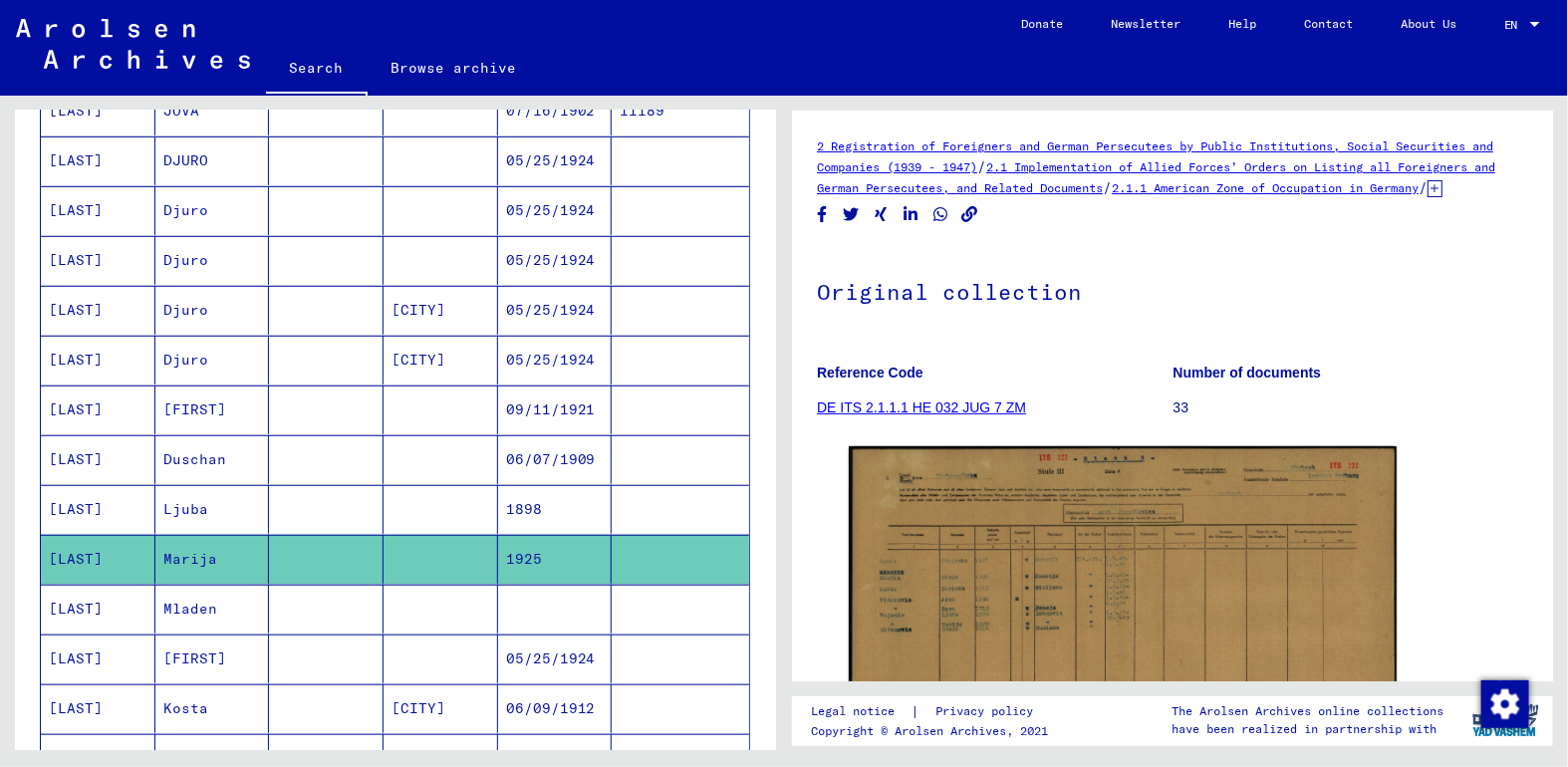 scroll, scrollTop: 0, scrollLeft: 0, axis: both 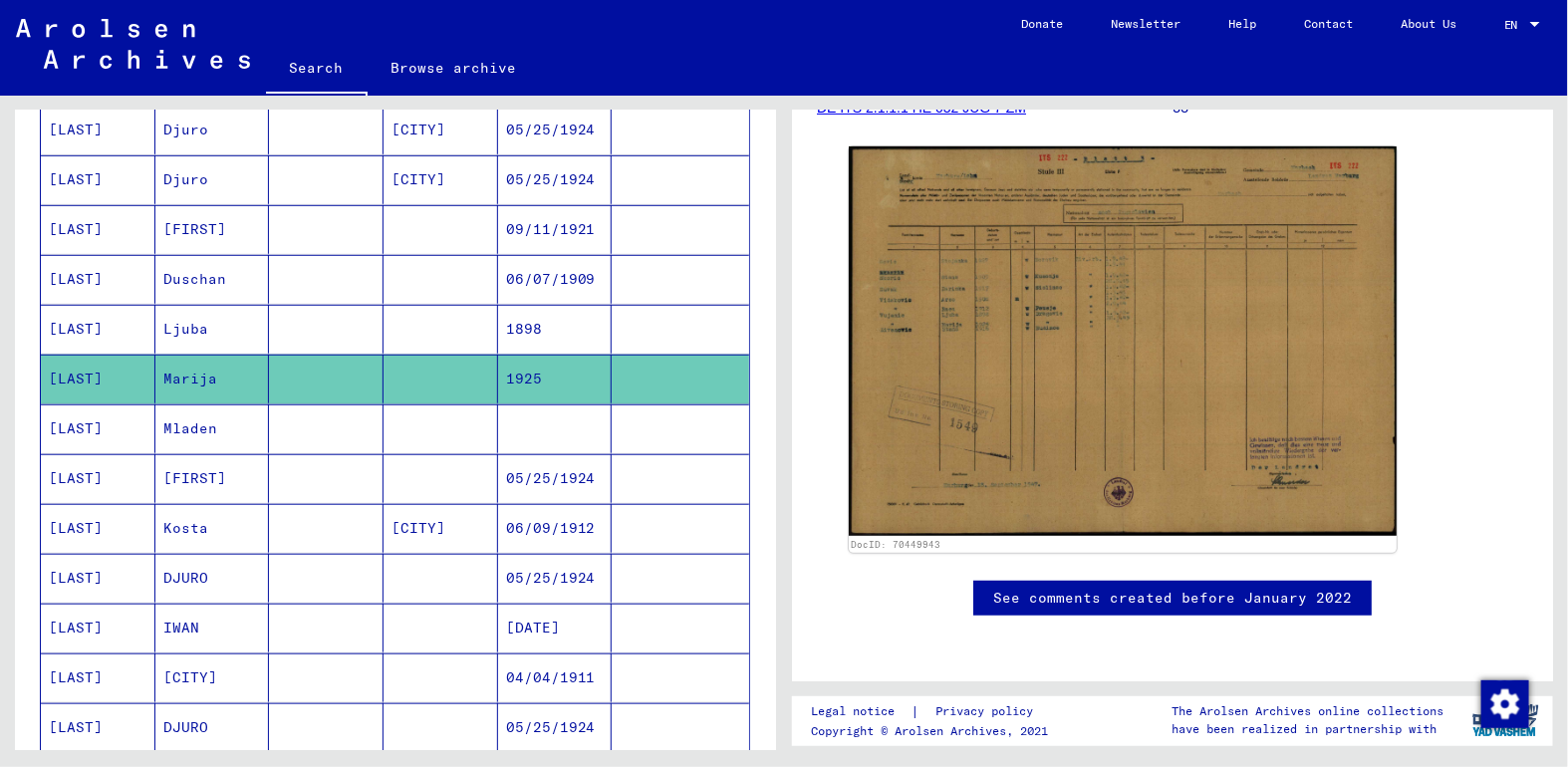 click on "Mladen" at bounding box center [212, 478] 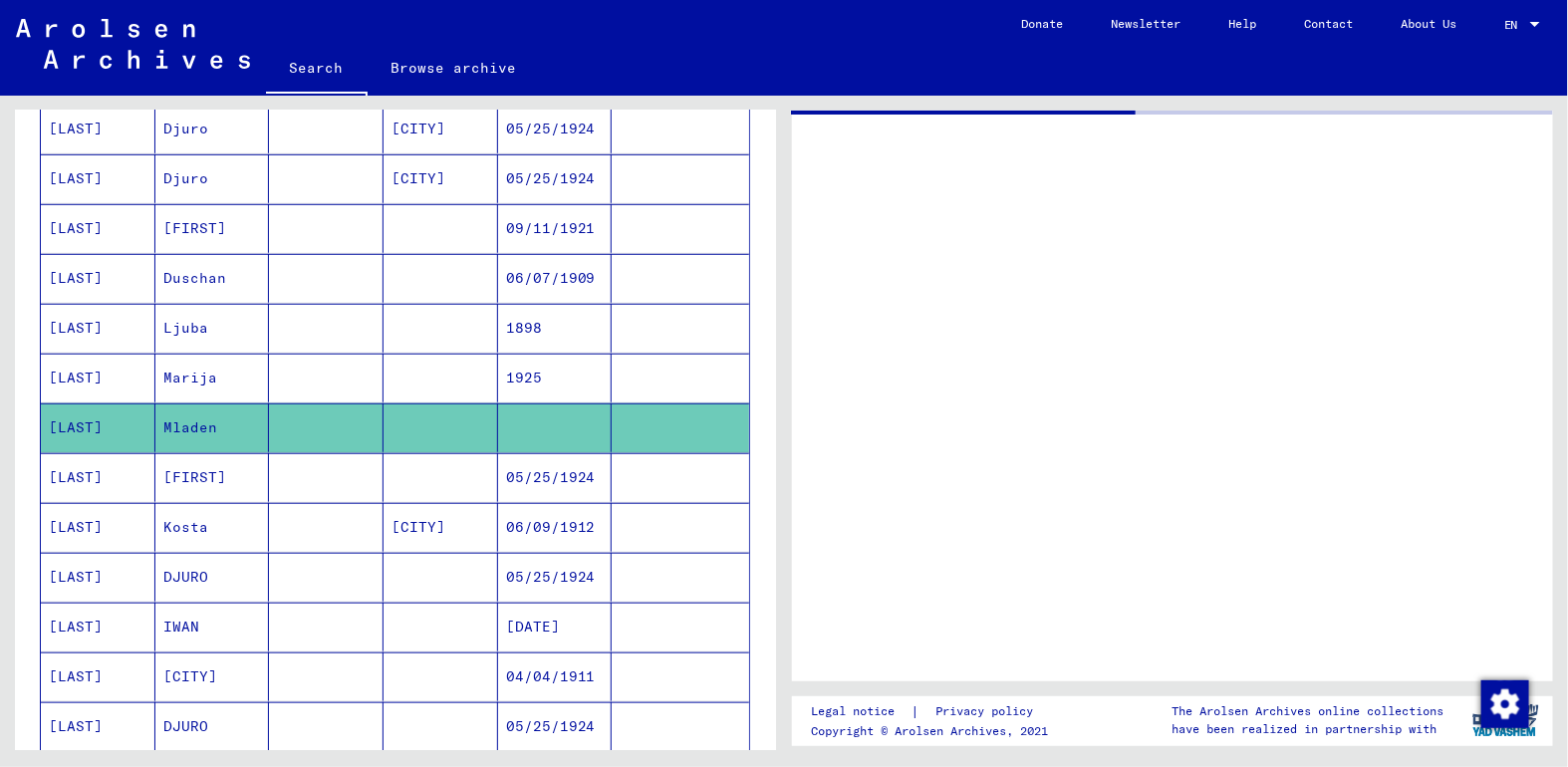 scroll, scrollTop: 0, scrollLeft: 0, axis: both 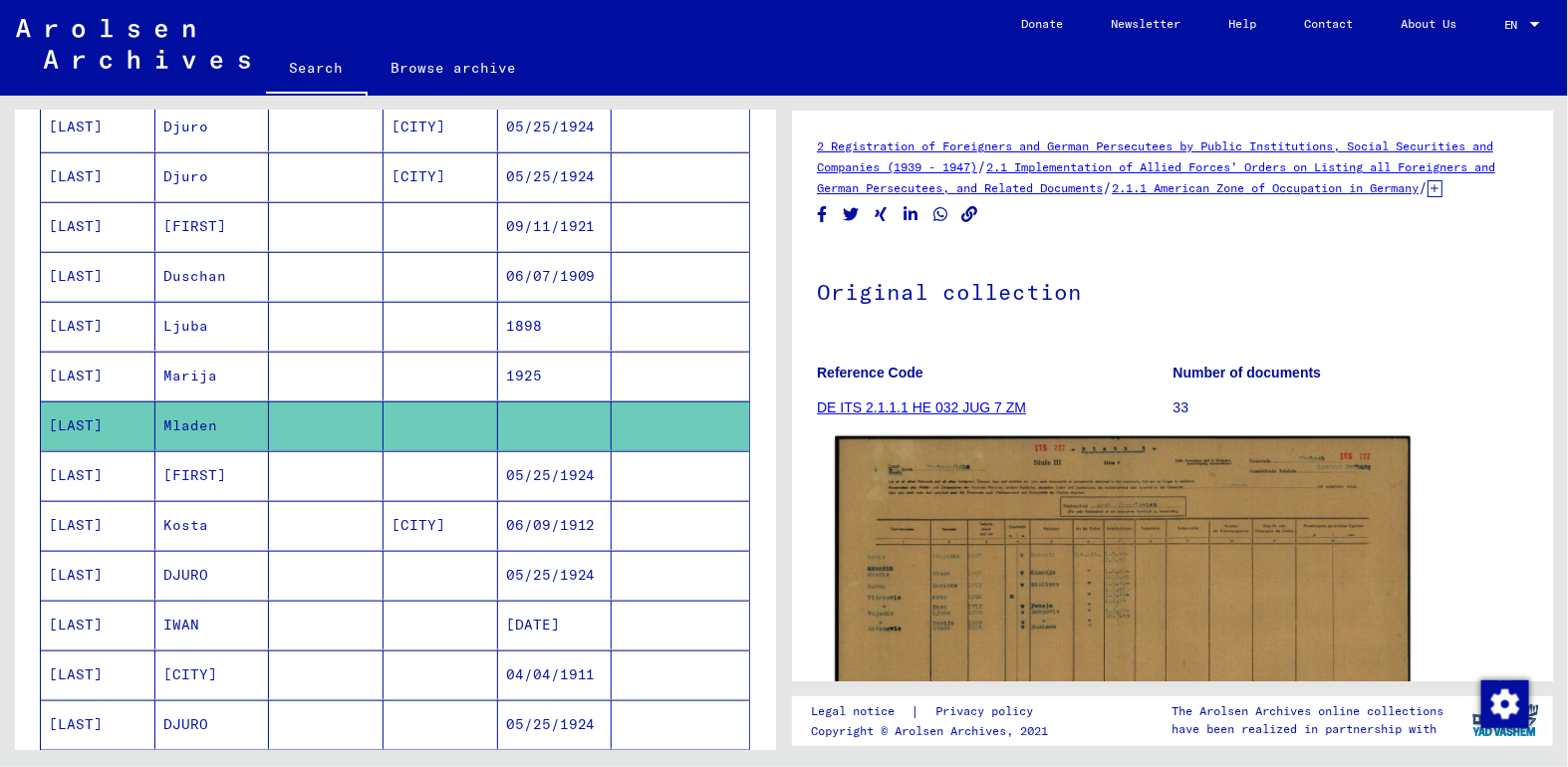 click 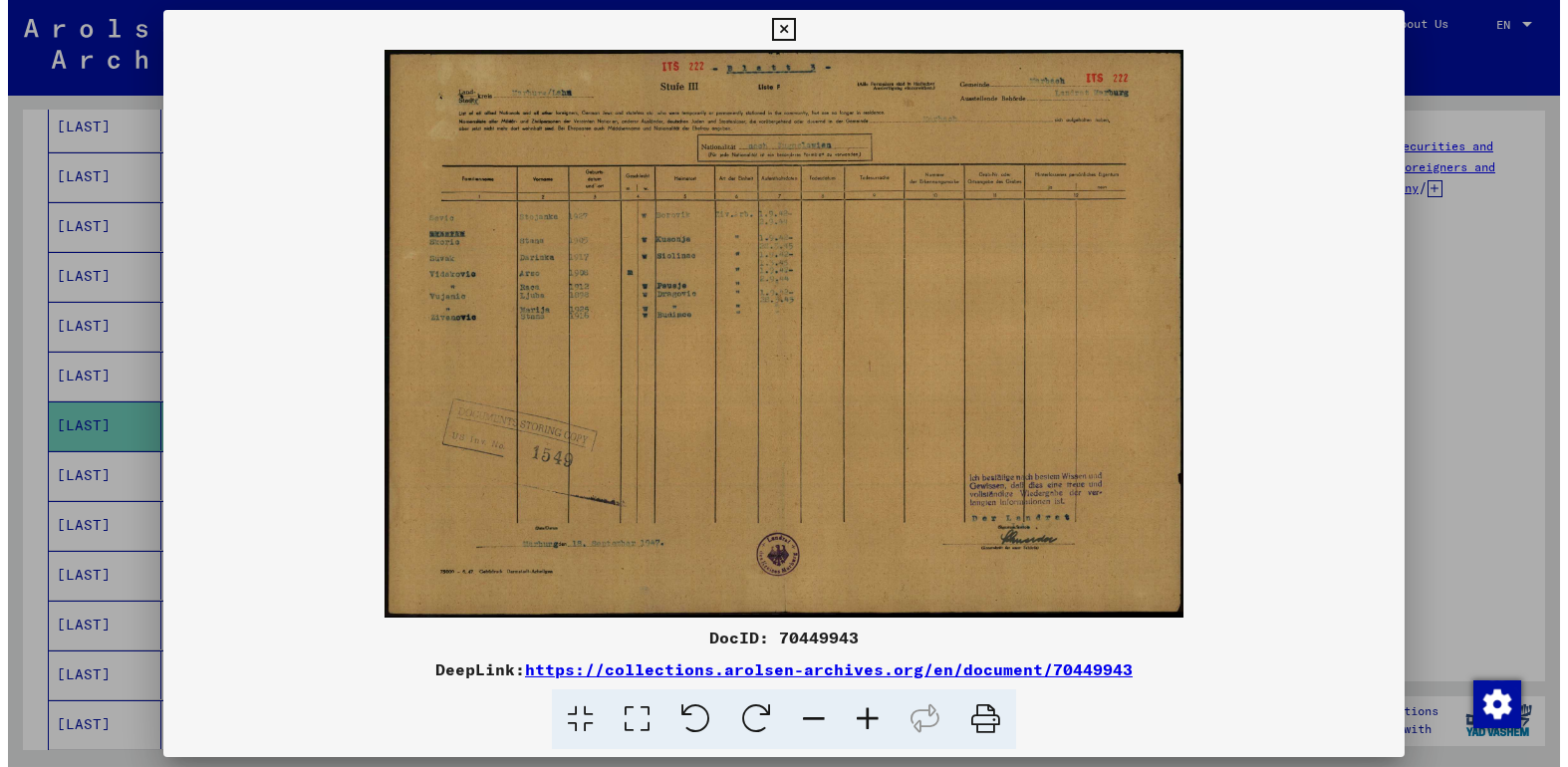 scroll, scrollTop: 0, scrollLeft: 0, axis: both 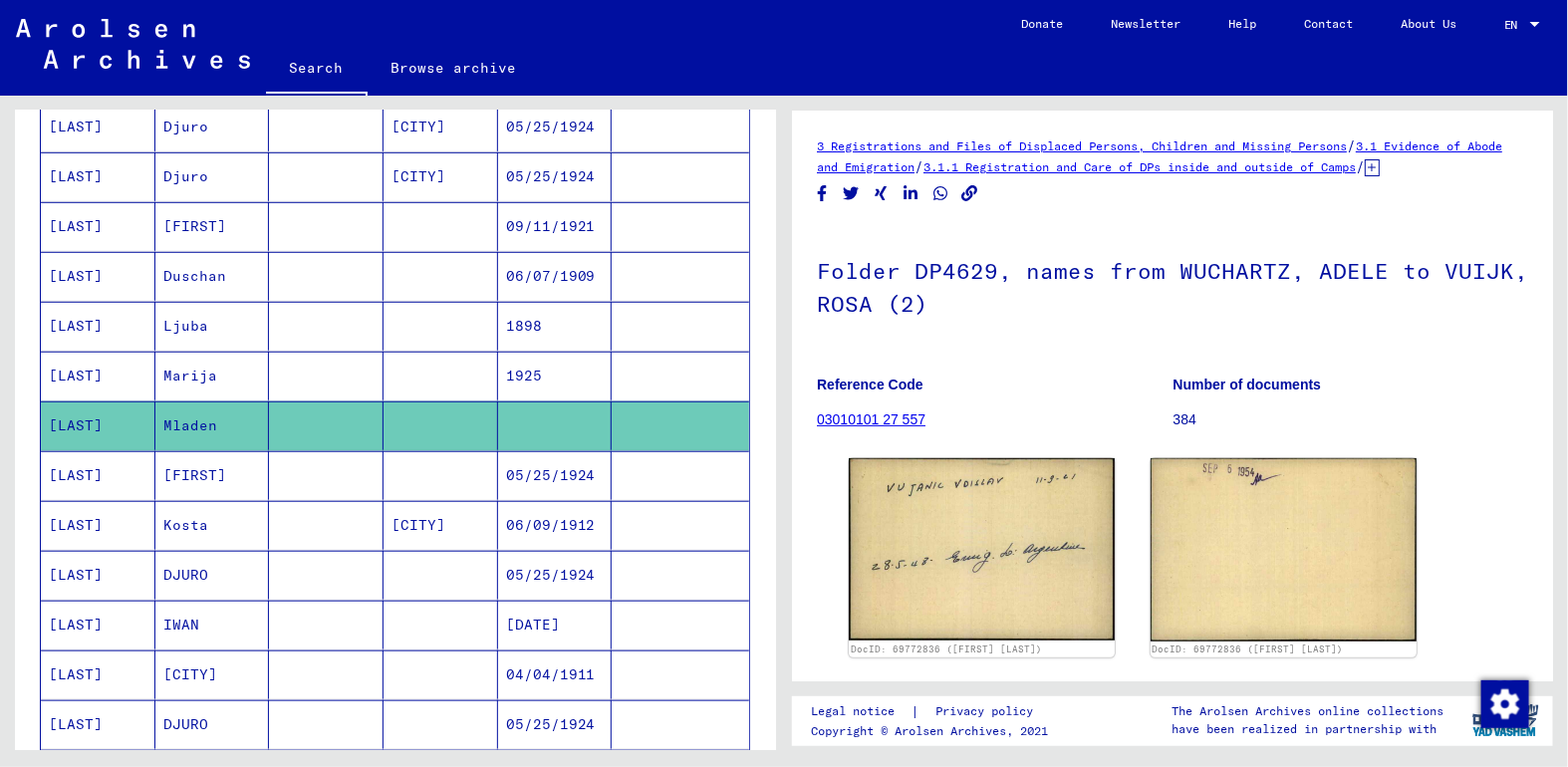 click on "[FIRST]" at bounding box center [212, 525] 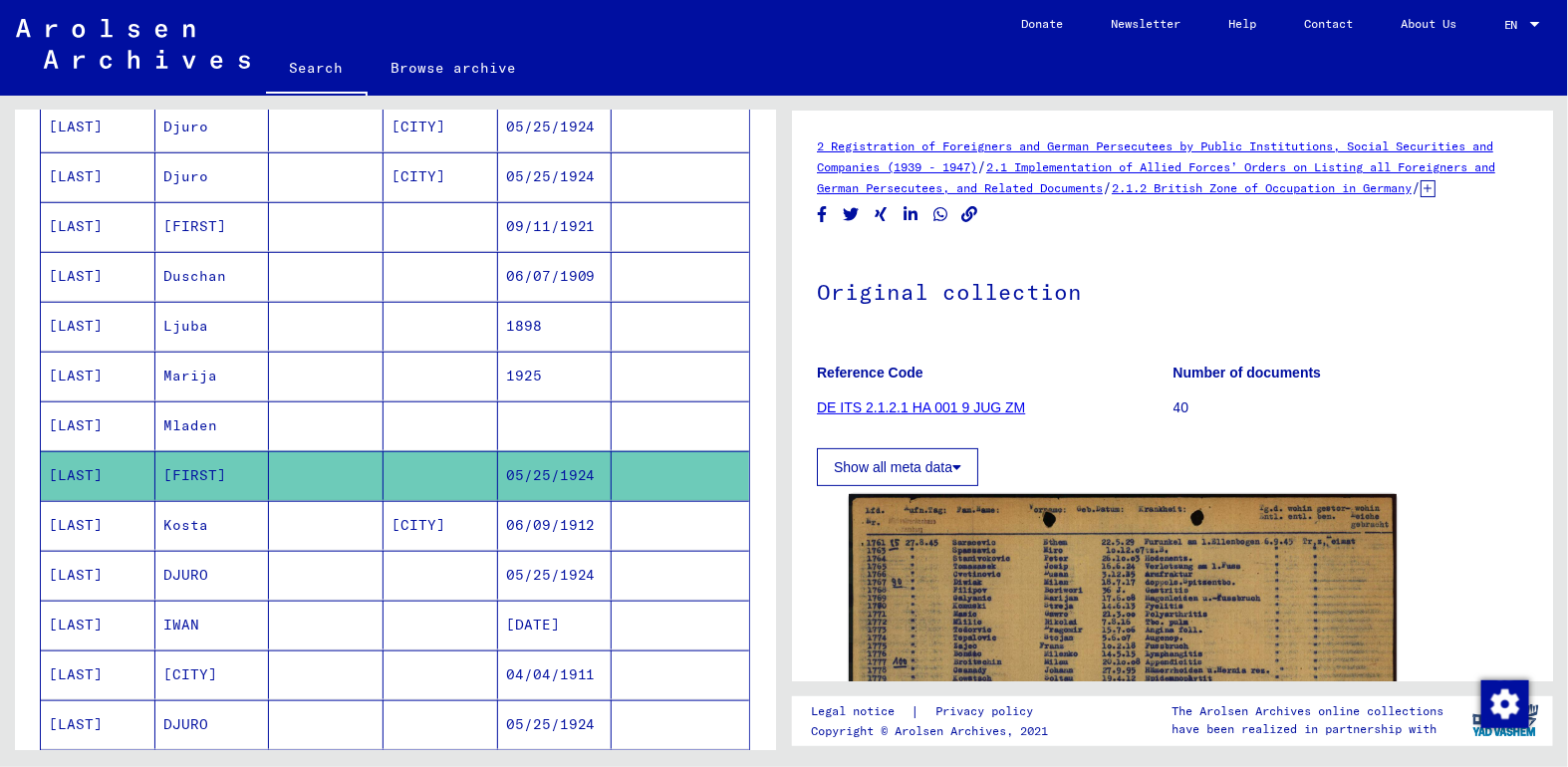 scroll, scrollTop: 0, scrollLeft: 0, axis: both 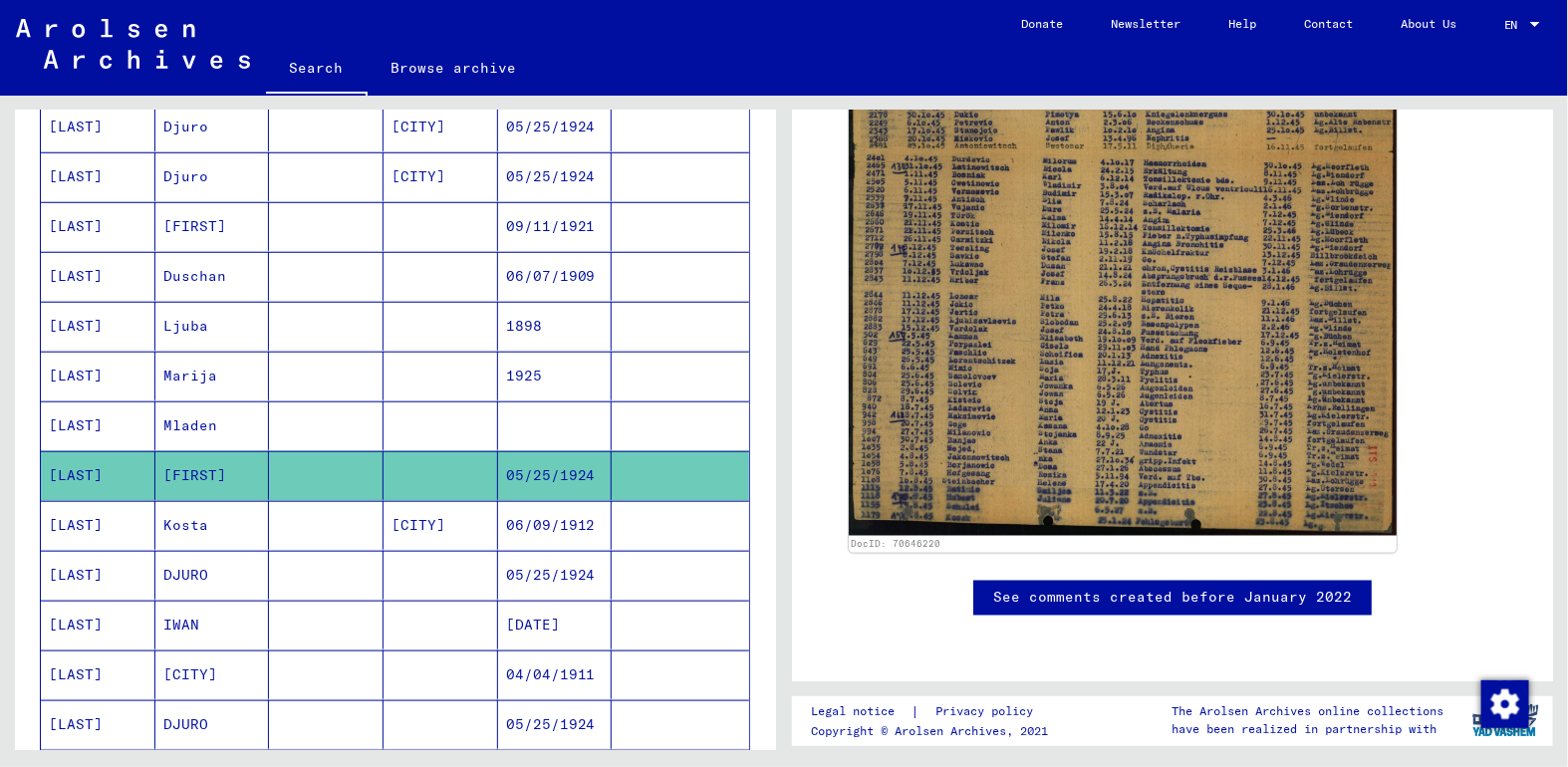 click on "Mladen" at bounding box center (212, 475) 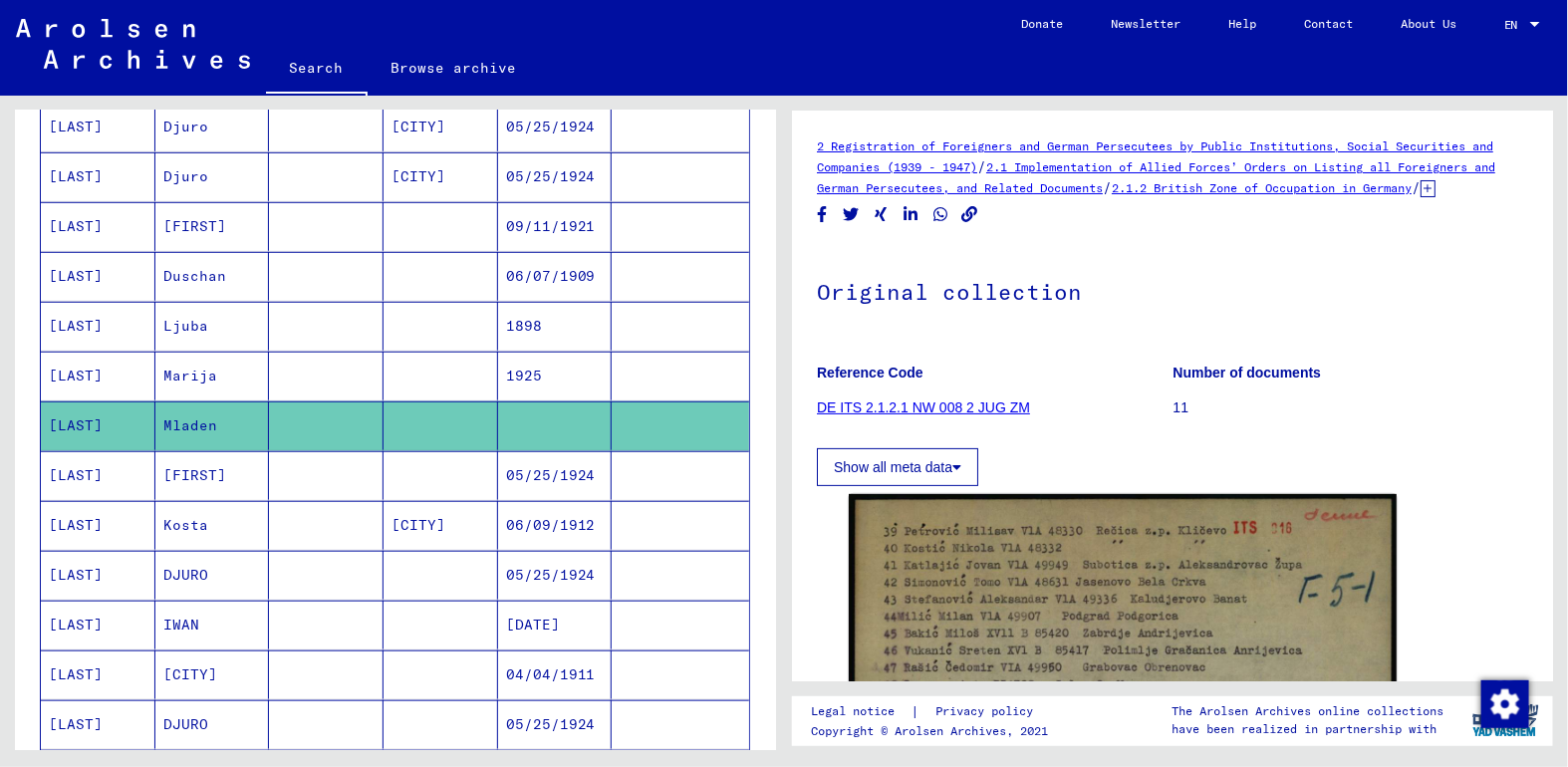 scroll, scrollTop: 0, scrollLeft: 0, axis: both 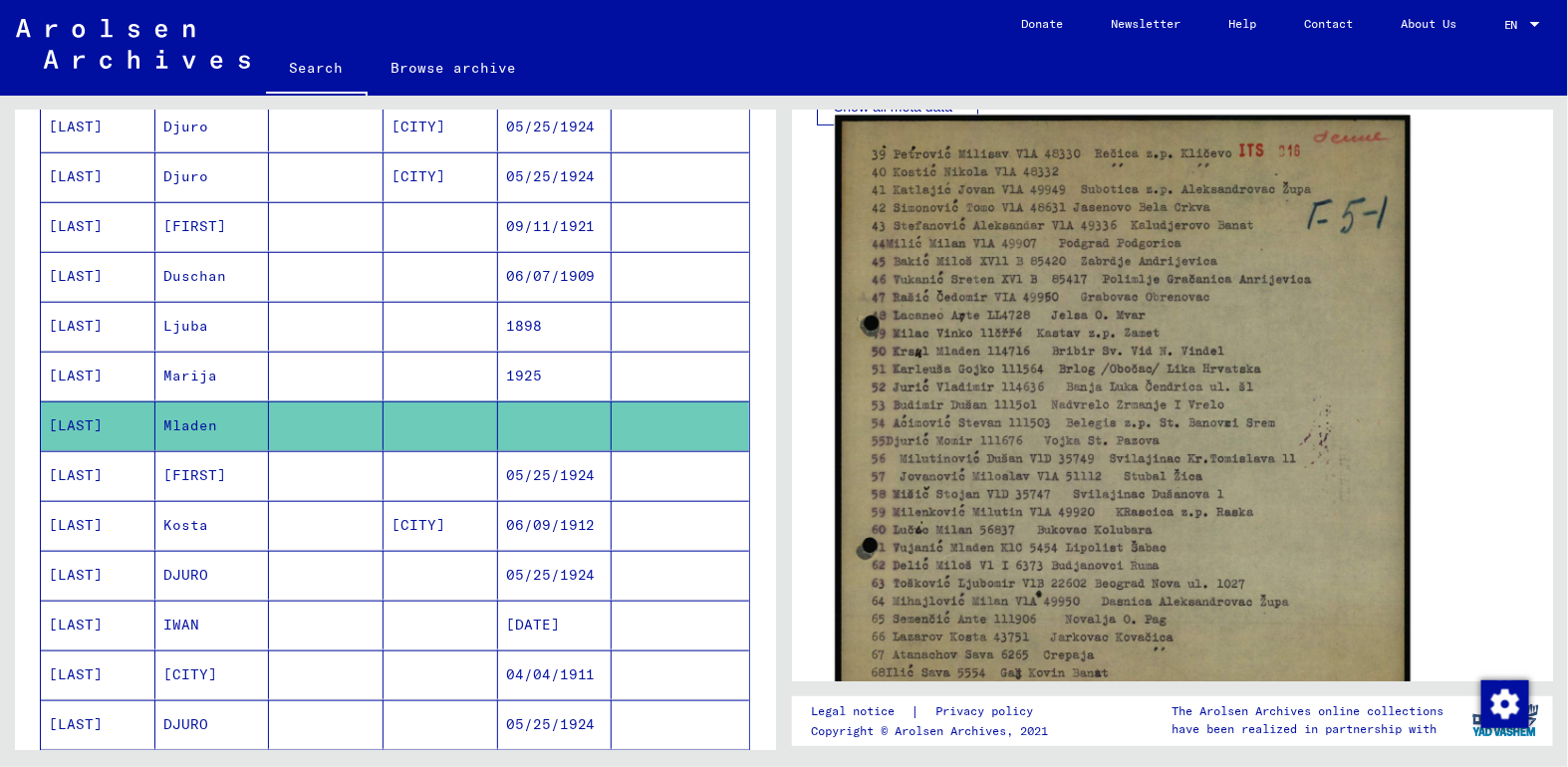 click 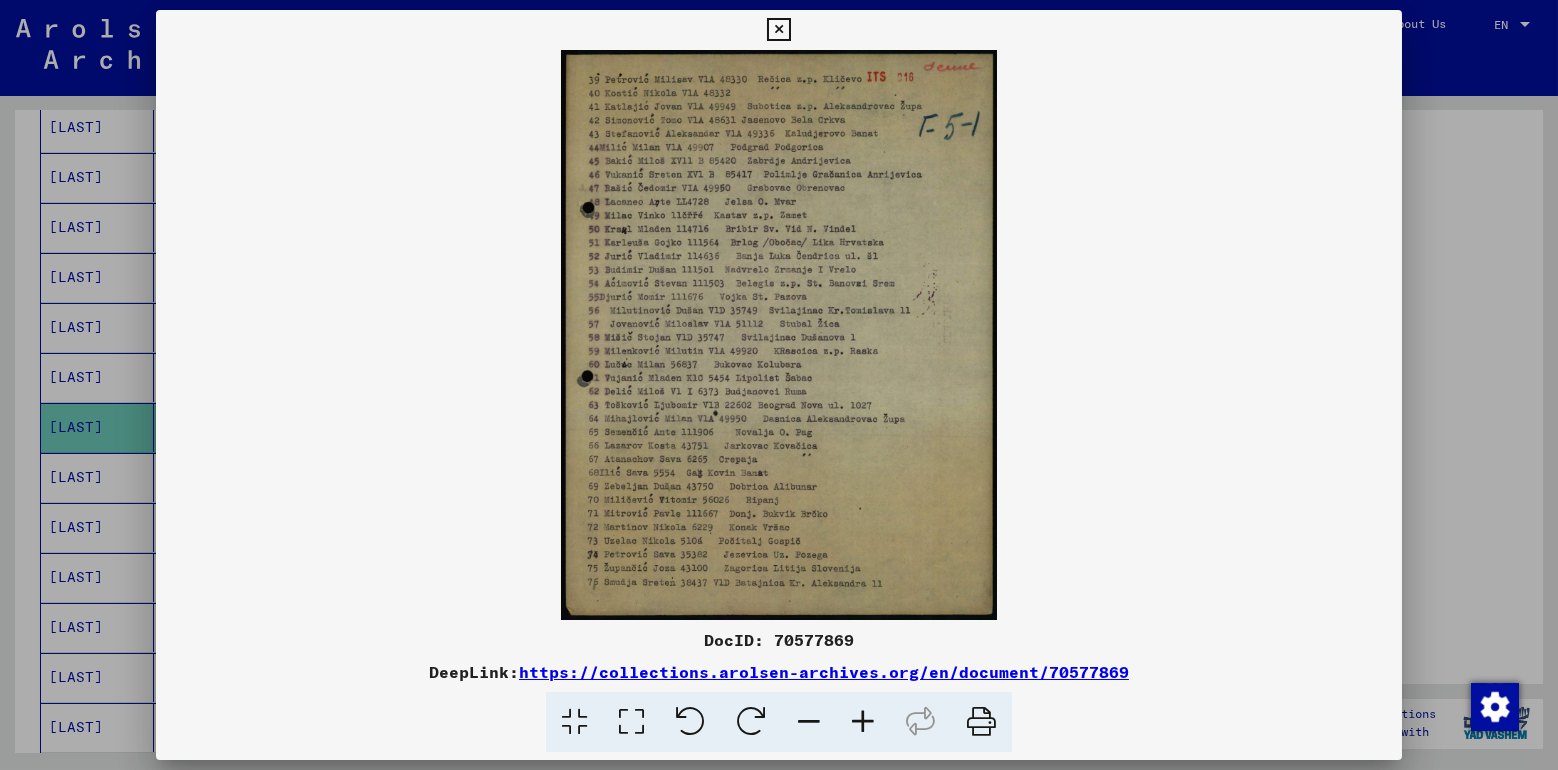 scroll, scrollTop: 364, scrollLeft: 0, axis: vertical 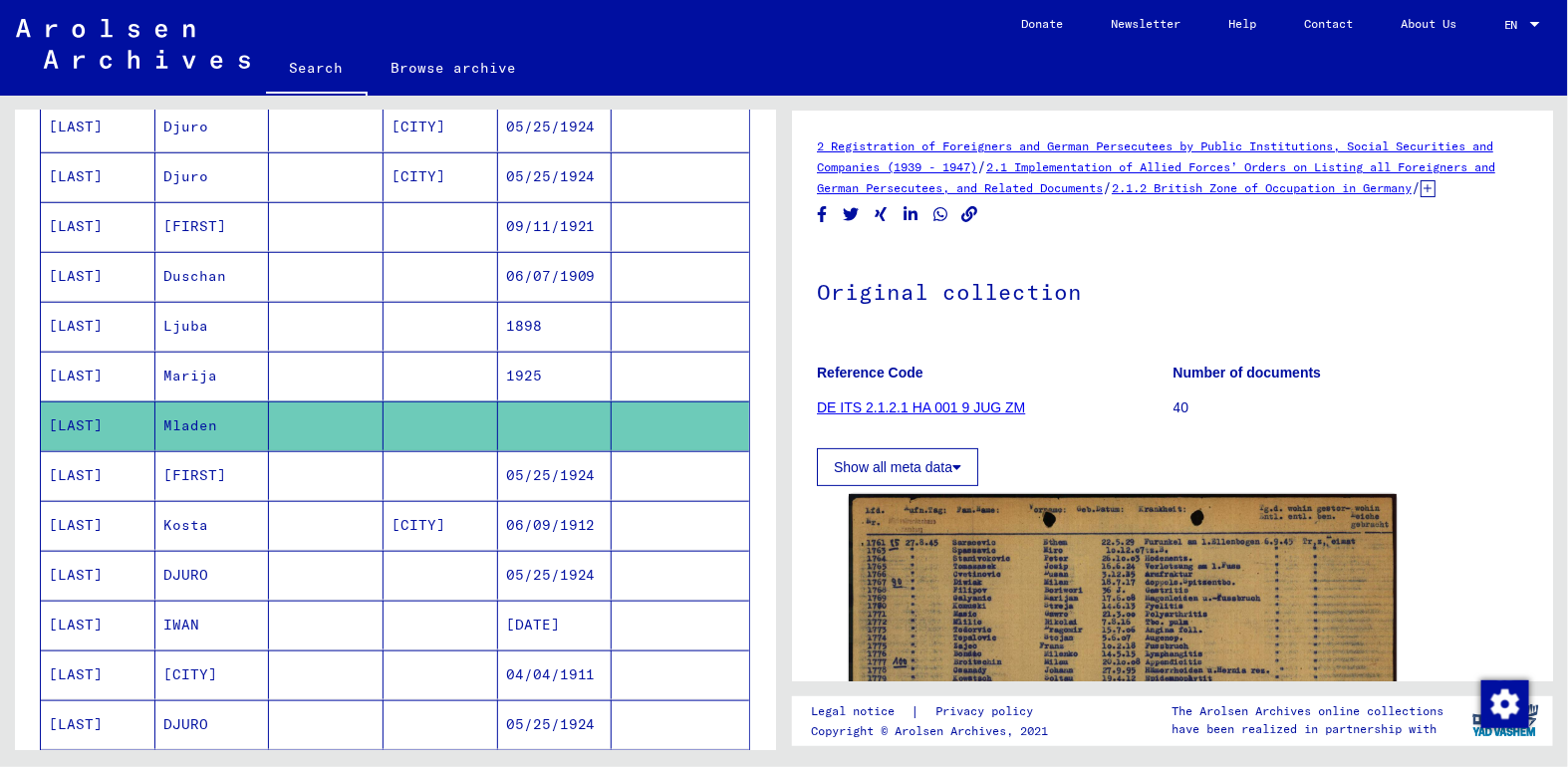 click on "[FIRST]" at bounding box center (212, 525) 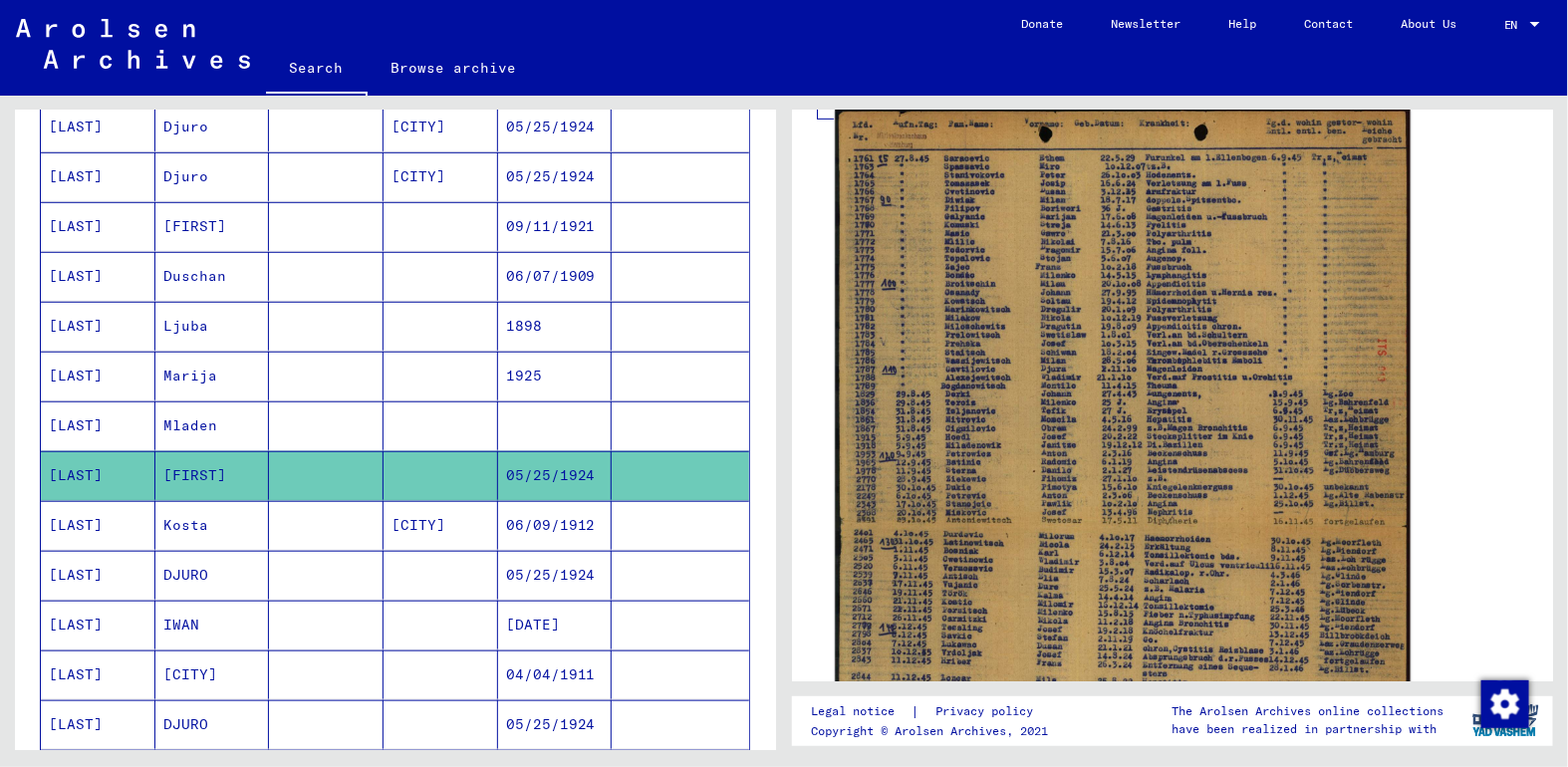 scroll, scrollTop: 369, scrollLeft: 0, axis: vertical 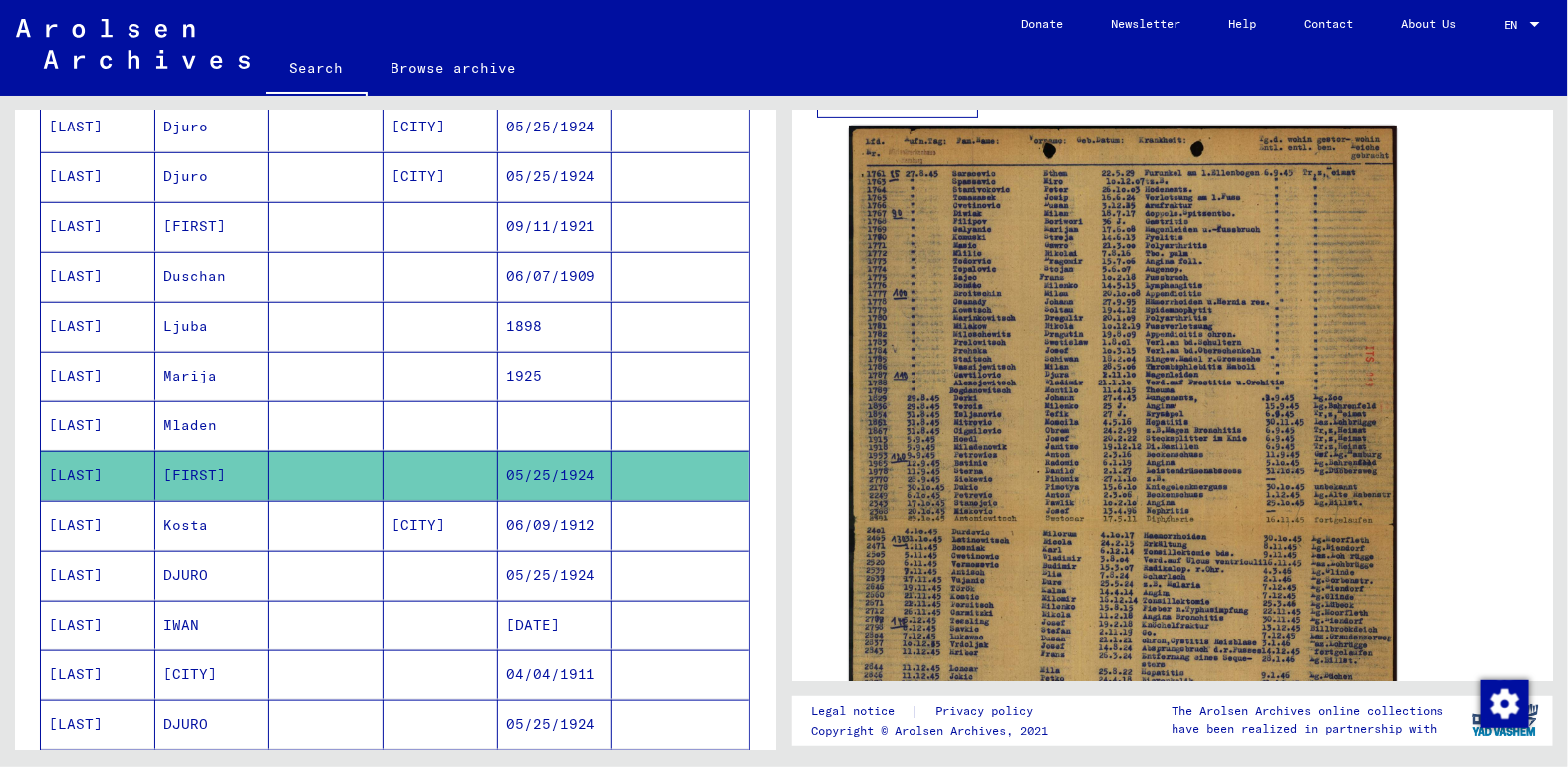 click on "Kosta" at bounding box center [212, 575] 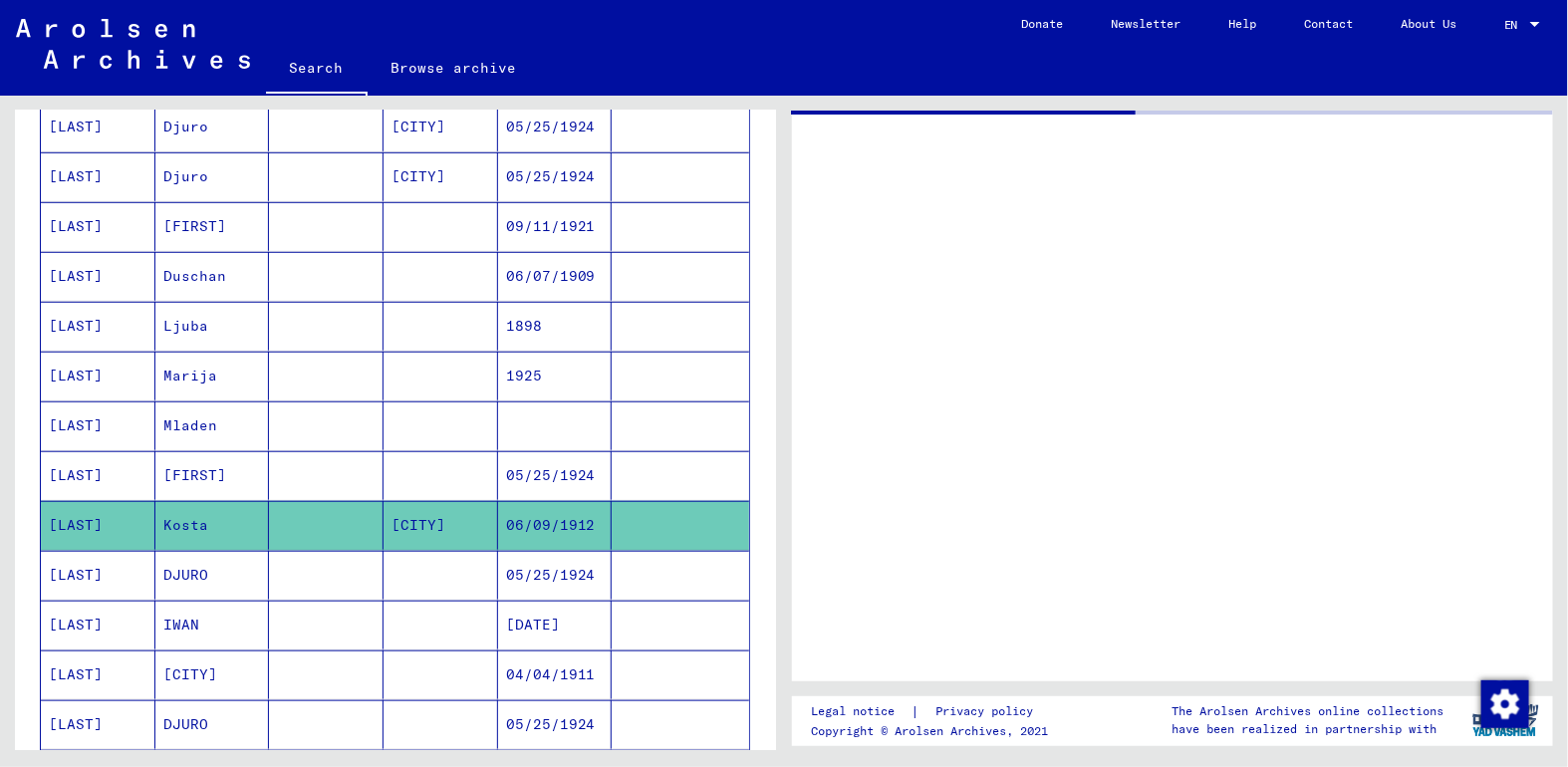 scroll, scrollTop: 0, scrollLeft: 0, axis: both 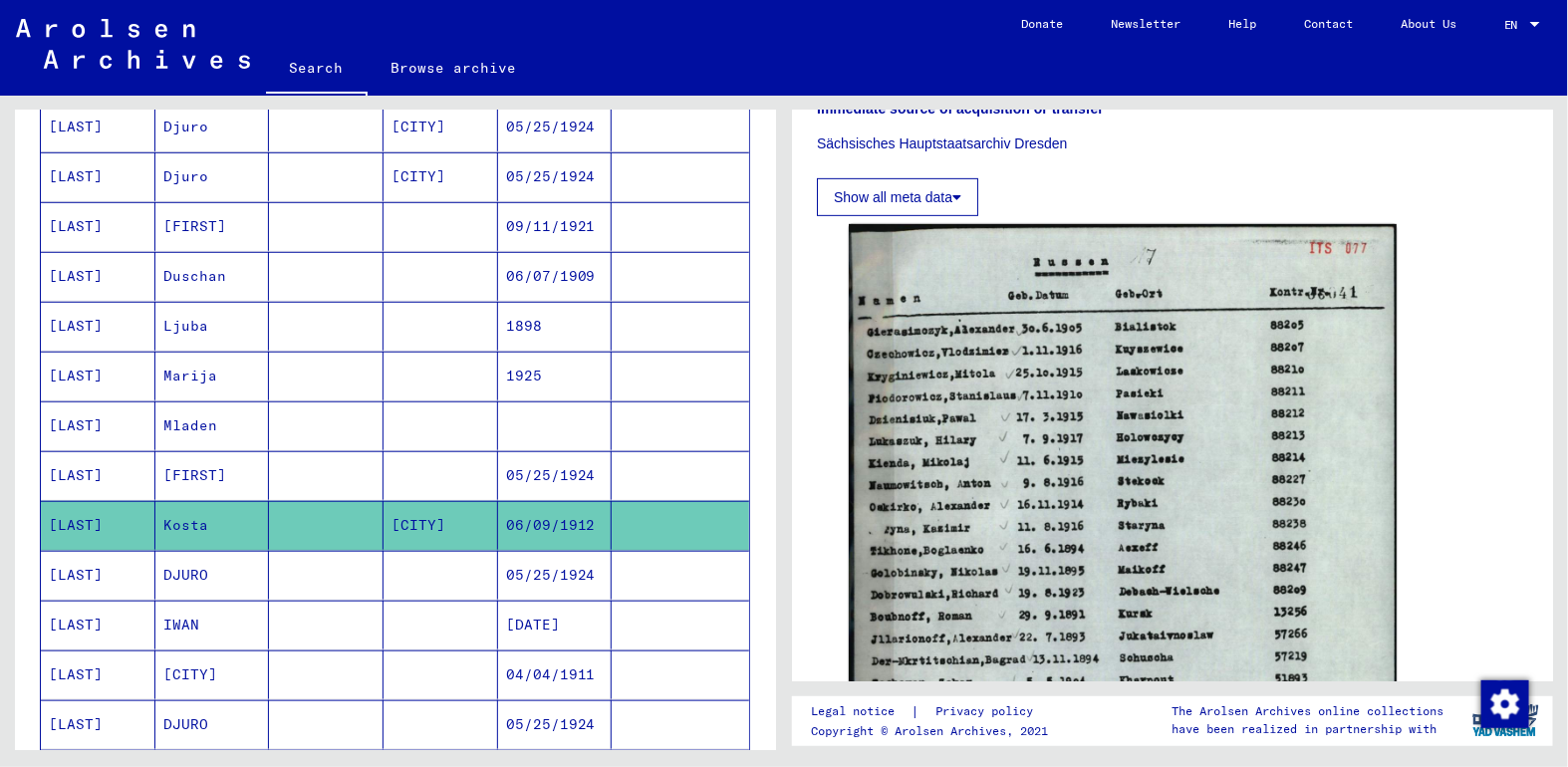 click on "DJURO" at bounding box center [212, 625] 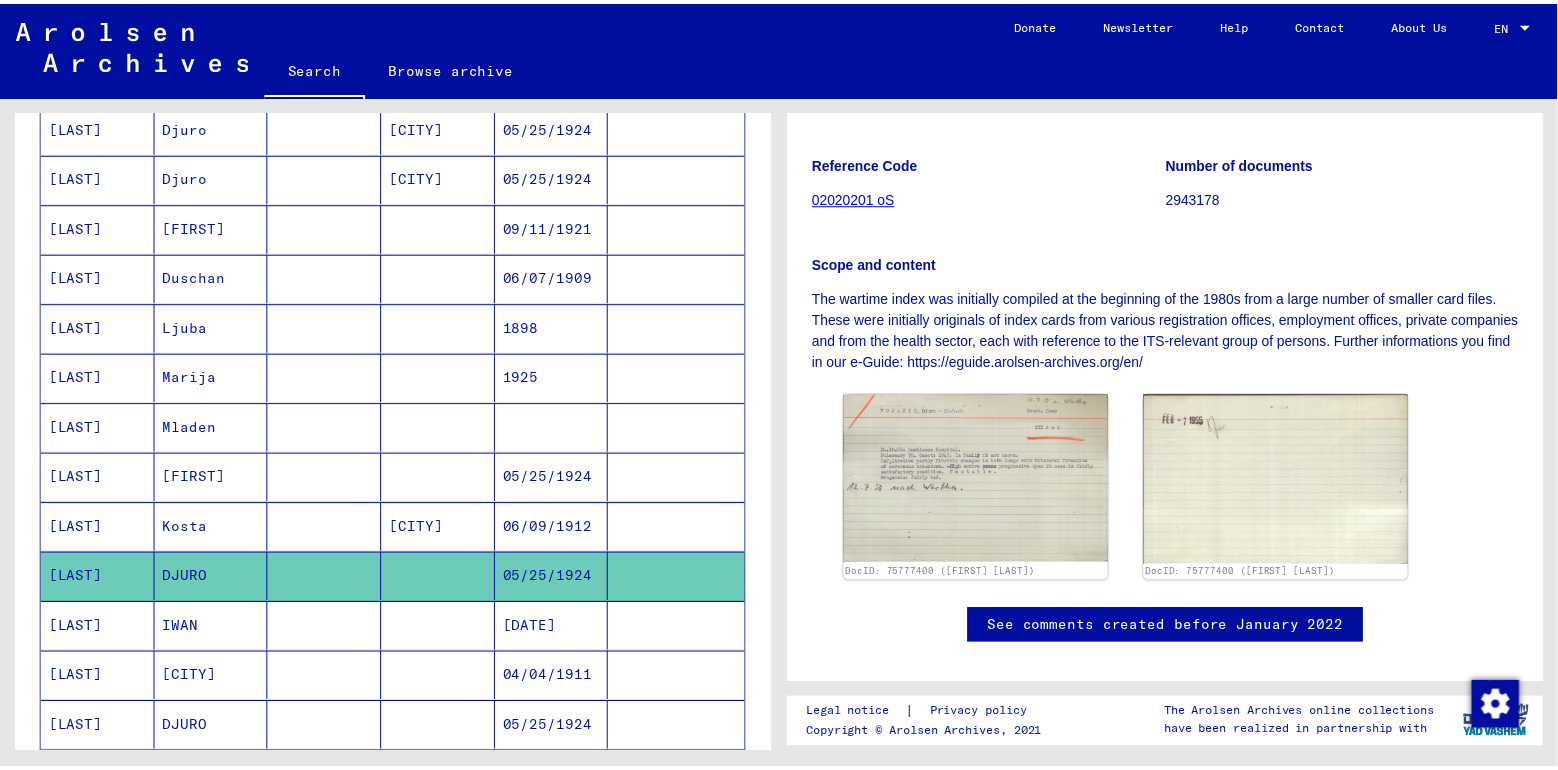 scroll, scrollTop: 319, scrollLeft: 0, axis: vertical 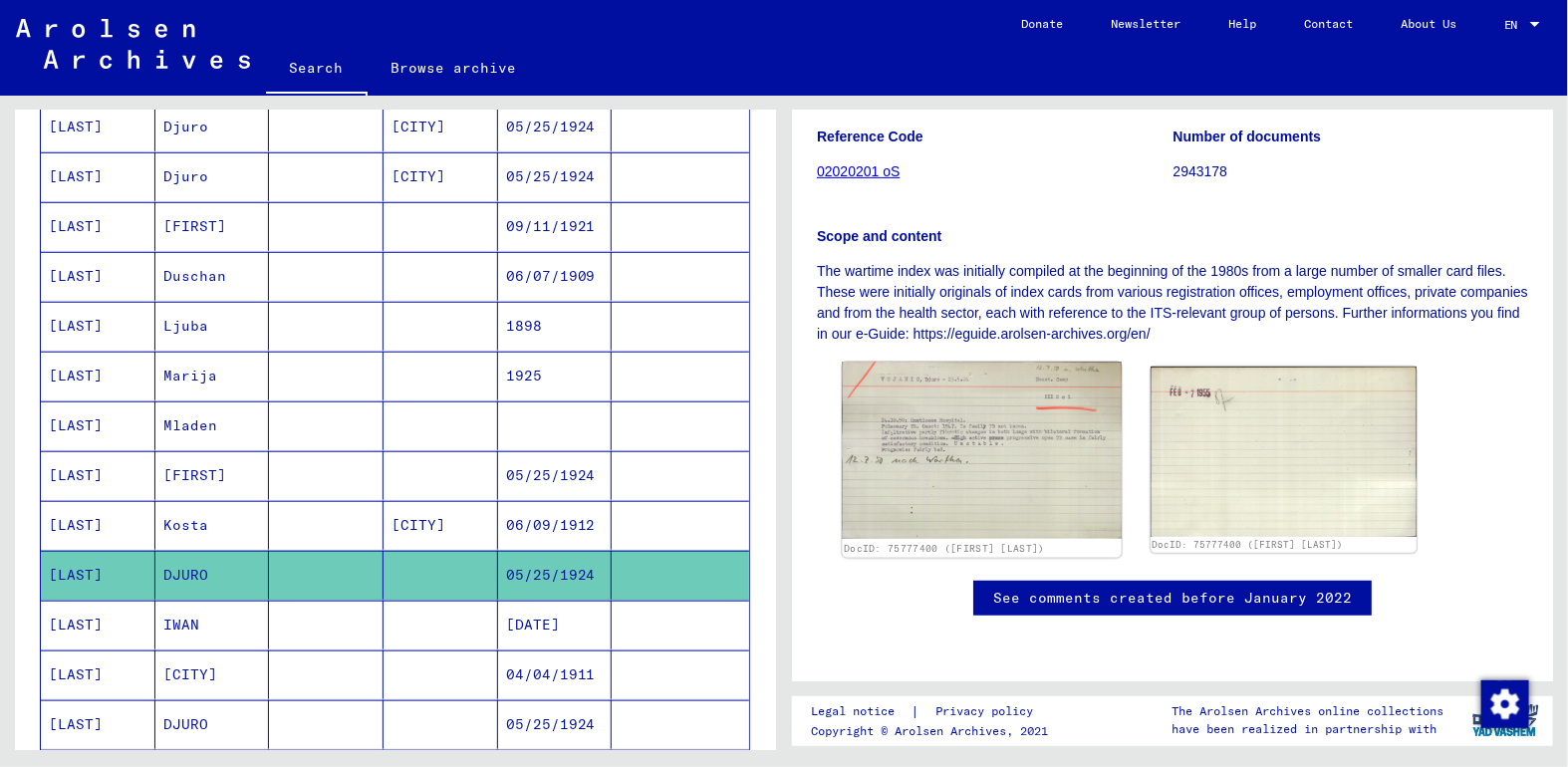 click 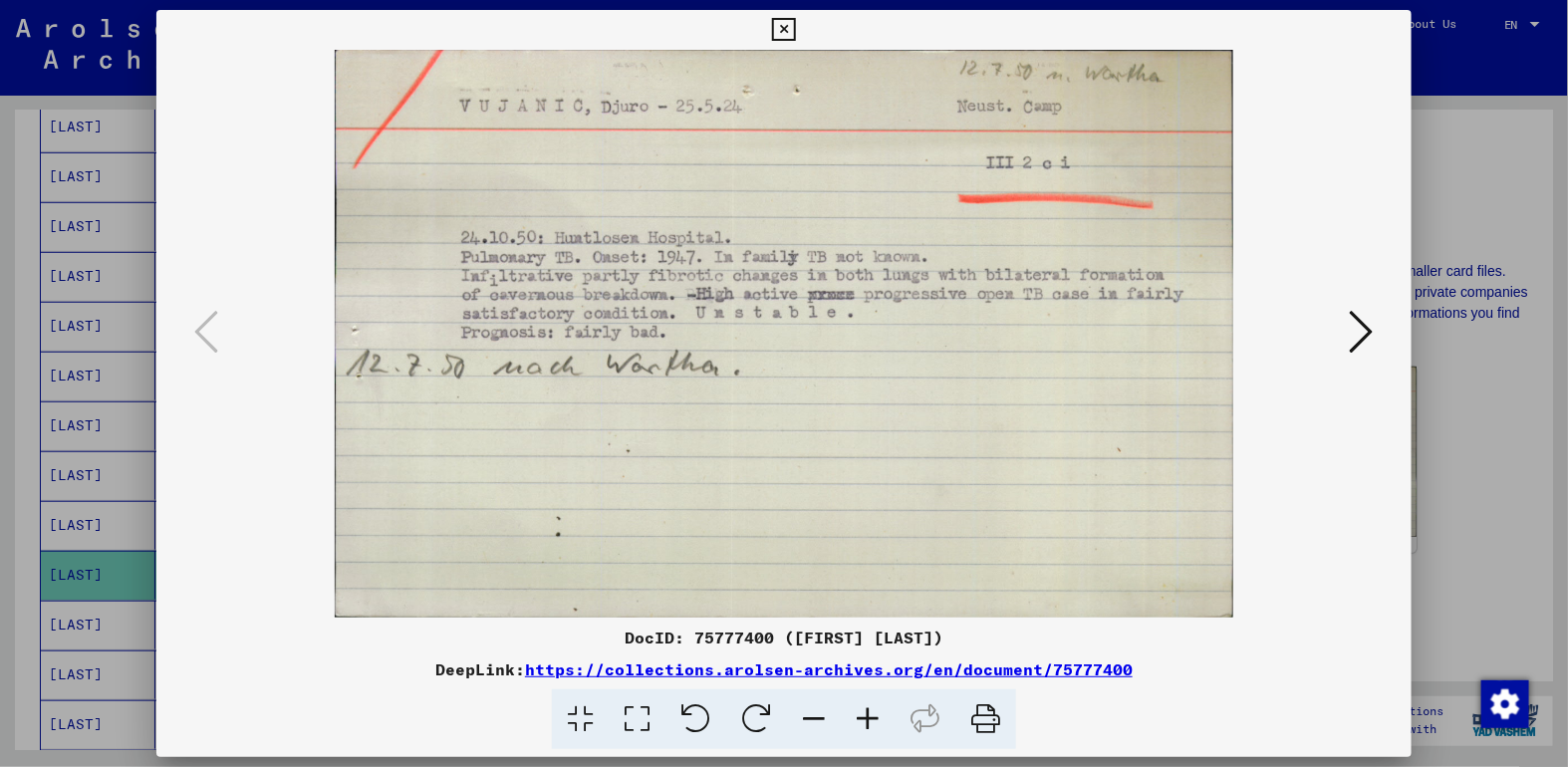 scroll, scrollTop: 315, scrollLeft: 0, axis: vertical 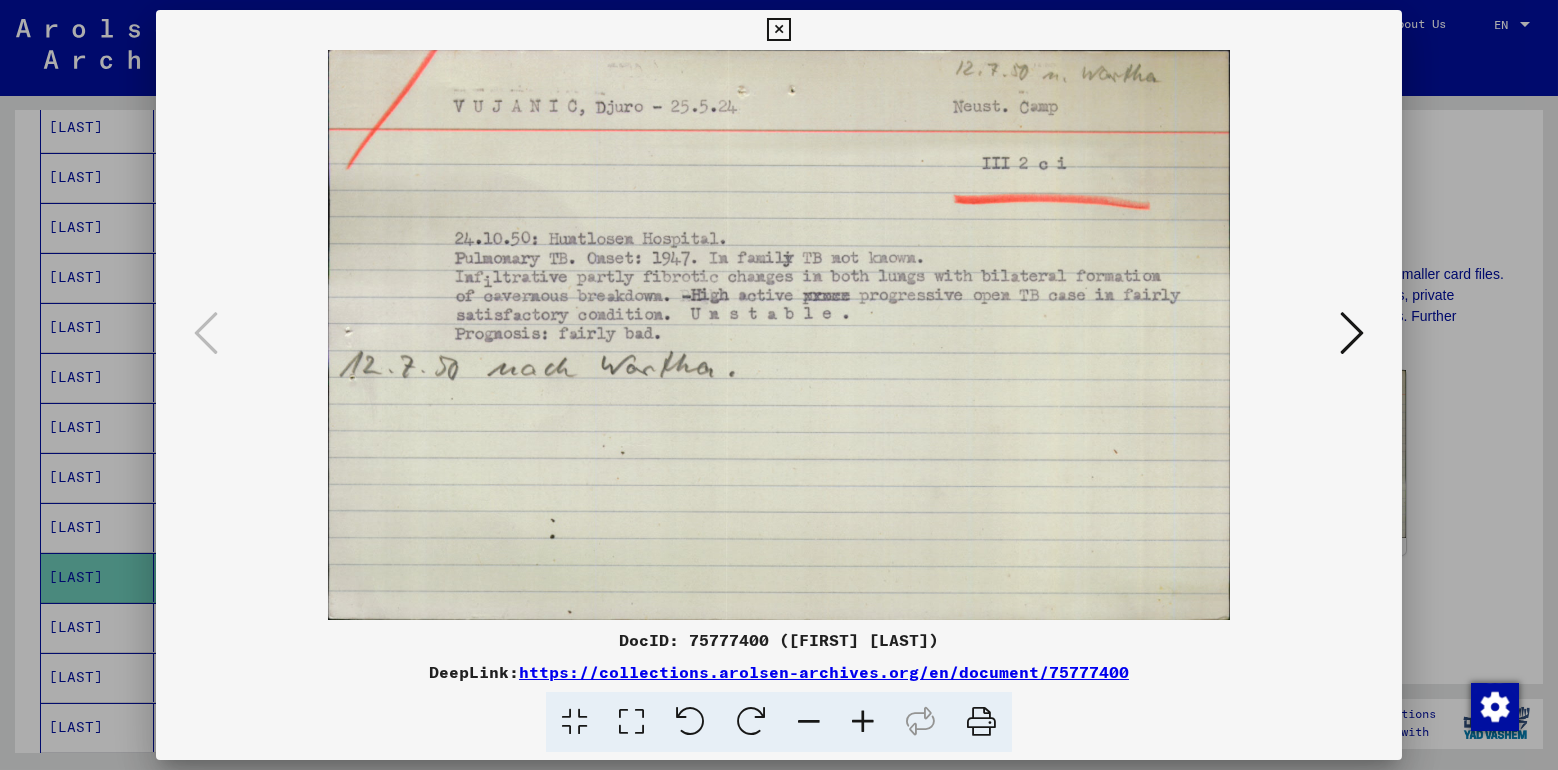 click at bounding box center [1352, 333] 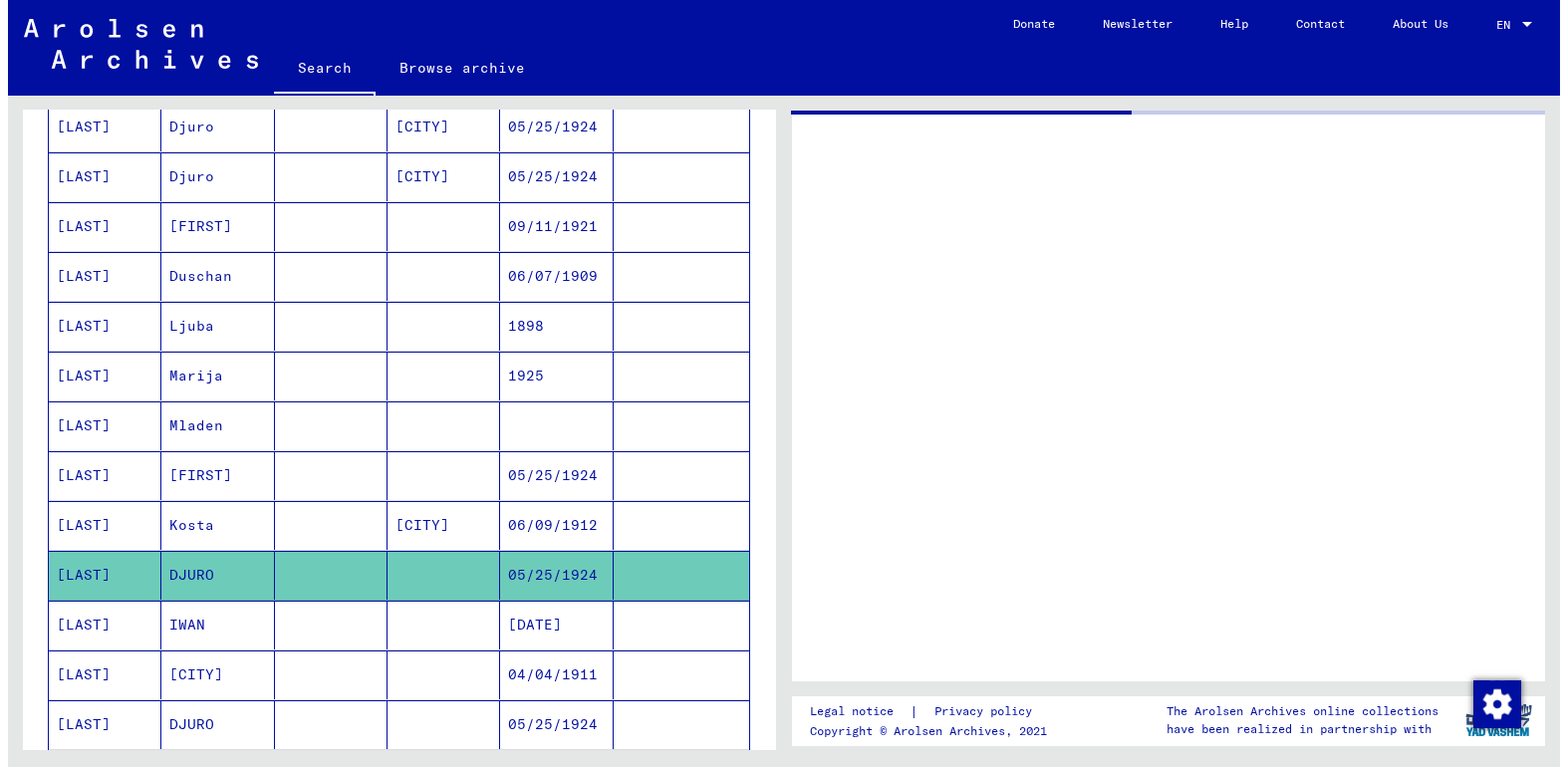 scroll, scrollTop: 0, scrollLeft: 0, axis: both 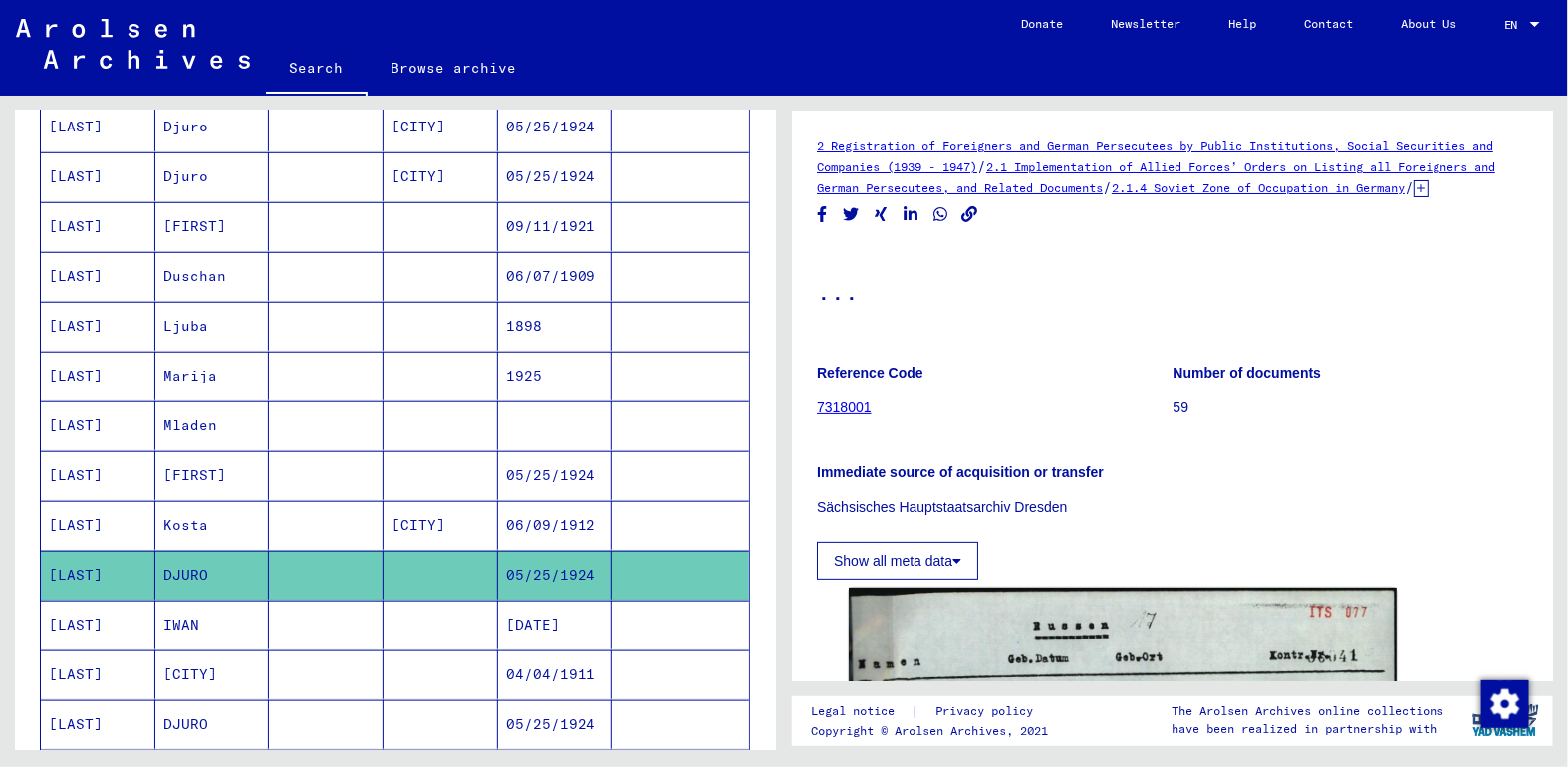 click on "IWAN" at bounding box center [212, 674] 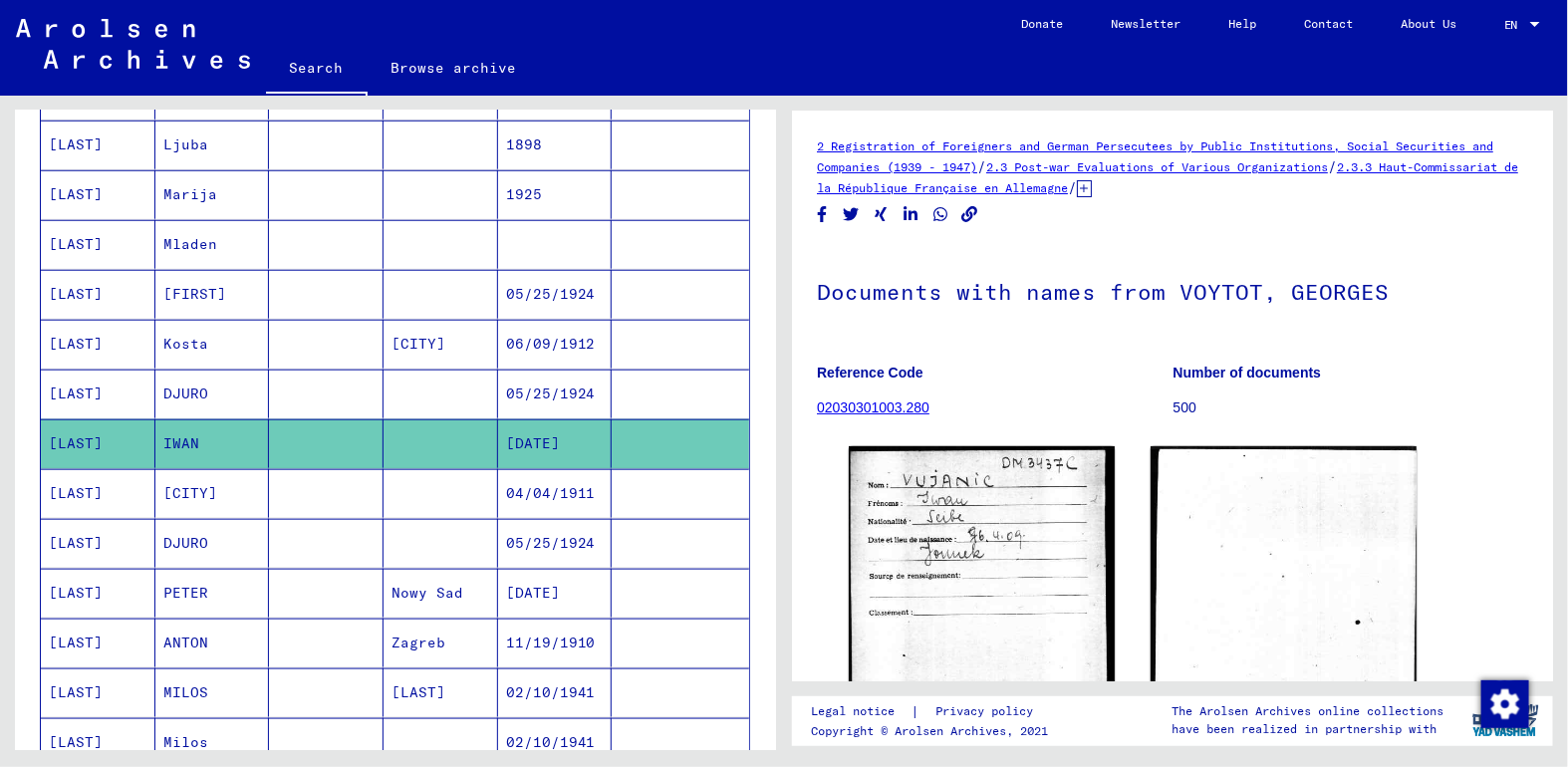 scroll, scrollTop: 732, scrollLeft: 0, axis: vertical 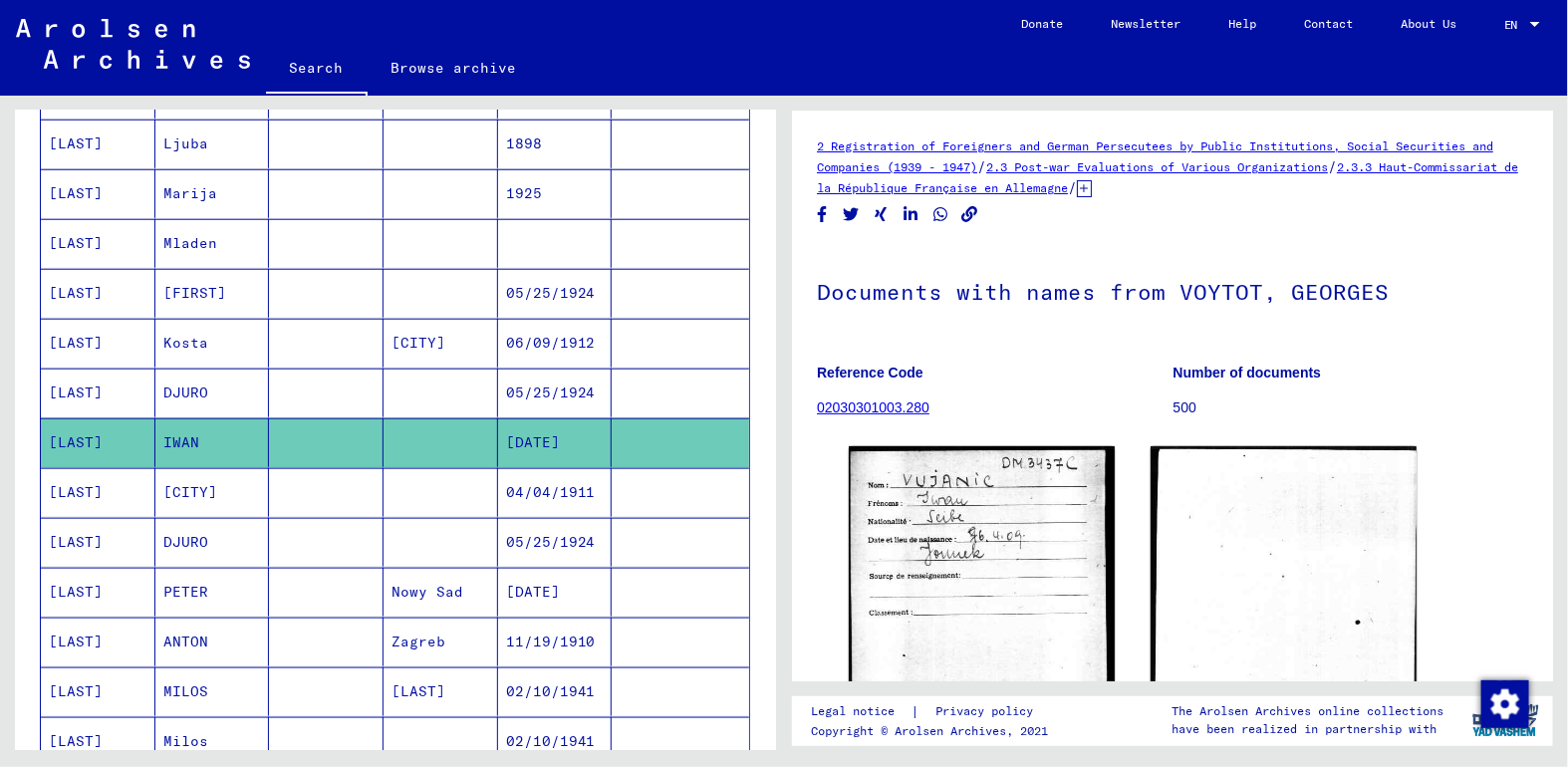 click on "[CITY]" at bounding box center [212, 542] 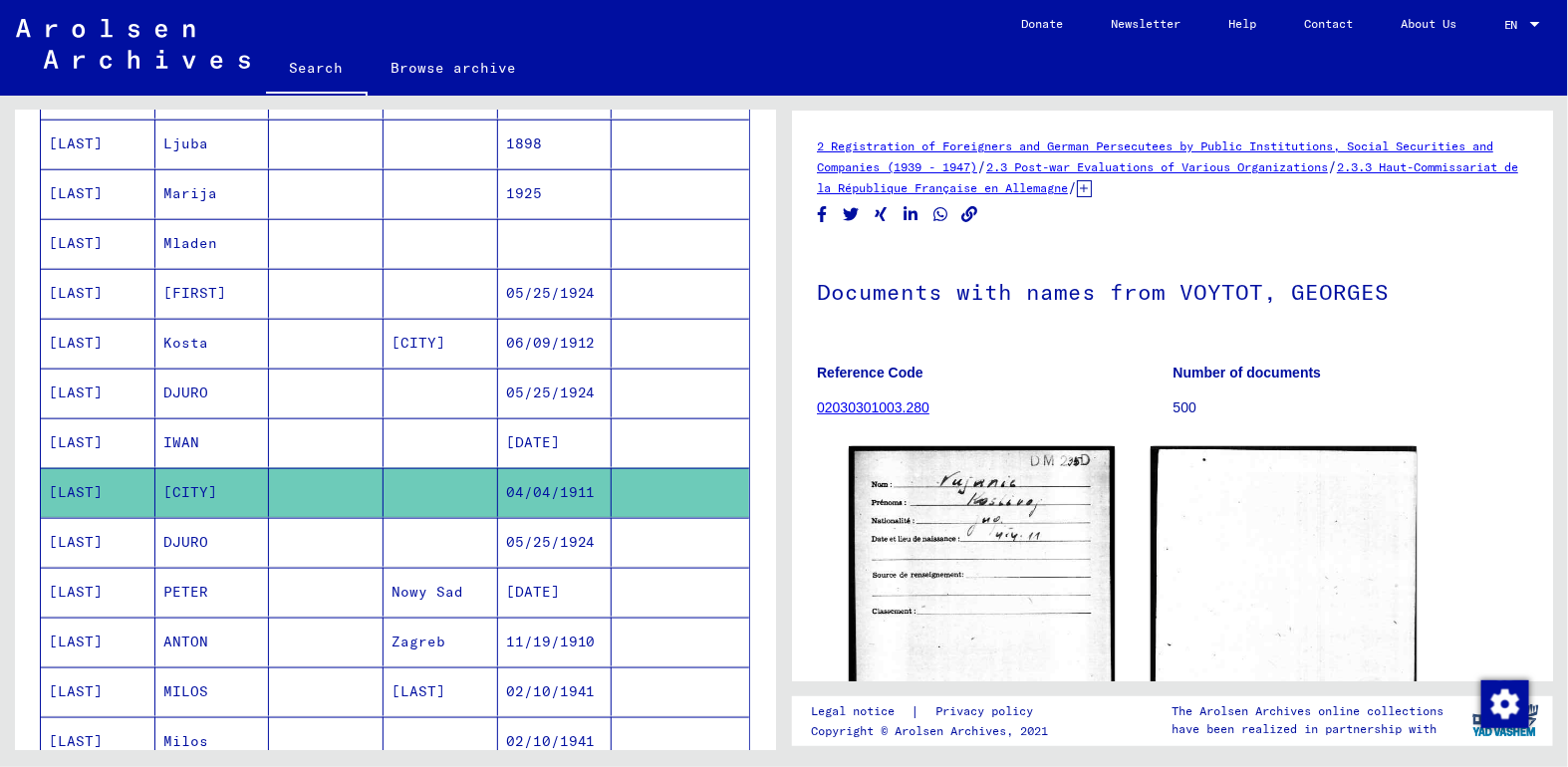 click on "DJURO" at bounding box center [212, 592] 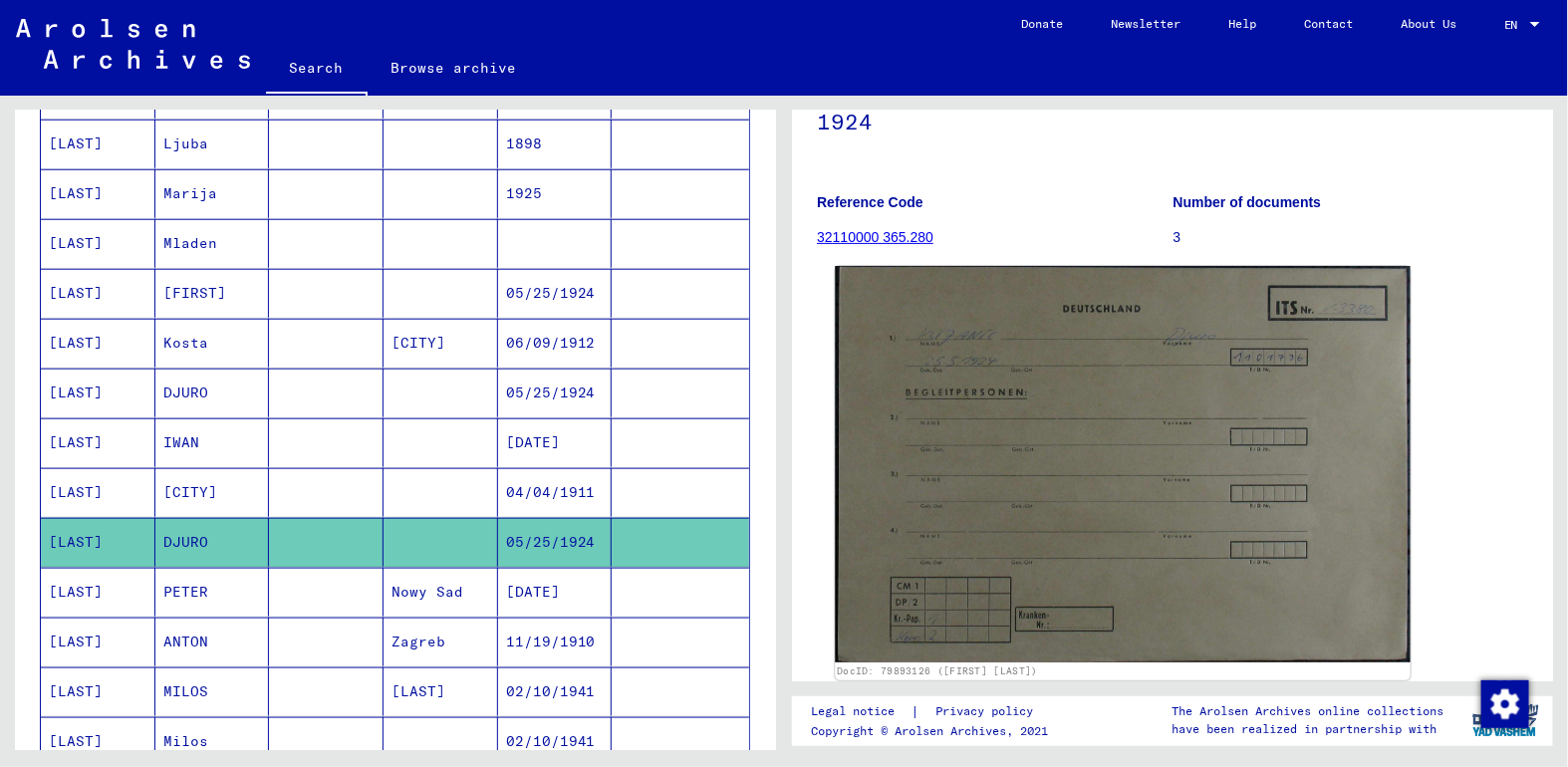 scroll, scrollTop: 184, scrollLeft: 0, axis: vertical 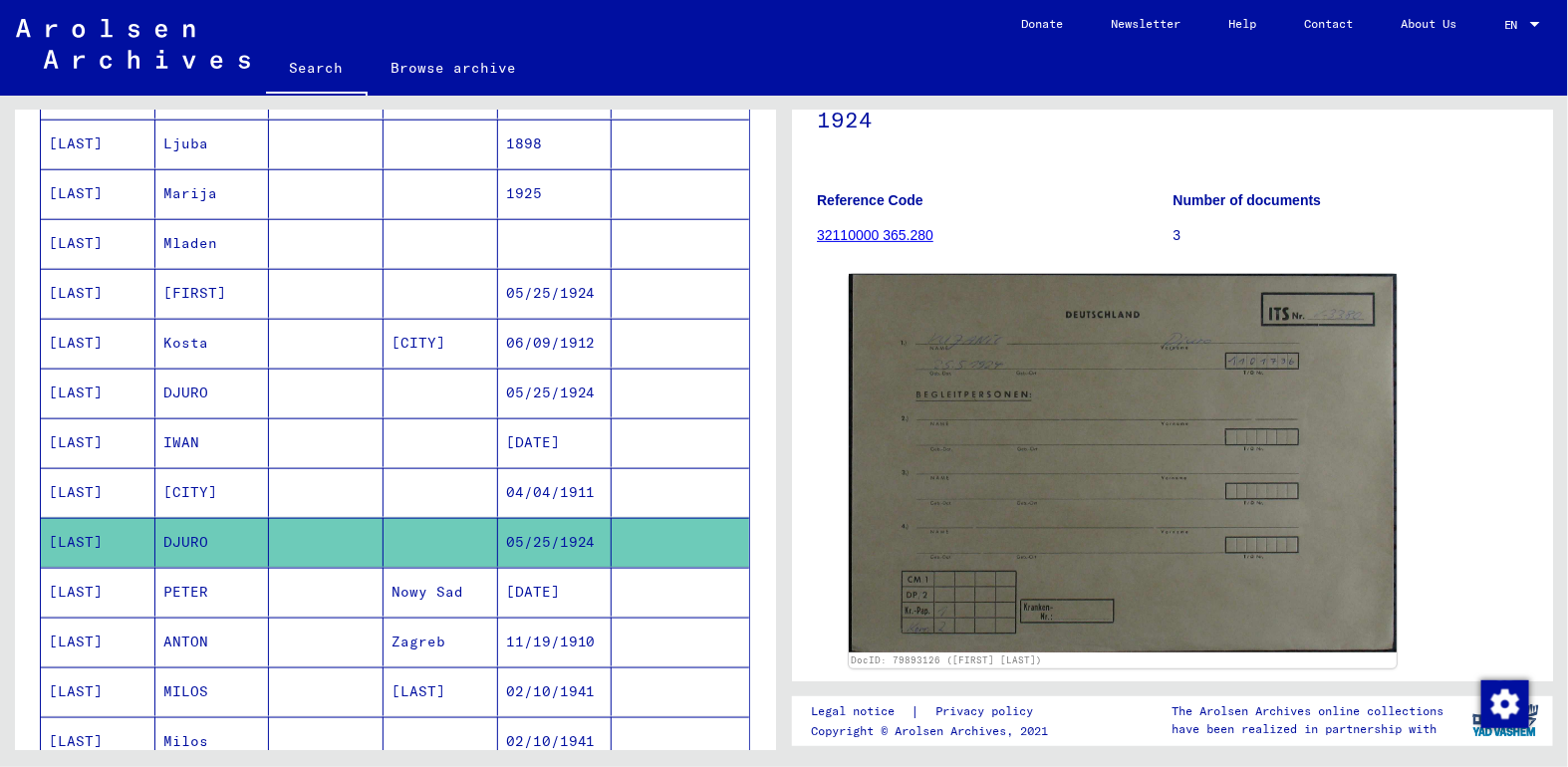 click on "PETER" at bounding box center [212, 641] 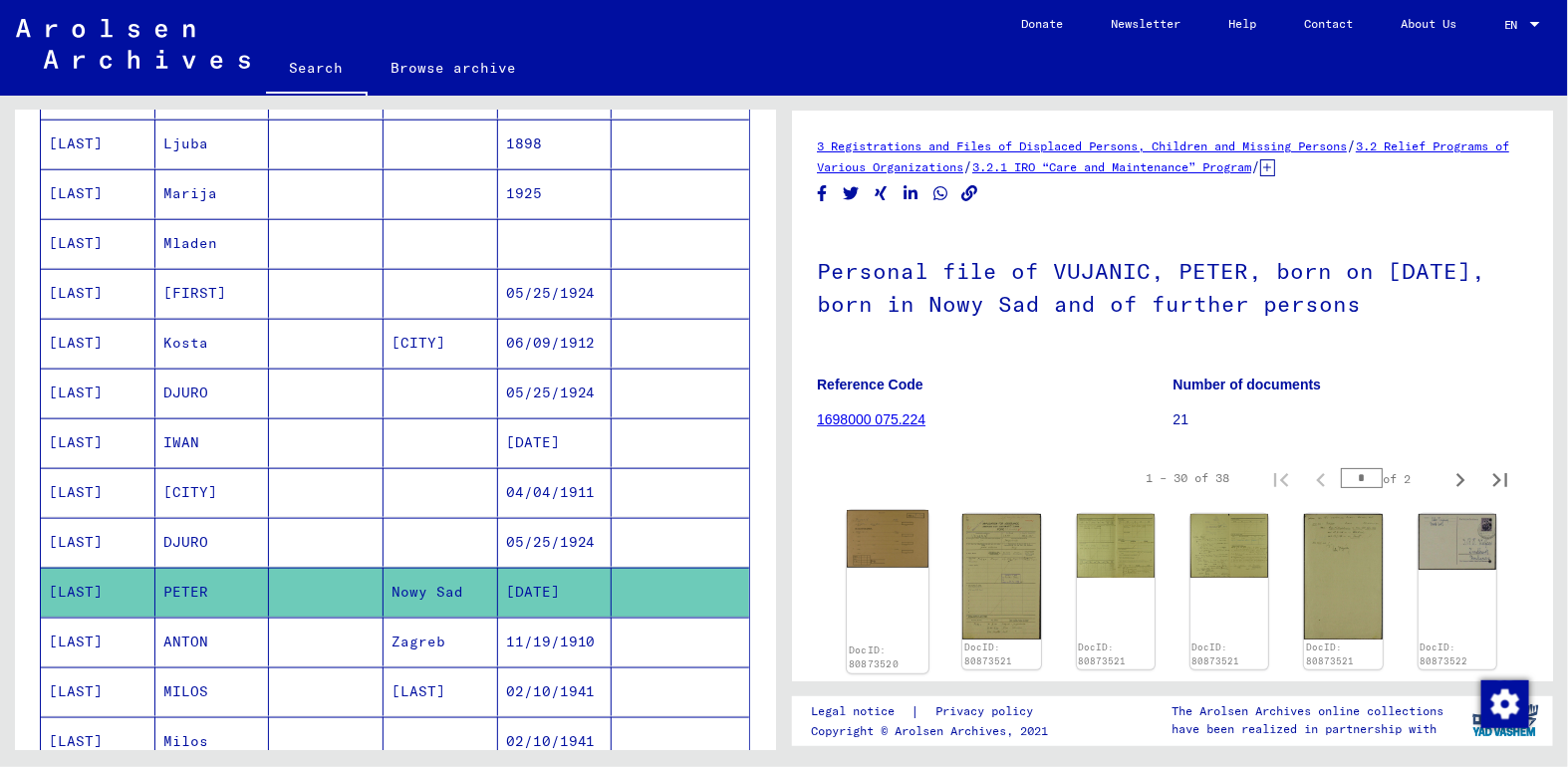 click 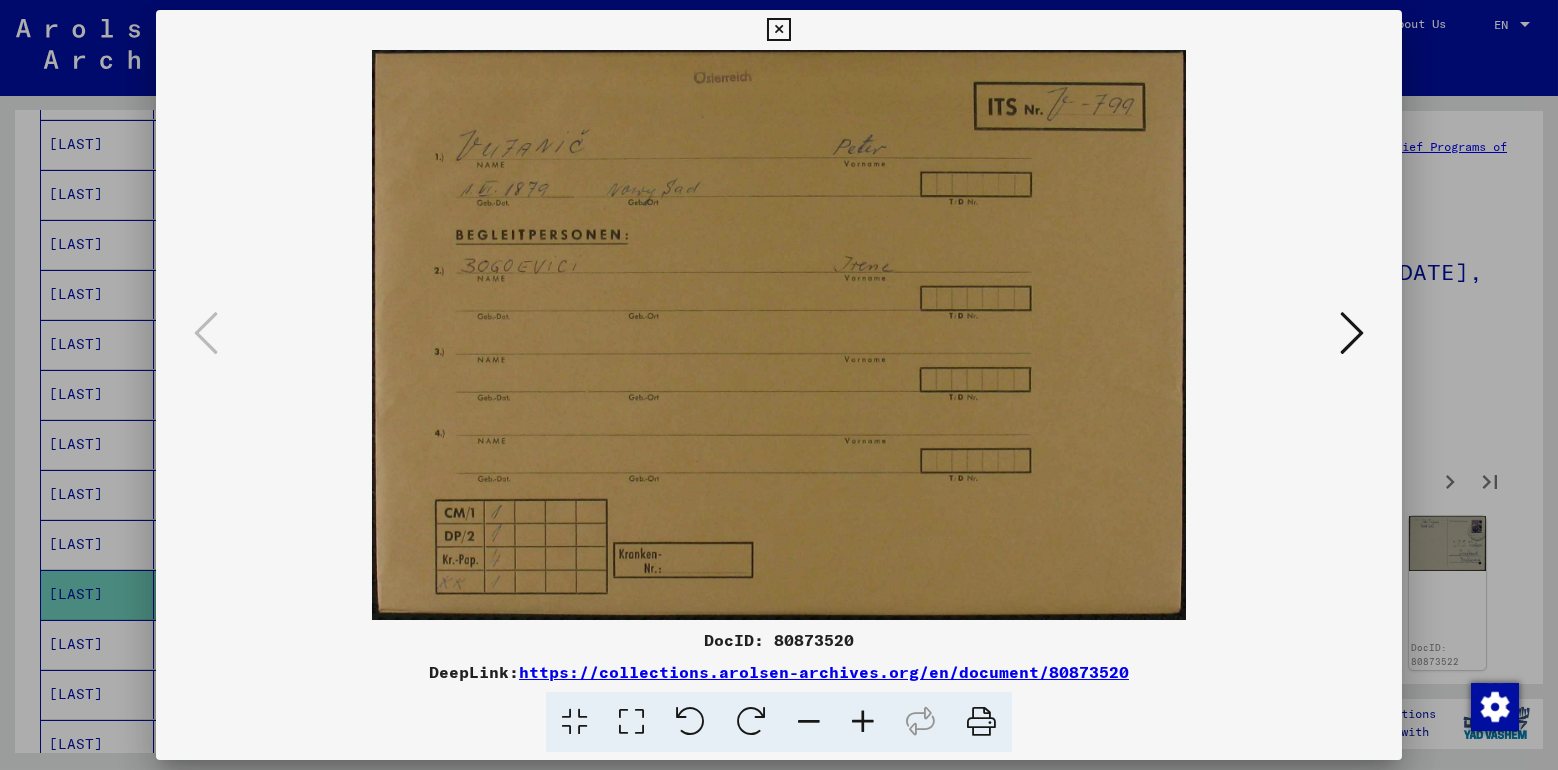 click at bounding box center [1352, 333] 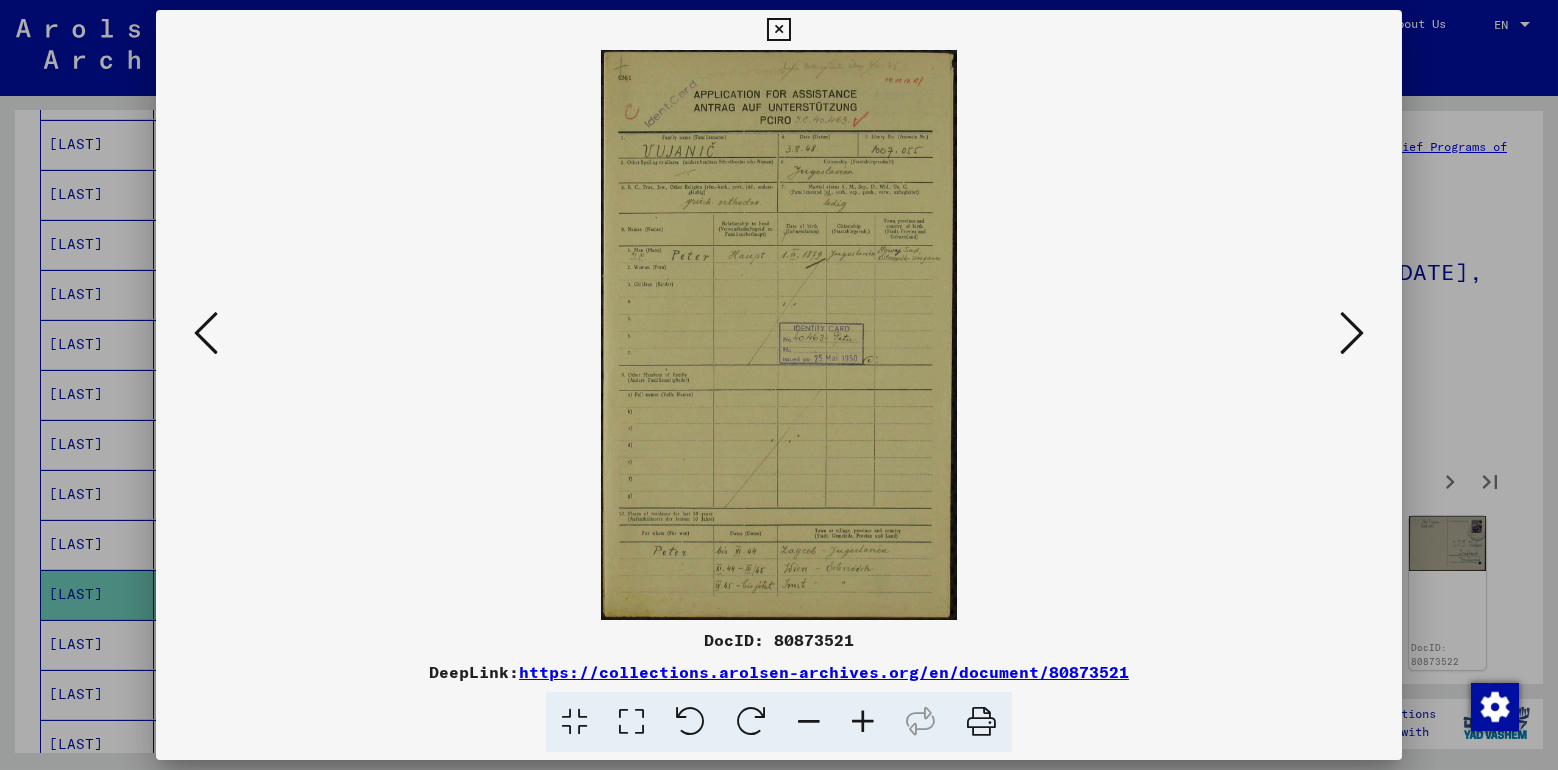 click at bounding box center [1352, 333] 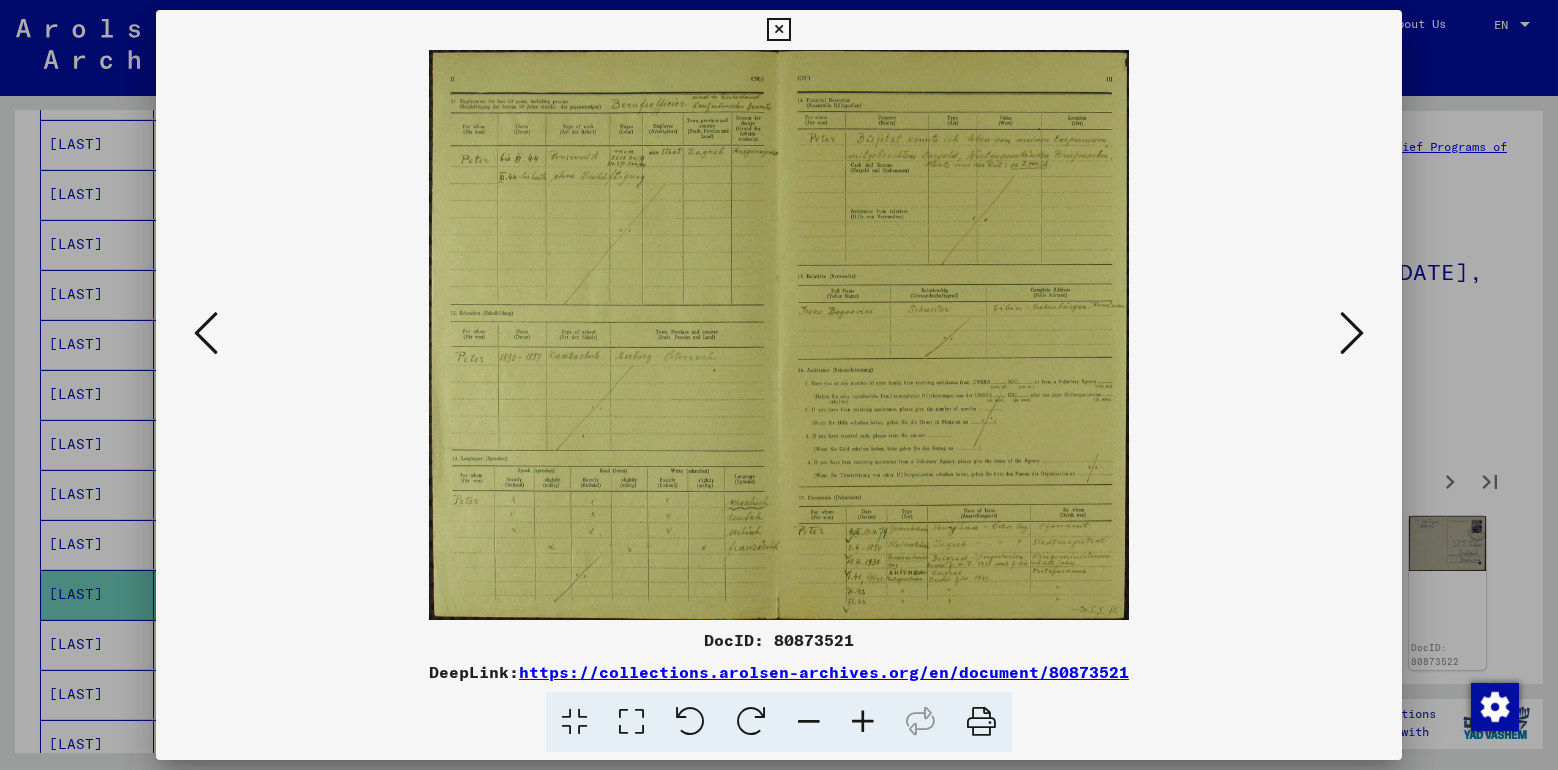 click at bounding box center (1352, 333) 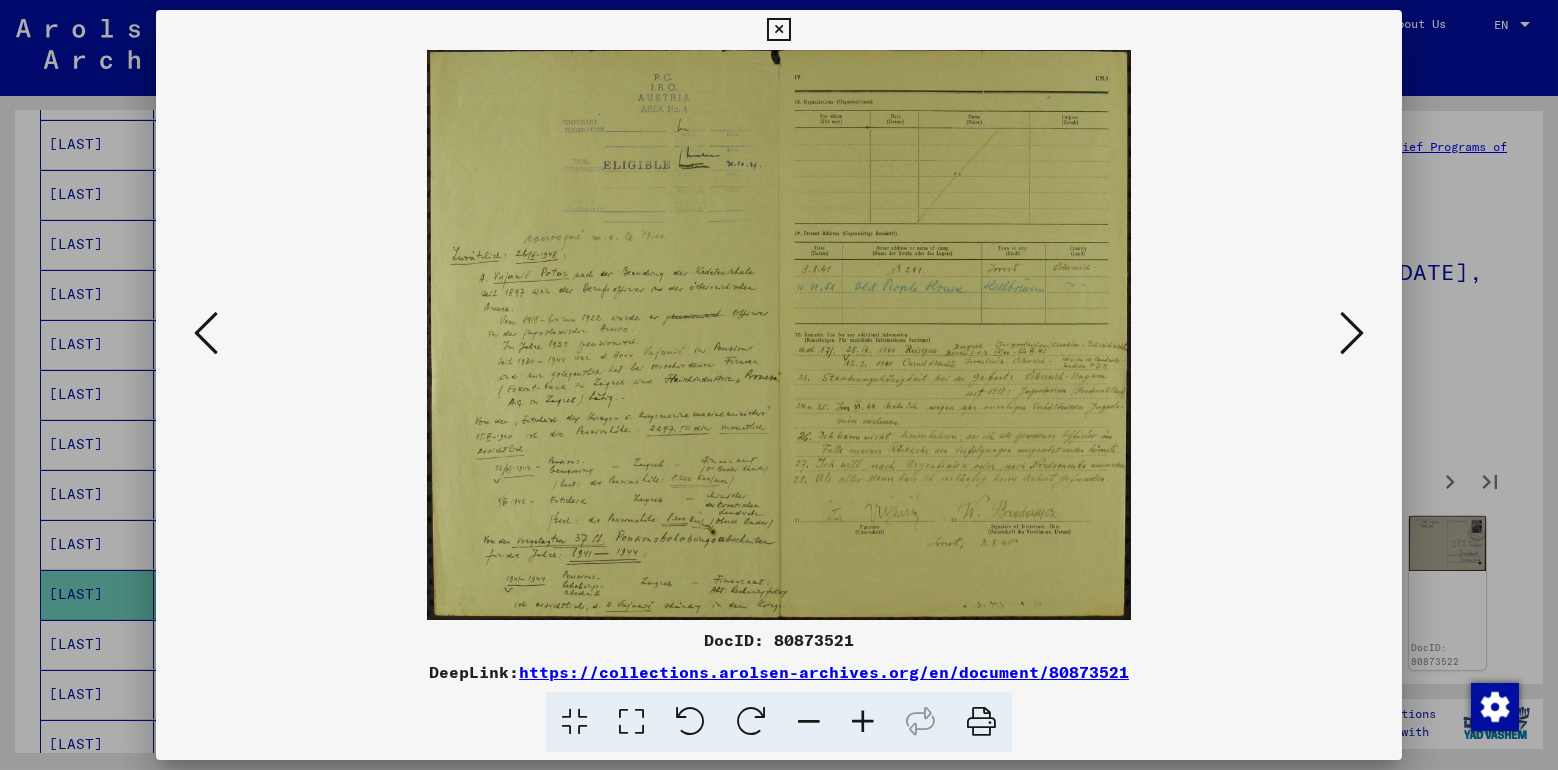 click at bounding box center (1352, 333) 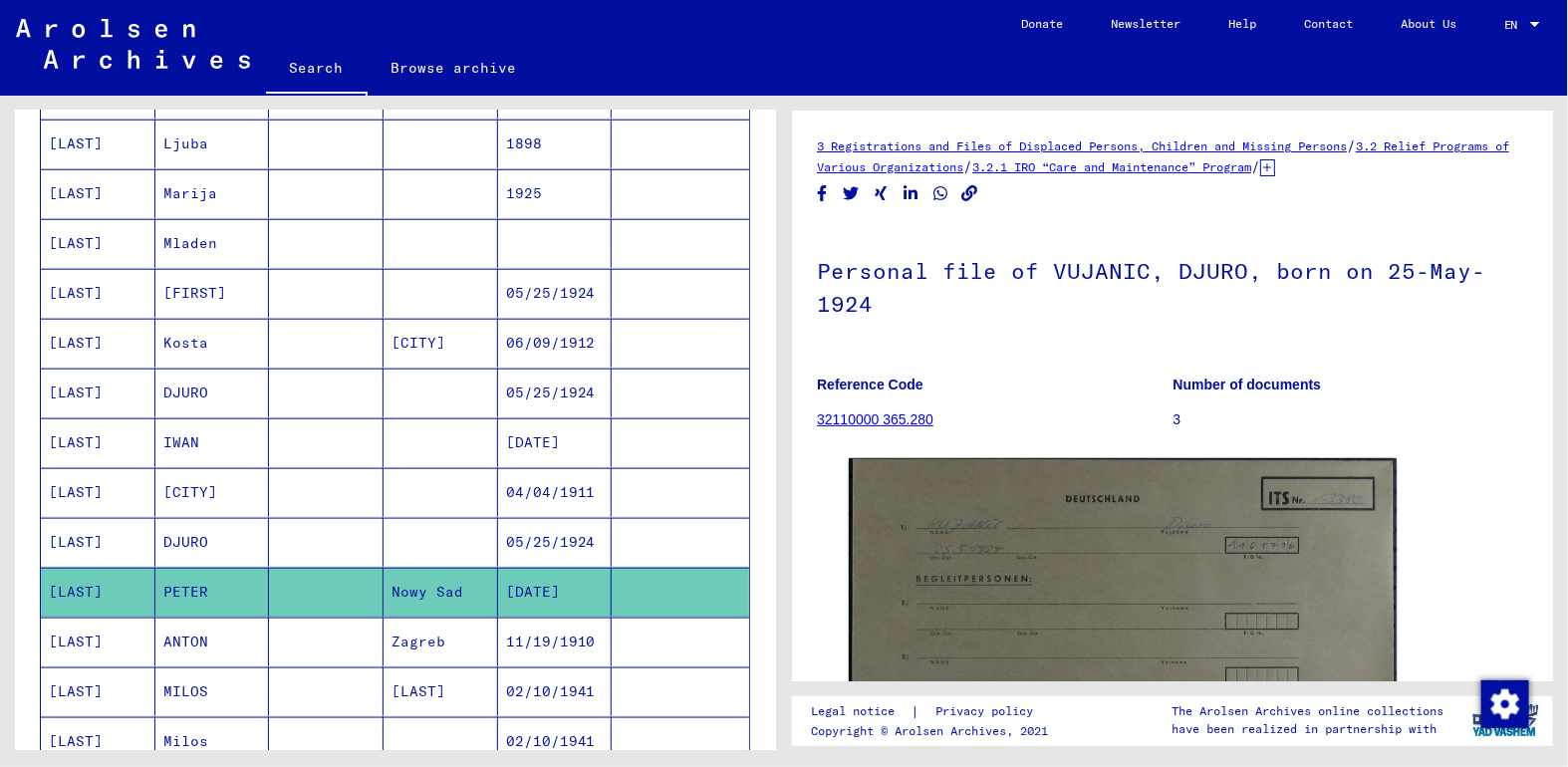 click on "ANTON" at bounding box center [212, 691] 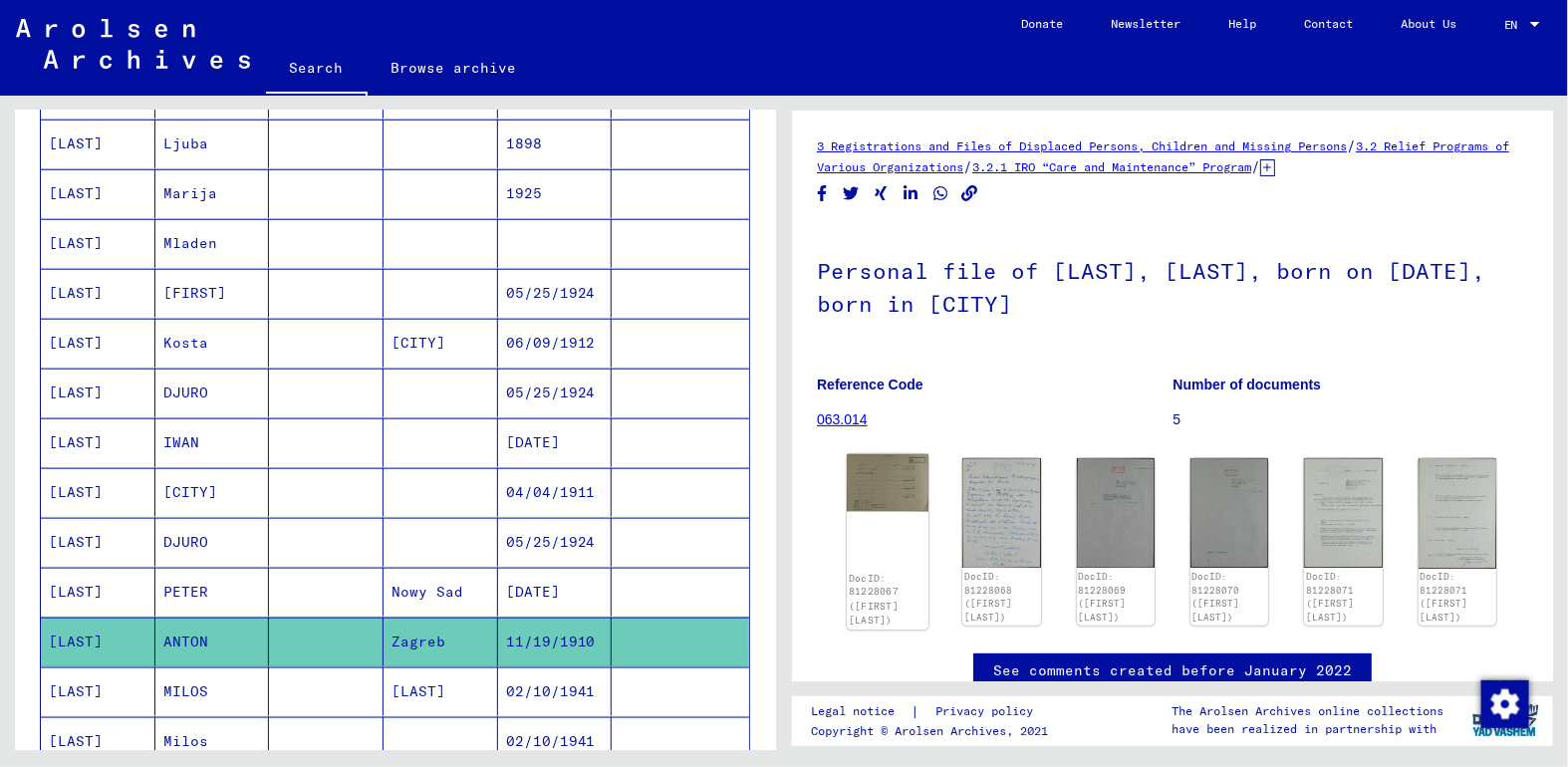 click 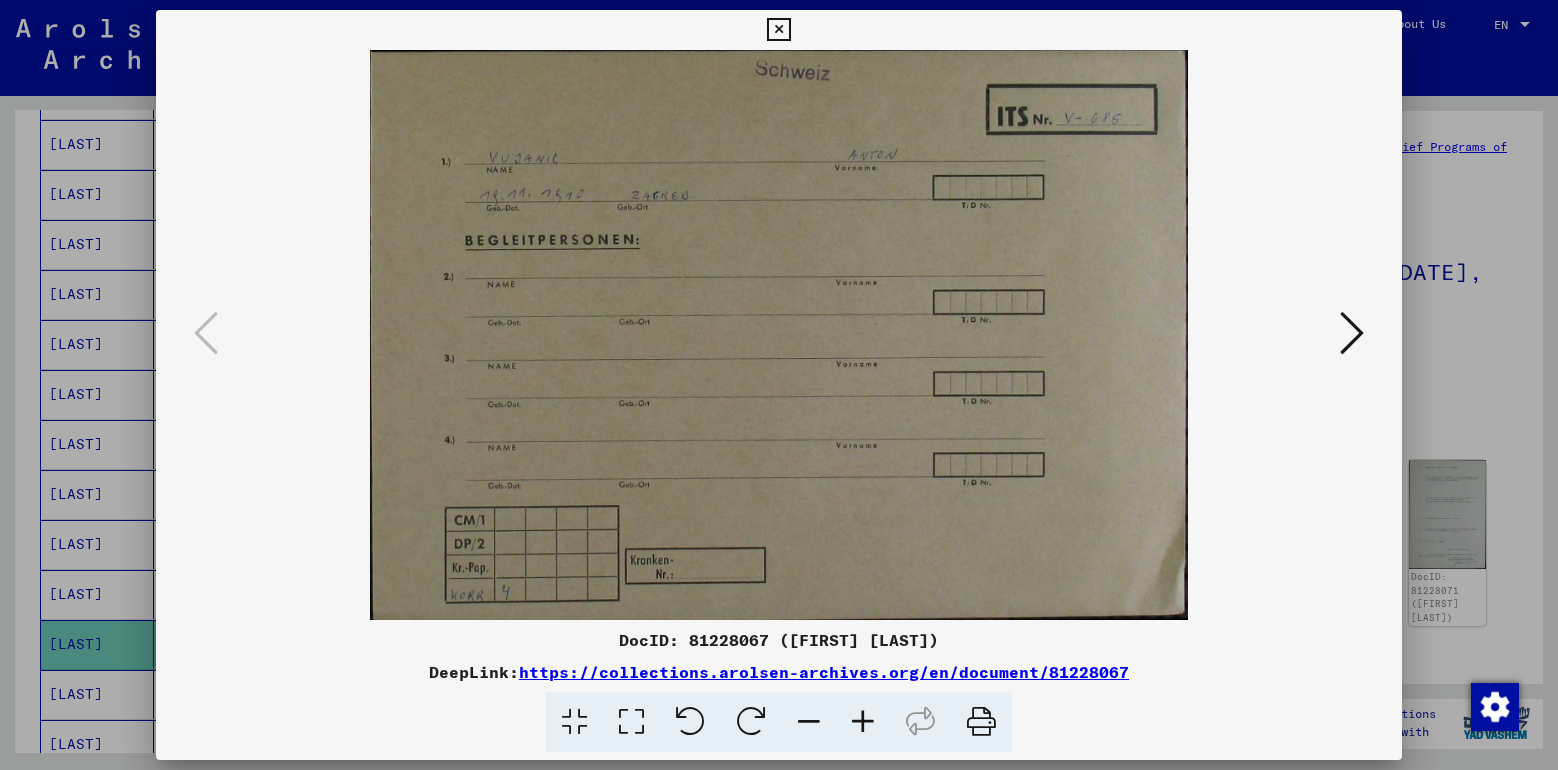 click at bounding box center (1352, 333) 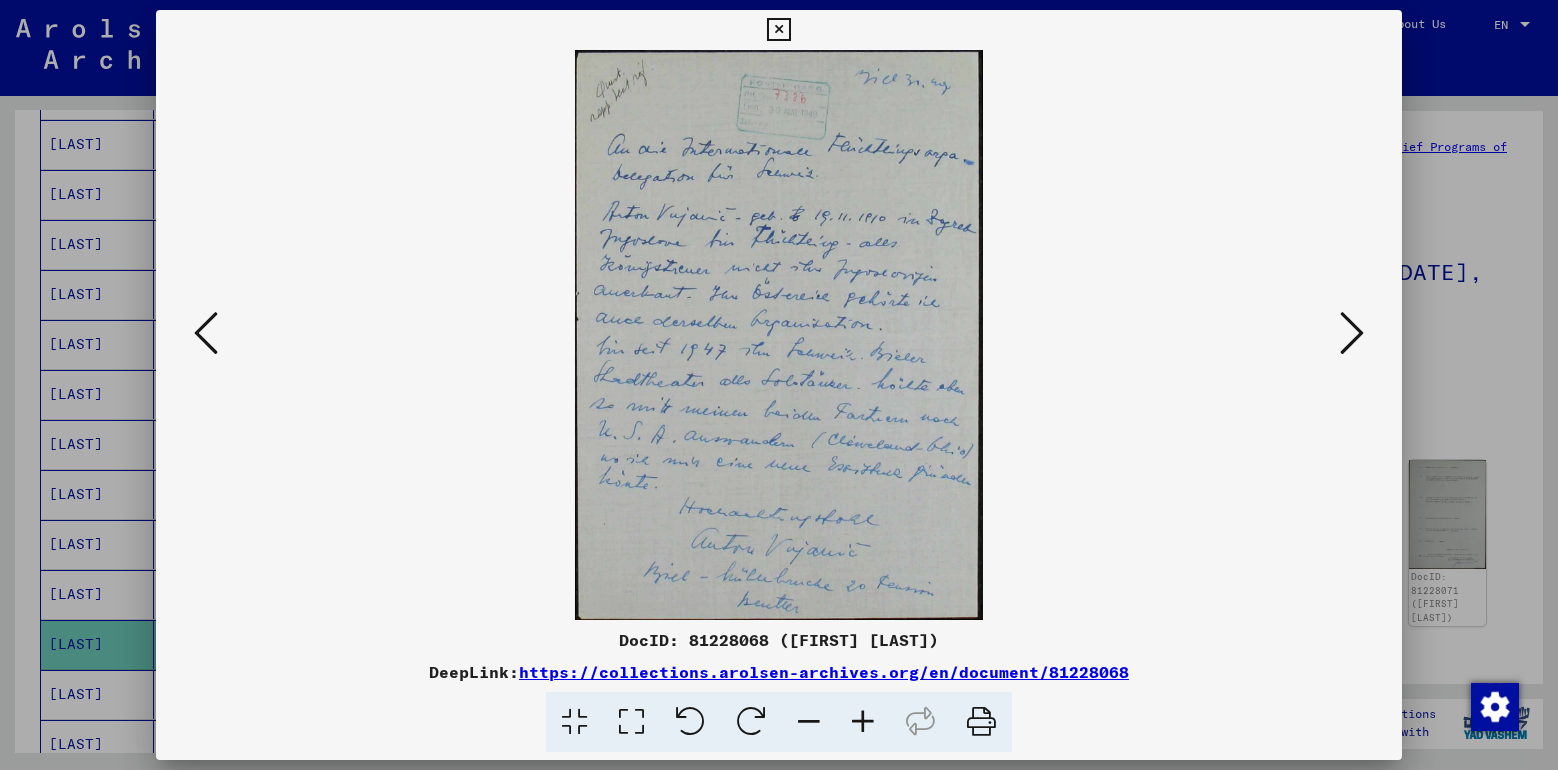 click at bounding box center (1352, 333) 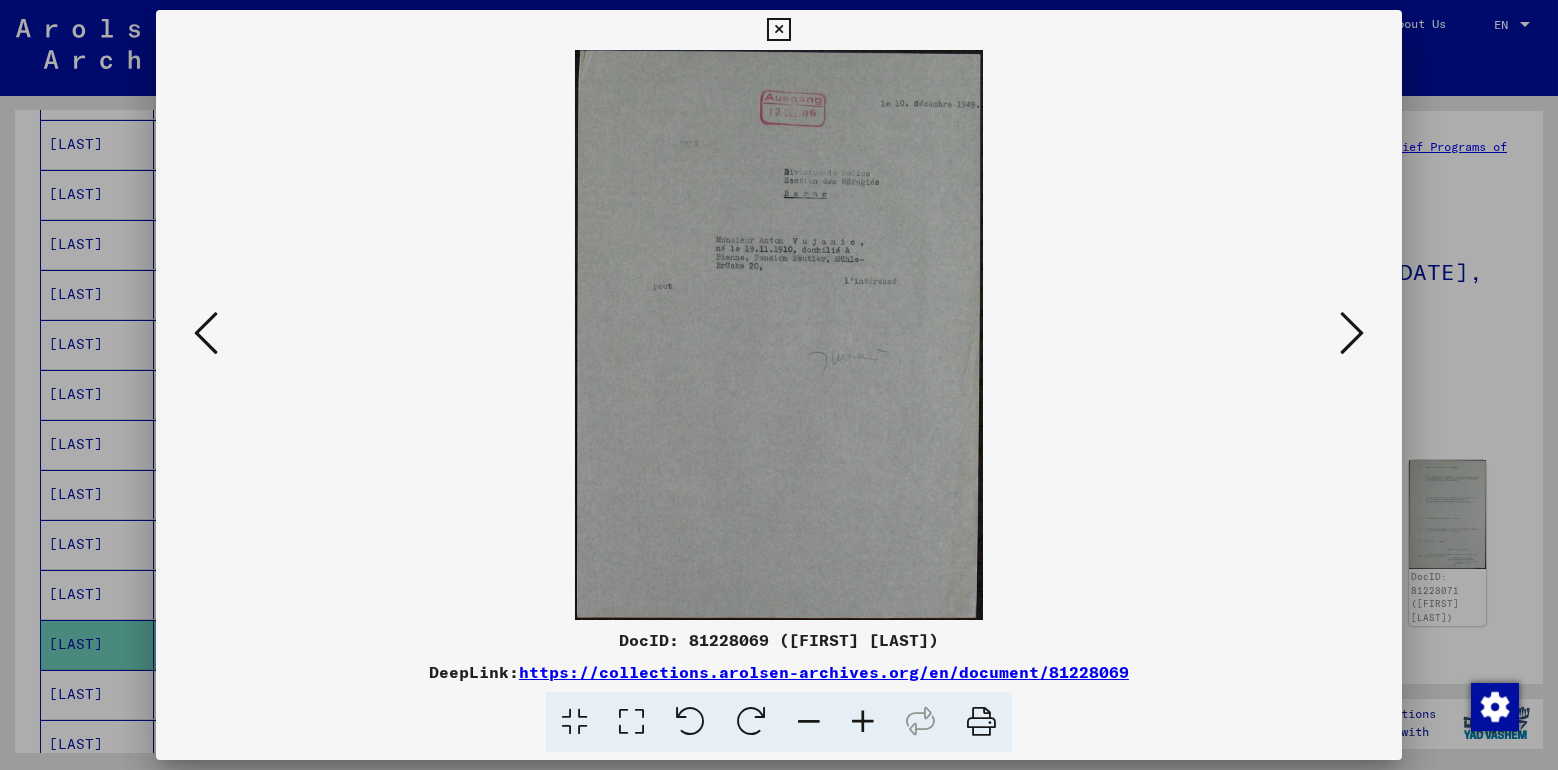 click at bounding box center (1352, 333) 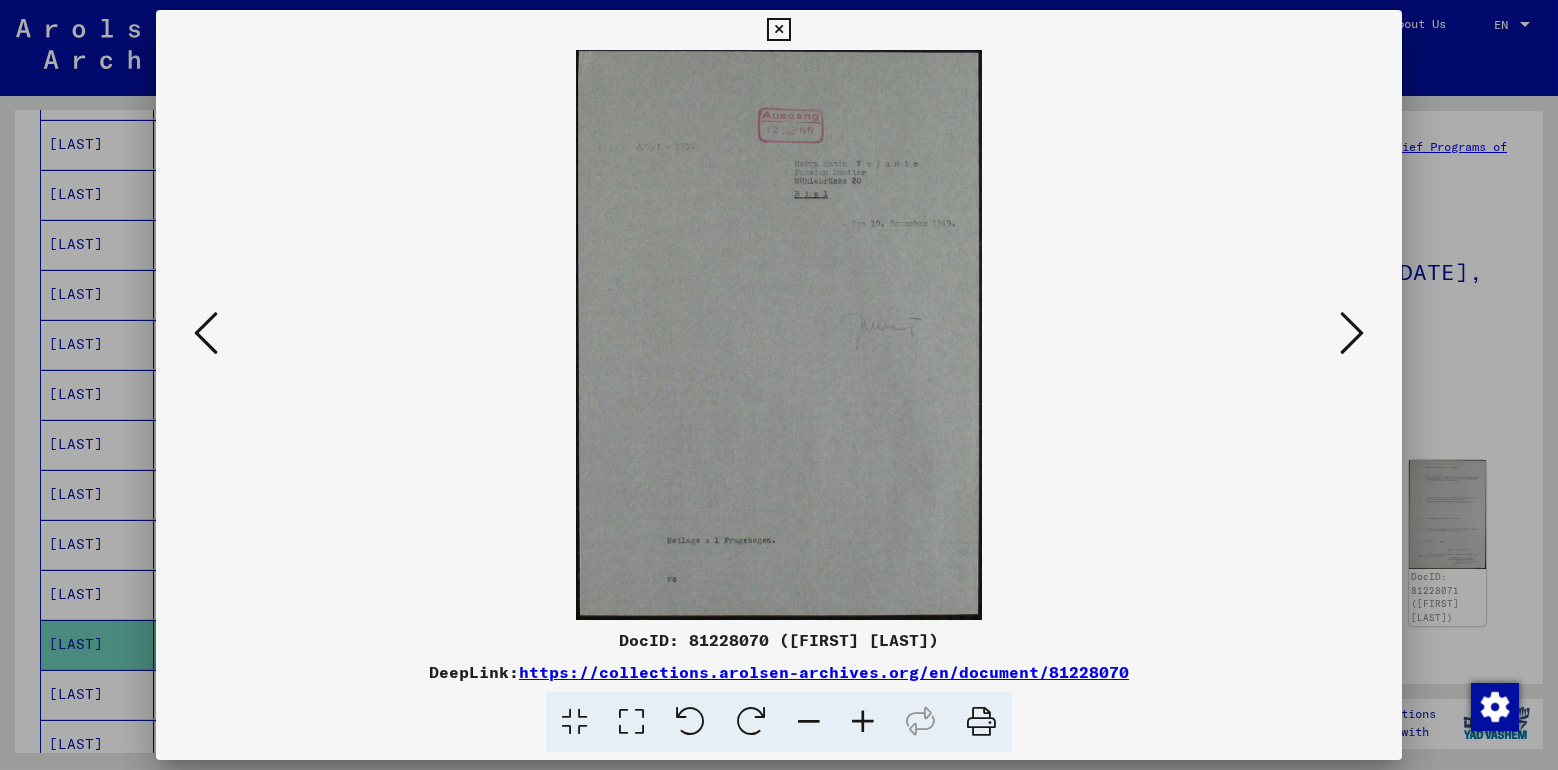 click at bounding box center [1352, 333] 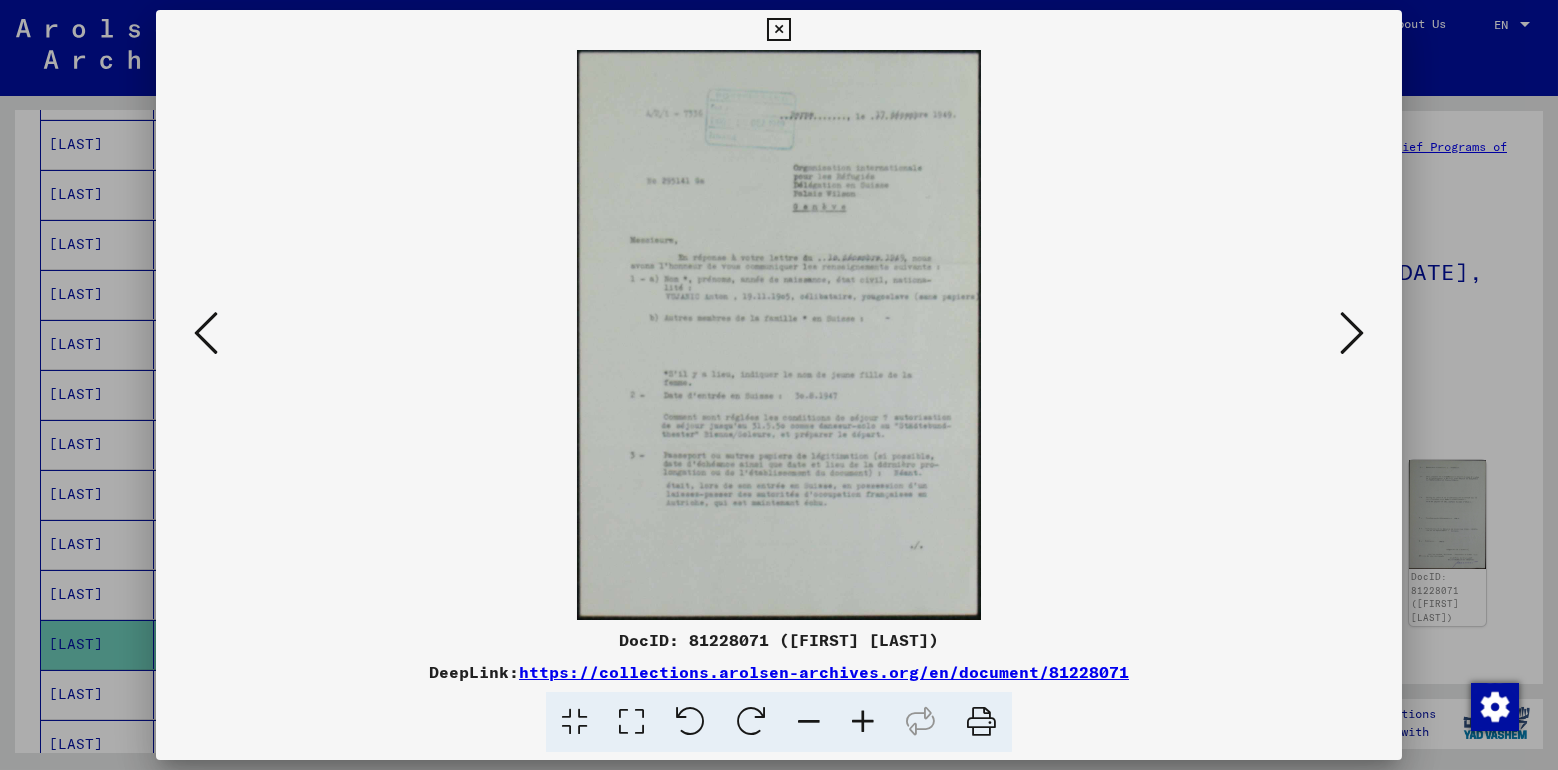 click at bounding box center (1352, 333) 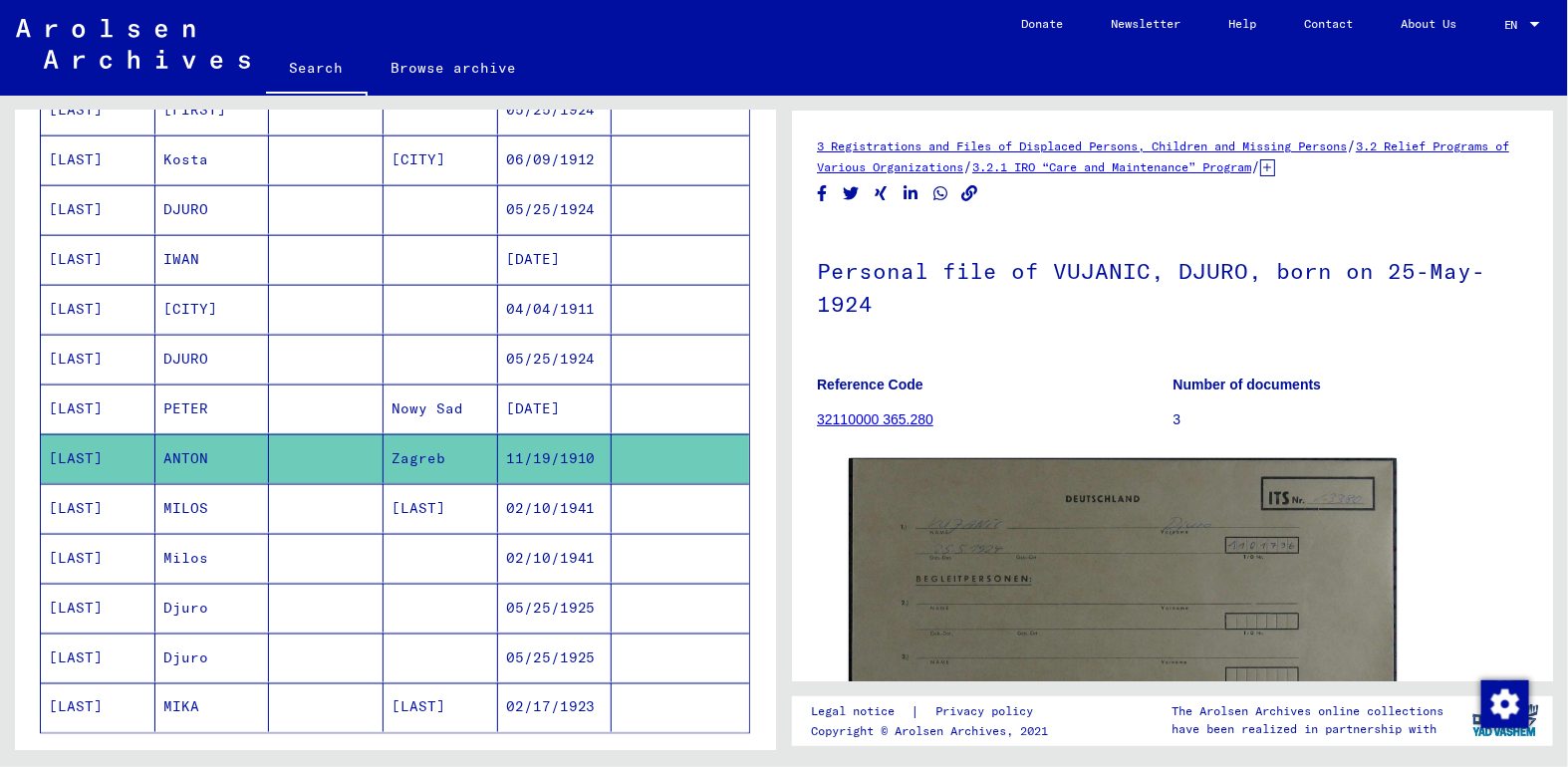 scroll, scrollTop: 917, scrollLeft: 0, axis: vertical 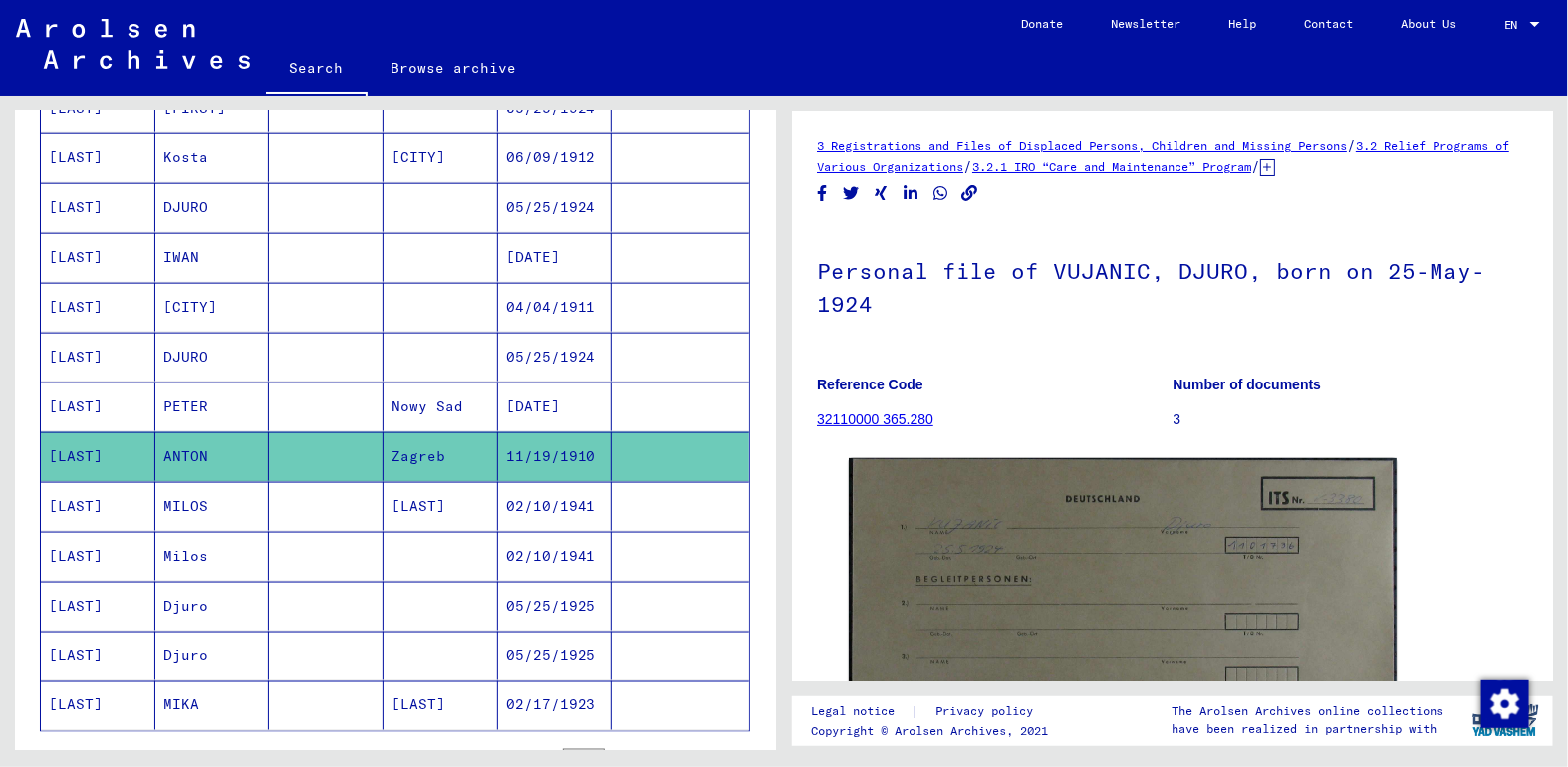 click on "MILOS" at bounding box center [212, 556] 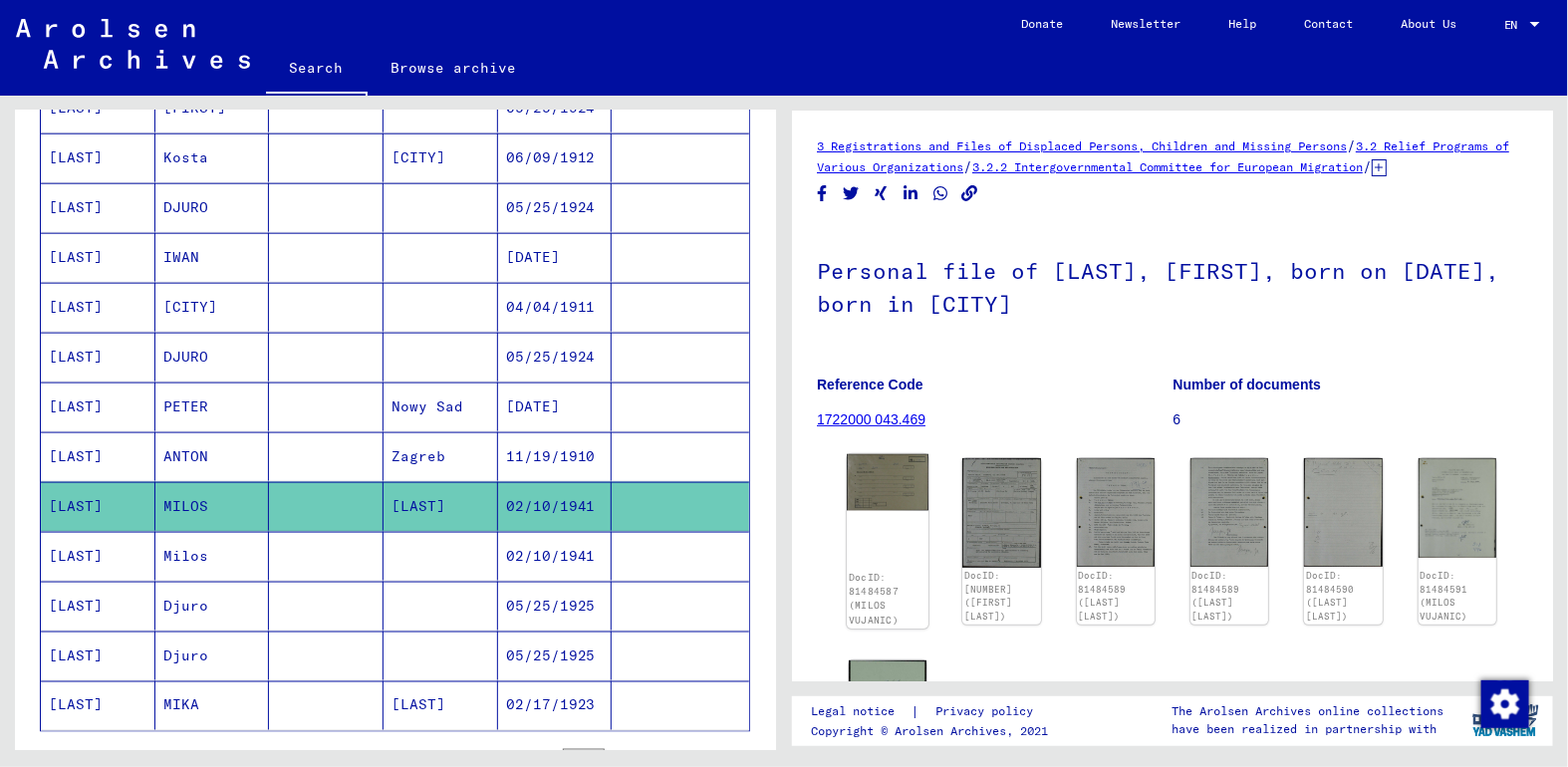 click 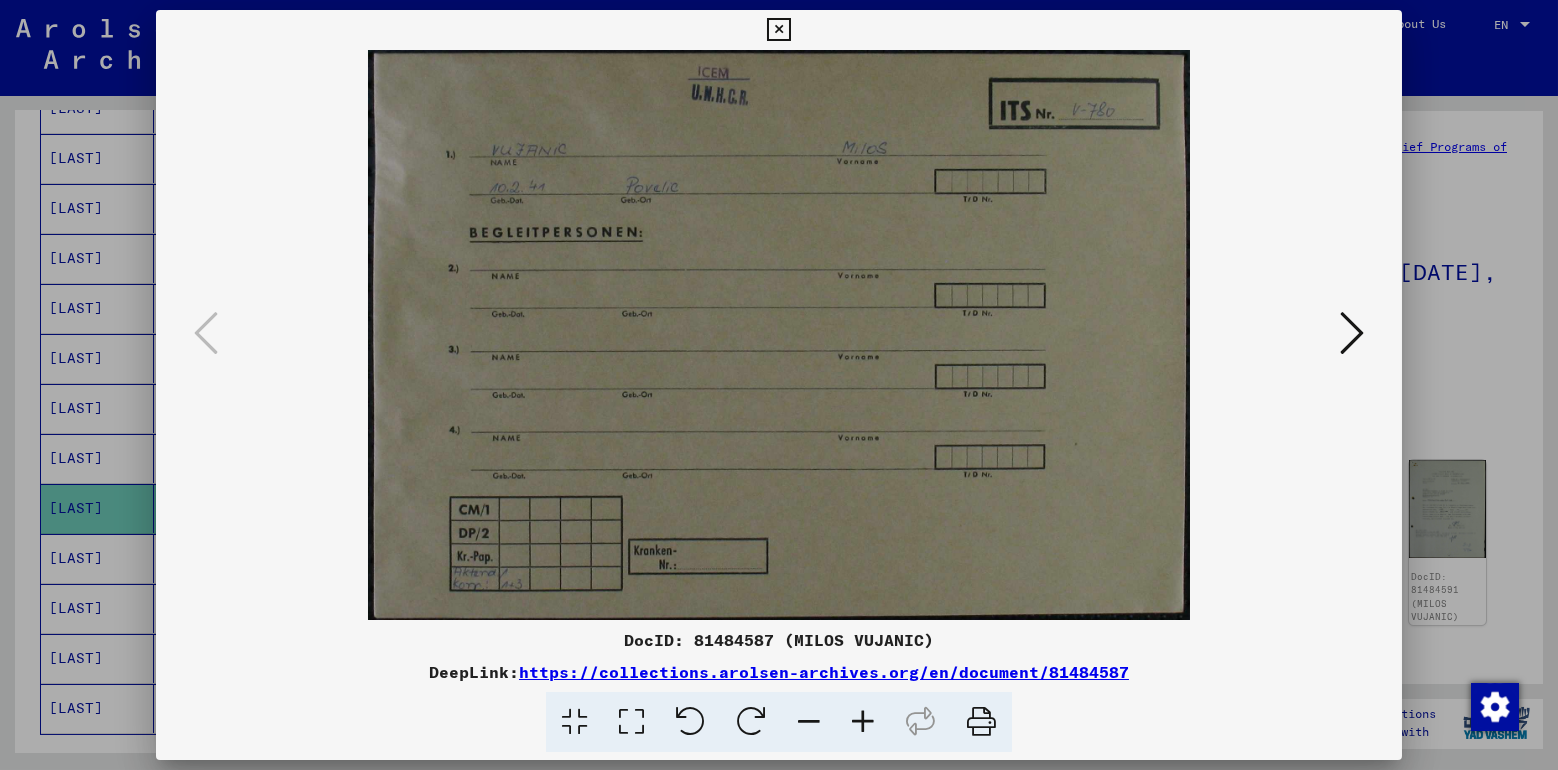 click at bounding box center [1352, 333] 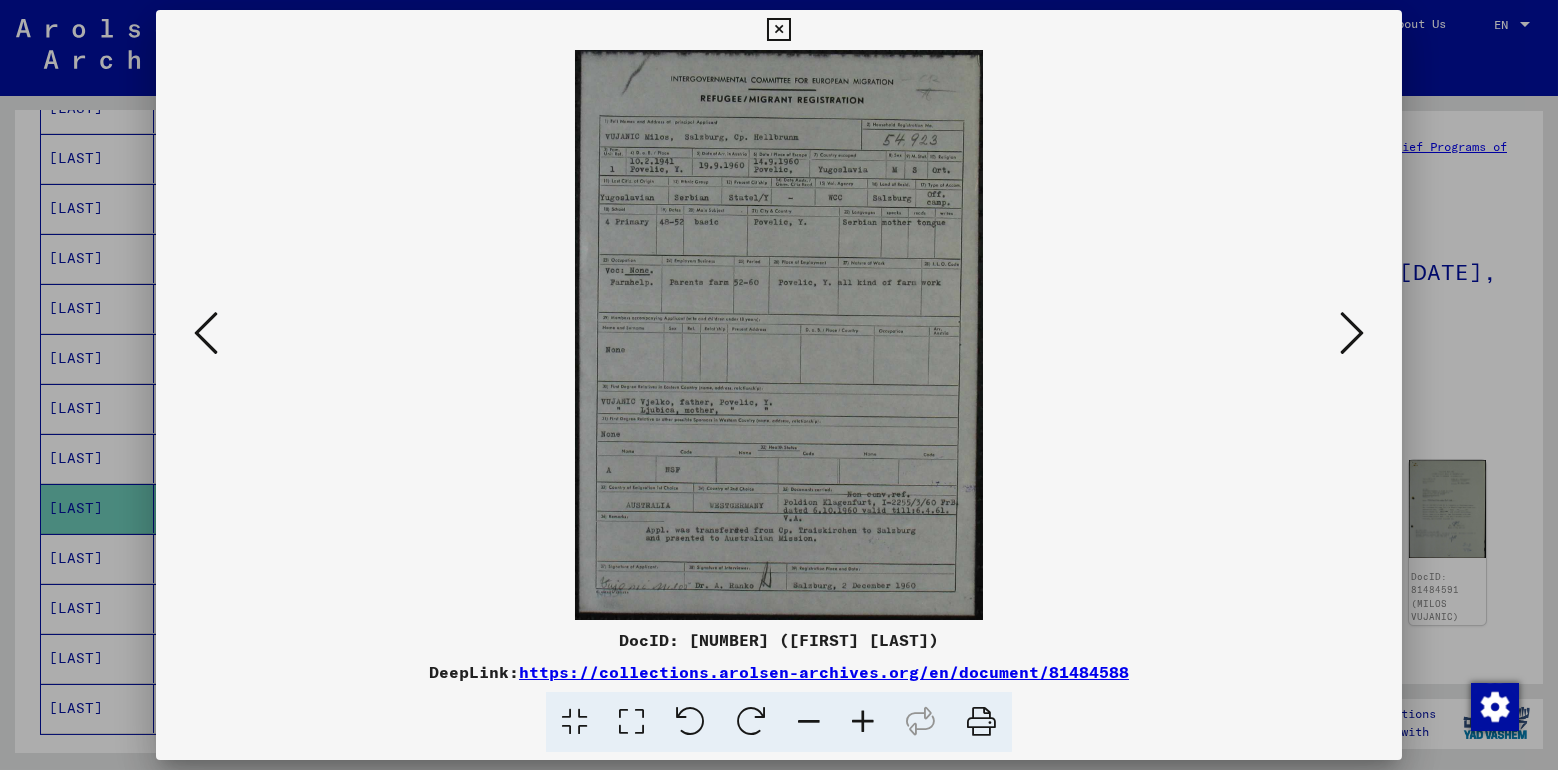 click at bounding box center (1352, 333) 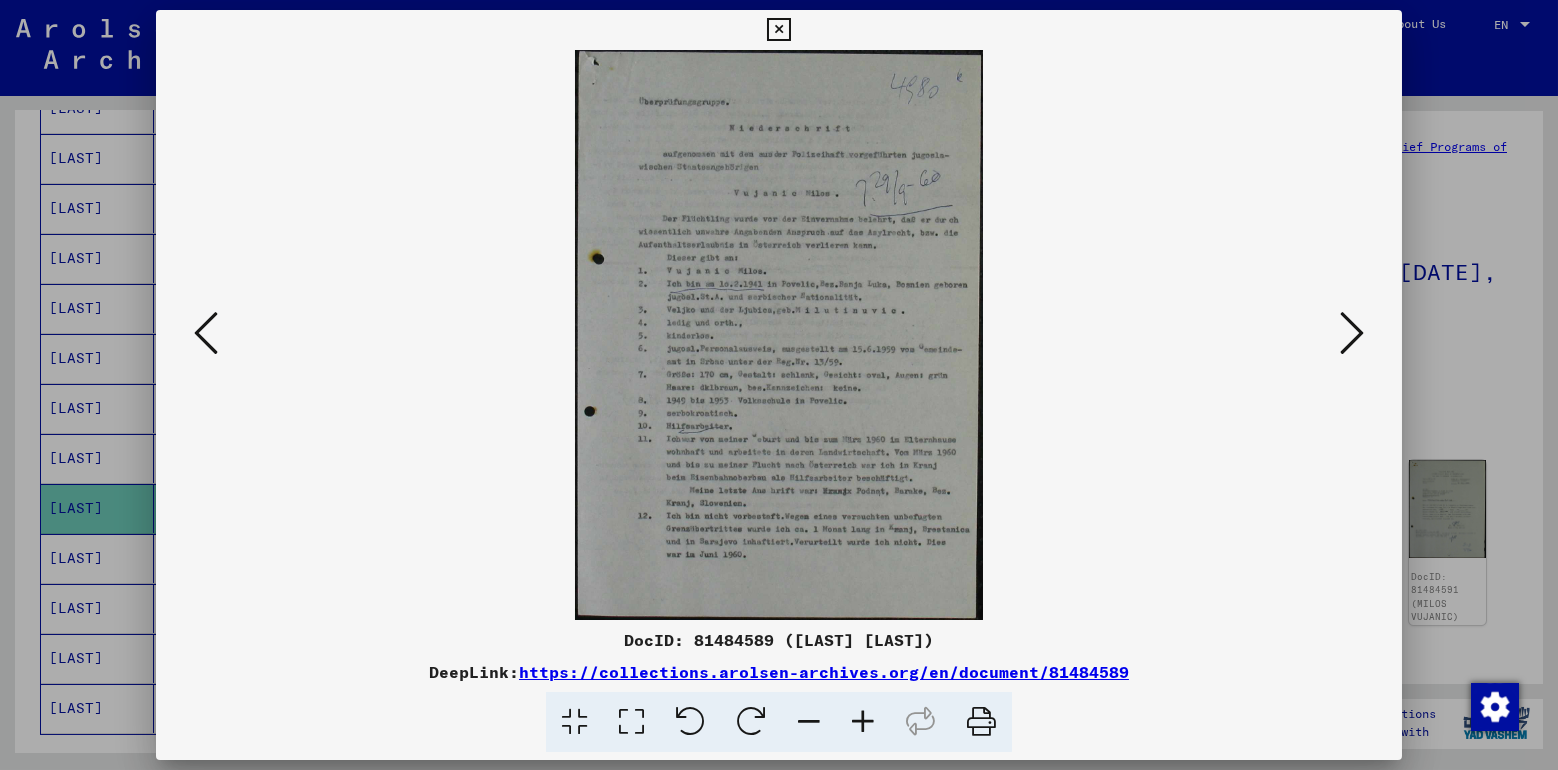 click at bounding box center [1352, 333] 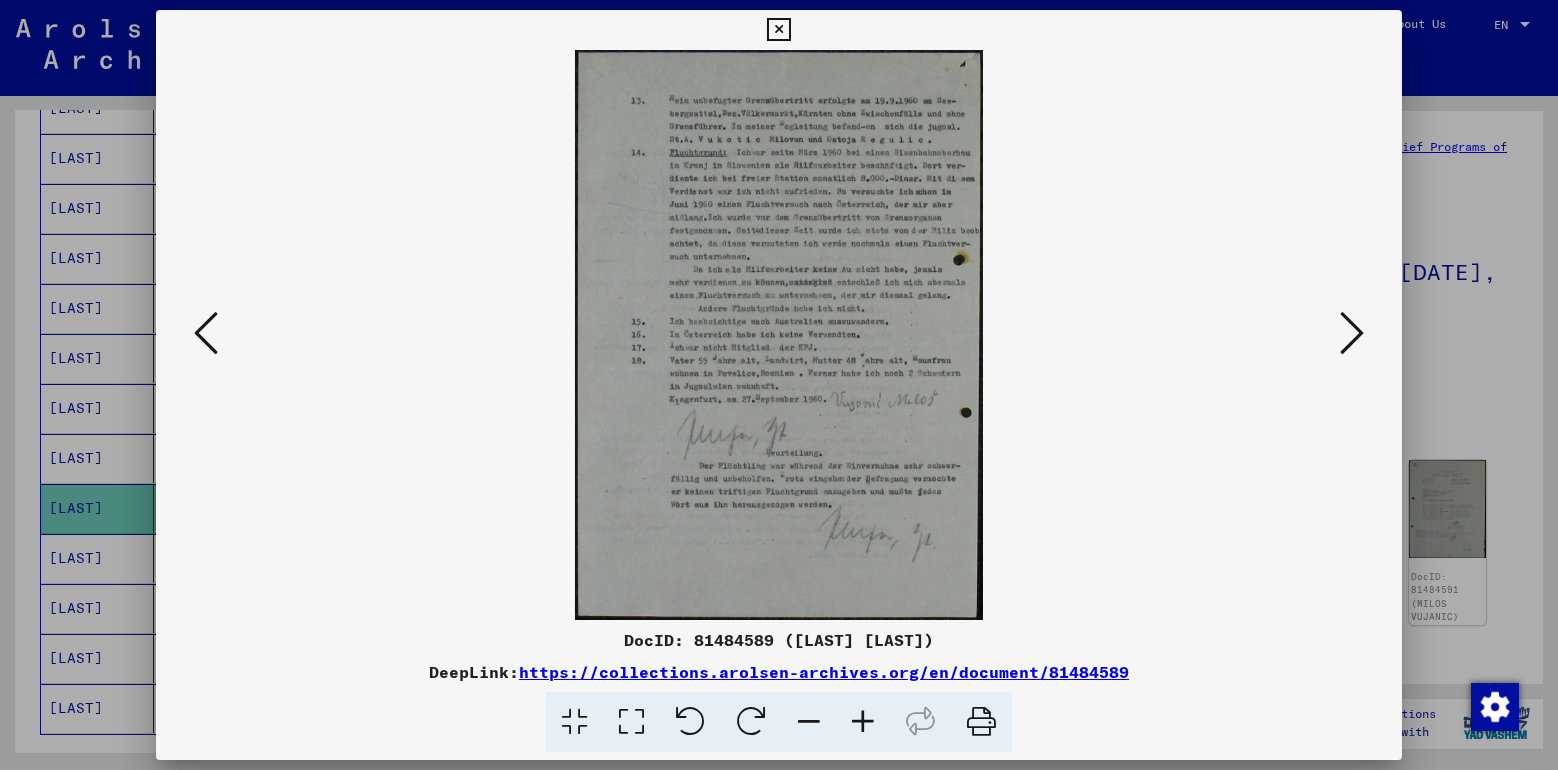 click at bounding box center [1352, 333] 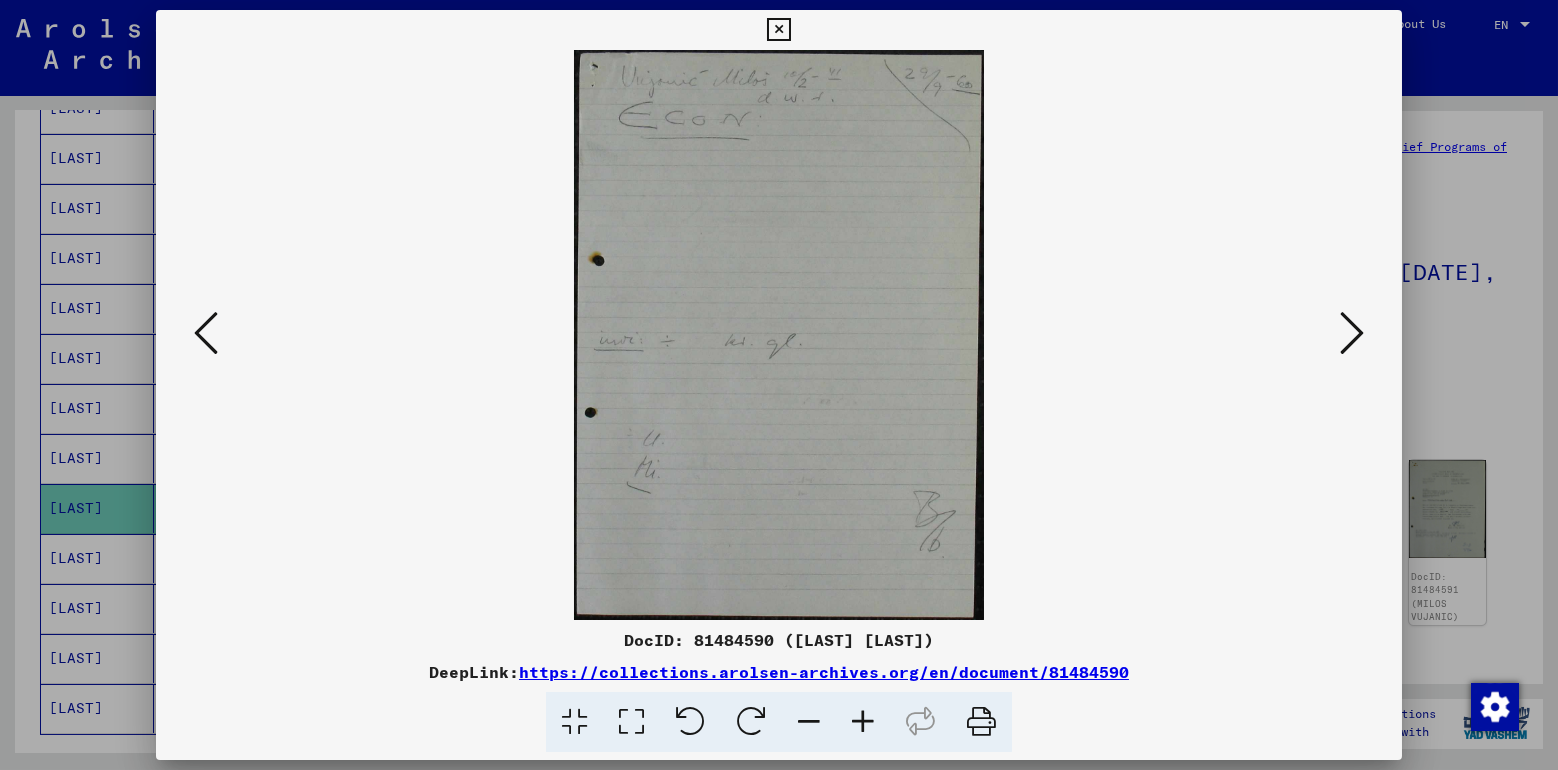 click at bounding box center [1352, 333] 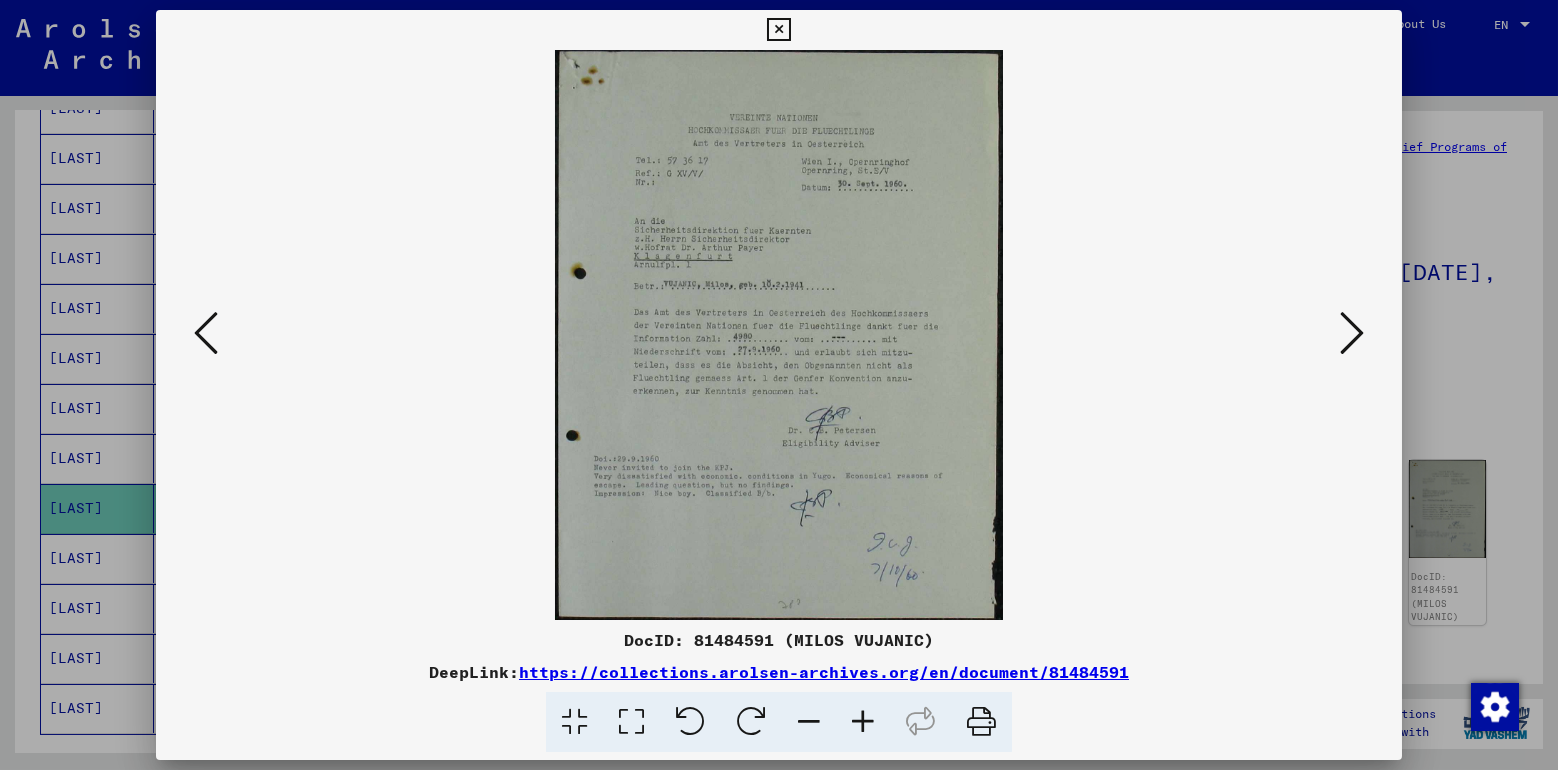 click at bounding box center (1352, 333) 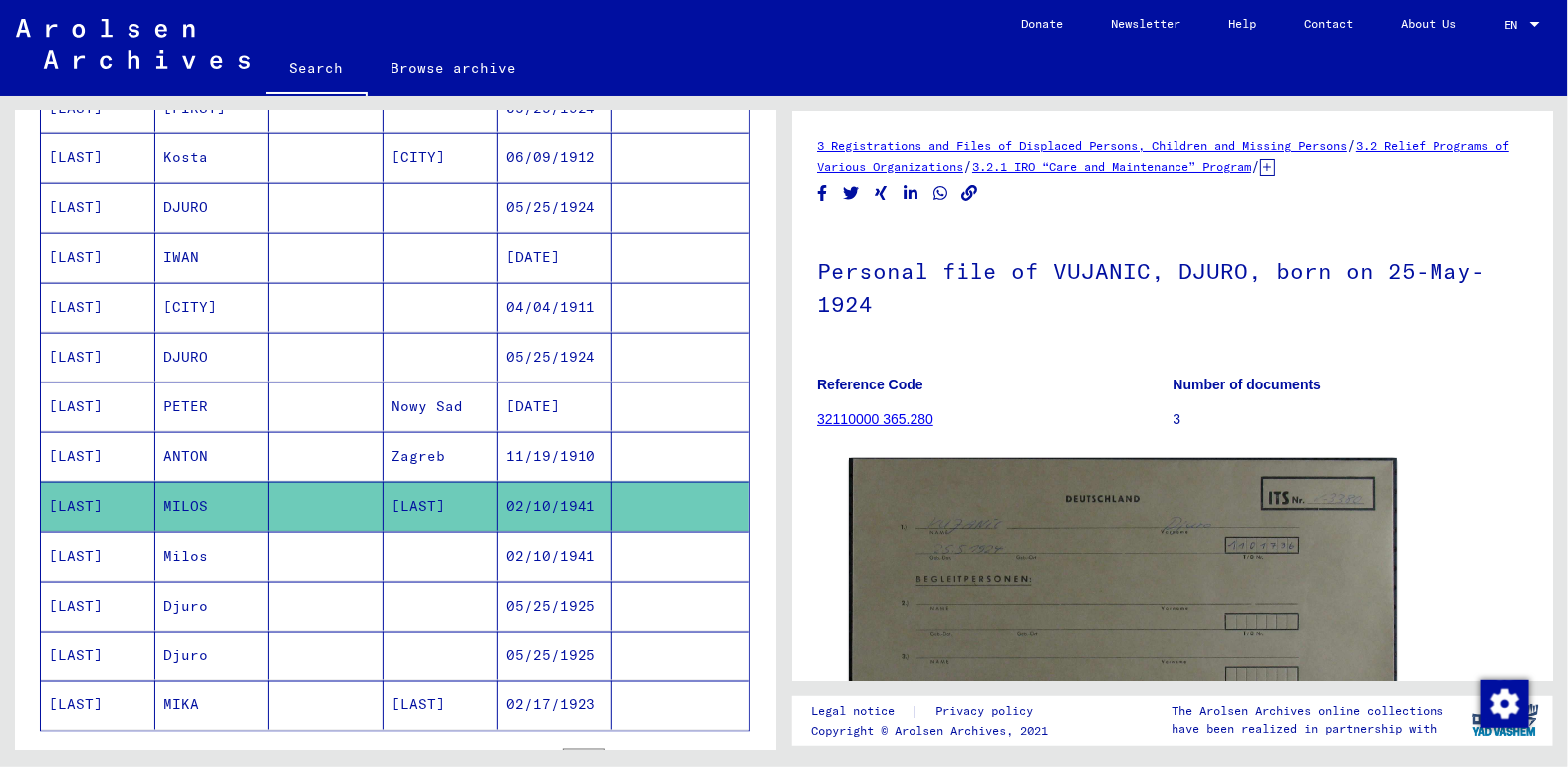 click on "Milos" at bounding box center (212, 606) 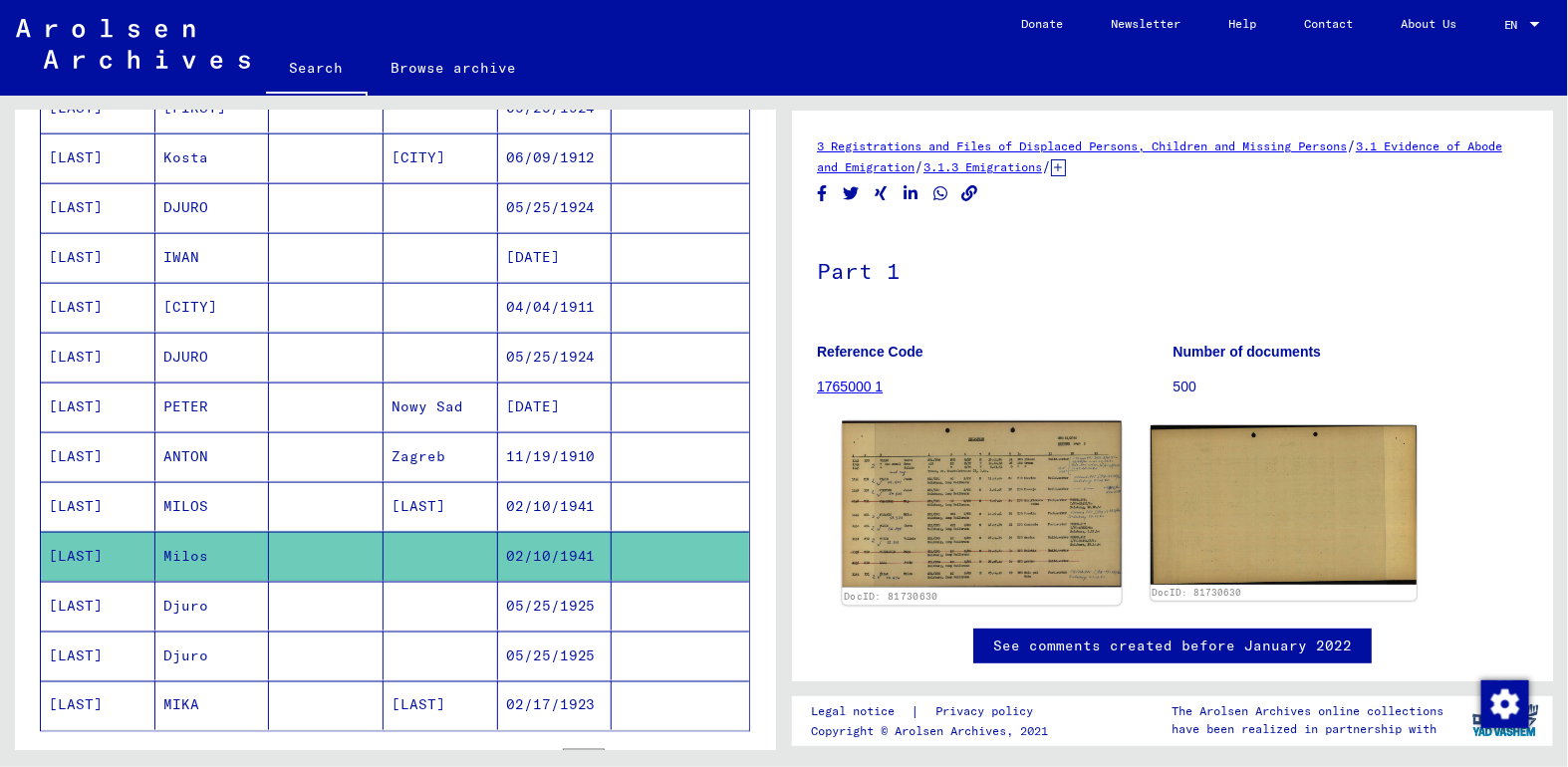 click 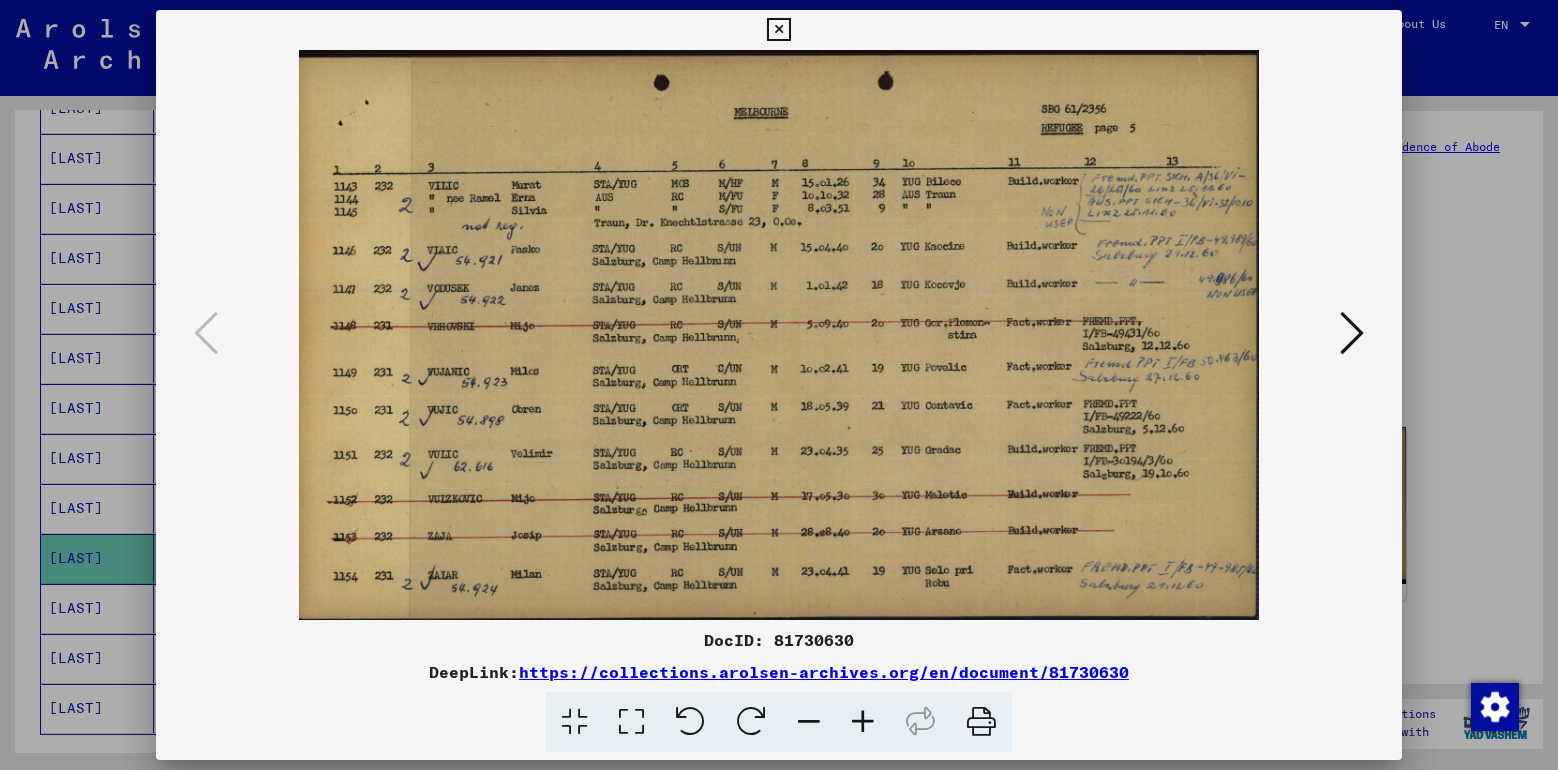 click at bounding box center [1352, 333] 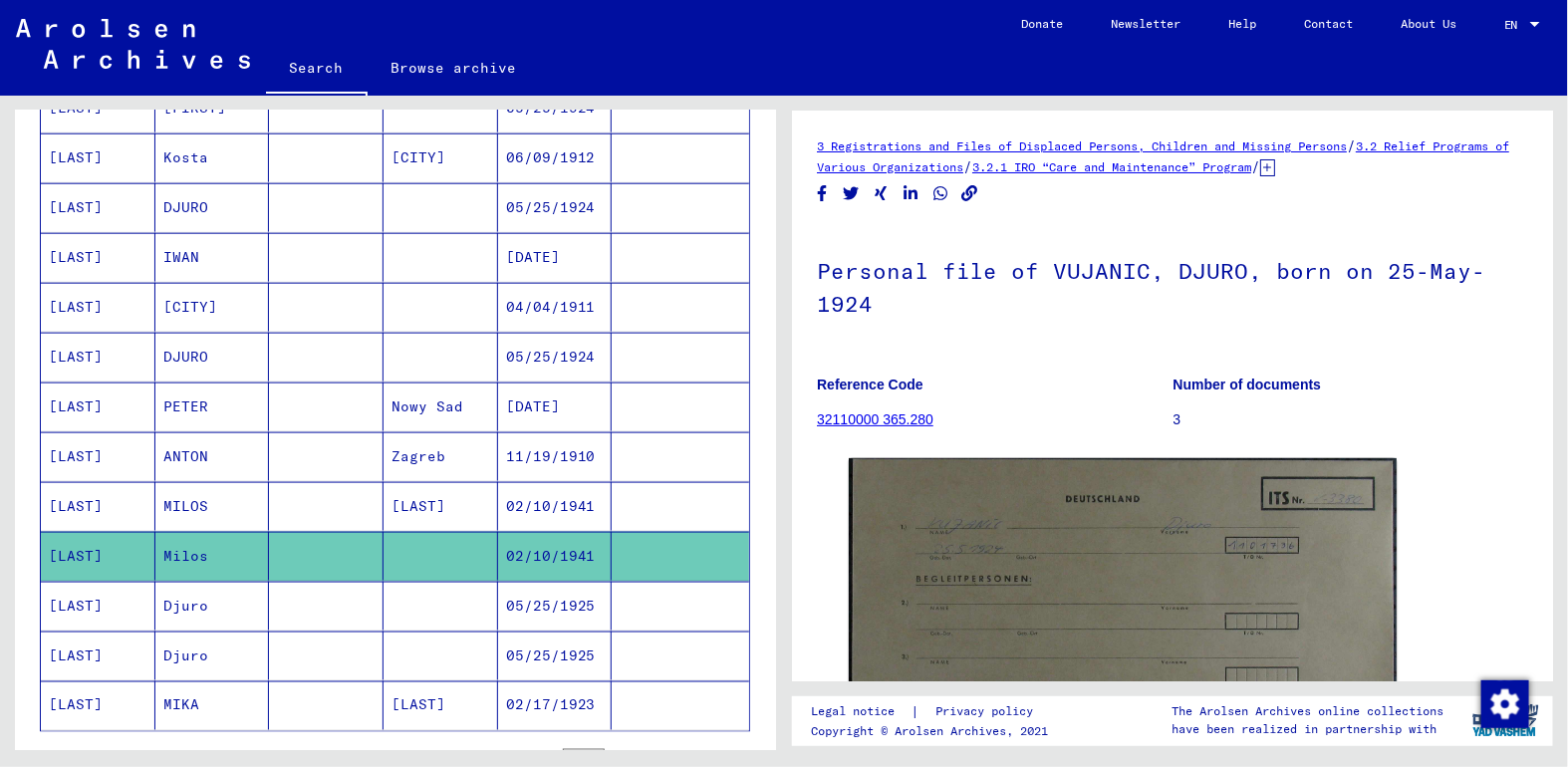 click on "Djuro" at bounding box center (212, 655) 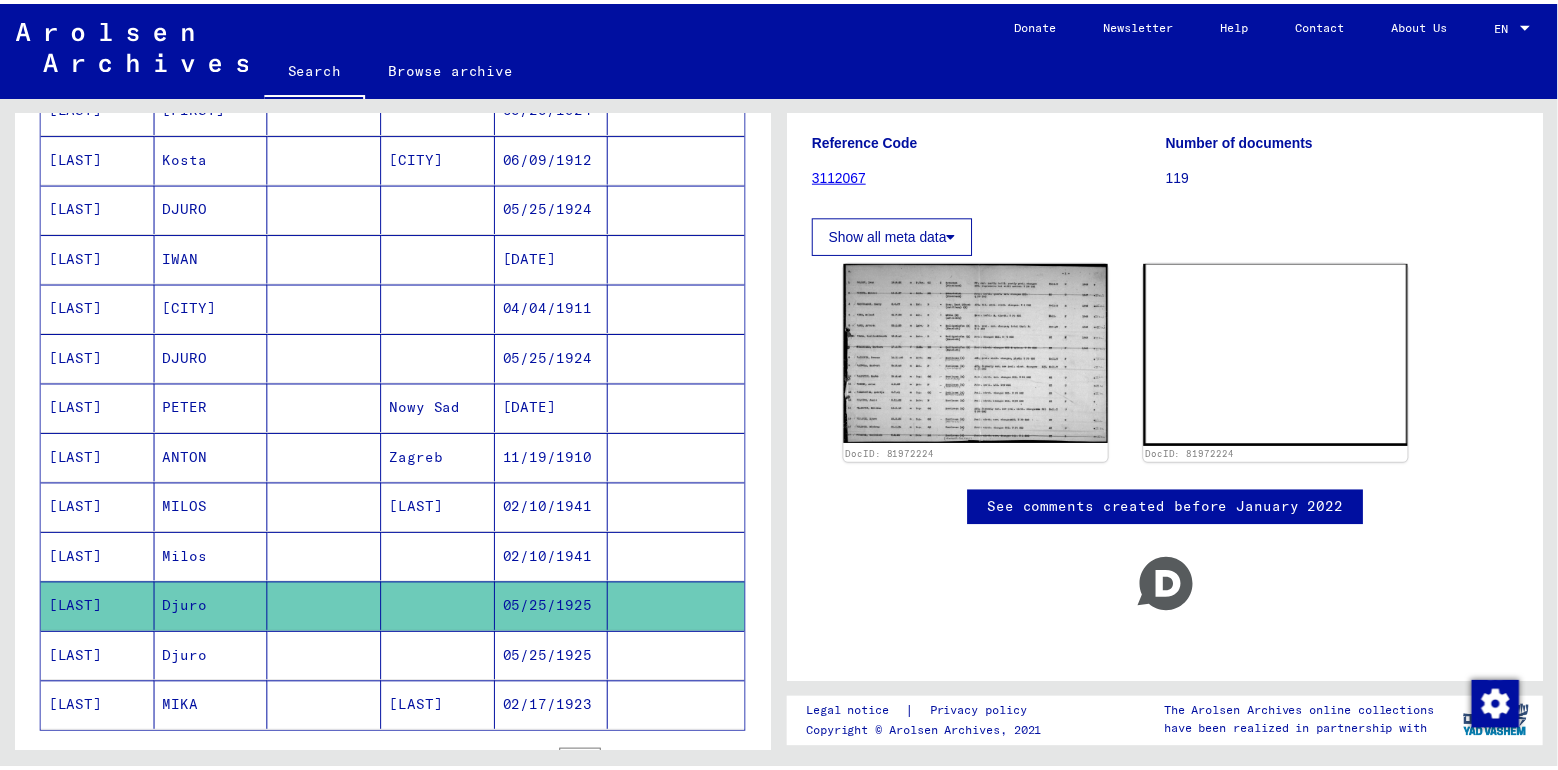 scroll, scrollTop: 260, scrollLeft: 0, axis: vertical 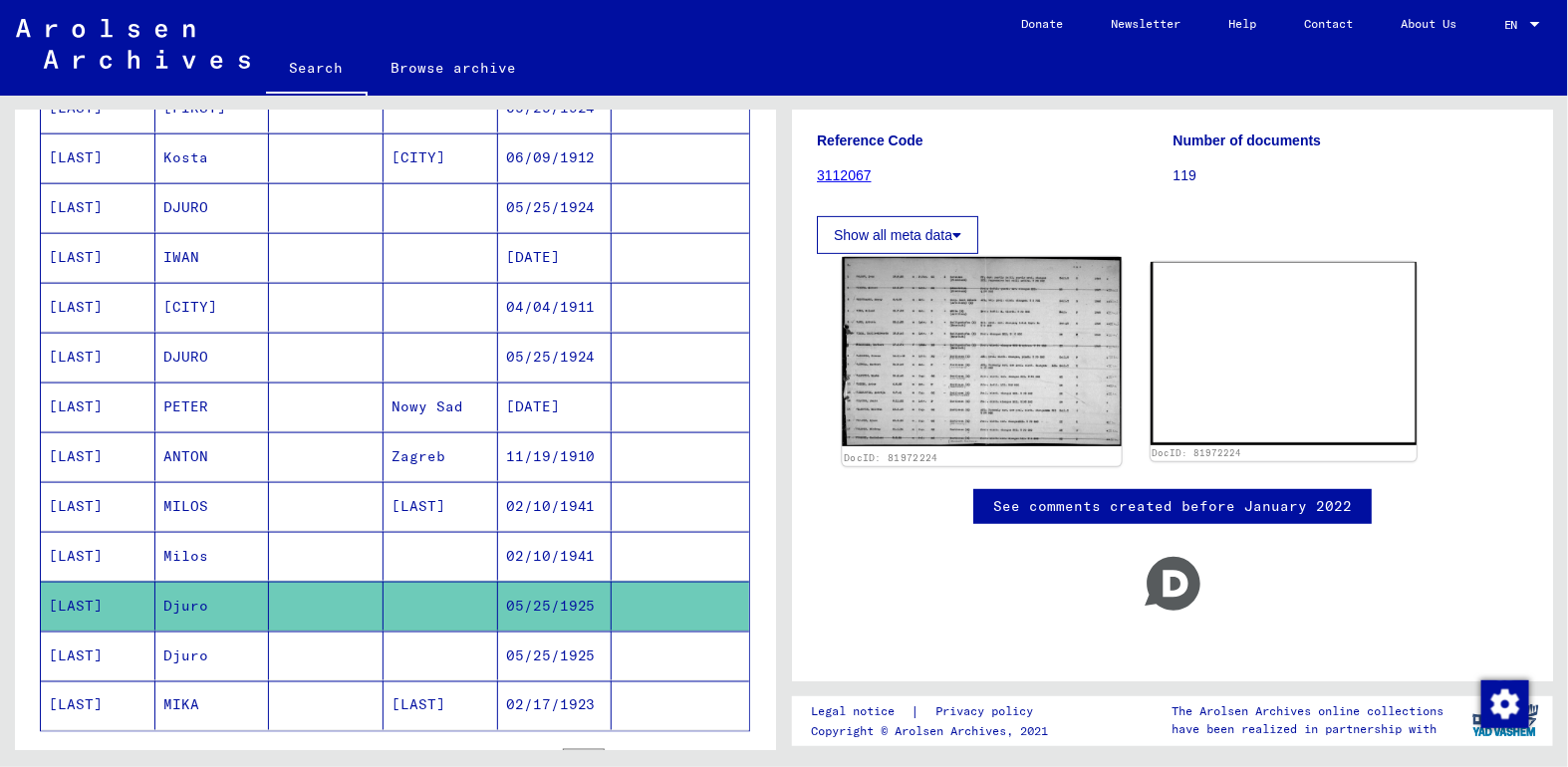 click 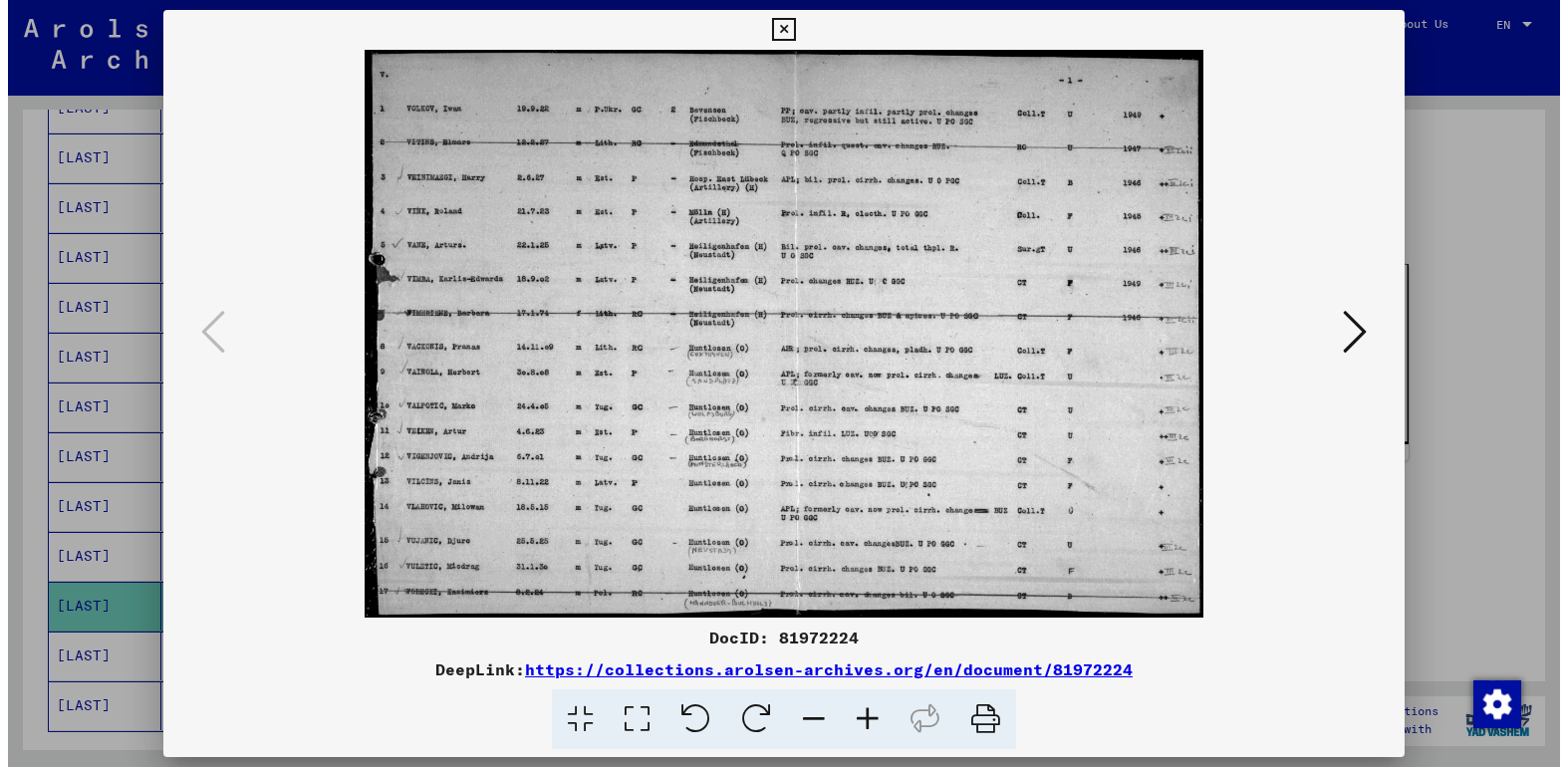 scroll, scrollTop: 280, scrollLeft: 0, axis: vertical 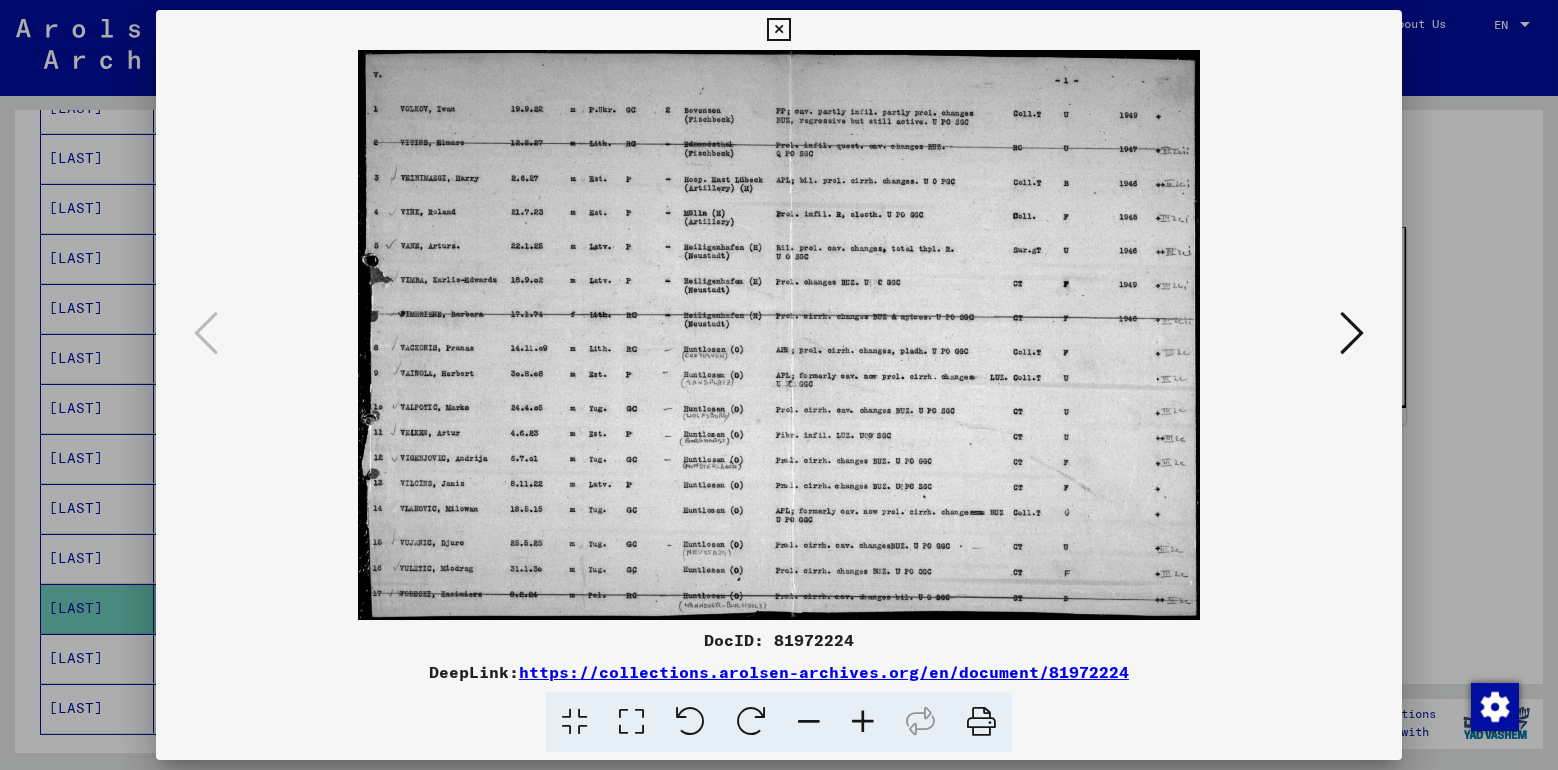 click at bounding box center (1352, 333) 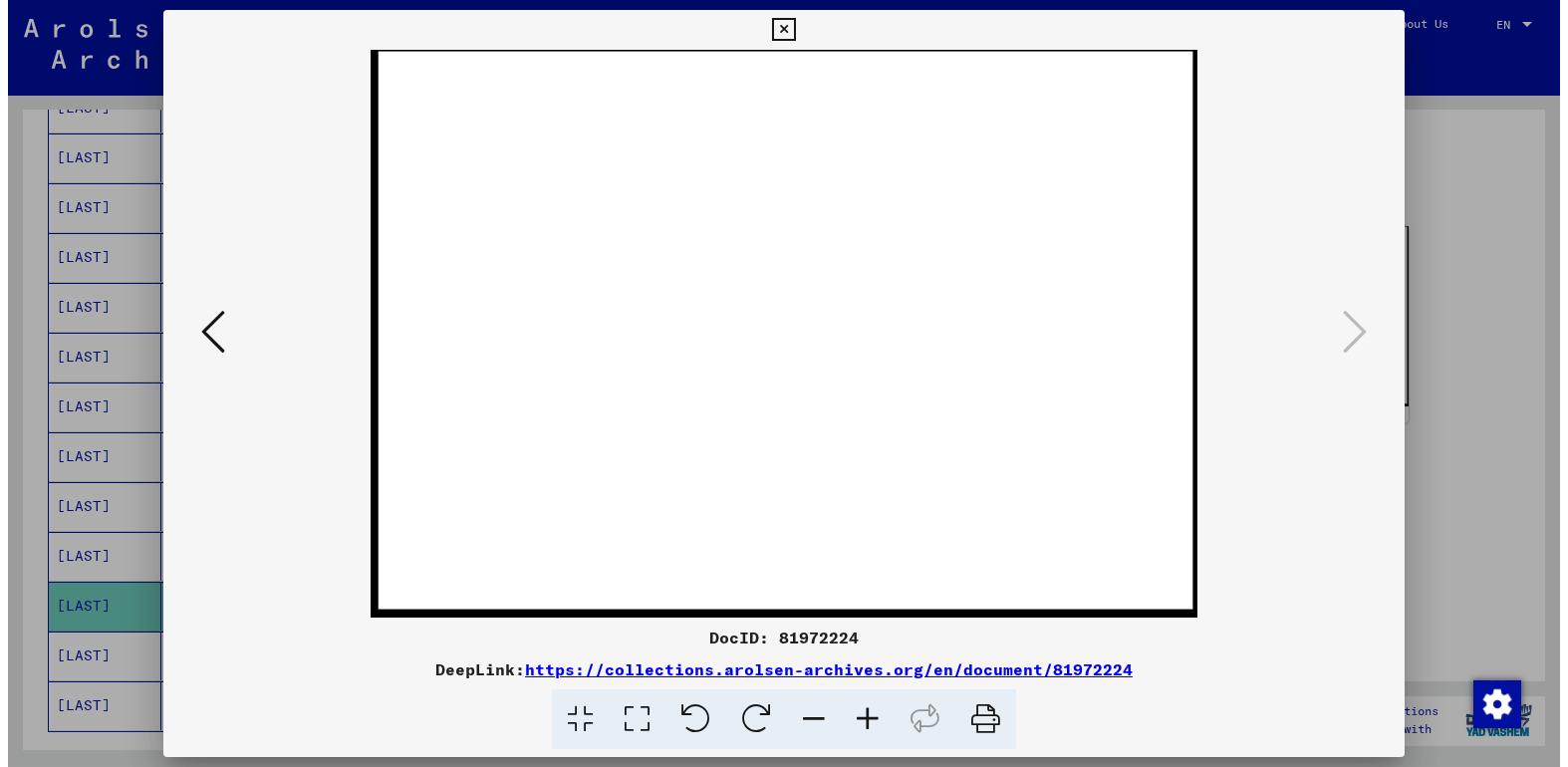 scroll, scrollTop: 0, scrollLeft: 0, axis: both 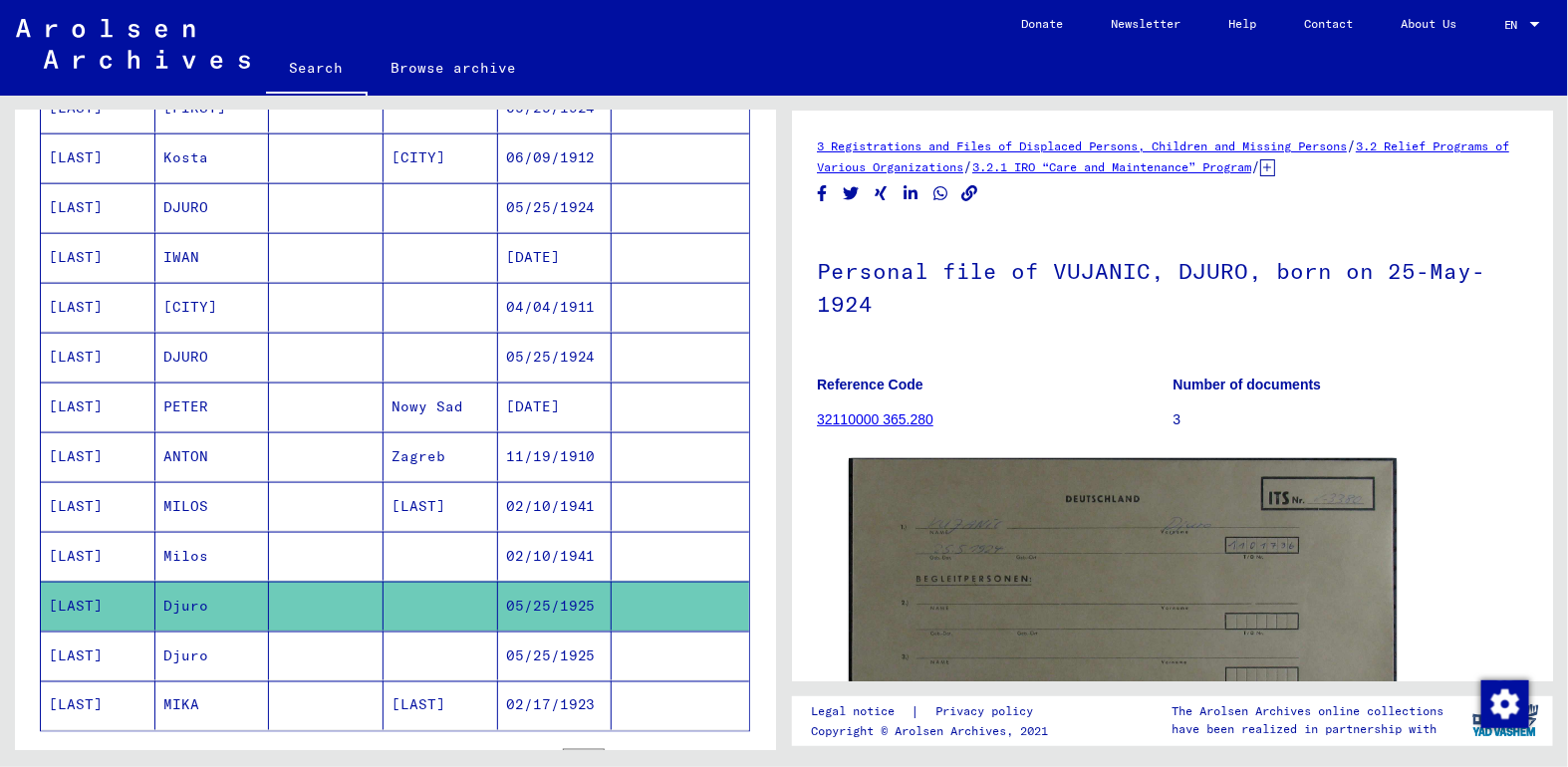 click on "Djuro" at bounding box center [212, 705] 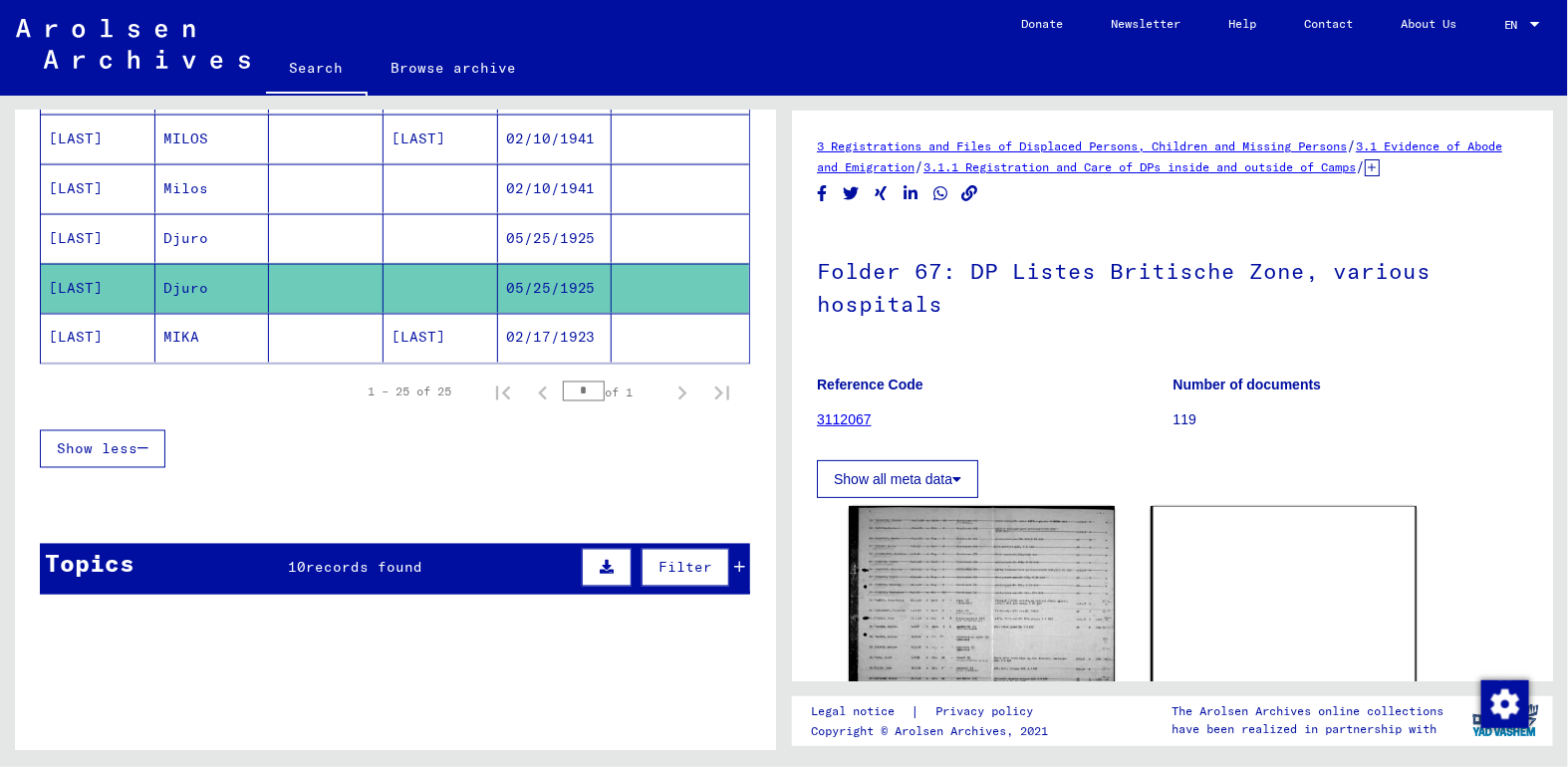 scroll, scrollTop: 1286, scrollLeft: 0, axis: vertical 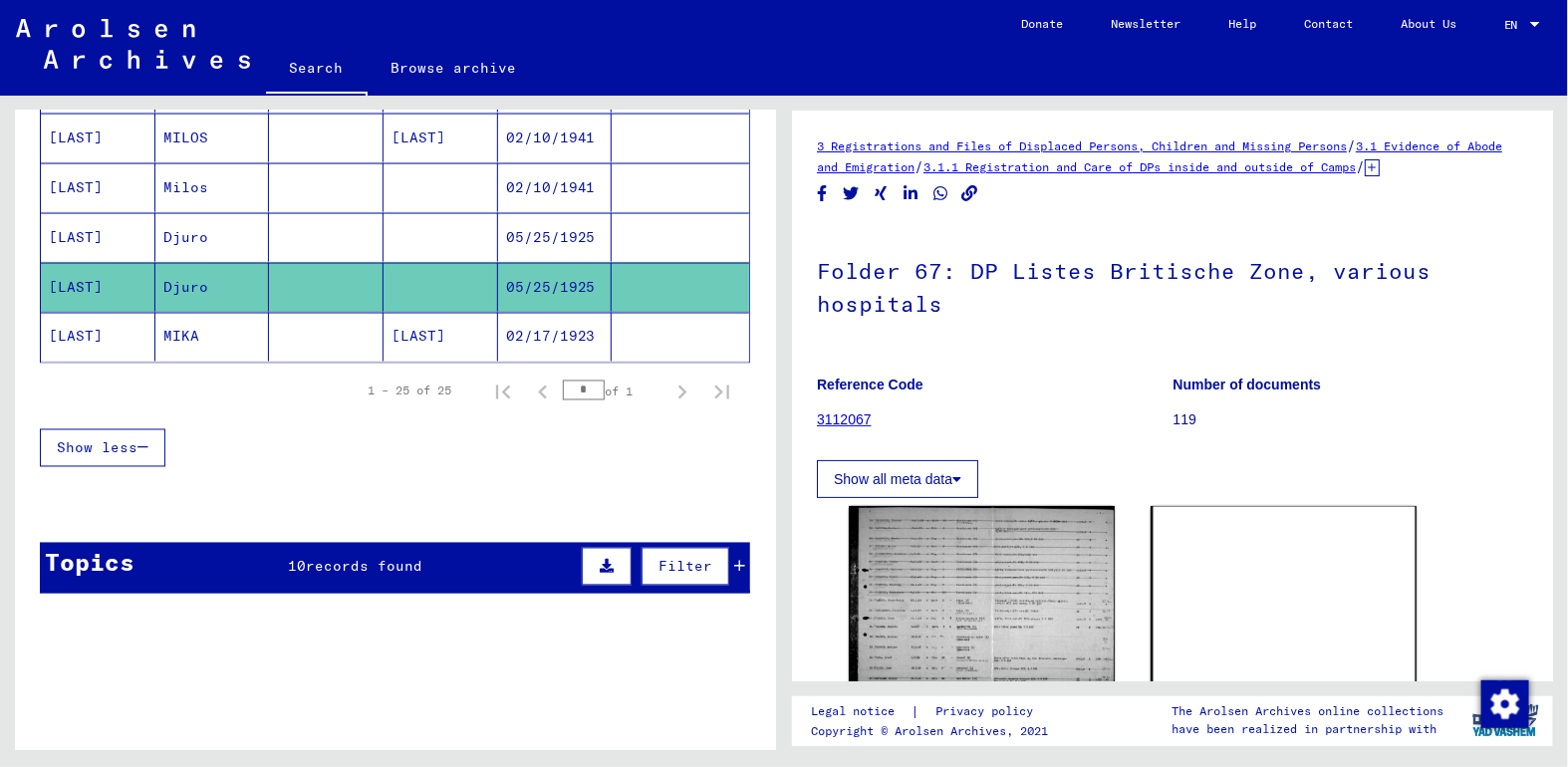 click on "MIKA" 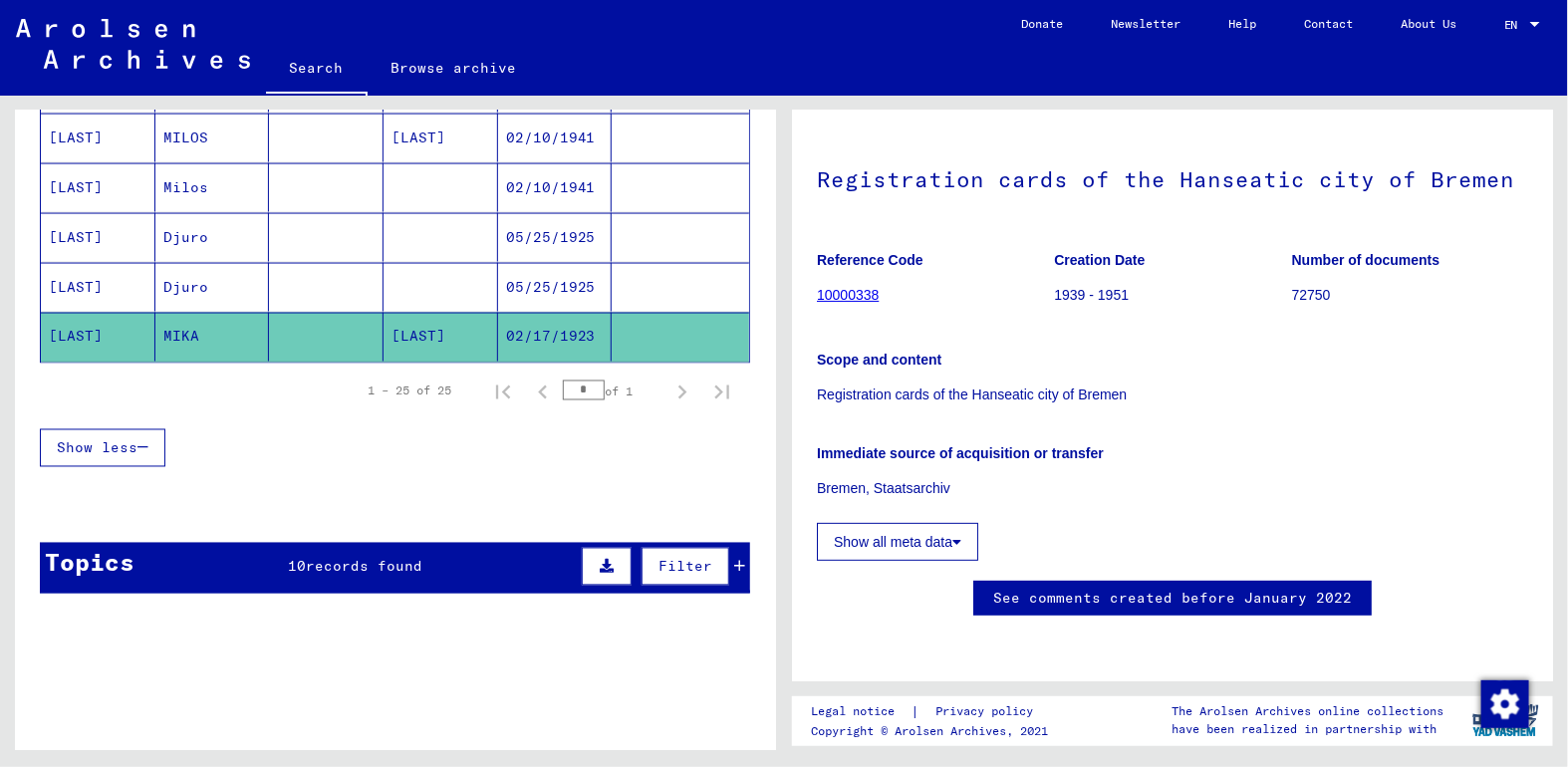 scroll, scrollTop: 124, scrollLeft: 0, axis: vertical 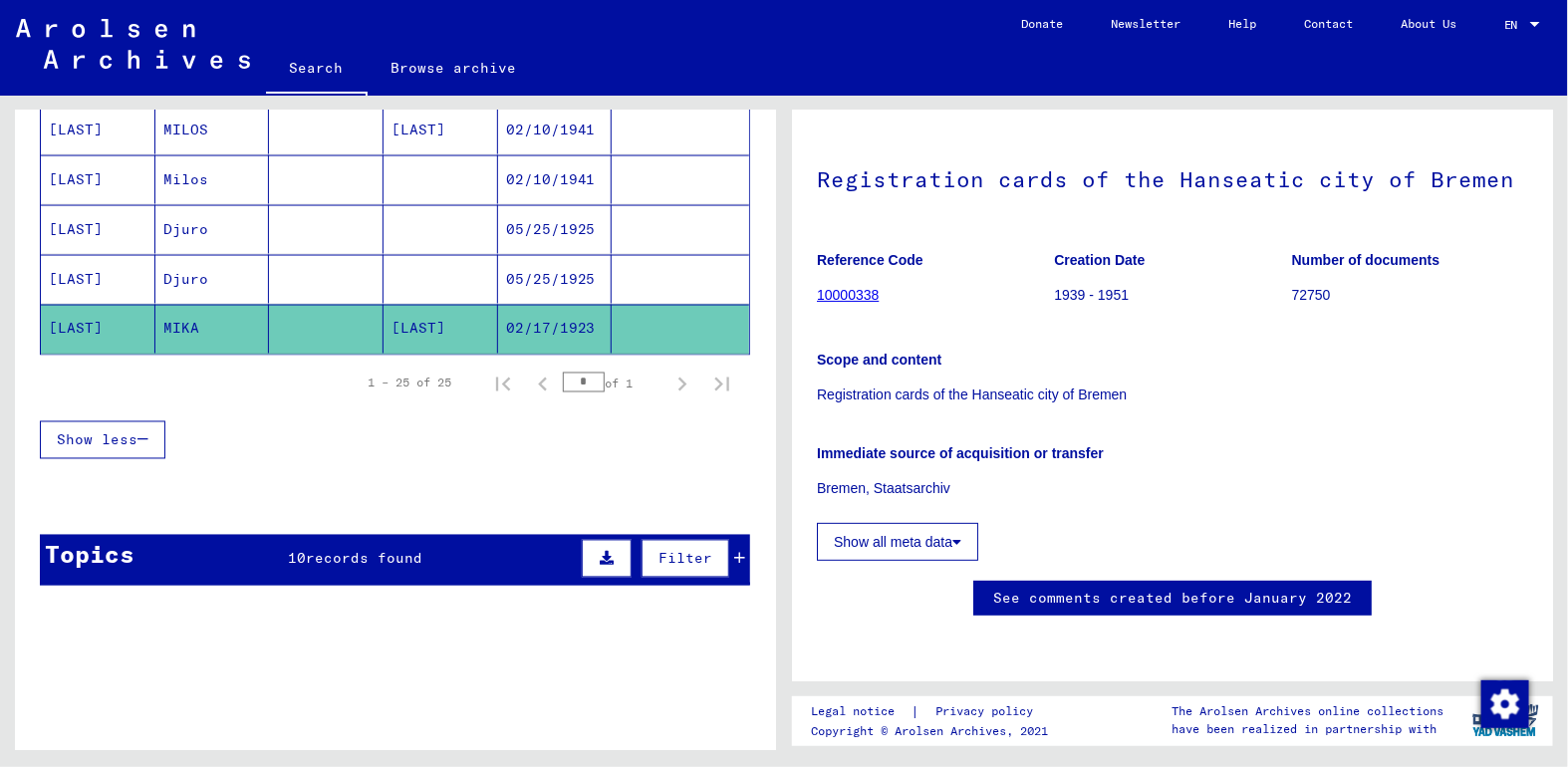 click on "records found" at bounding box center [365, 559] 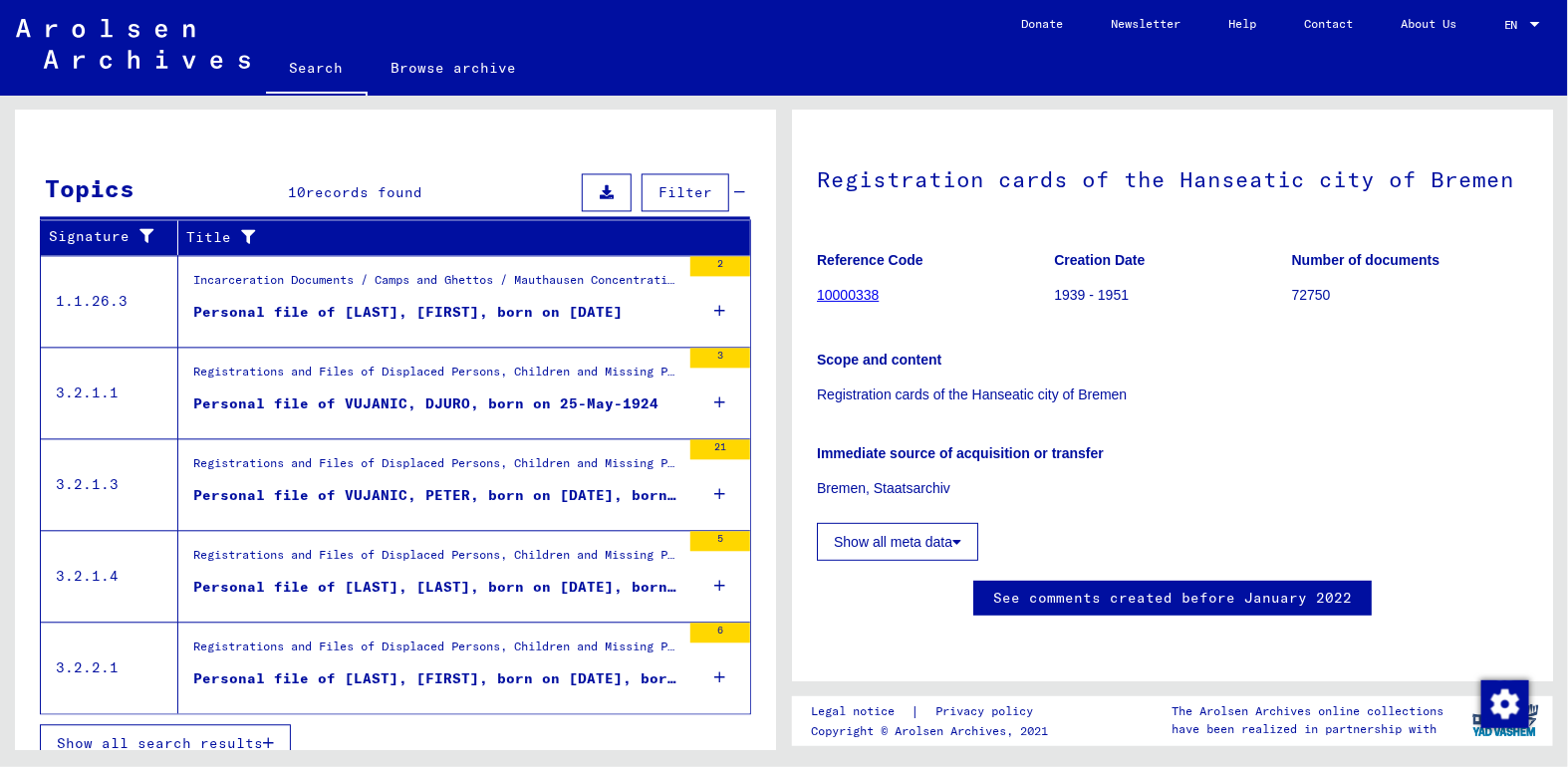 scroll, scrollTop: 1669, scrollLeft: 0, axis: vertical 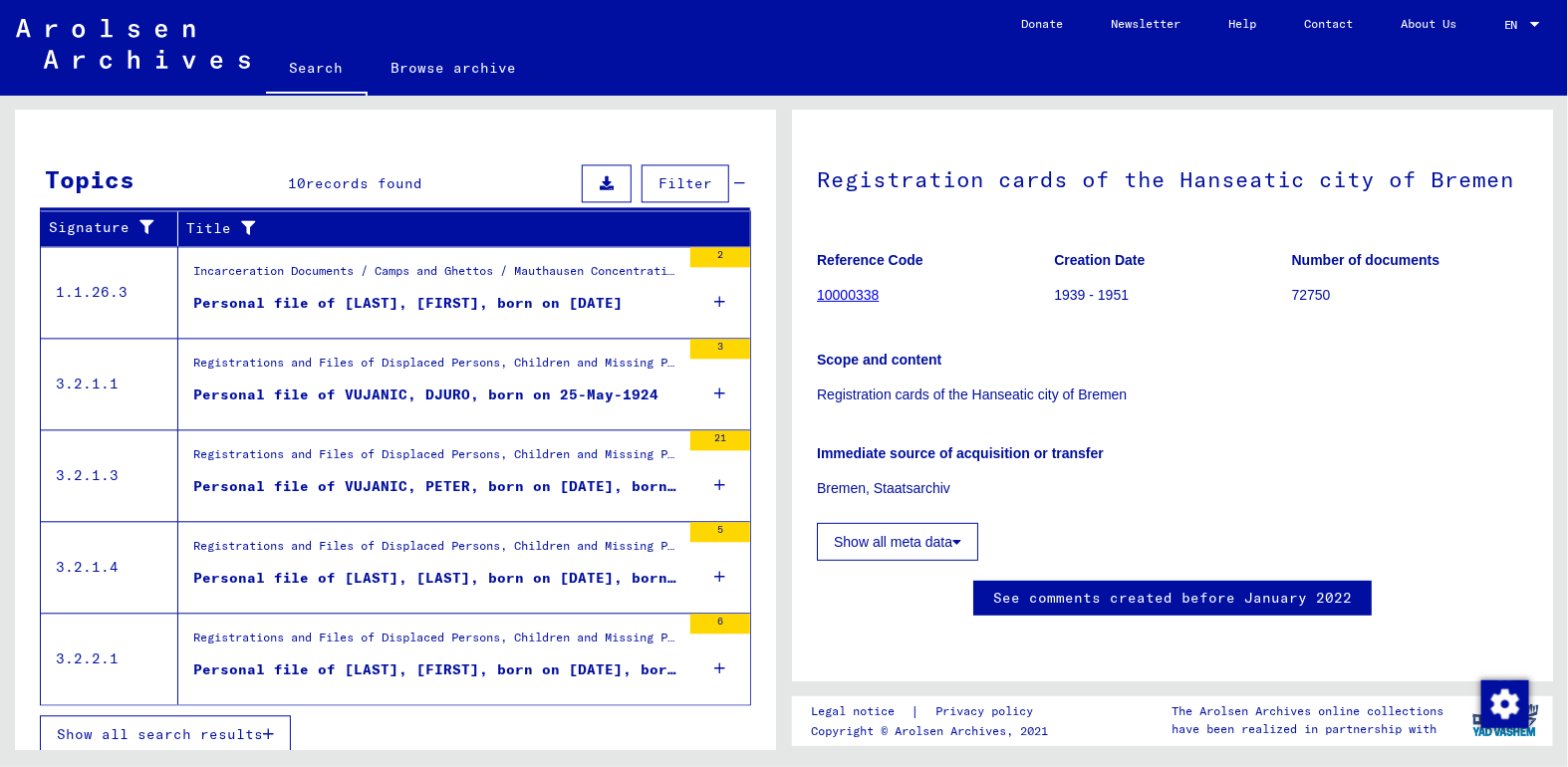 click on "Show all search results" at bounding box center (159, 734) 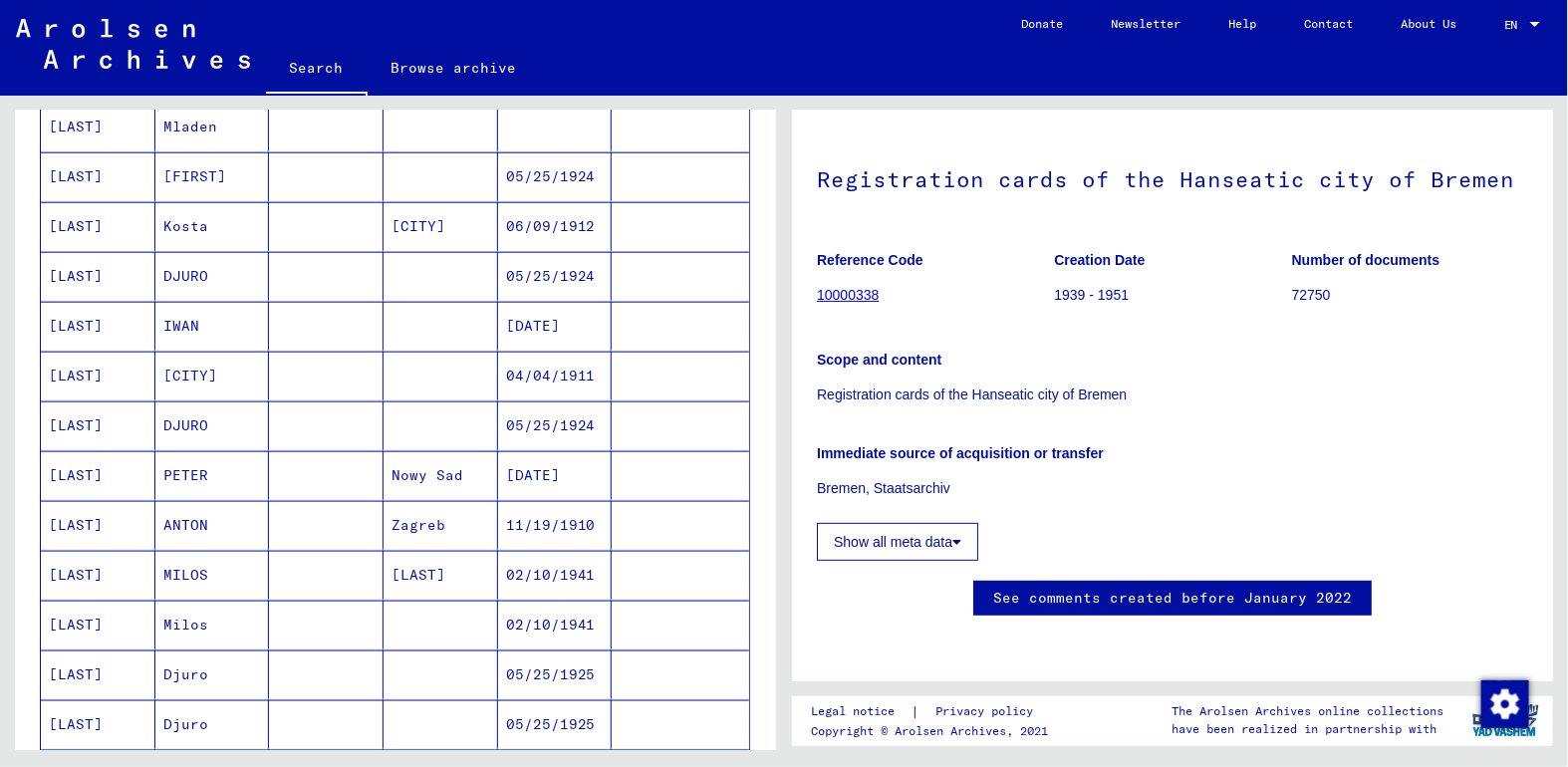scroll, scrollTop: 263, scrollLeft: 0, axis: vertical 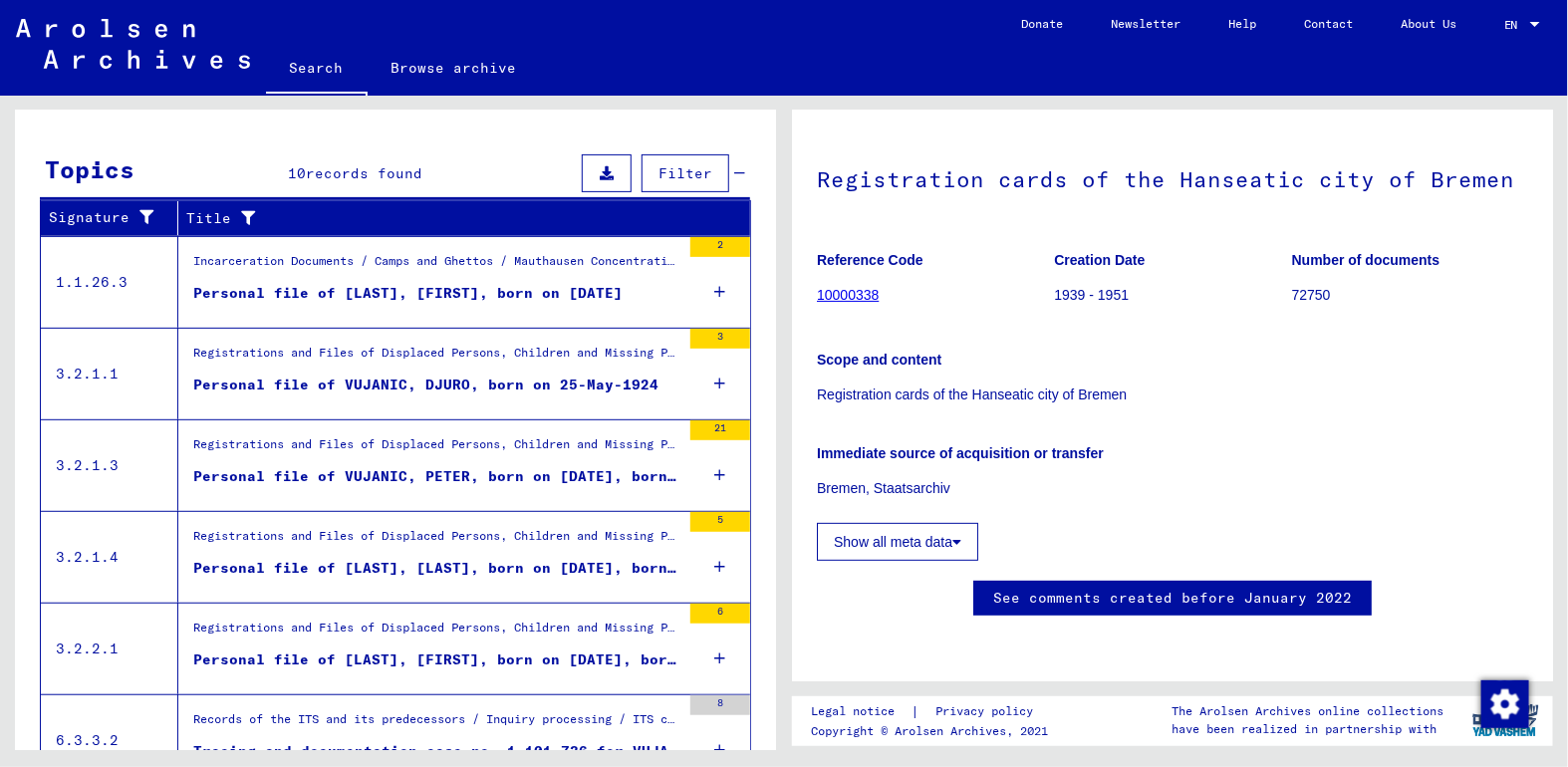 click on "Personal file of [LAST], [FIRST], born on [DATE]" at bounding box center (407, 293) 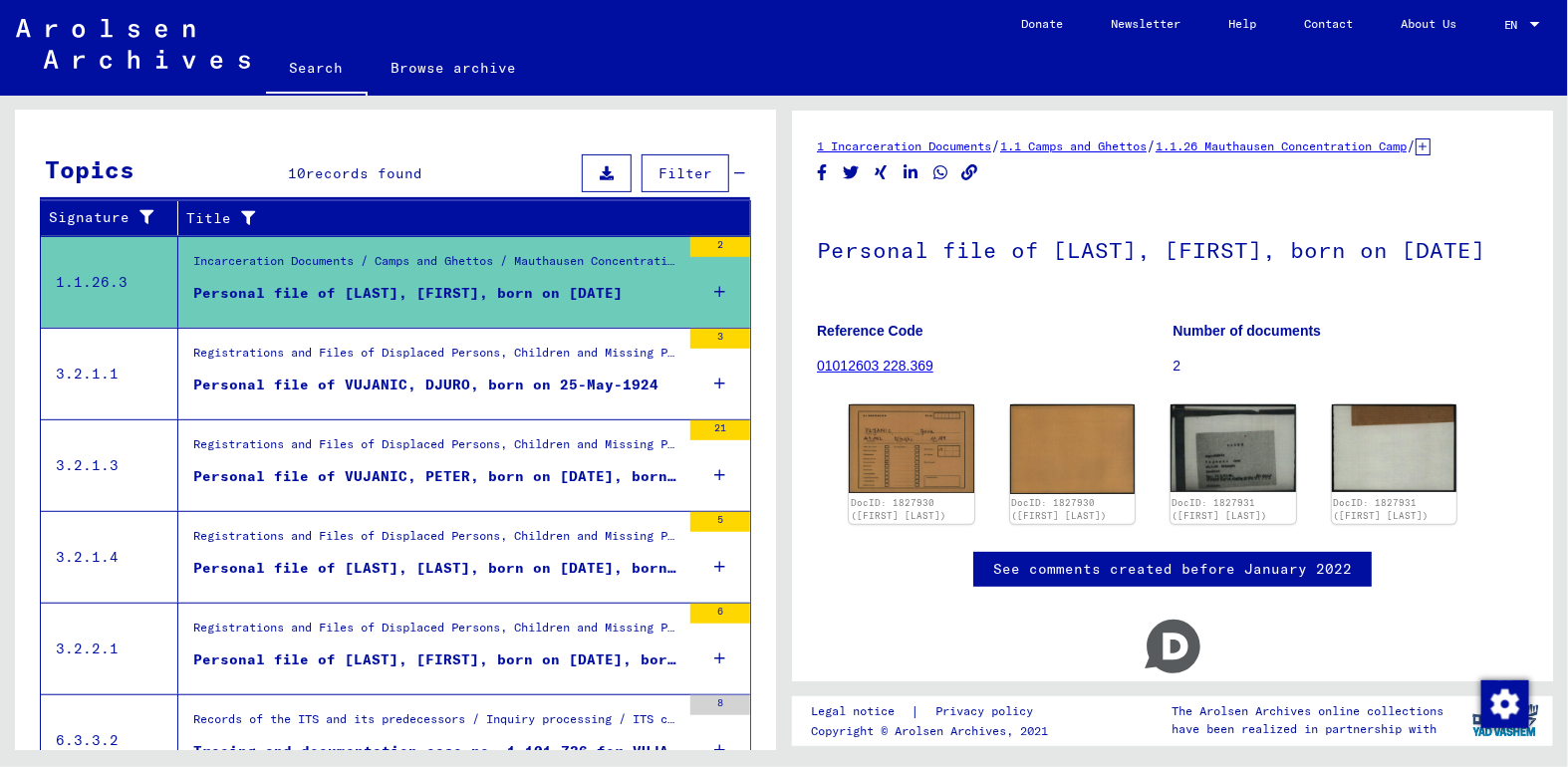 click on "Personal file of VUJANIC, DJURO, born on 25-May-1924" at bounding box center (425, 384) 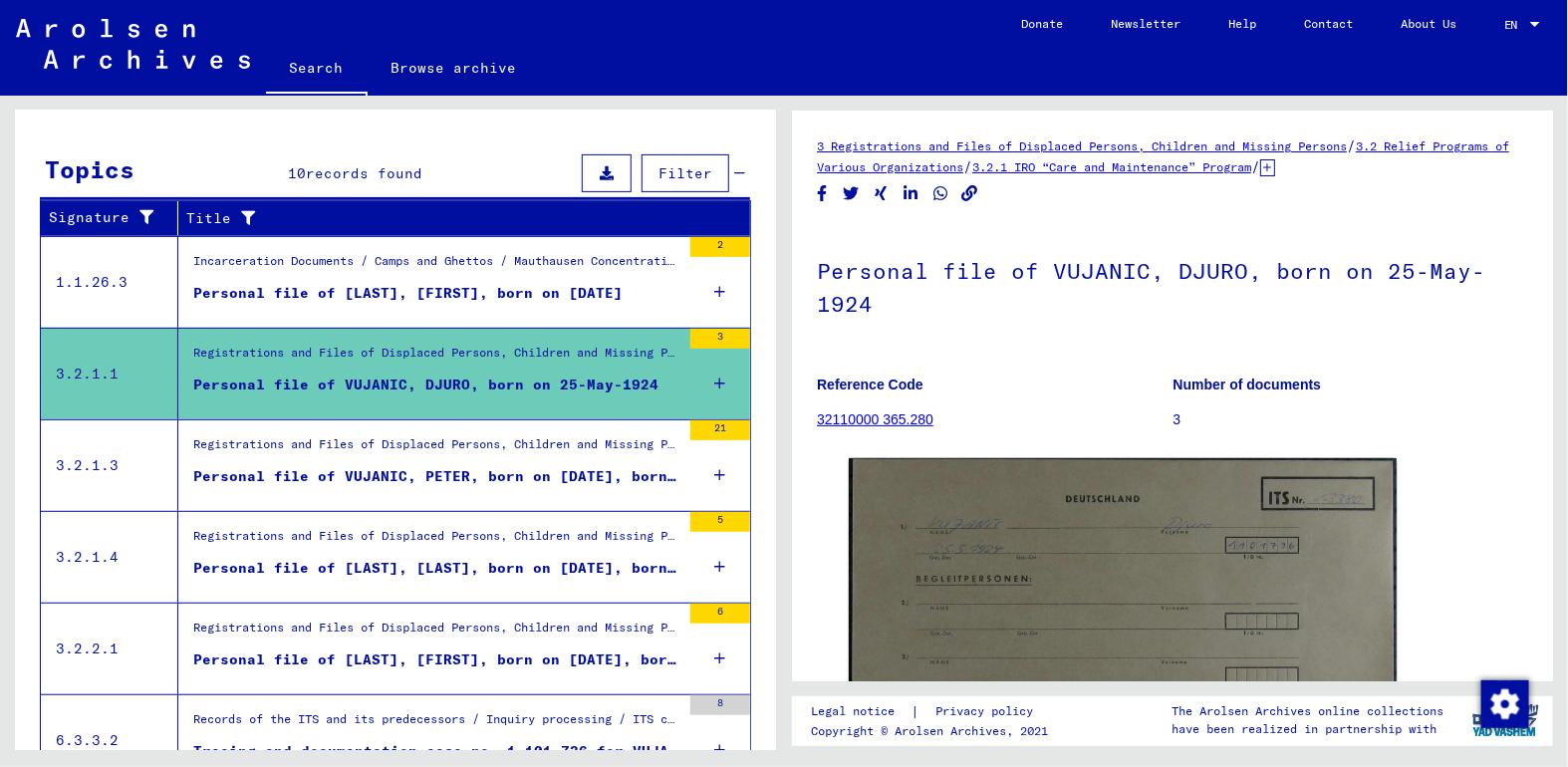 click on "Personal file of VUJANIC, PETER, born on [DATE], born in Nowy Sad and of further persons" at bounding box center (436, 476) 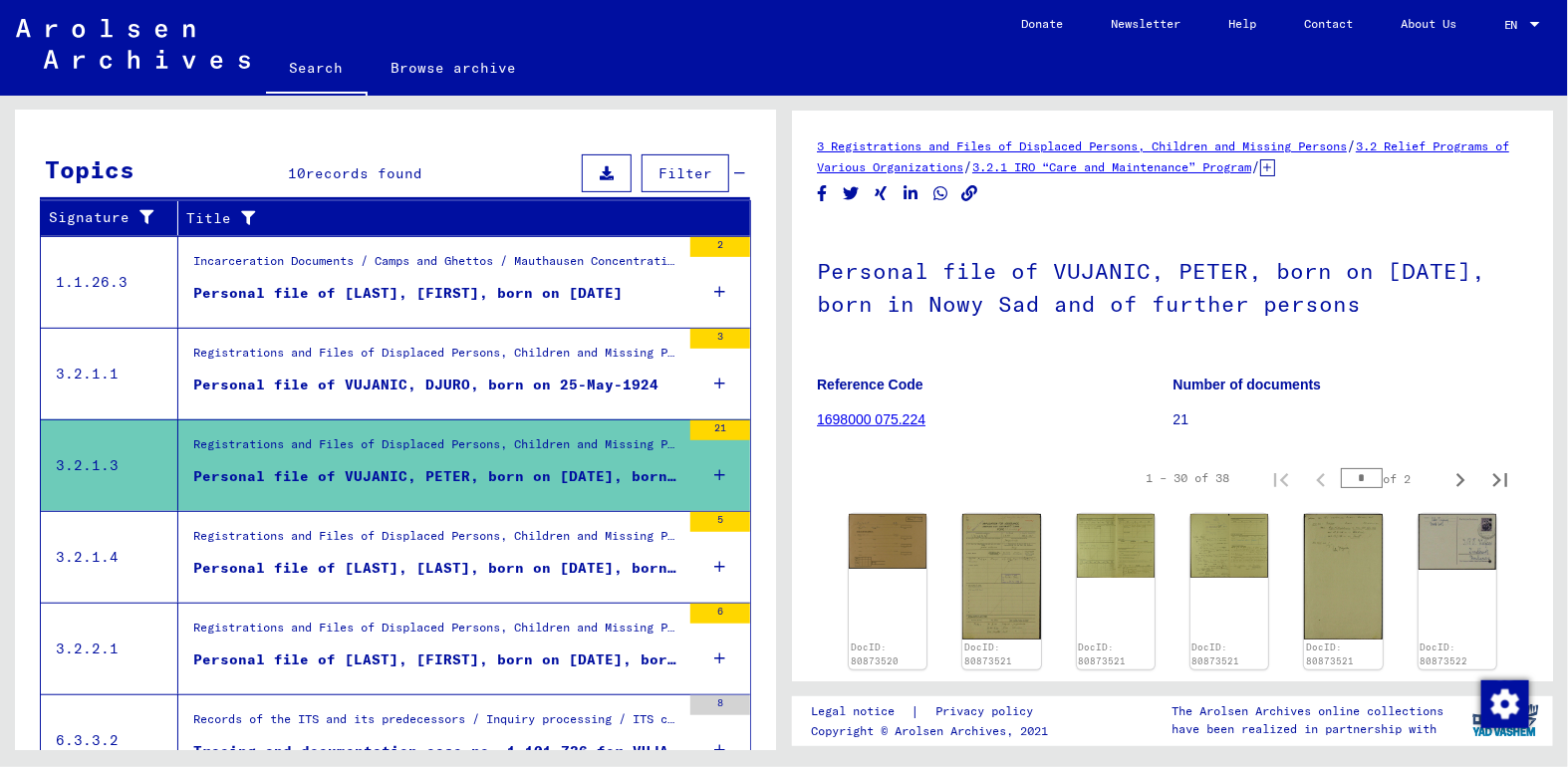 click on "Personal file of [LAST], [LAST], born on [DATE], born in [CITY]" at bounding box center [436, 568] 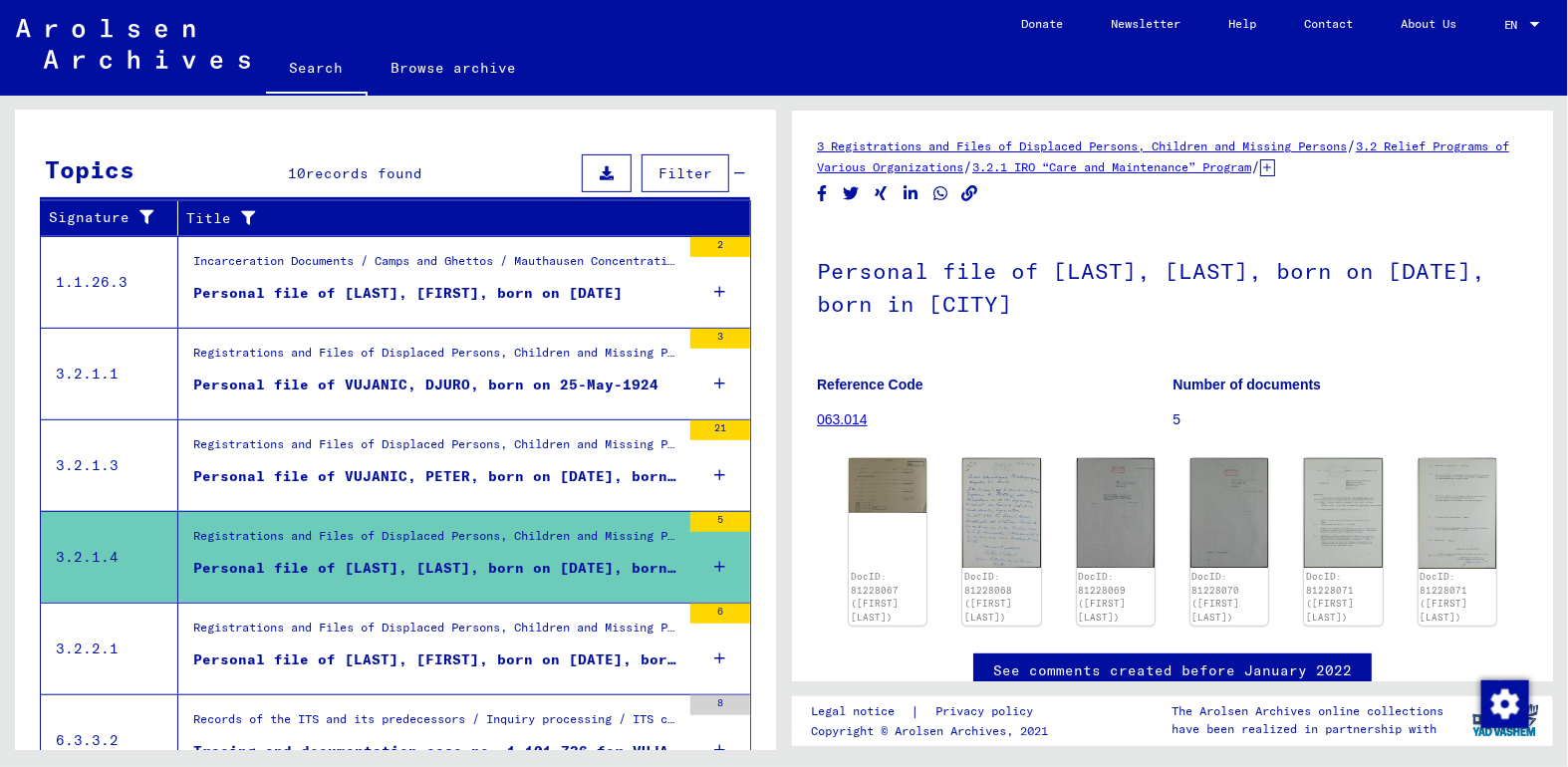 click on "Personal file of [LAST], [FIRST], born on [DATE], born in [CITY]" at bounding box center (436, 659) 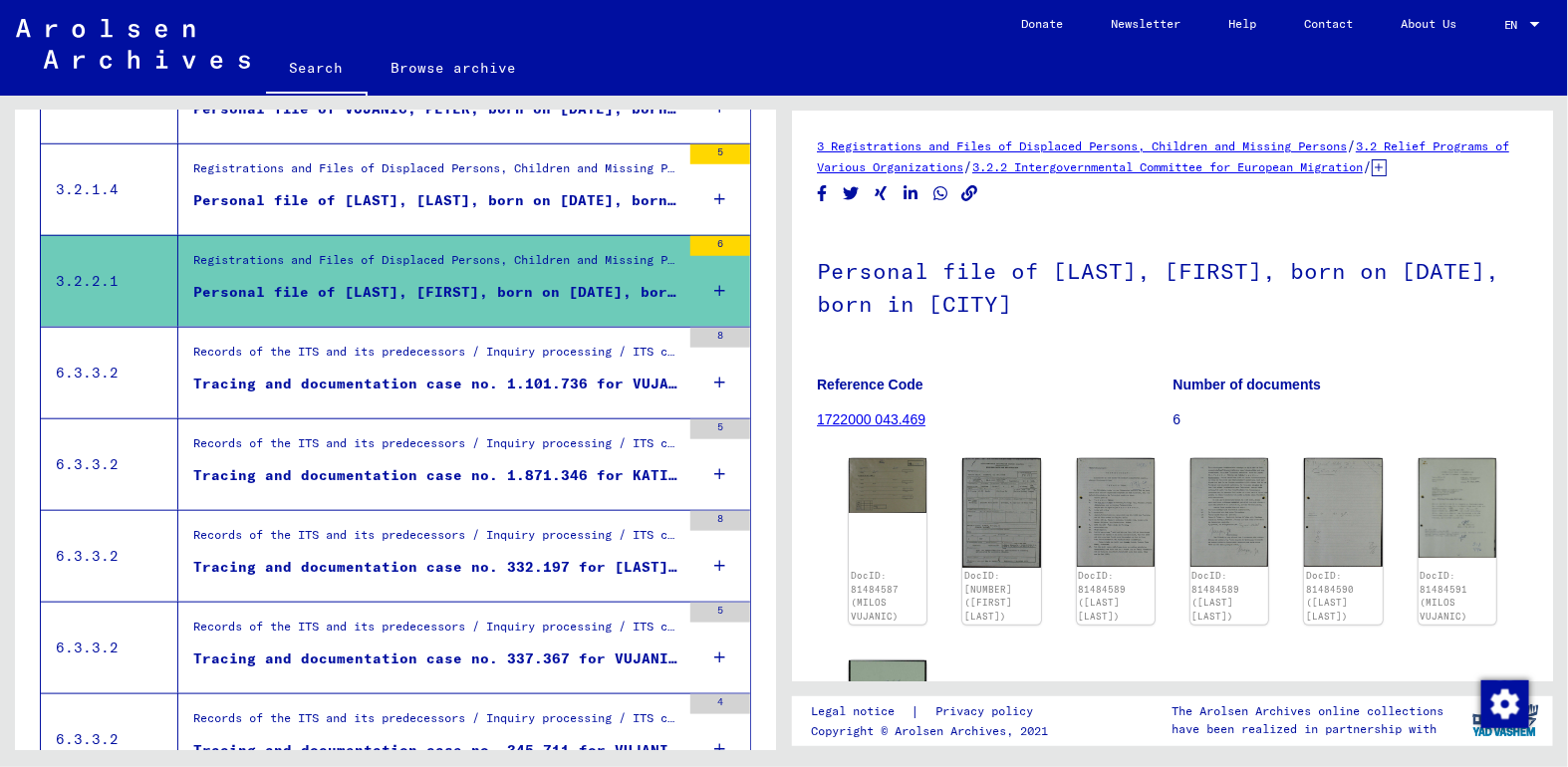 scroll, scrollTop: 632, scrollLeft: 0, axis: vertical 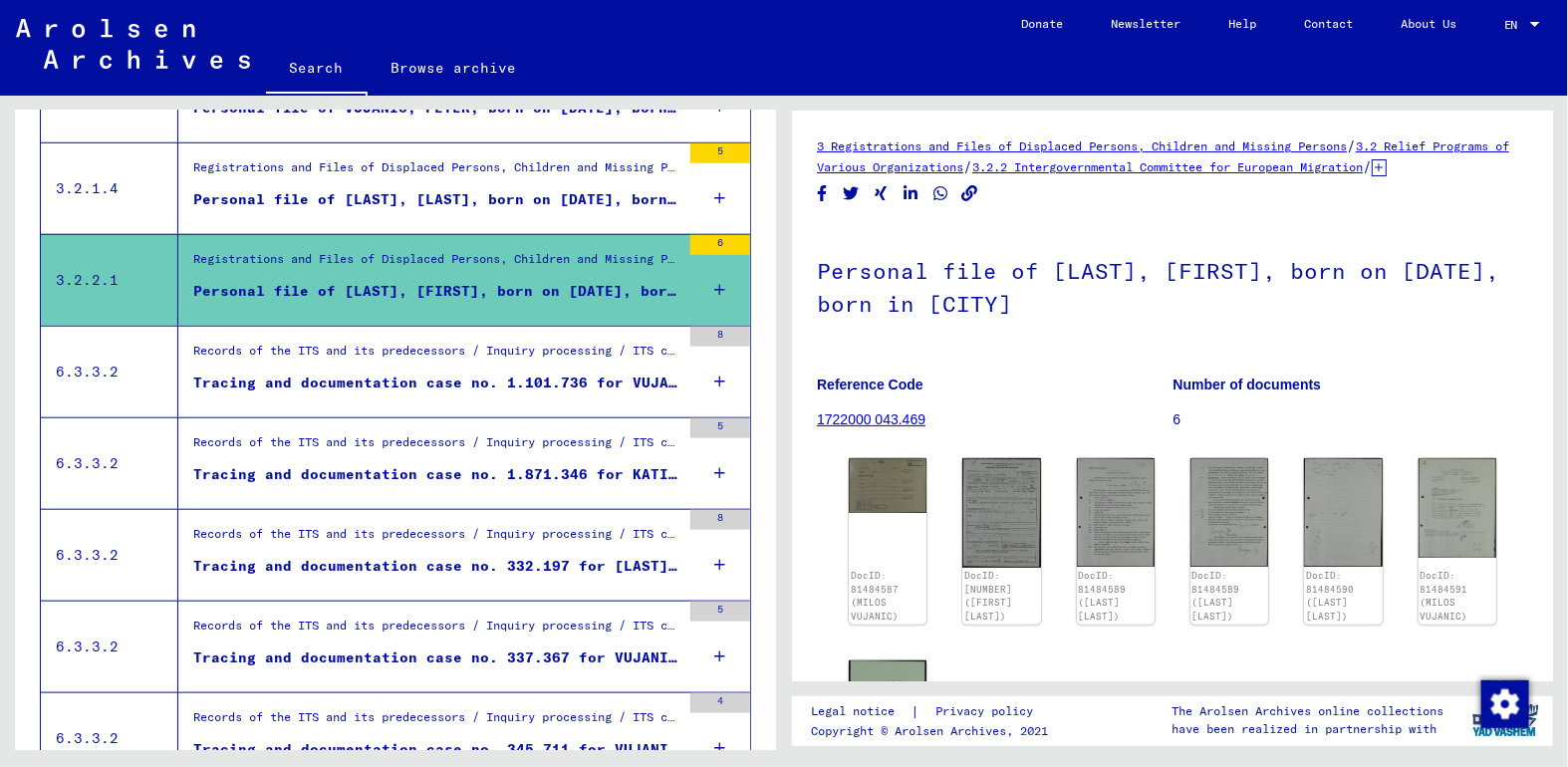 click on "Tracing and documentation case no. 1.101.736 for VUJANIC, OJURO born 25.05.1924" at bounding box center [436, 383] 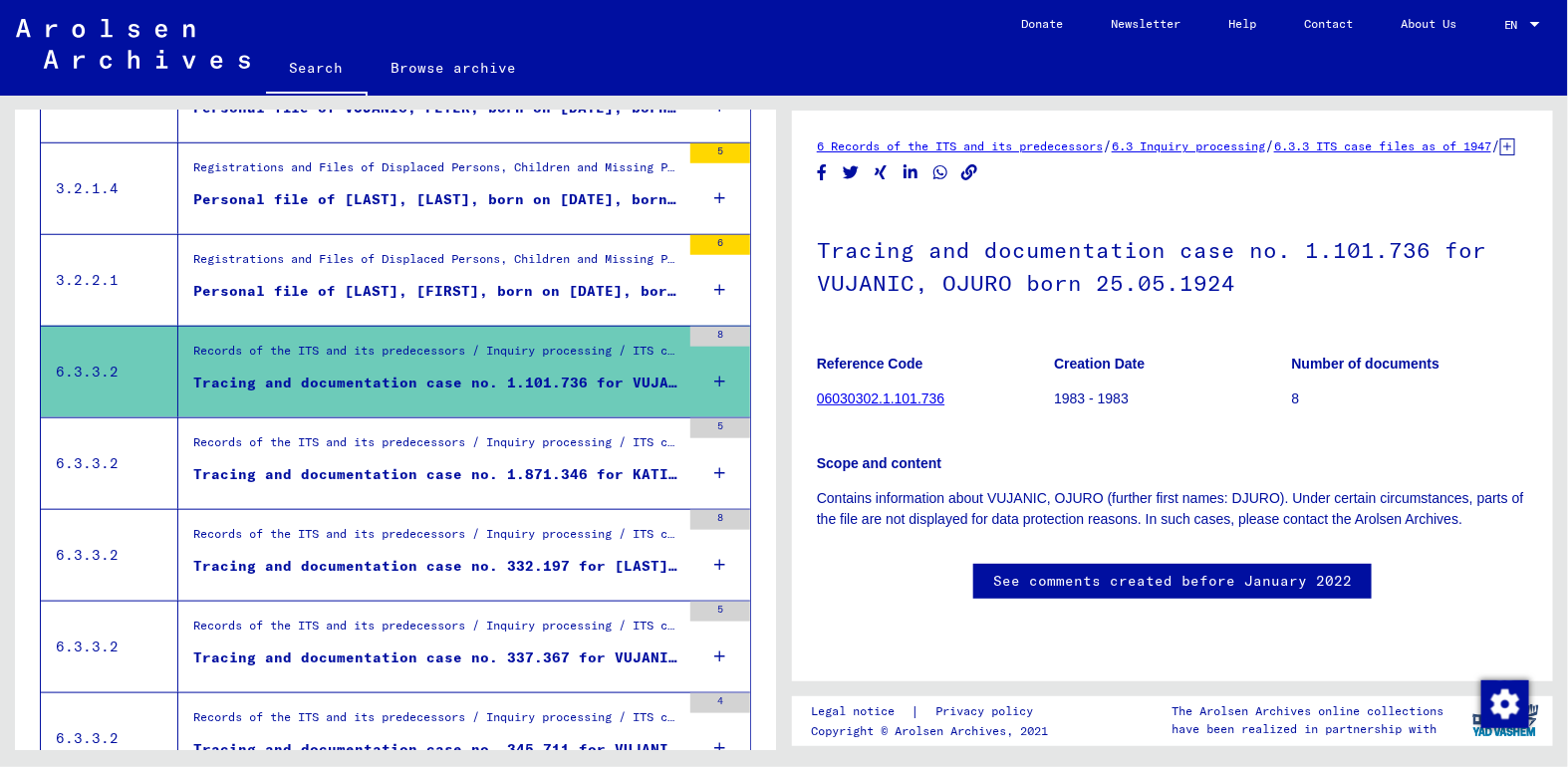 click on "Tracing and documentation case no. 1.871.346 for KATIC, ANA born 09.01.1927" at bounding box center [436, 474] 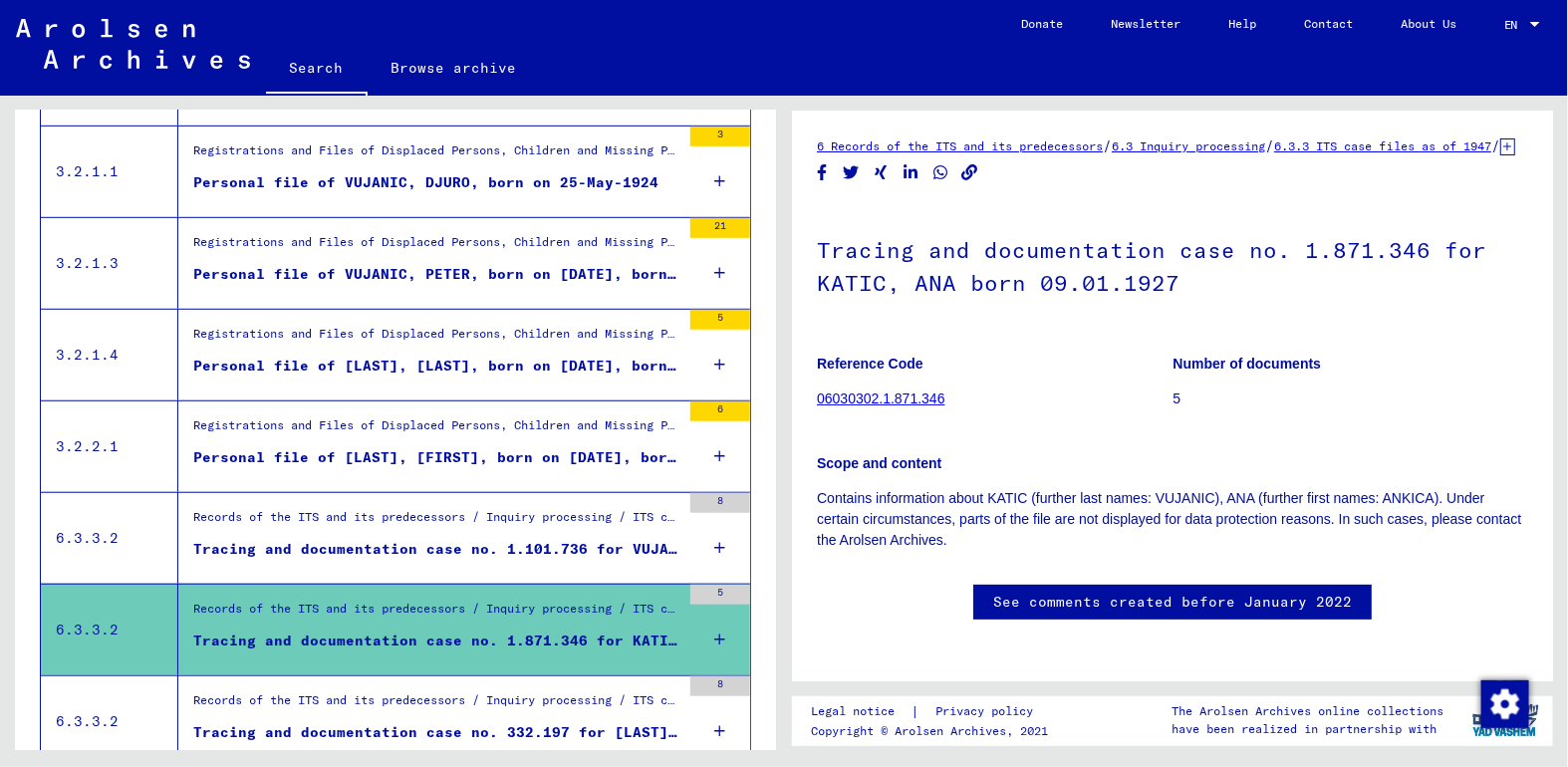 scroll, scrollTop: 0, scrollLeft: 0, axis: both 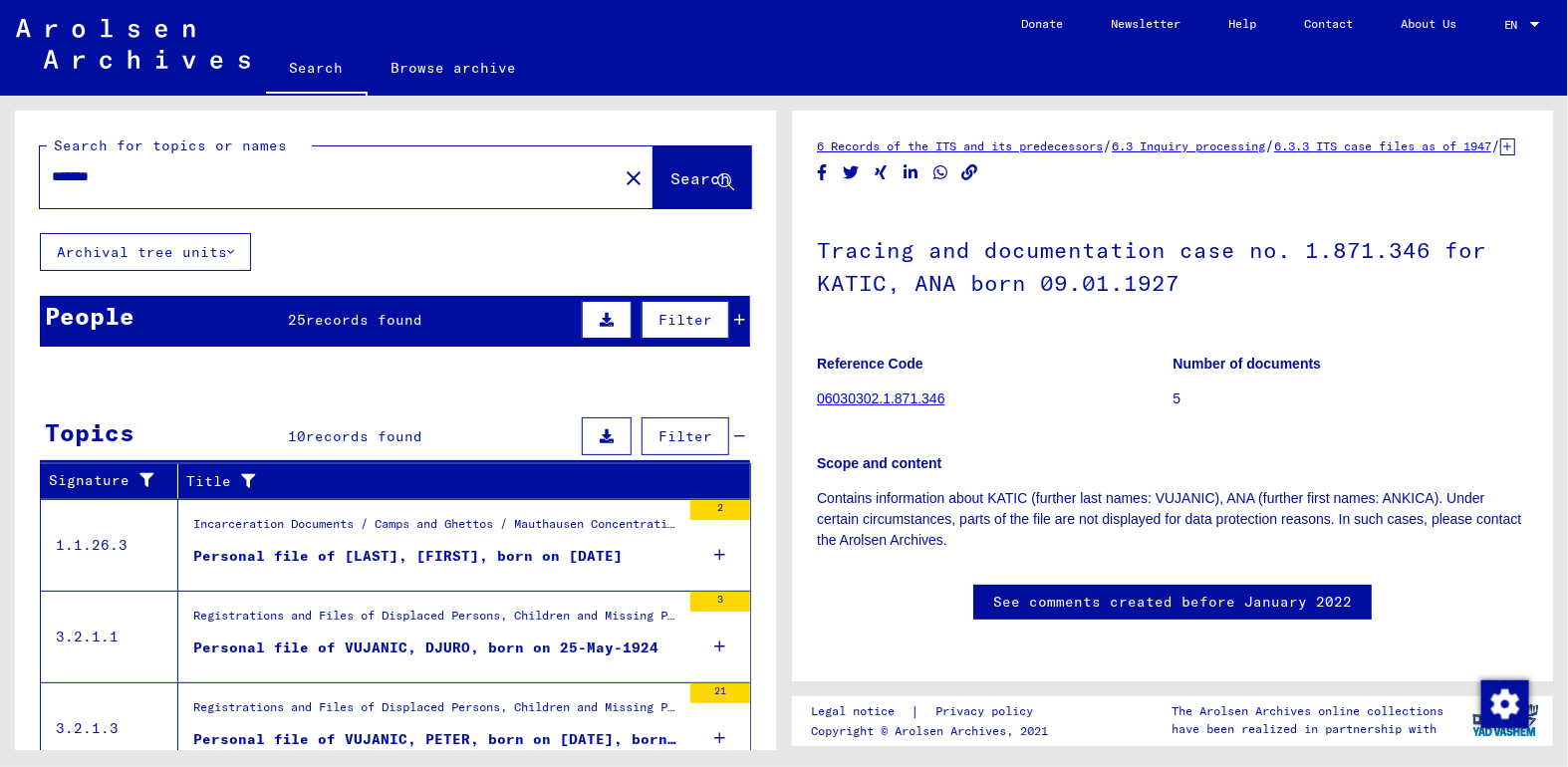 drag, startPoint x: 122, startPoint y: 179, endPoint x: 0, endPoint y: 205, distance: 124.73973 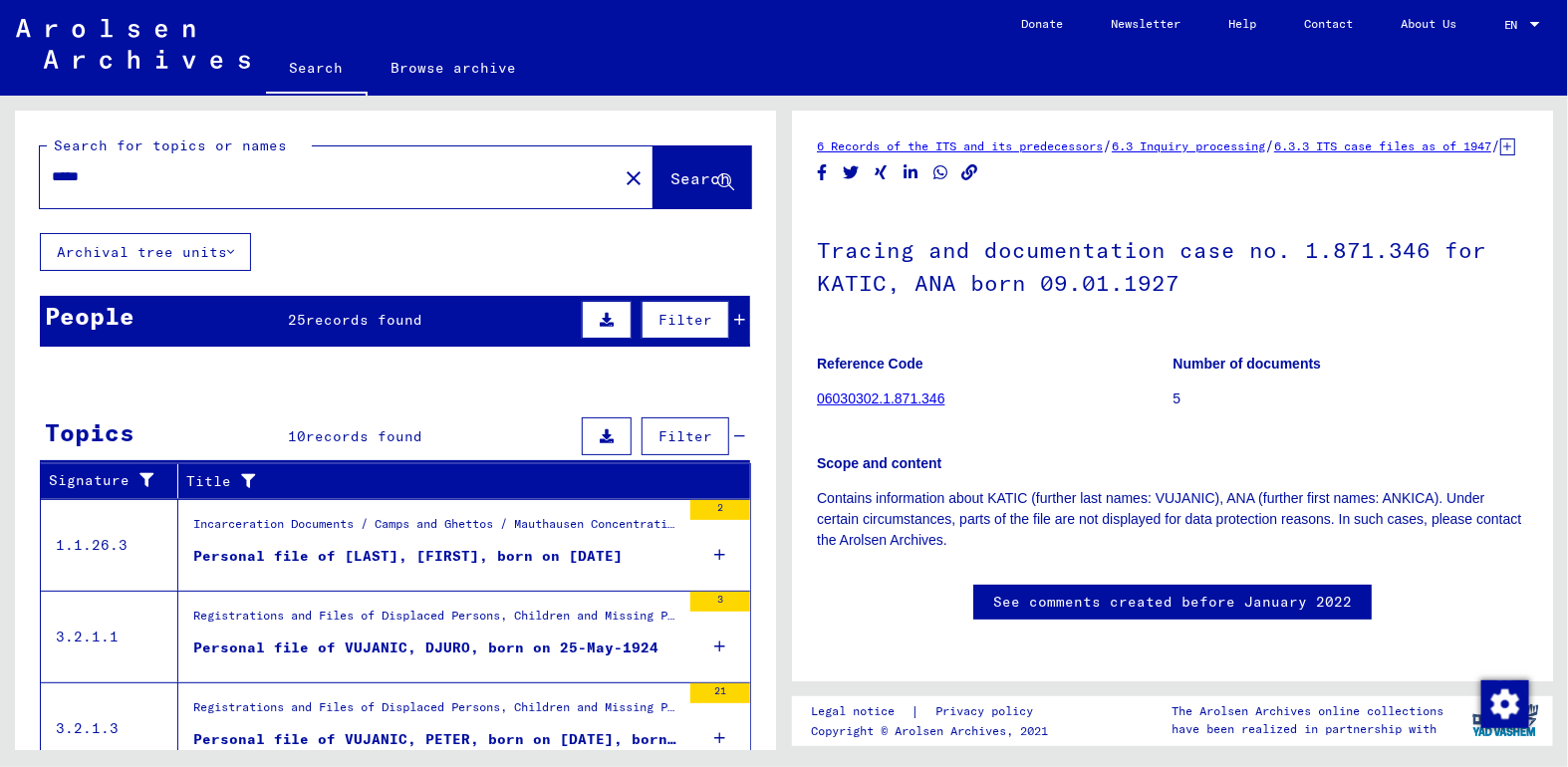 click on "Search" 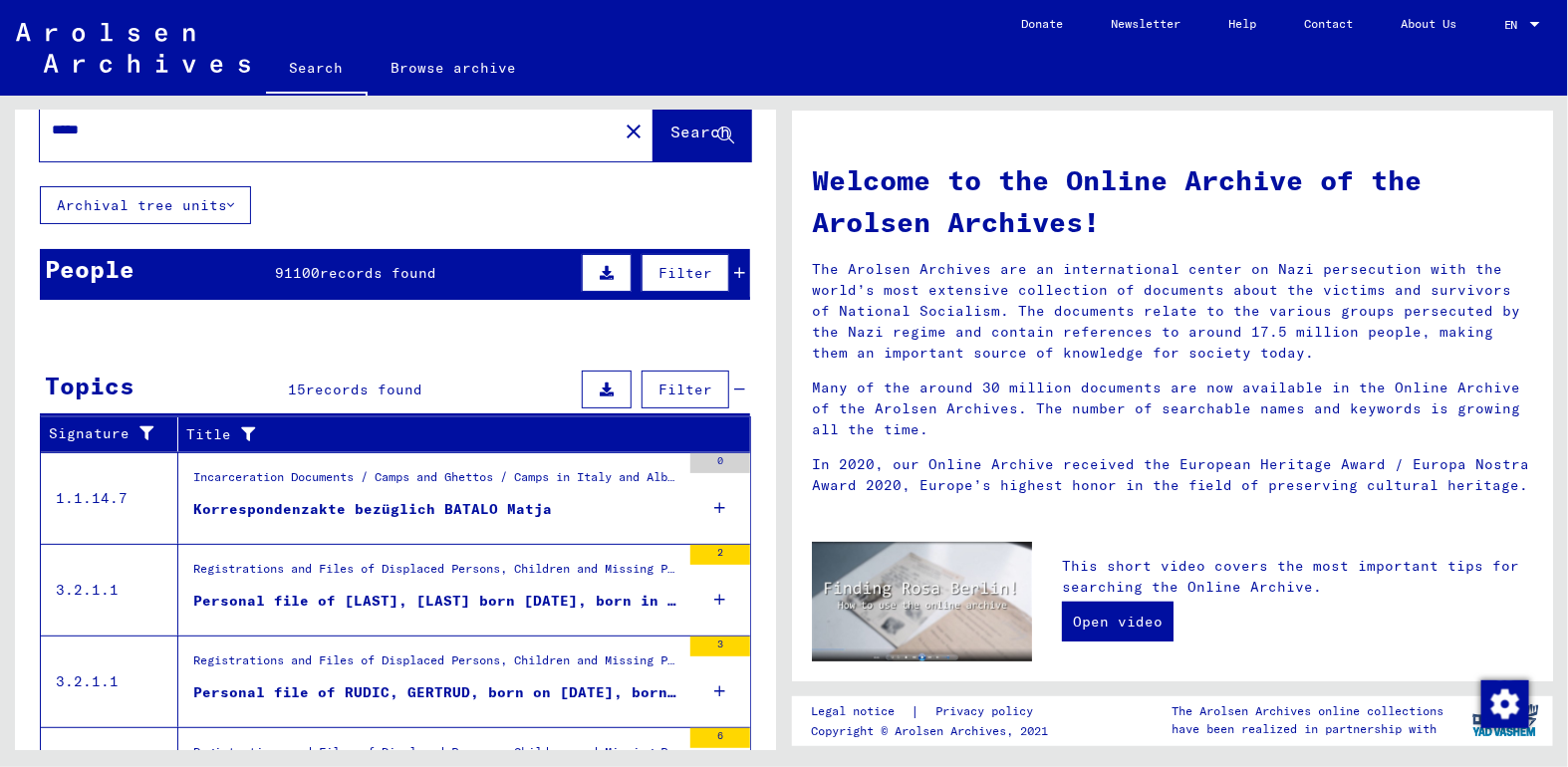 scroll, scrollTop: 0, scrollLeft: 0, axis: both 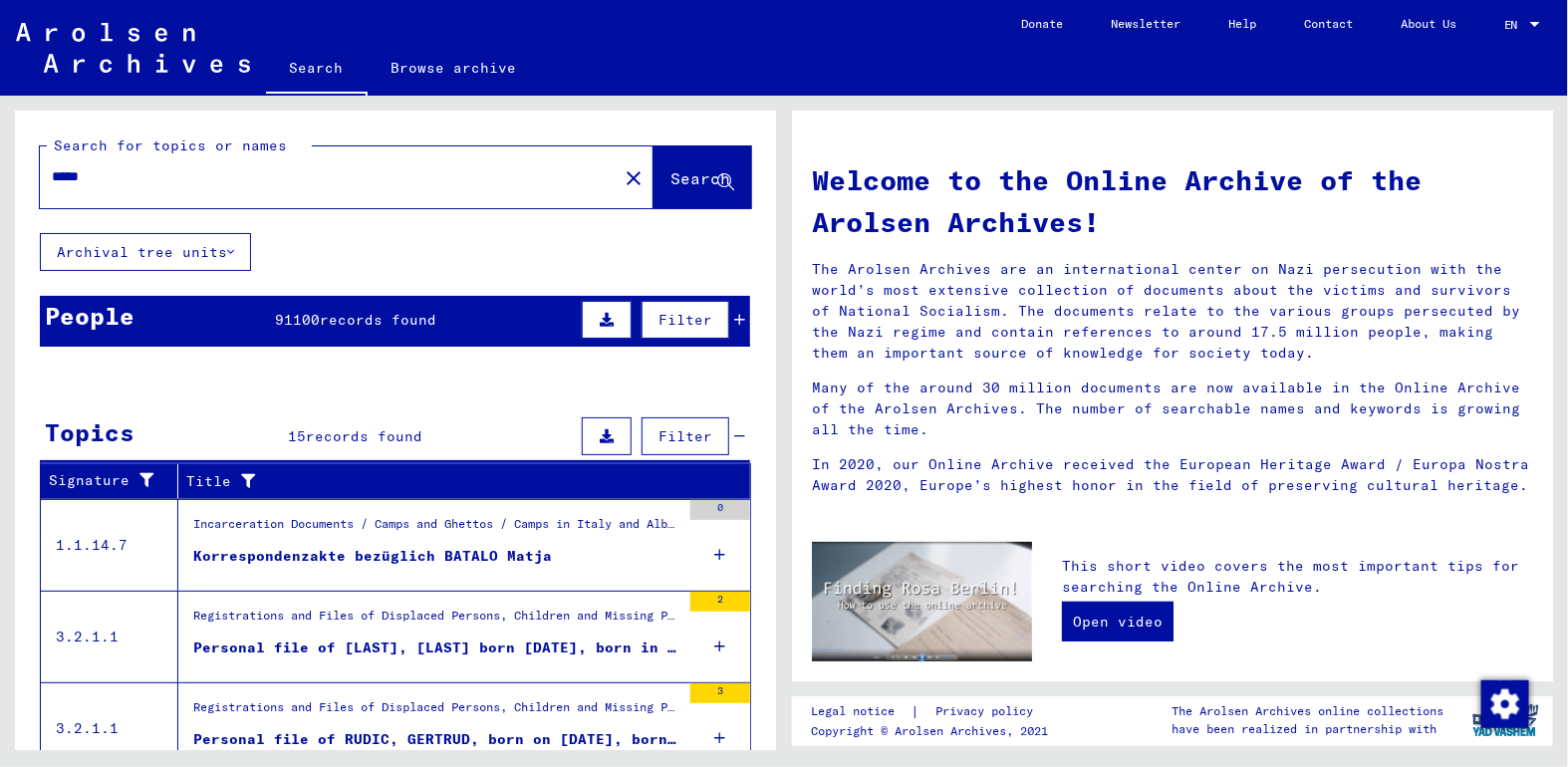 click on "*****" at bounding box center (323, 176) 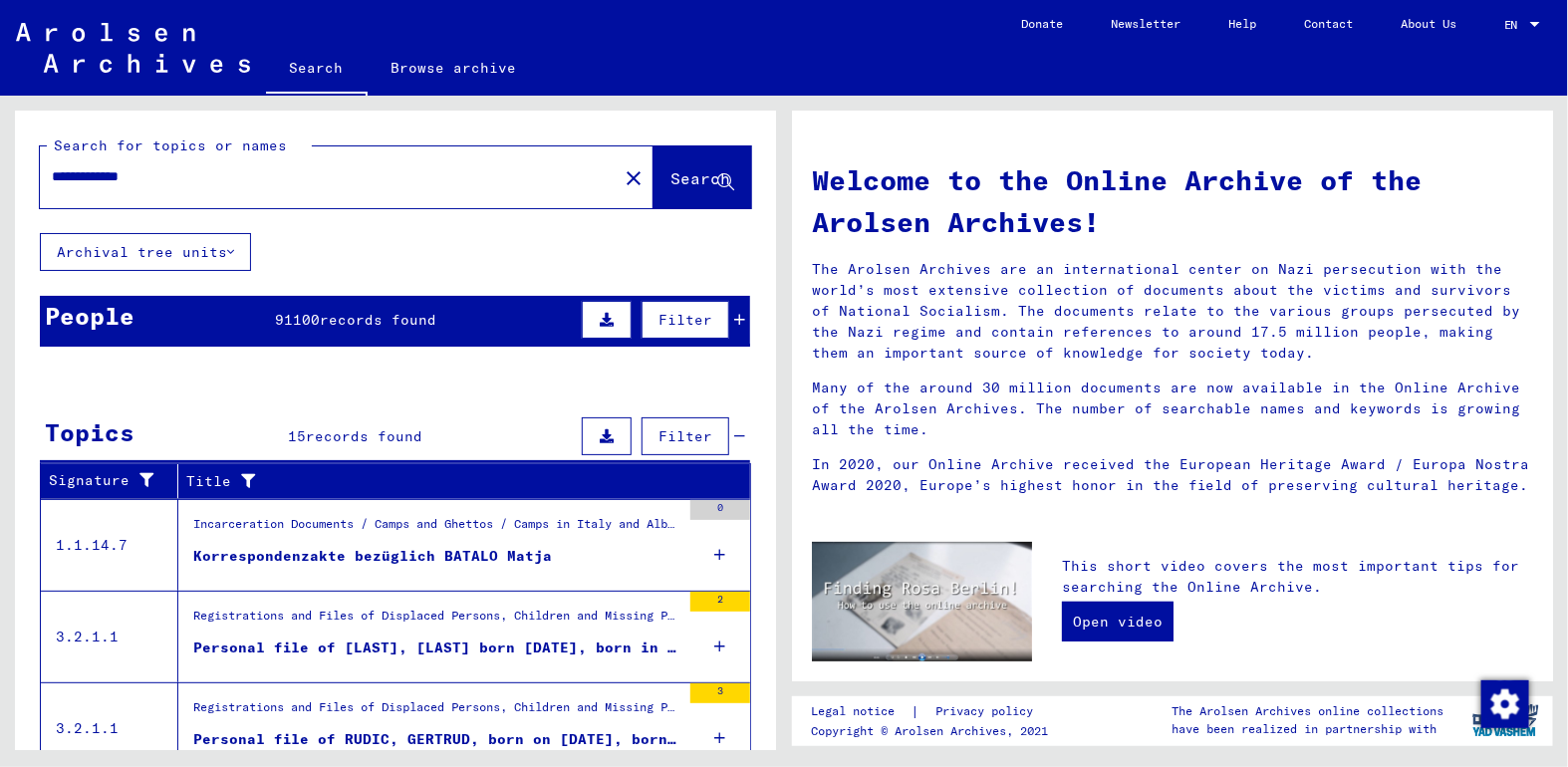 click on "Search" 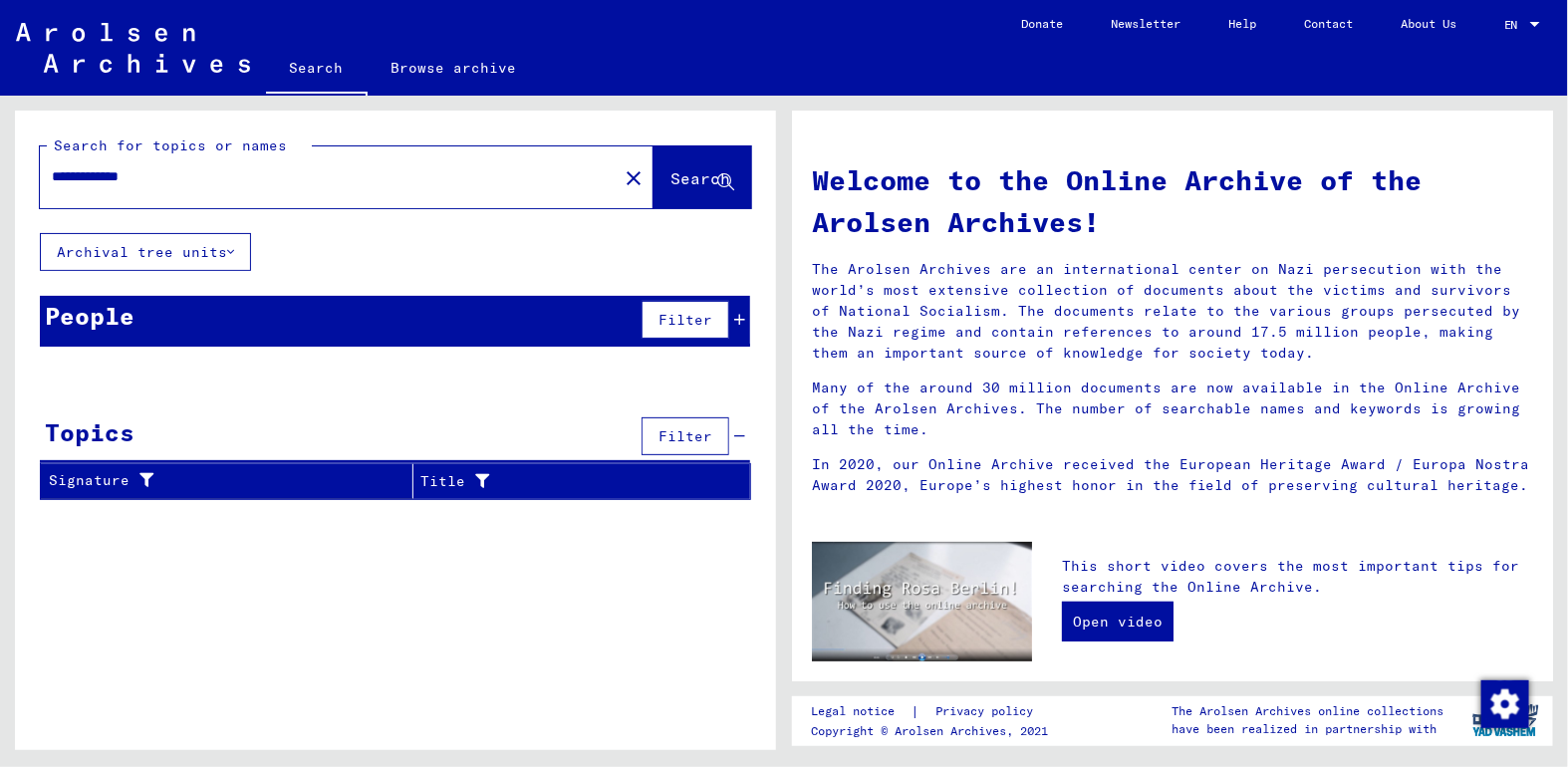 drag, startPoint x: 105, startPoint y: 175, endPoint x: 180, endPoint y: 176, distance: 75.00667 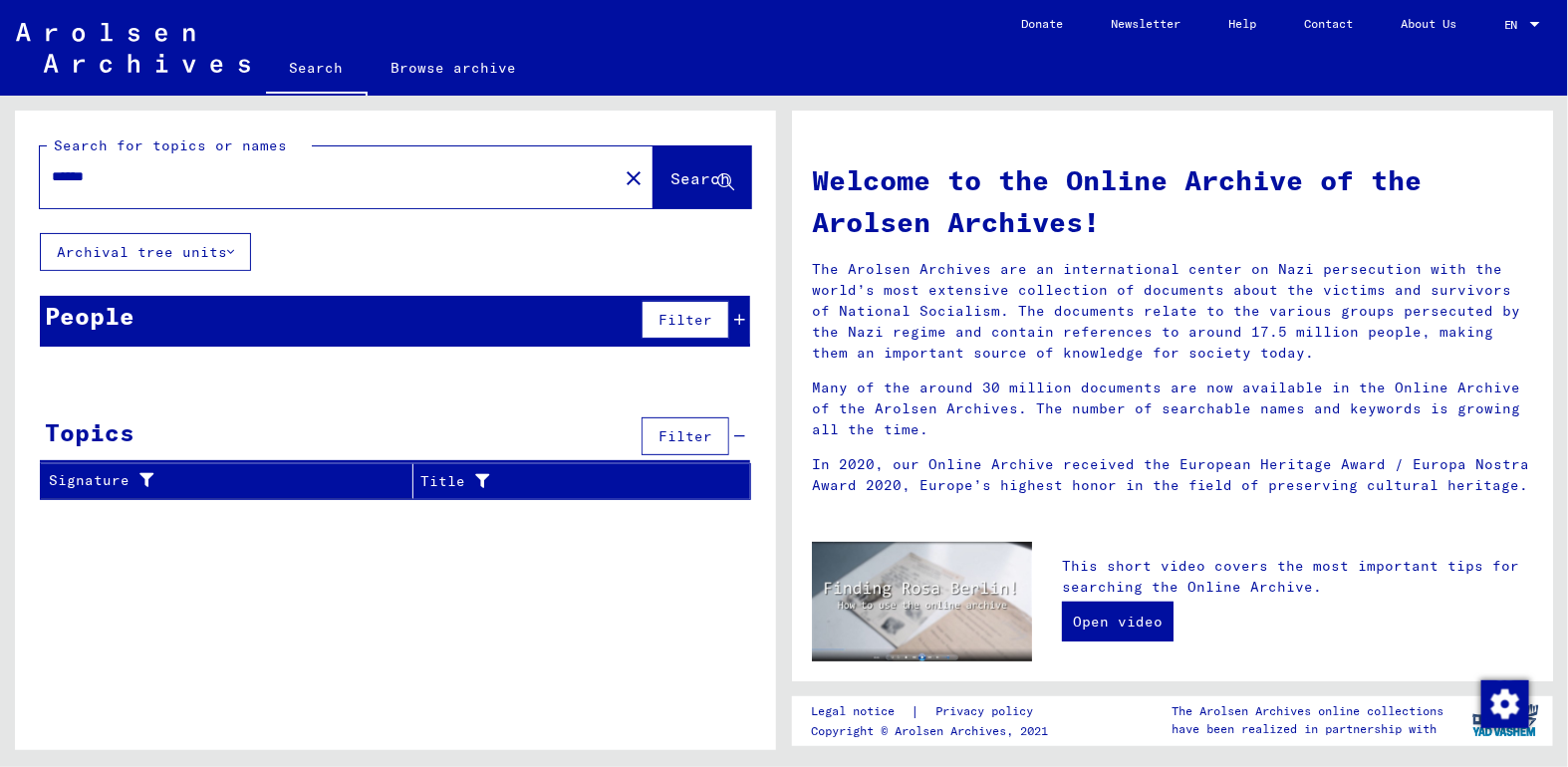 click on "Search" 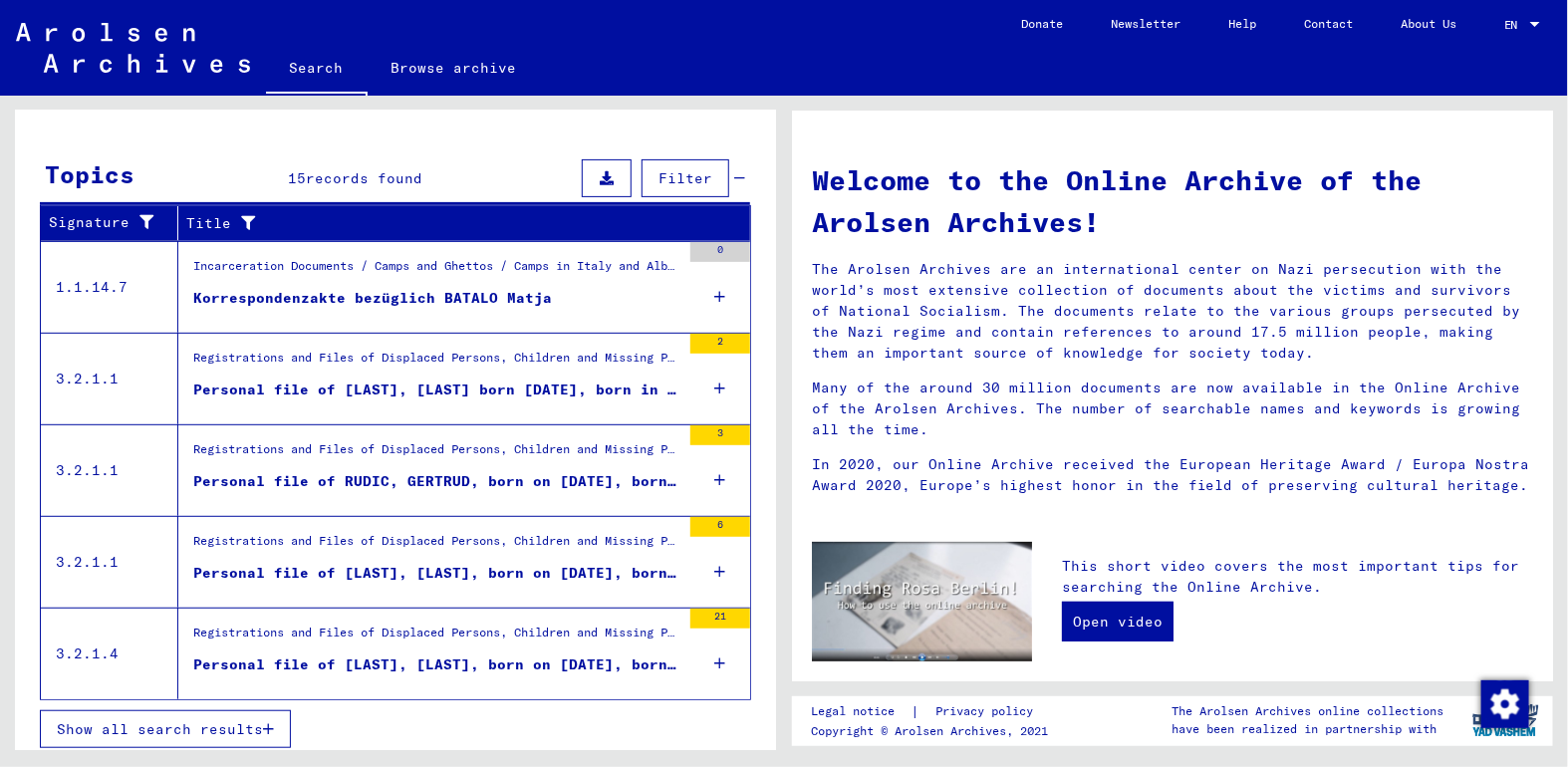 scroll, scrollTop: 263, scrollLeft: 0, axis: vertical 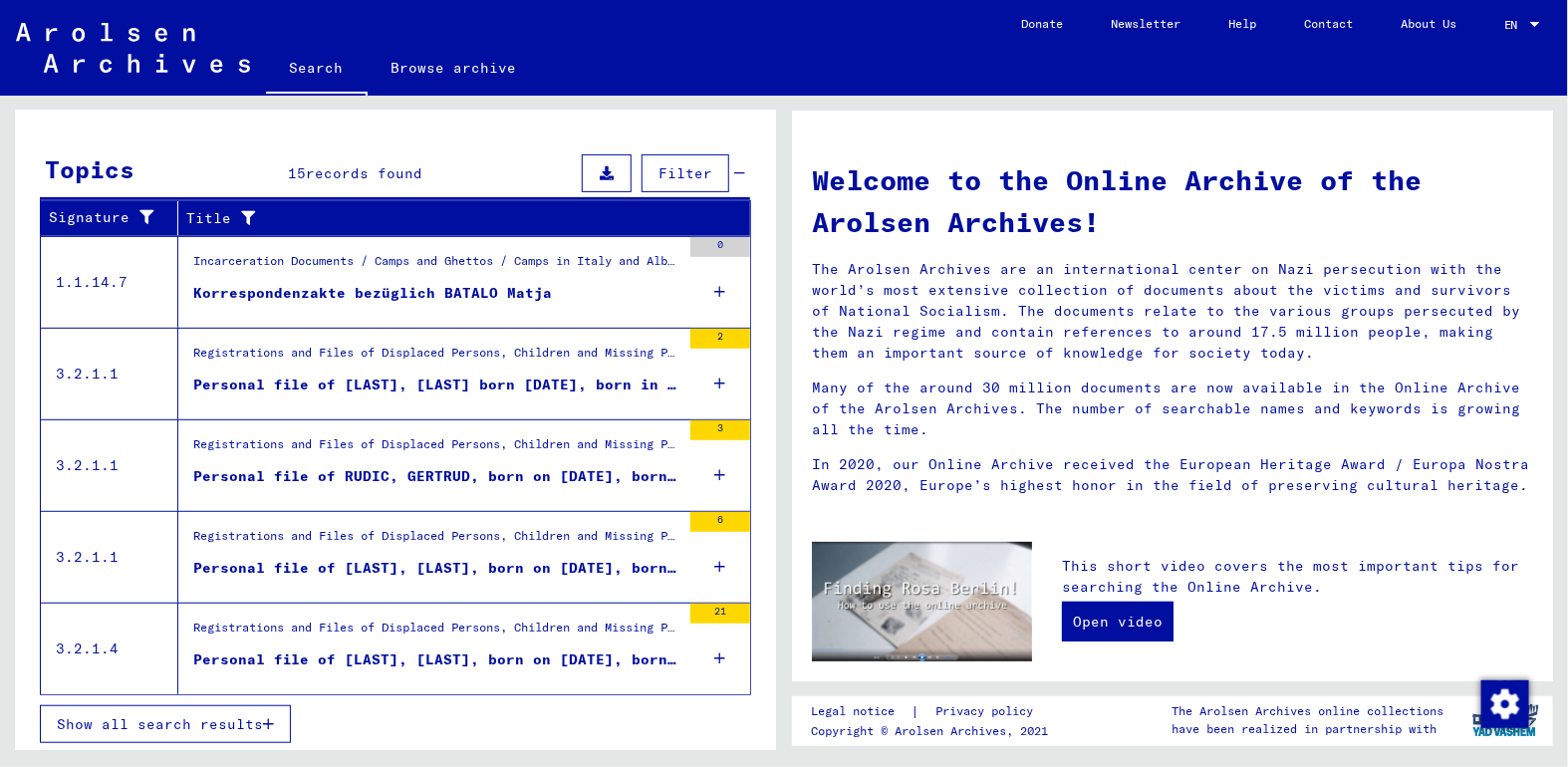 click on "Korrespondenzakte bezüglich BATALO Matja" at bounding box center [373, 293] 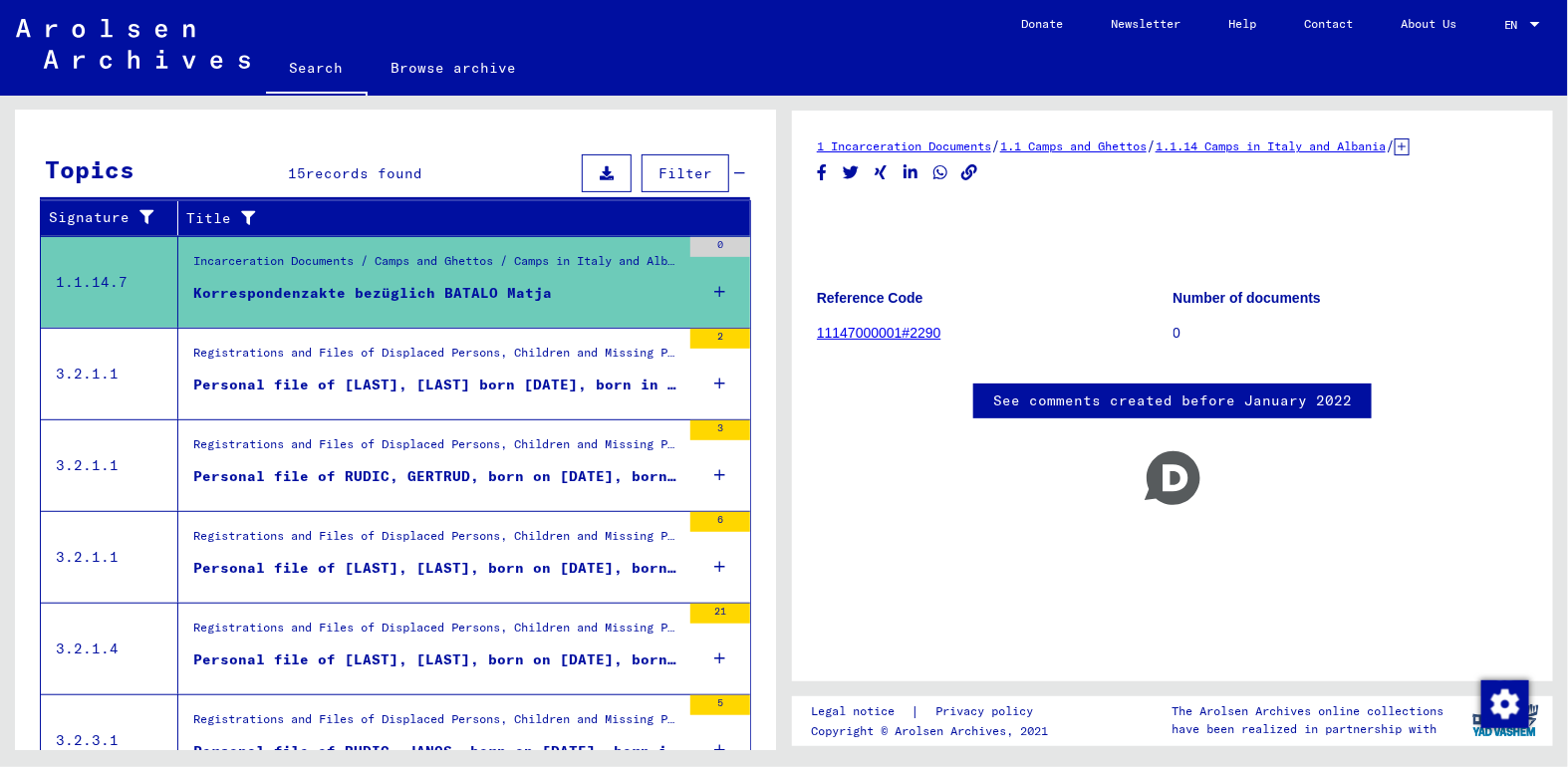 click on "See comments created before January 2022" 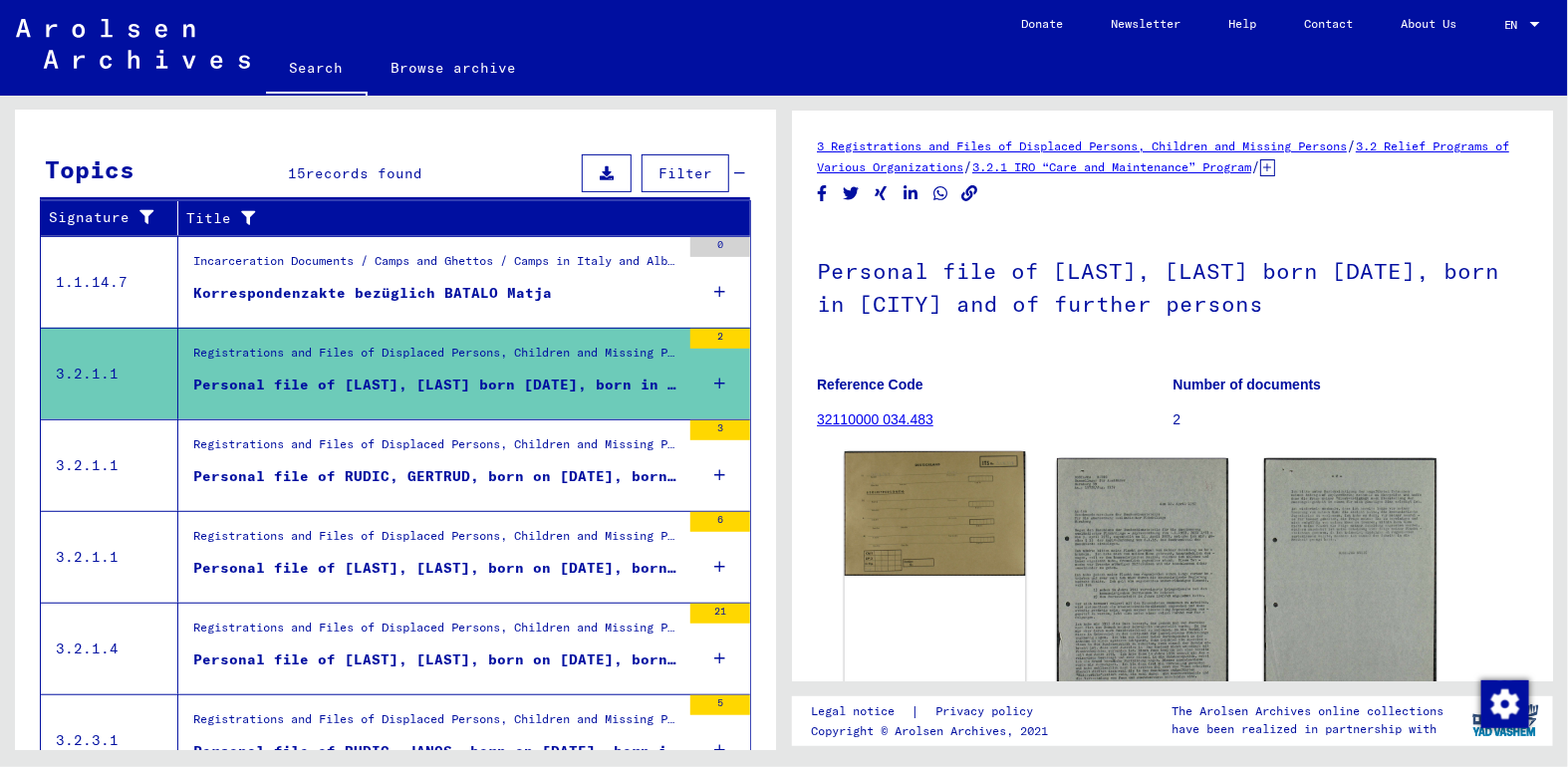 click 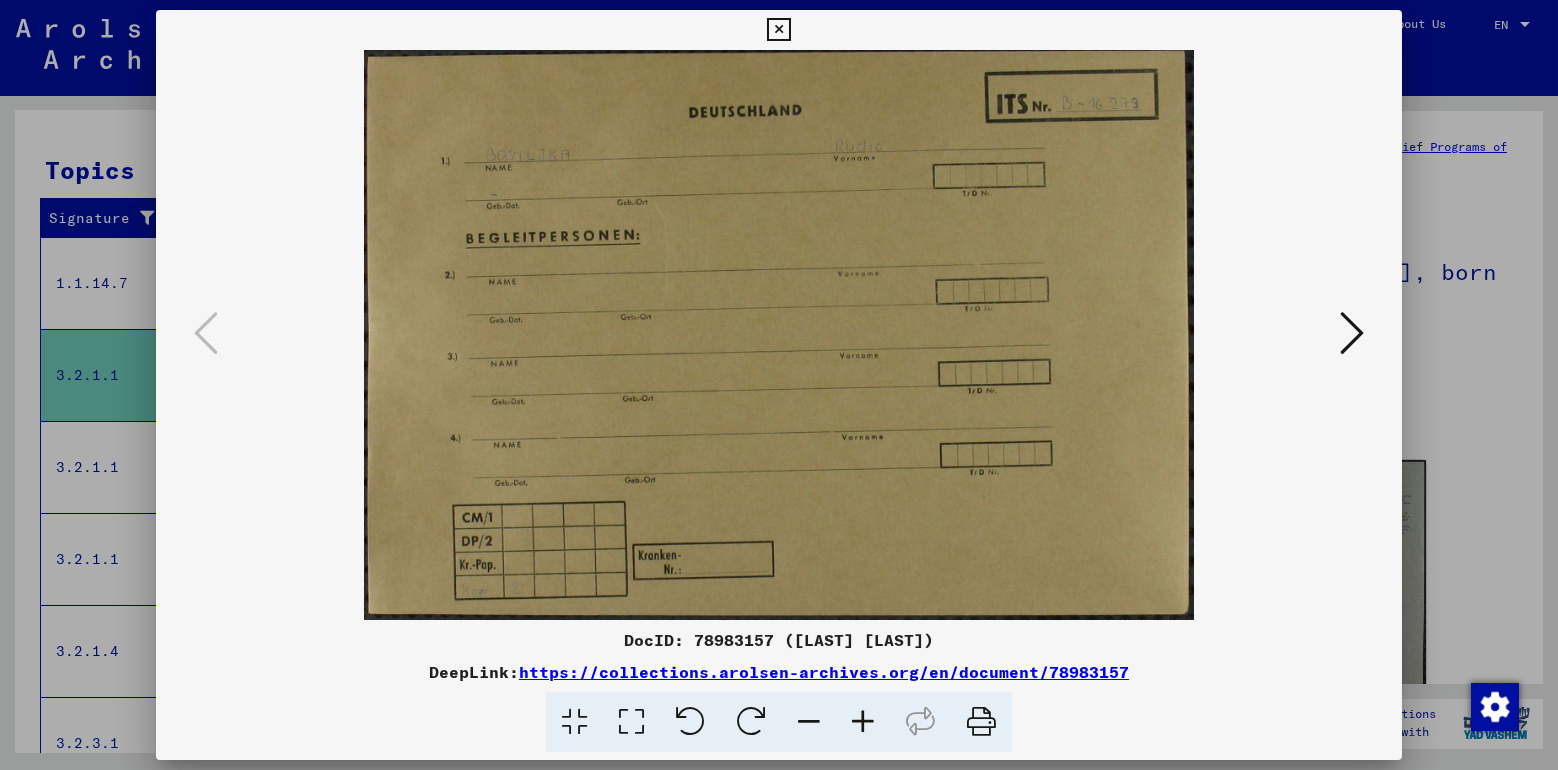 click at bounding box center [1352, 333] 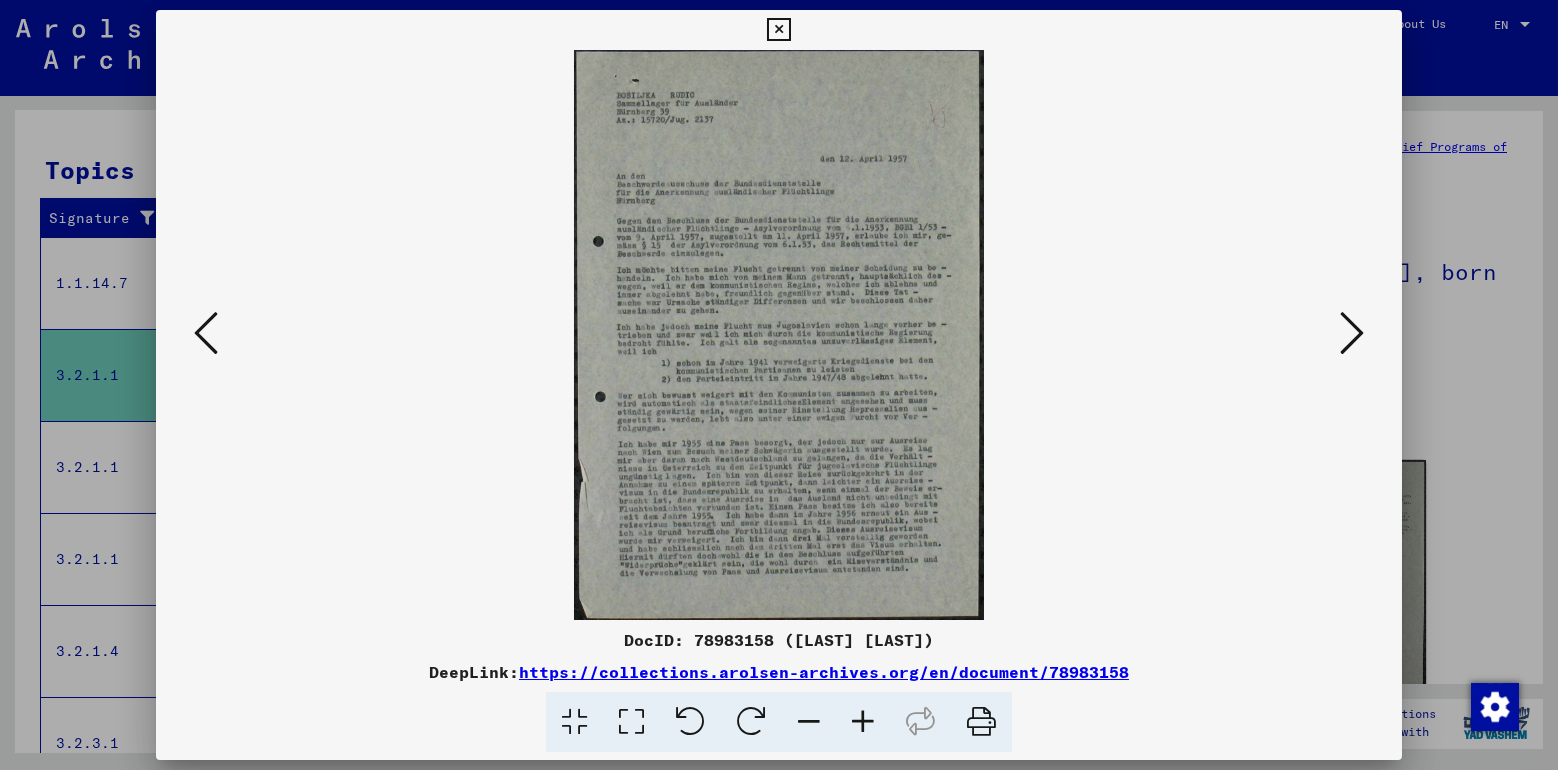 click at bounding box center (1352, 333) 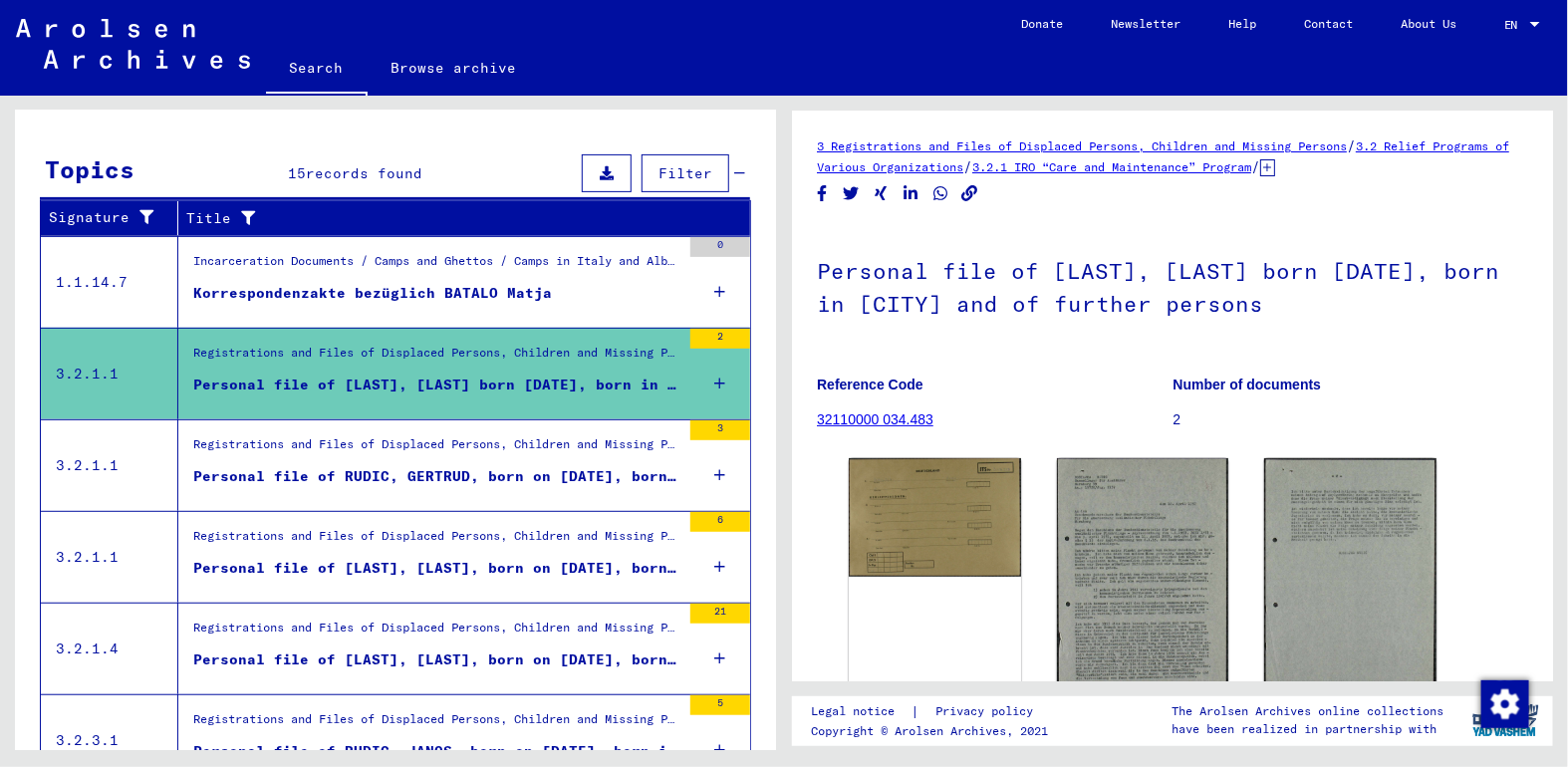 click on "Personal file of [LAST], [LAST], born on [DATE], born in [CITY] and of further persons" at bounding box center [436, 568] 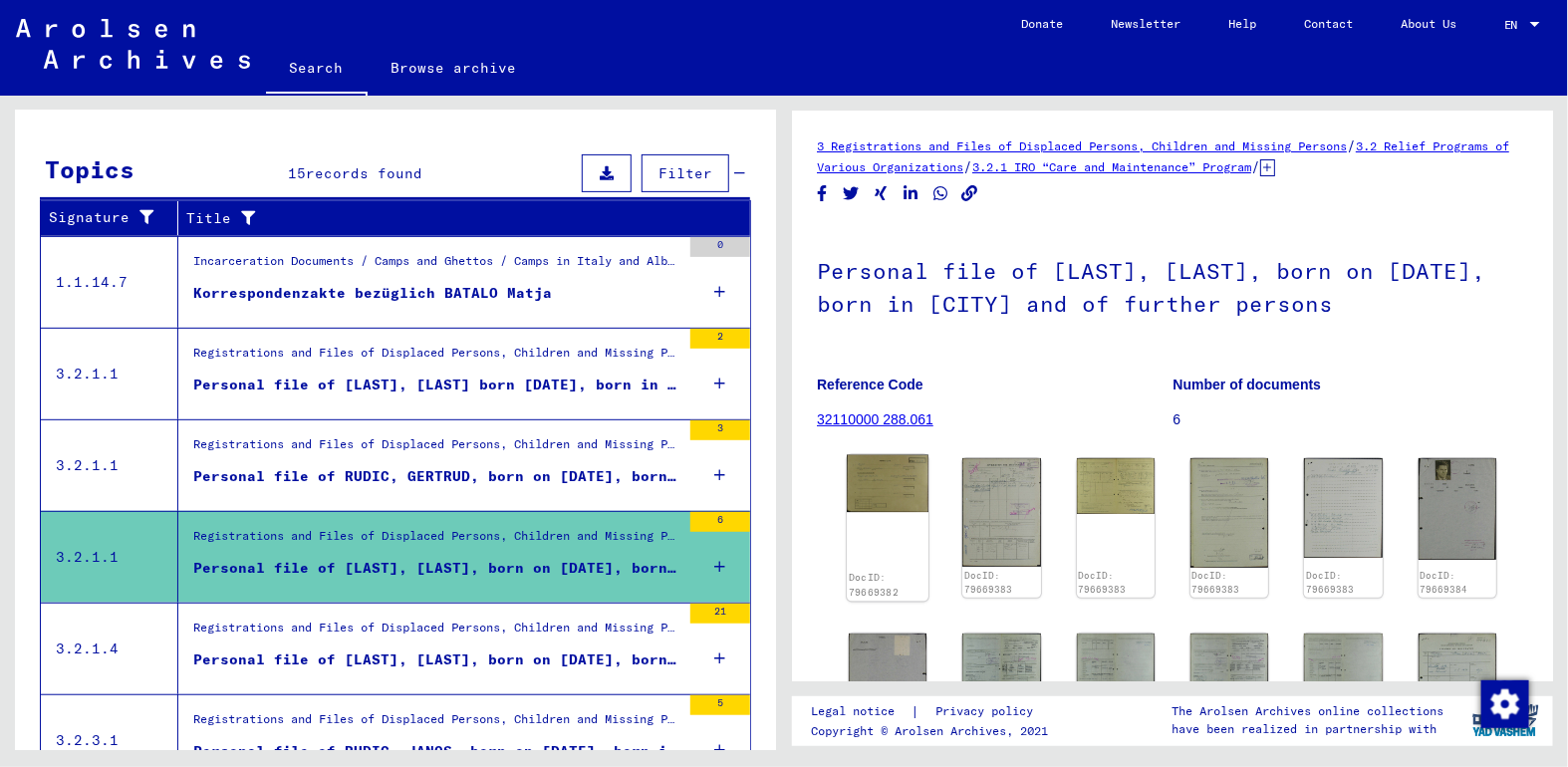 click 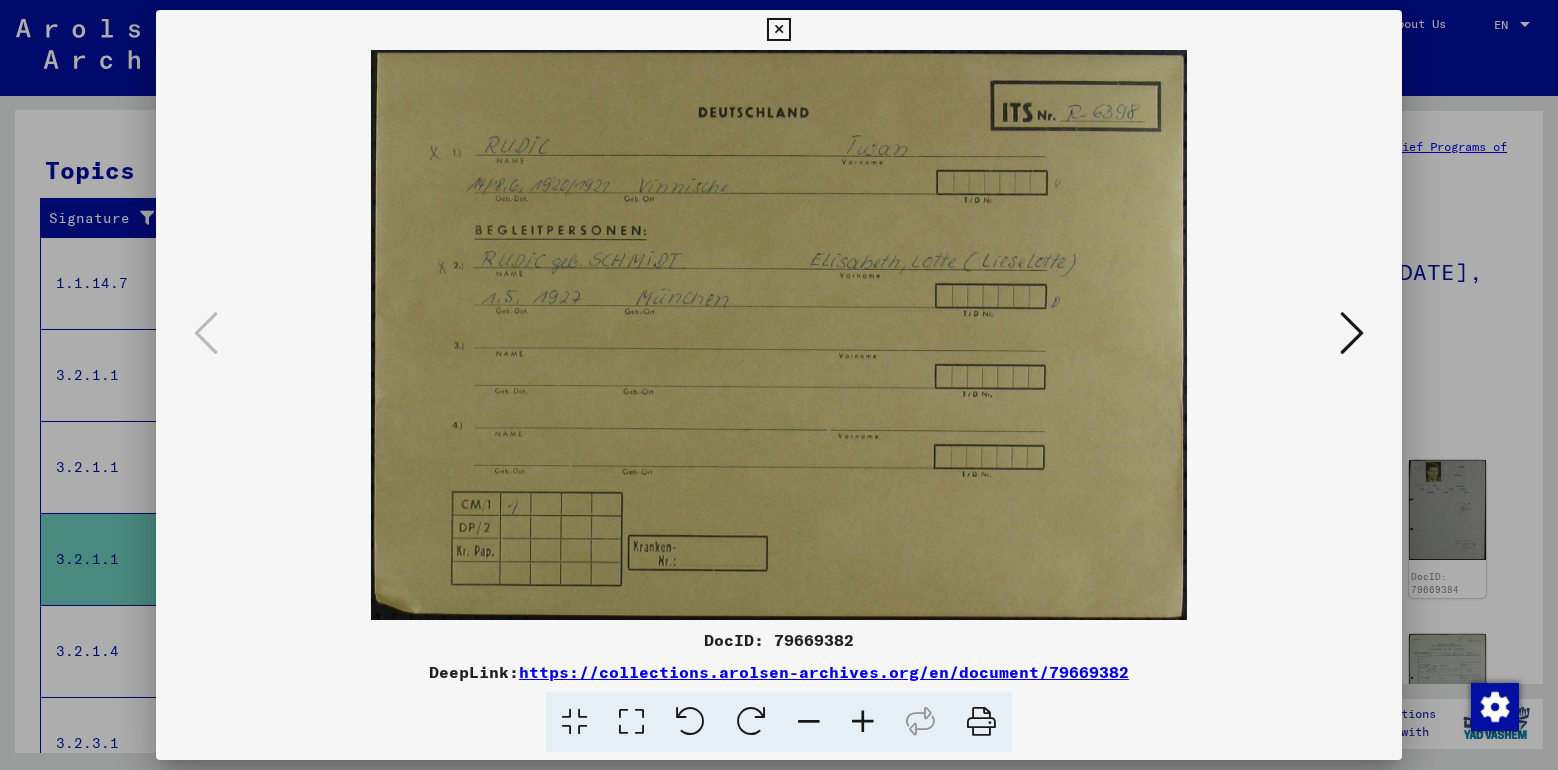 click at bounding box center (1352, 333) 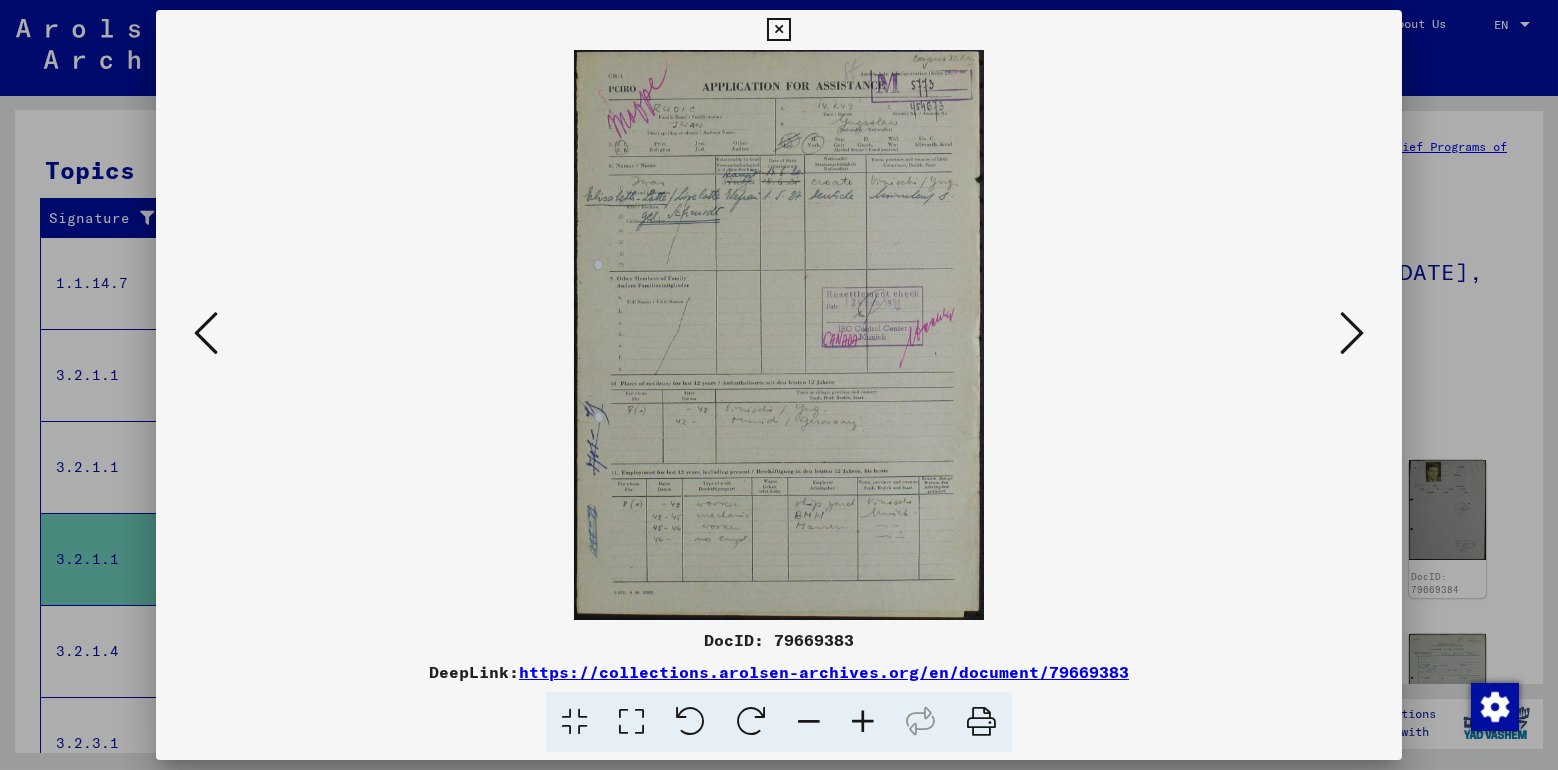 click at bounding box center (1352, 333) 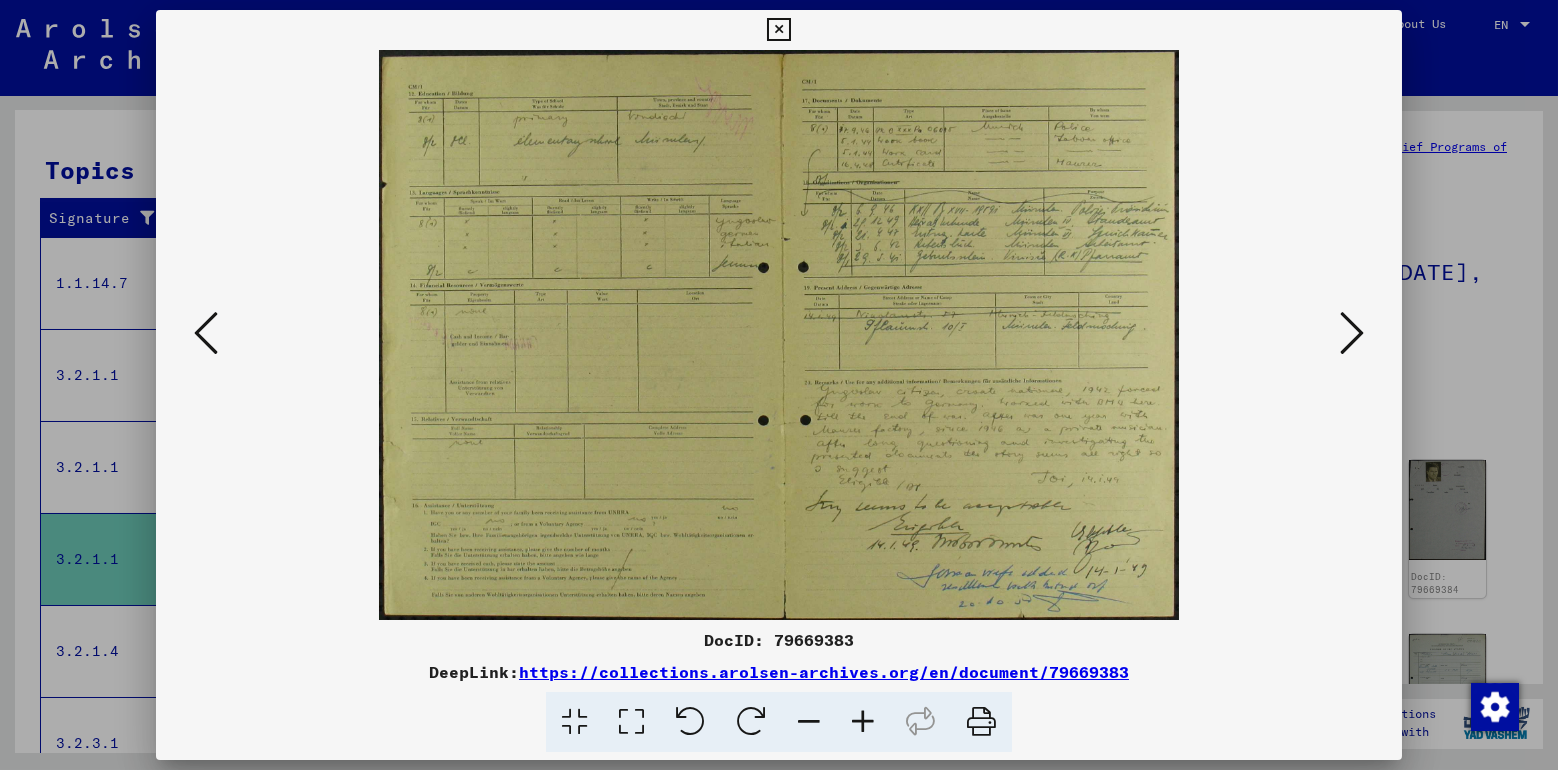 click at bounding box center [1352, 333] 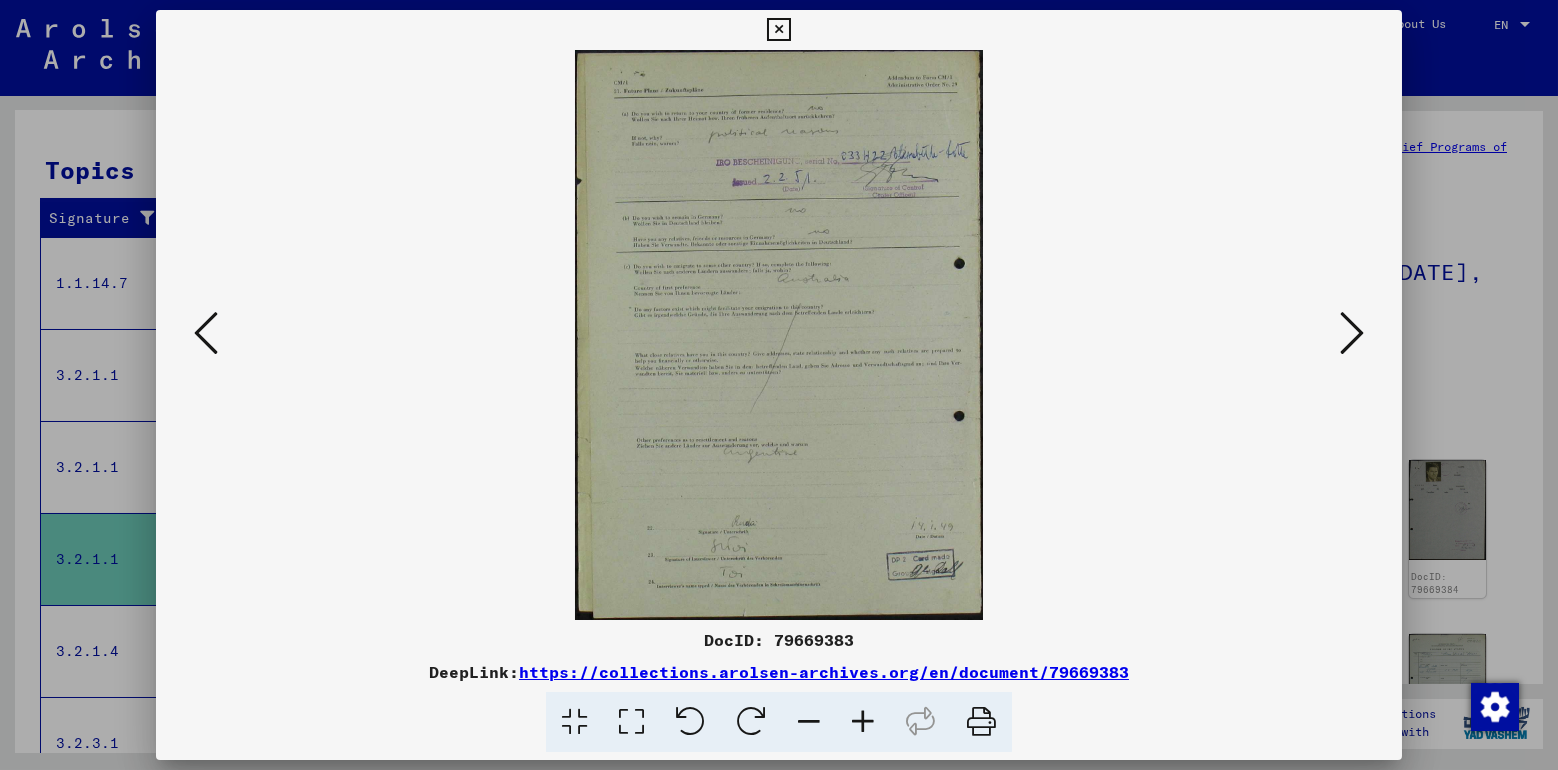 click at bounding box center (1352, 333) 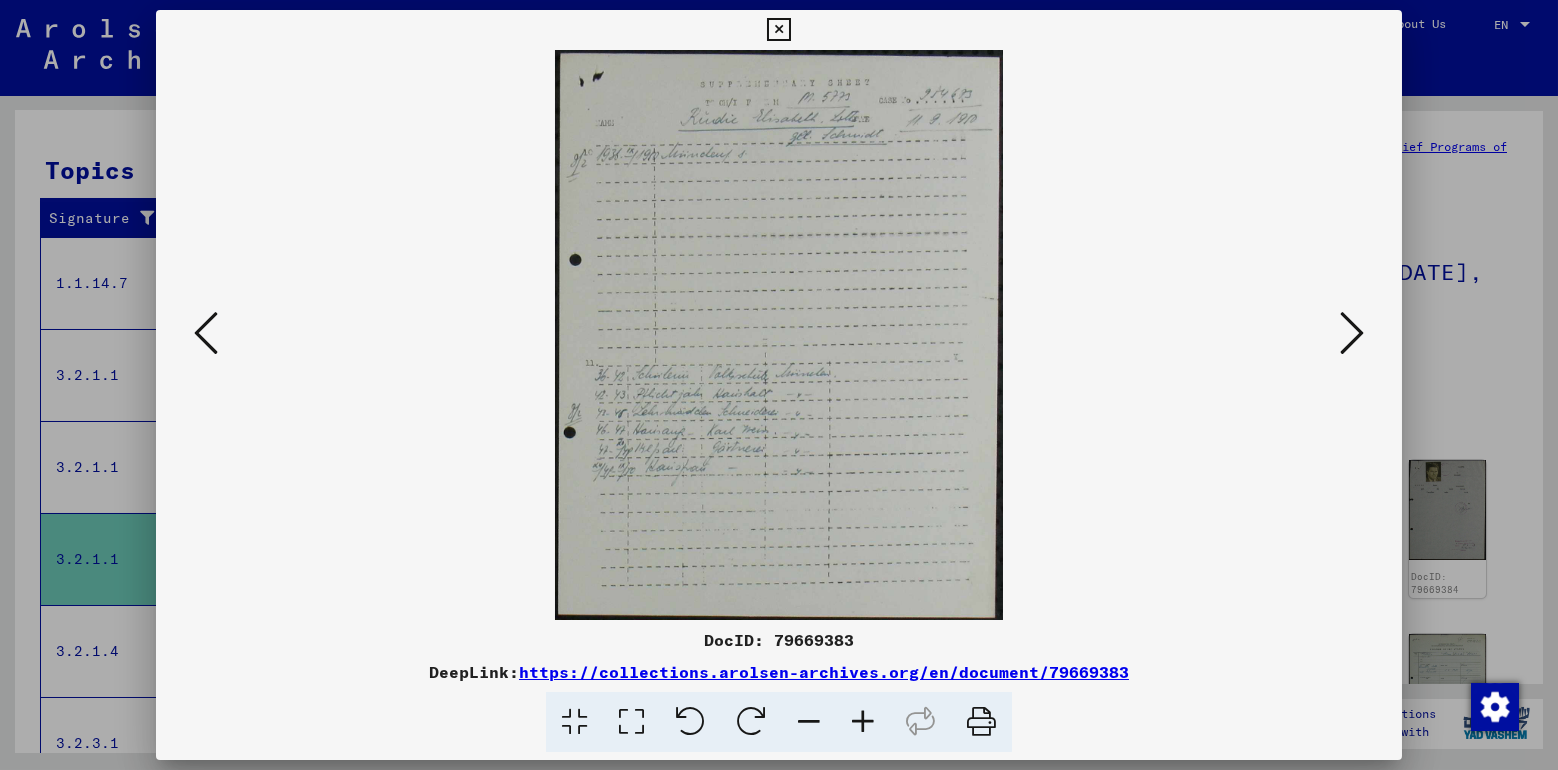 click at bounding box center (1352, 333) 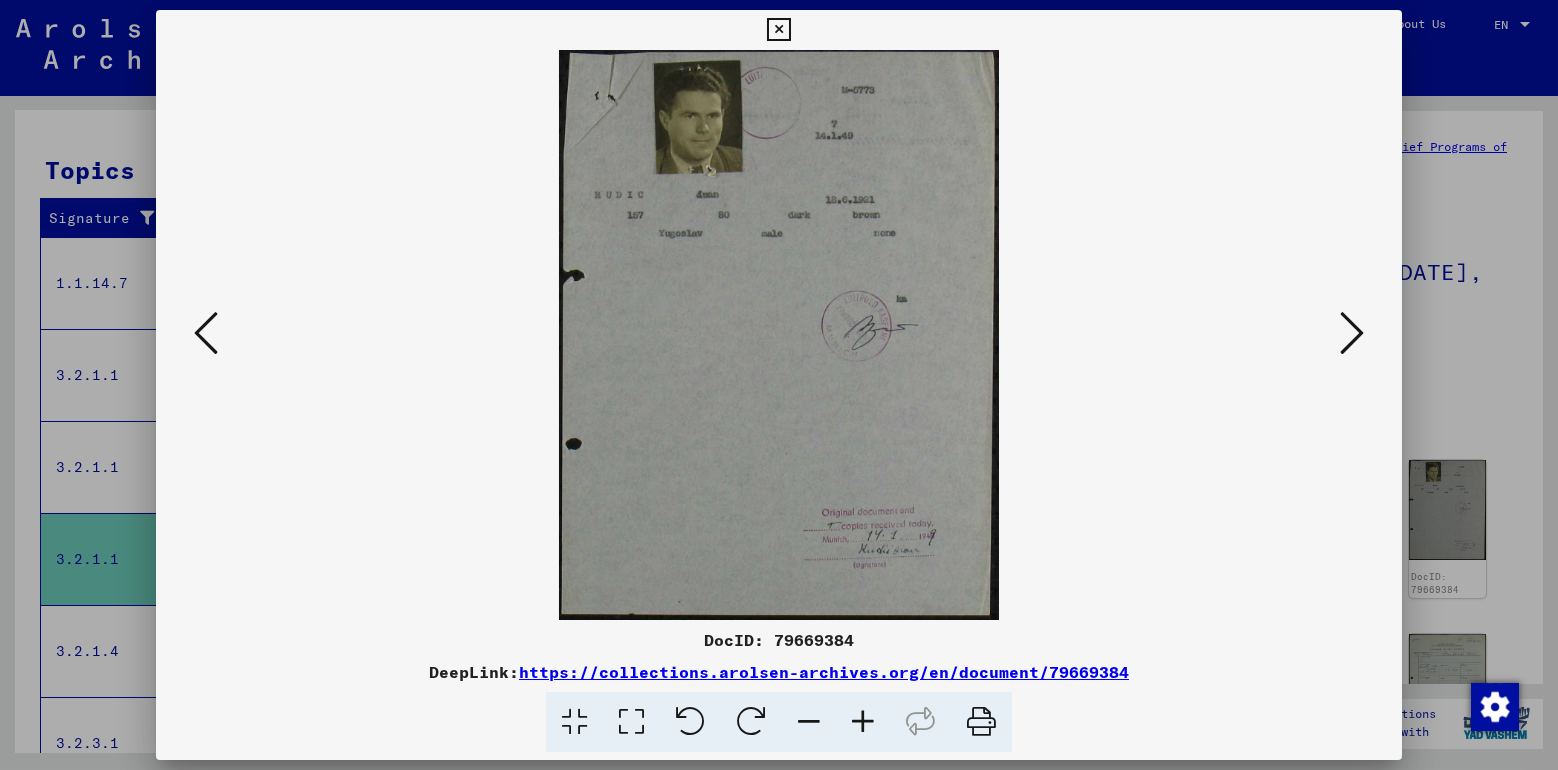 click at bounding box center [1352, 333] 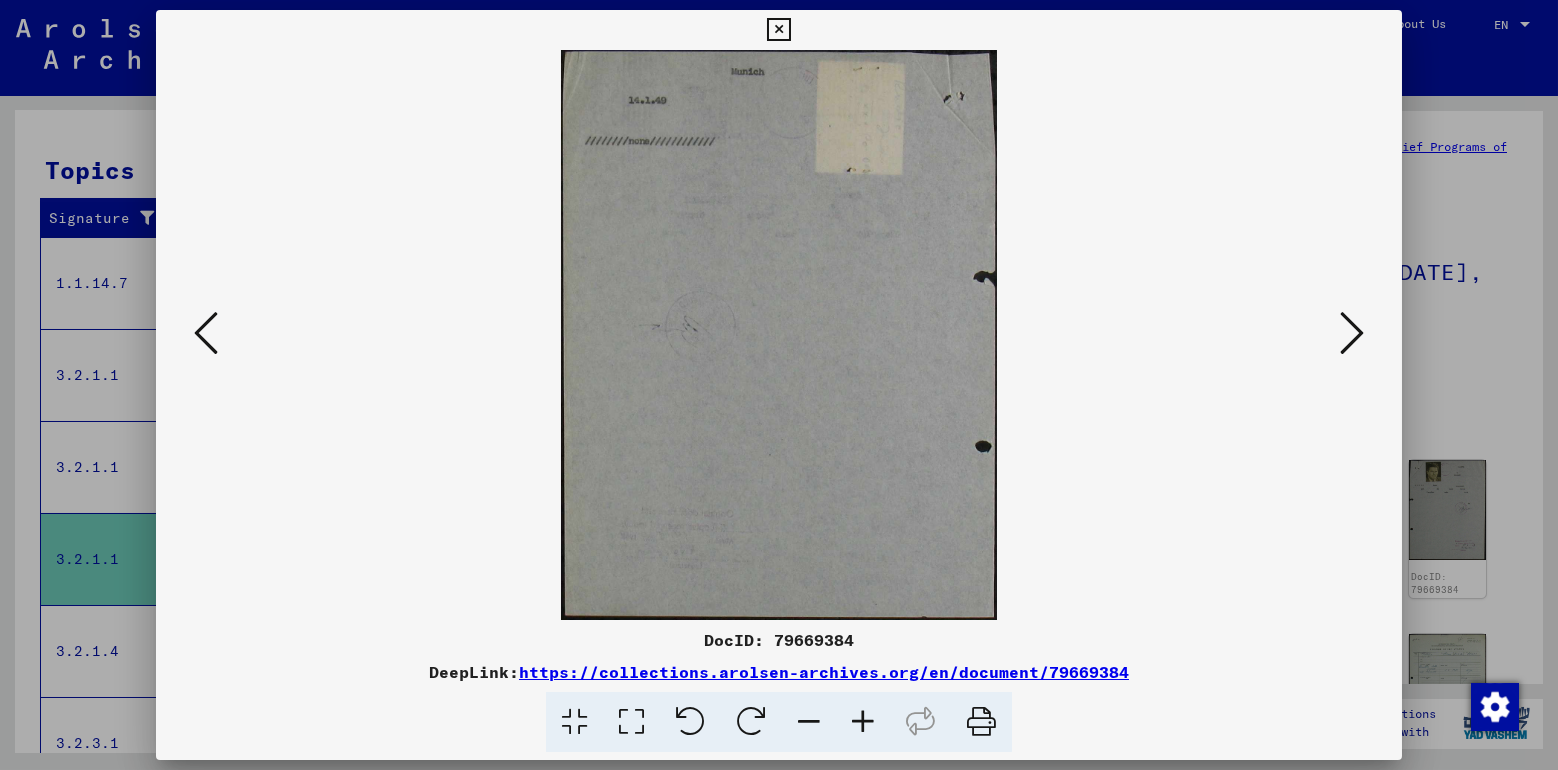 click at bounding box center (1352, 333) 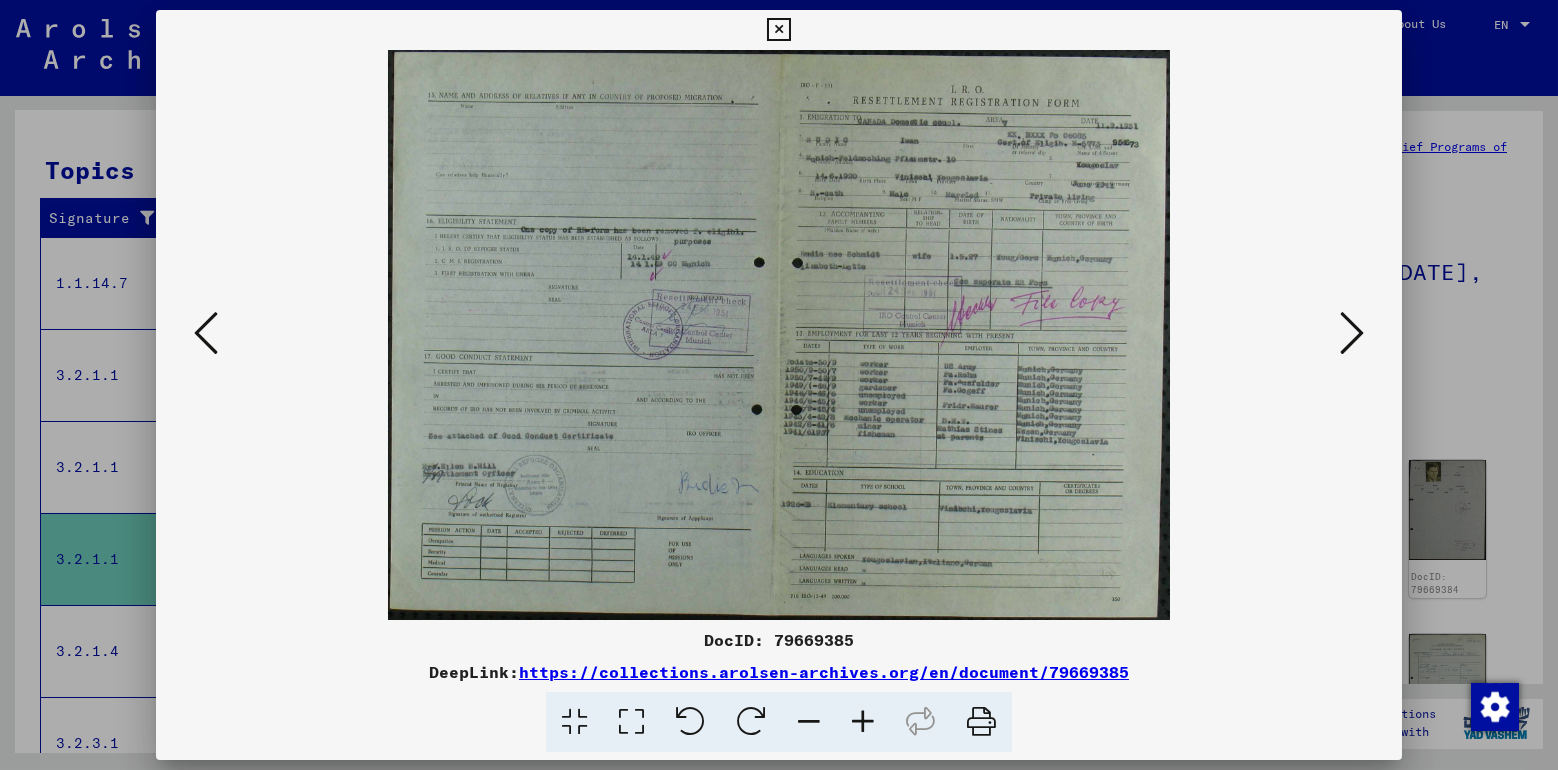 click at bounding box center [1352, 333] 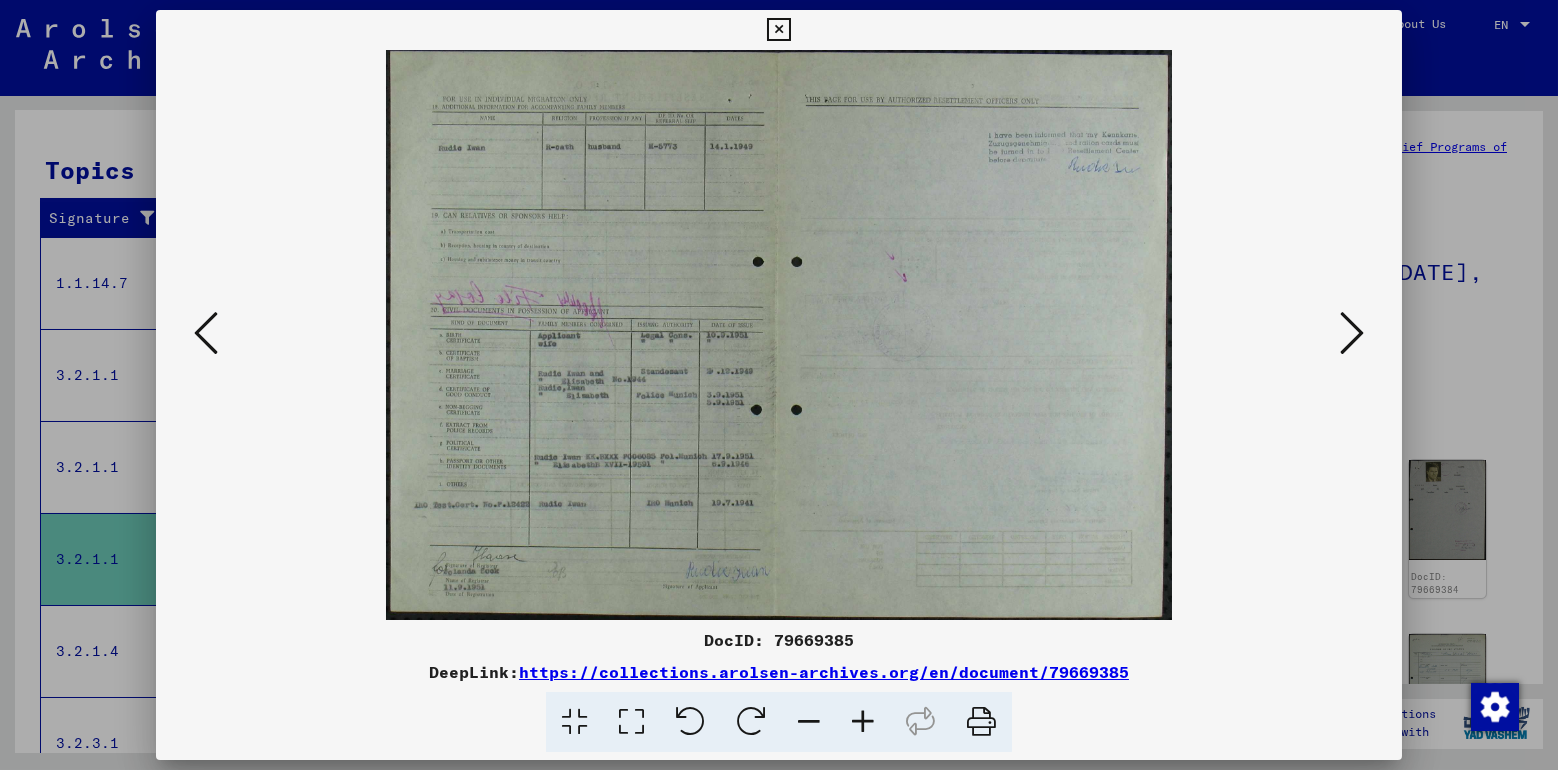 click at bounding box center (1352, 333) 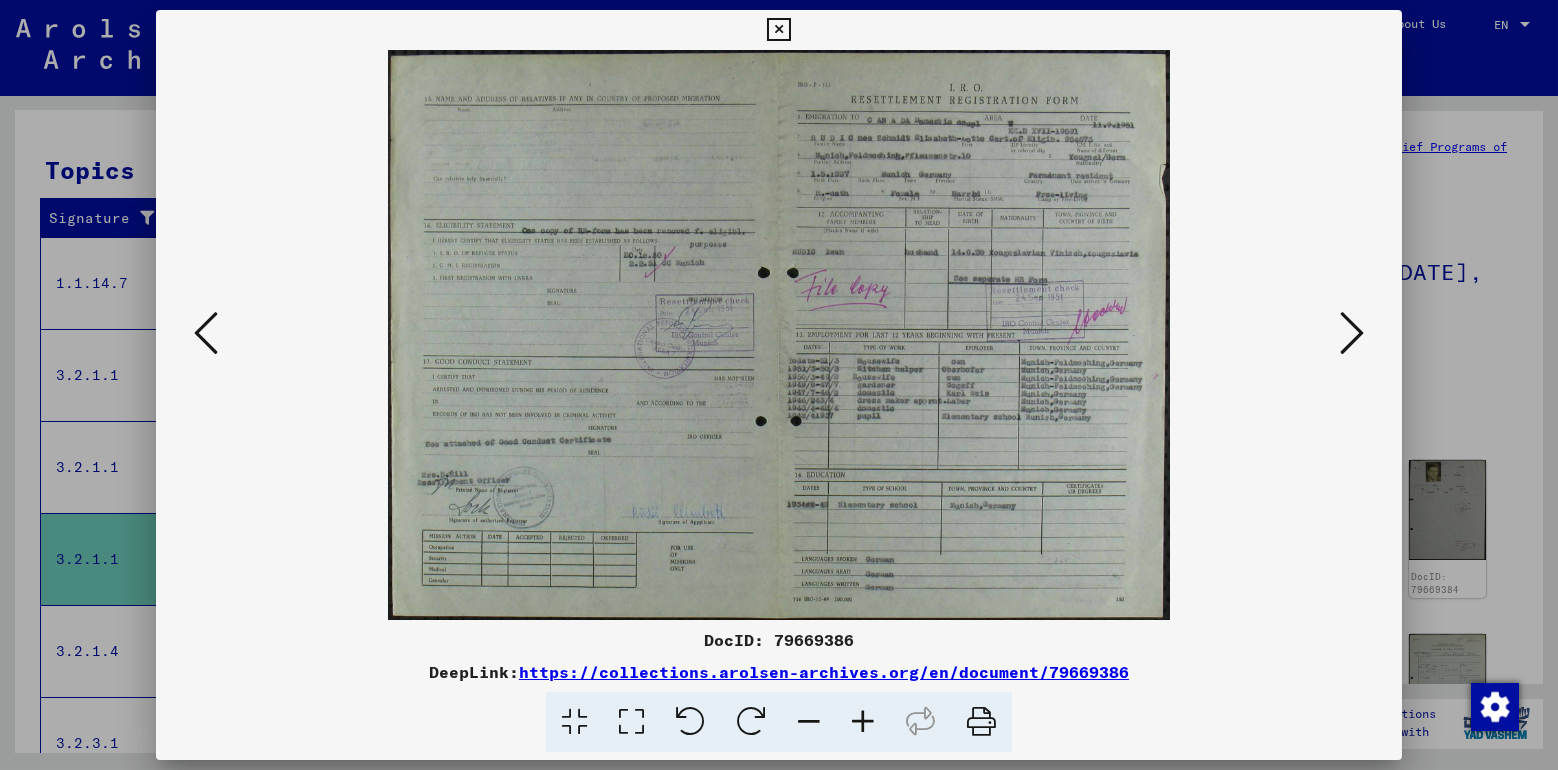 click at bounding box center (1352, 333) 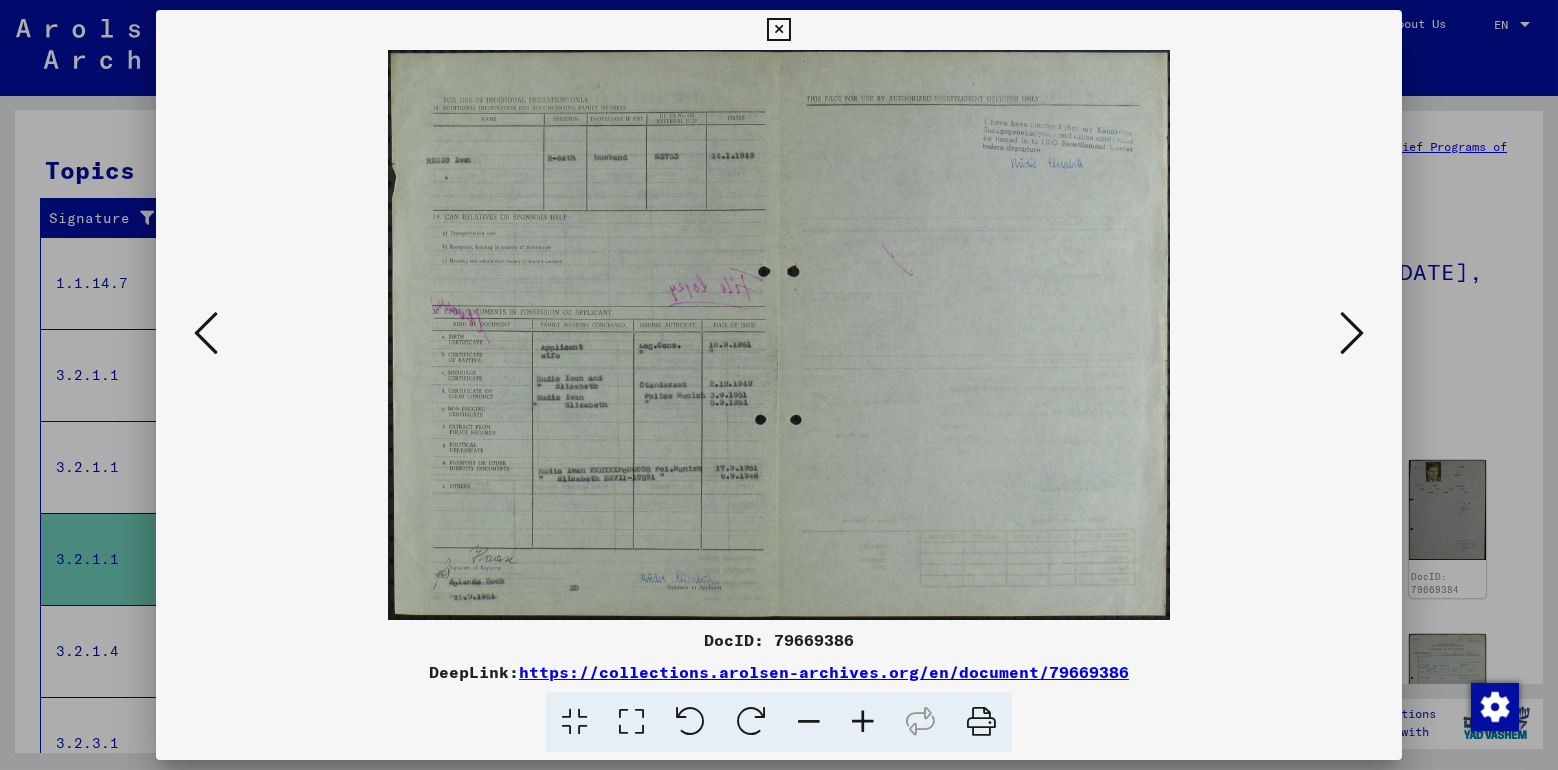 click at bounding box center [1352, 333] 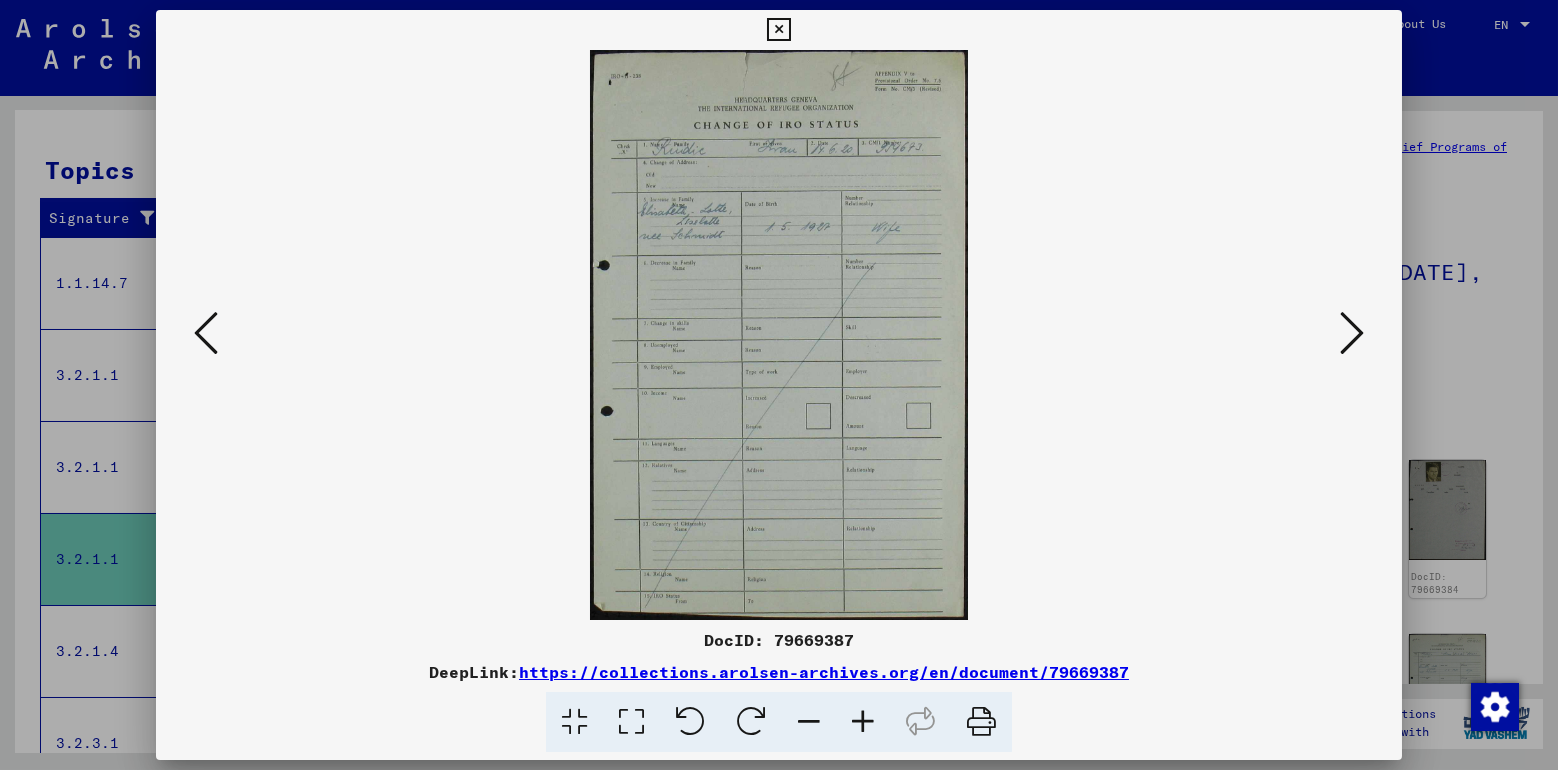 click at bounding box center (1352, 333) 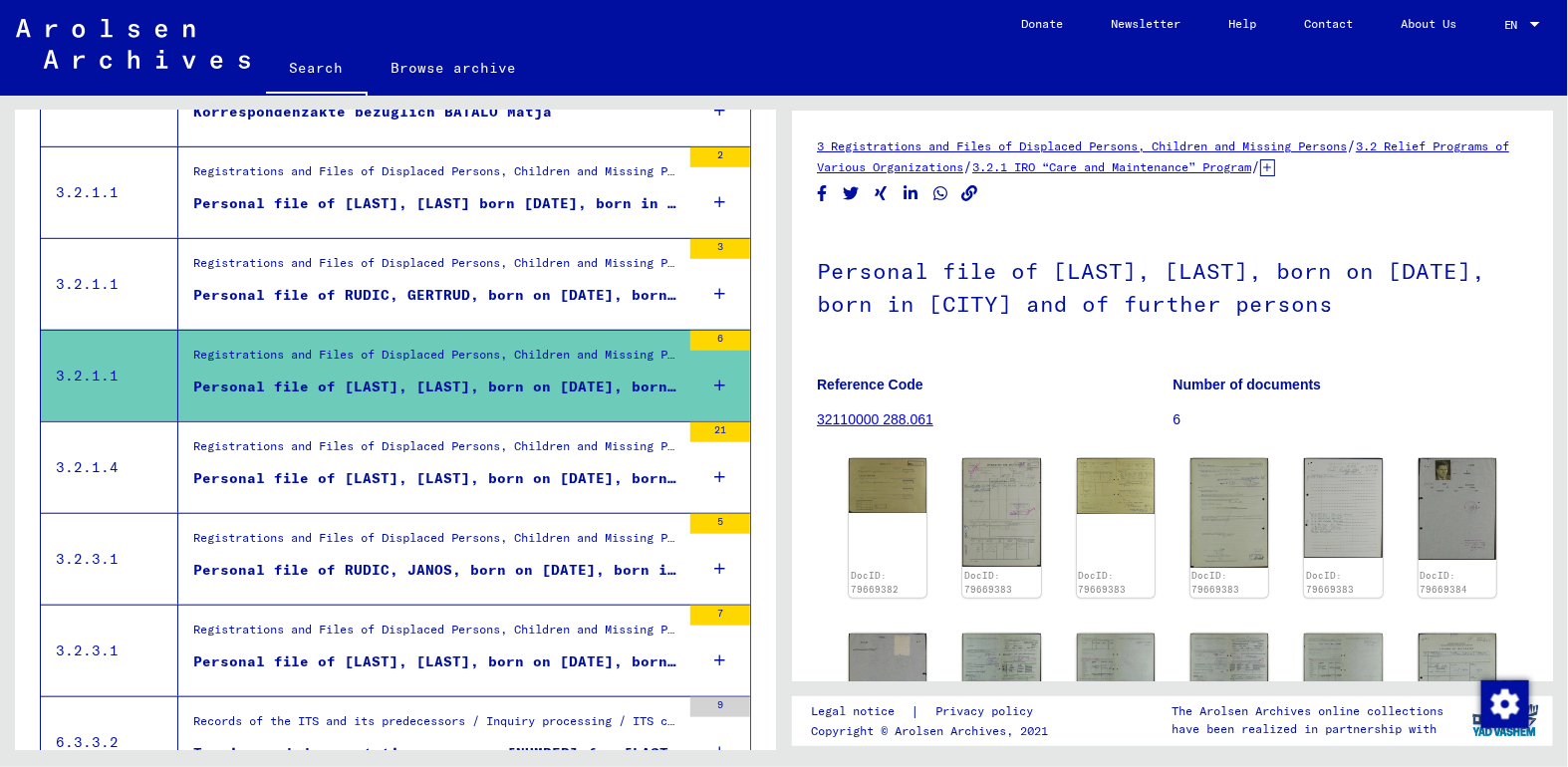scroll, scrollTop: 445, scrollLeft: 0, axis: vertical 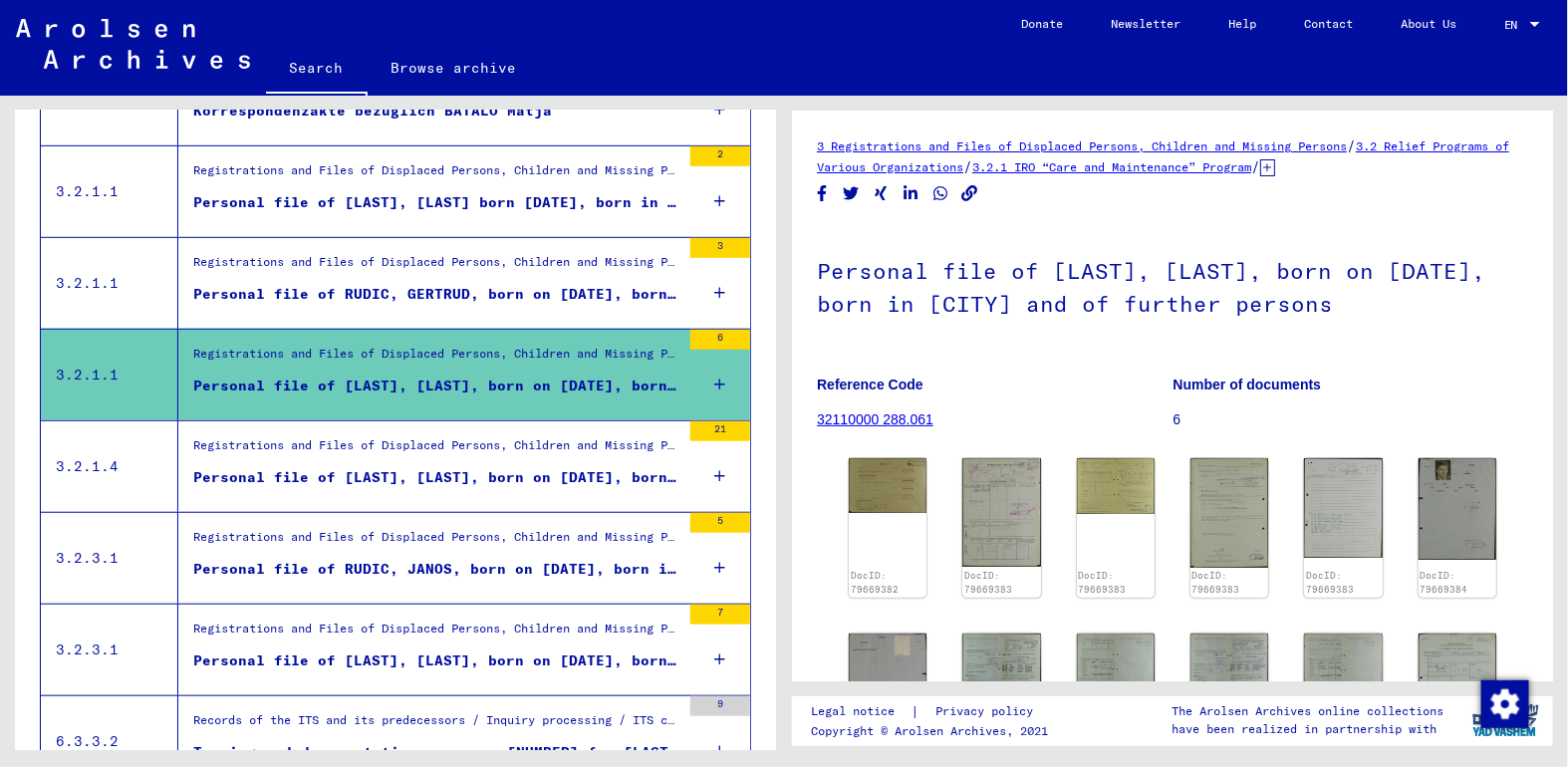 click on "Registrations and Files of Displaced Persons, Children and Missing Persons / Relief Programs of Various Organizations / IRO “Care and Maintenance” Program / CM/1 Files originating in Switzerland / CM/1 Forms and accompanying documents from DPs in Switzerland, as well as      correspondence from the IRO offices in Germany, Austria and the Near East      with the IRO headquarters in Geneva   More information on the documents is available in our e-Guide:  https://eguide.arolsen-archives.org/en/ / Files with names from RUDAVSKY" at bounding box center (436, 468) 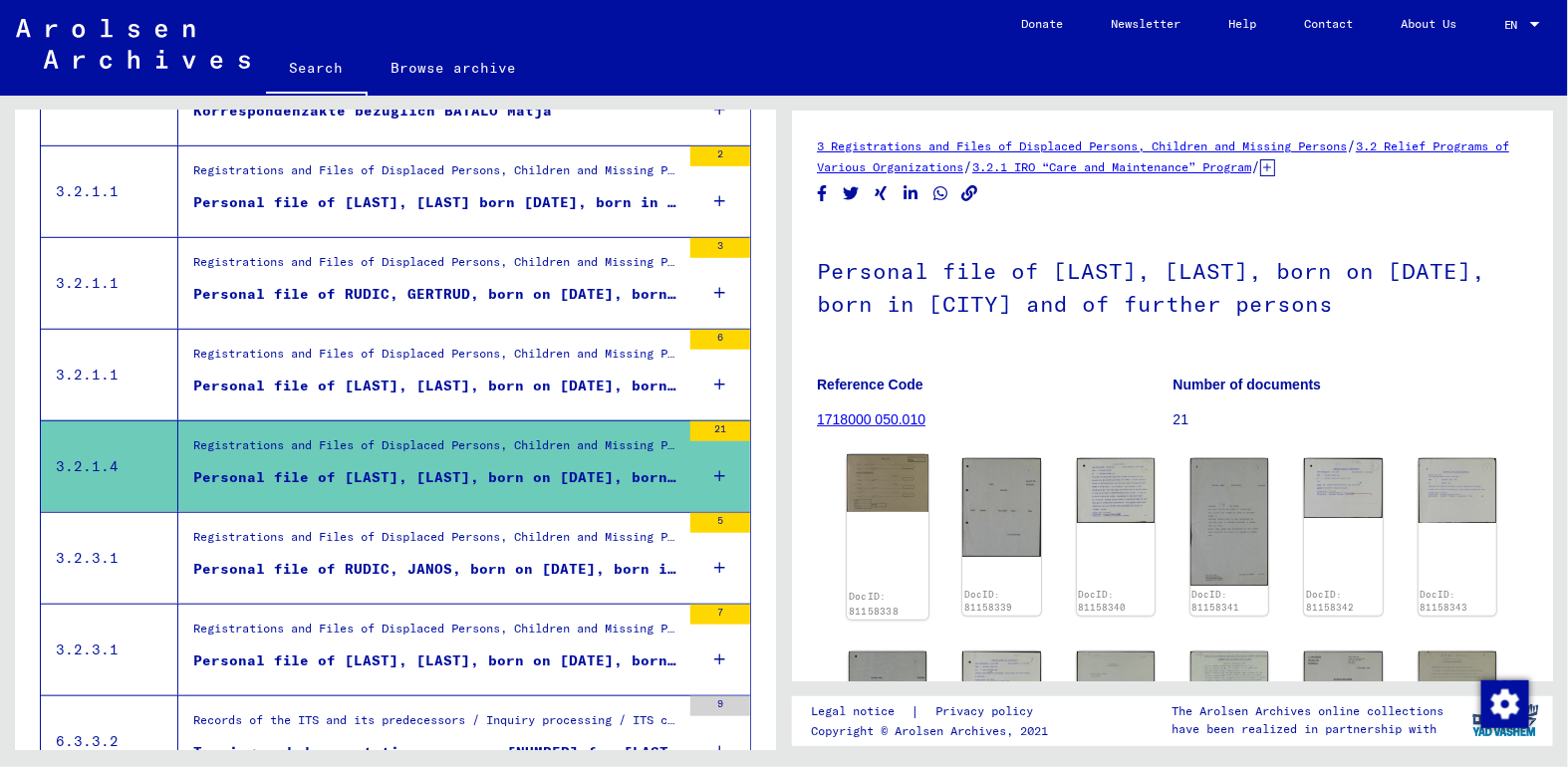 click 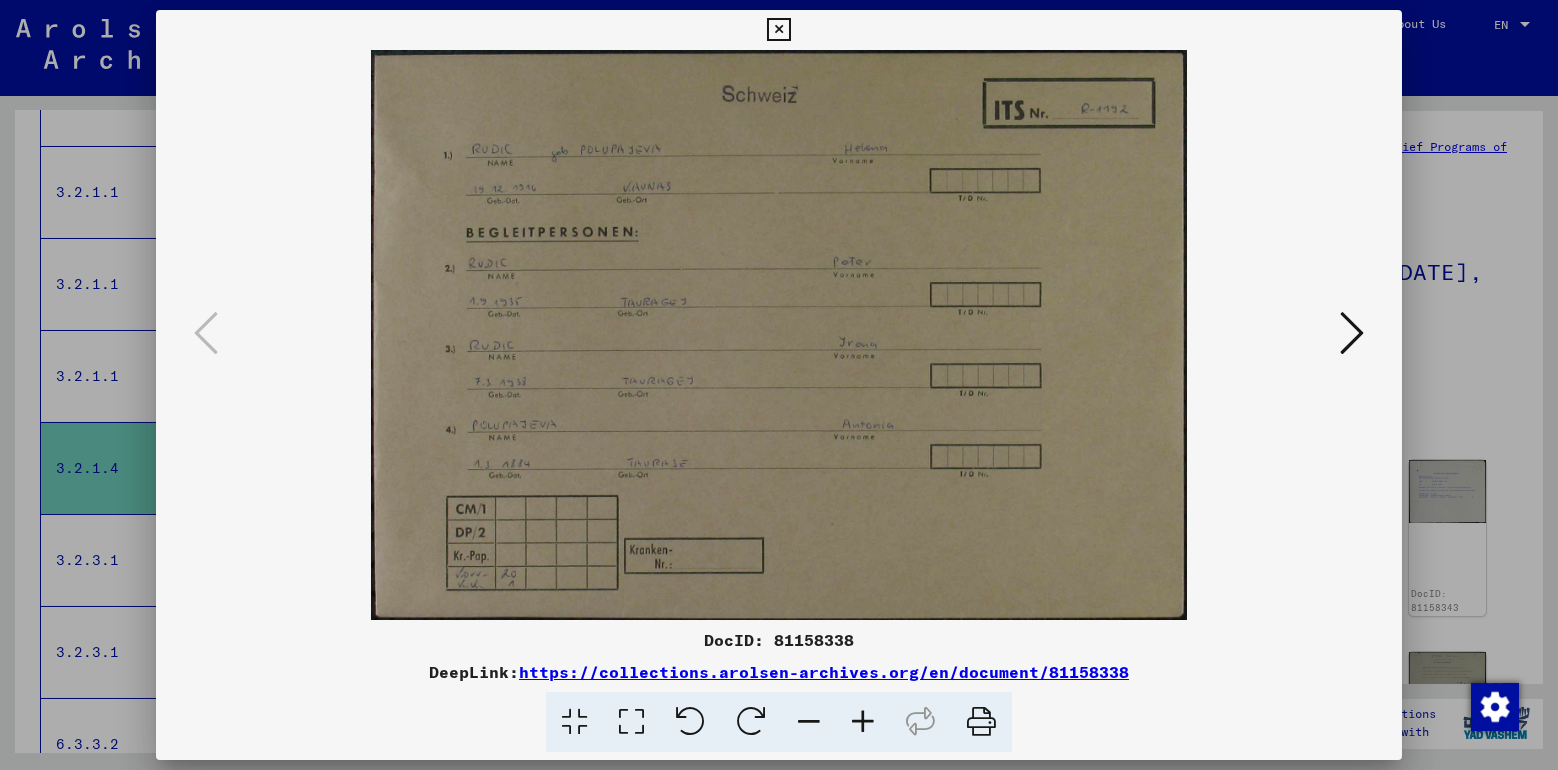 click at bounding box center (1352, 333) 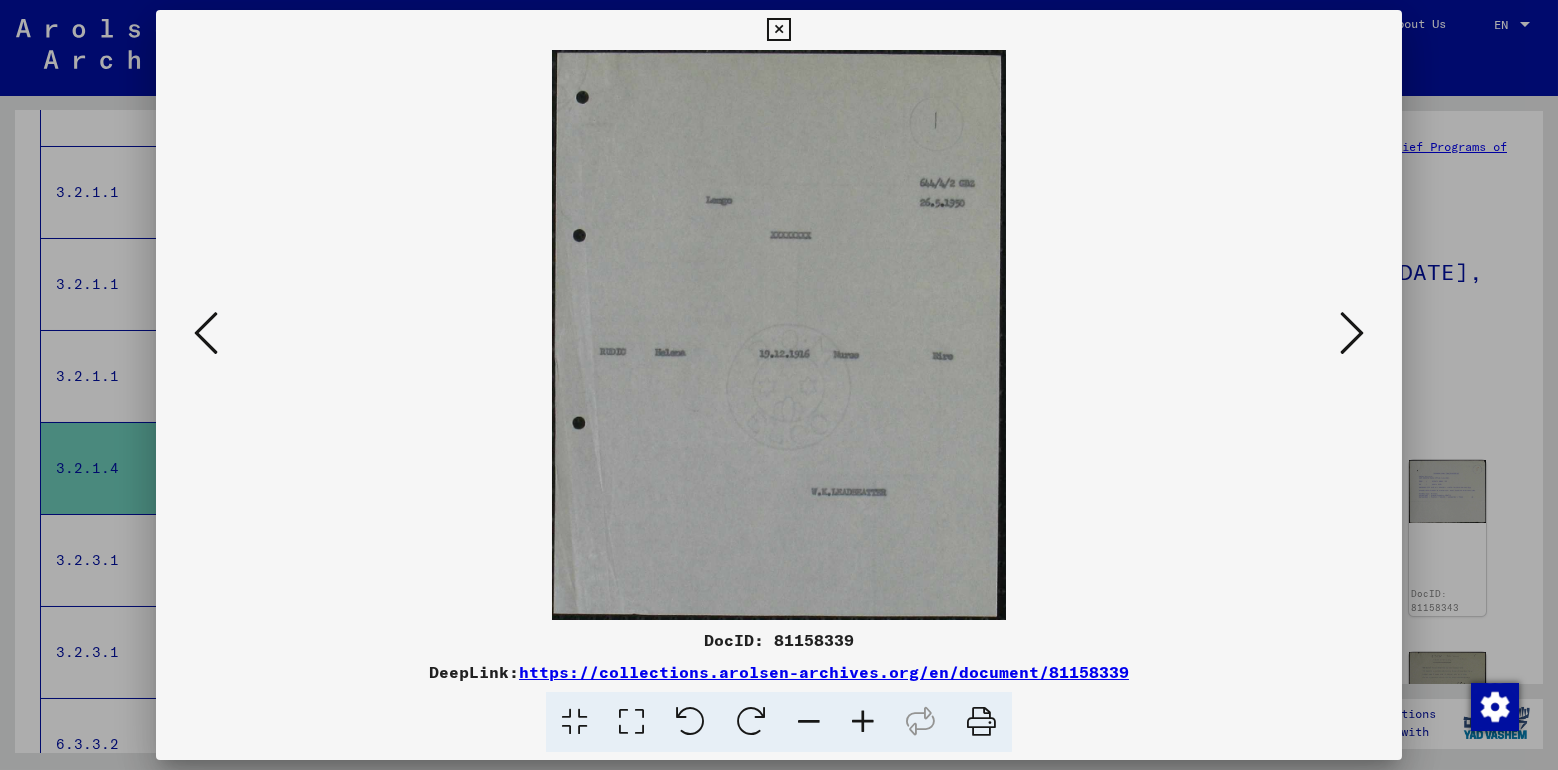 click at bounding box center (1352, 333) 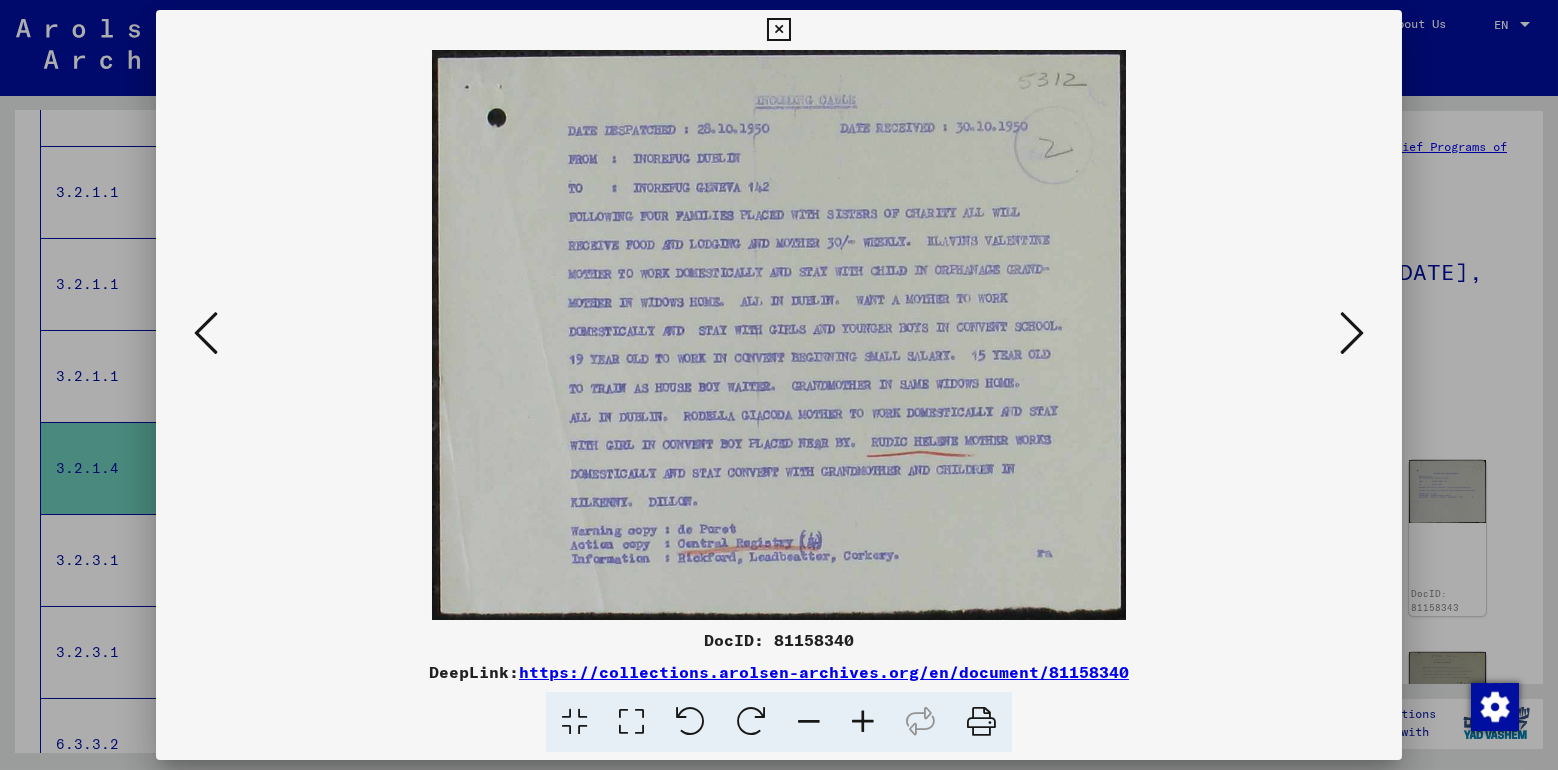 click at bounding box center [1352, 333] 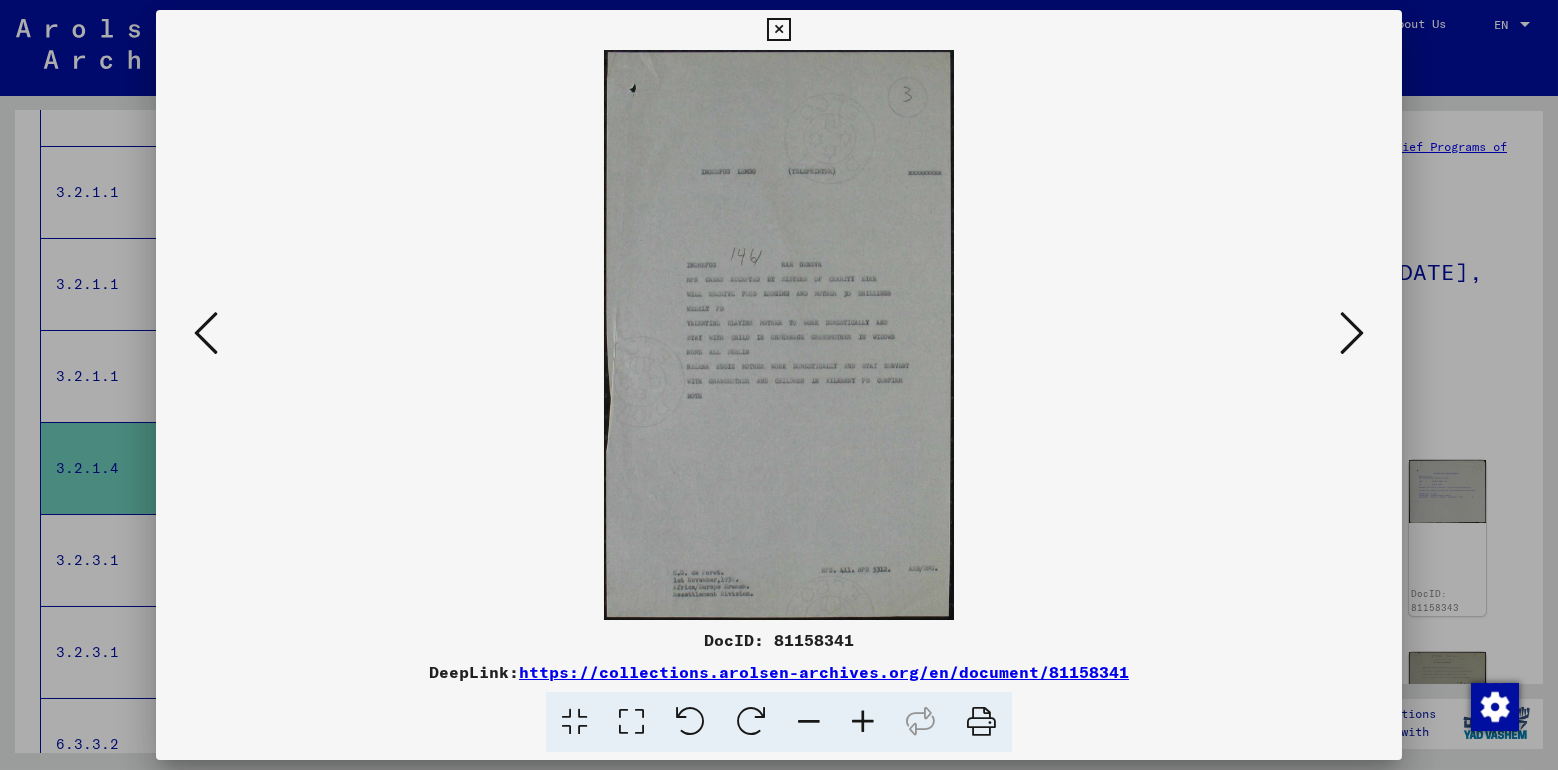 click at bounding box center [1352, 333] 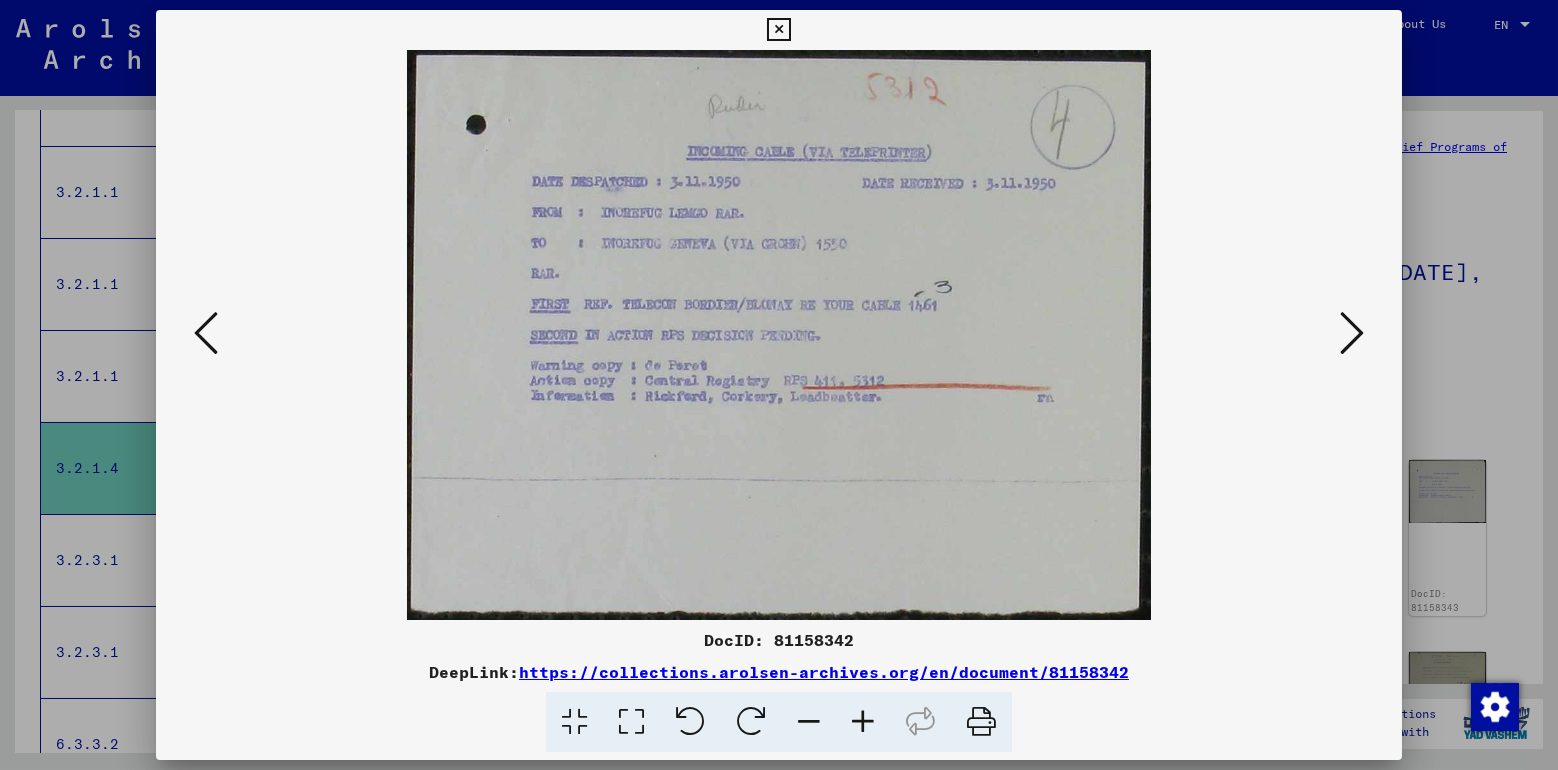 click at bounding box center [1352, 333] 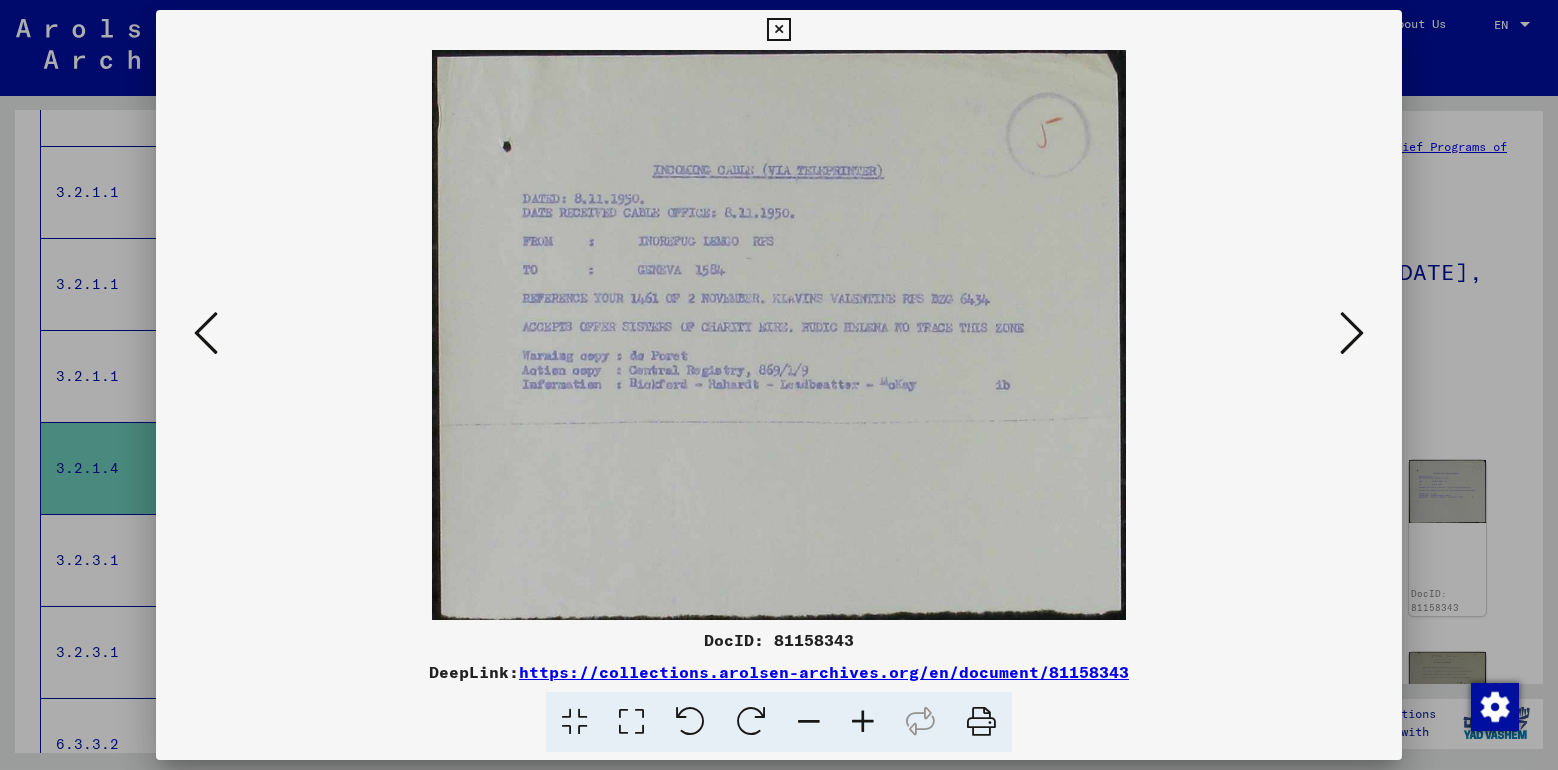 click at bounding box center (1352, 333) 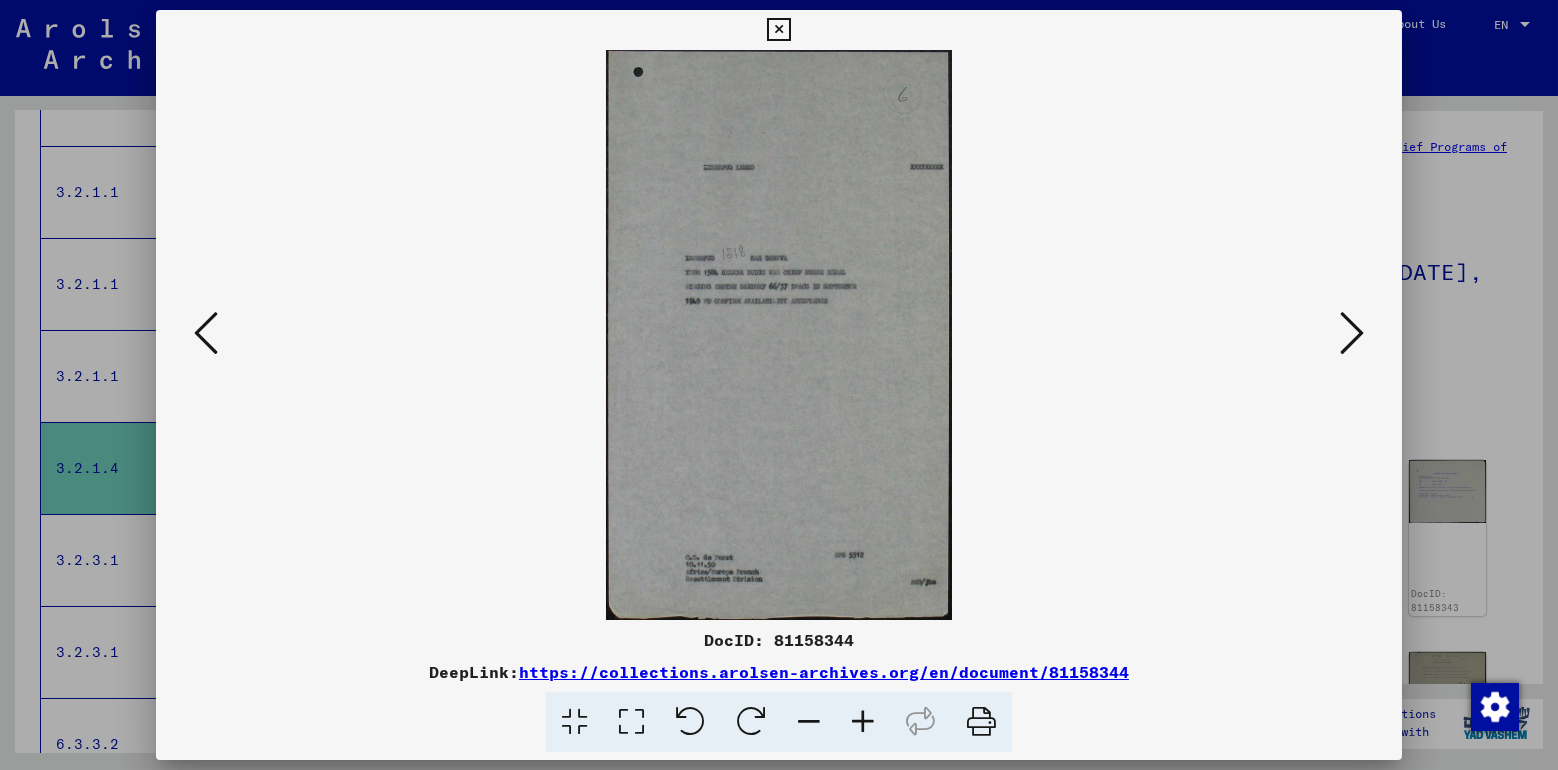 click at bounding box center [1352, 333] 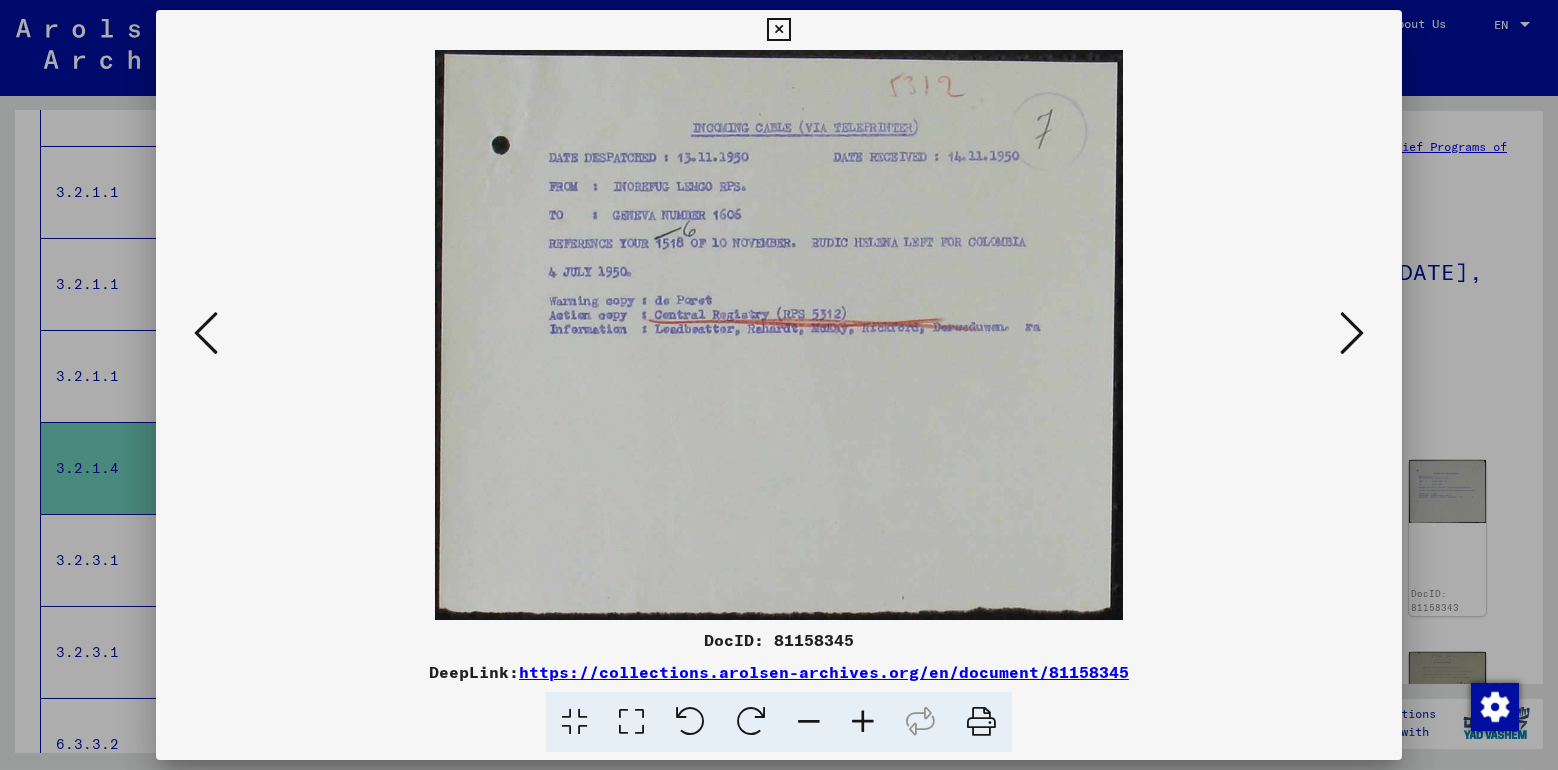 click at bounding box center [1352, 333] 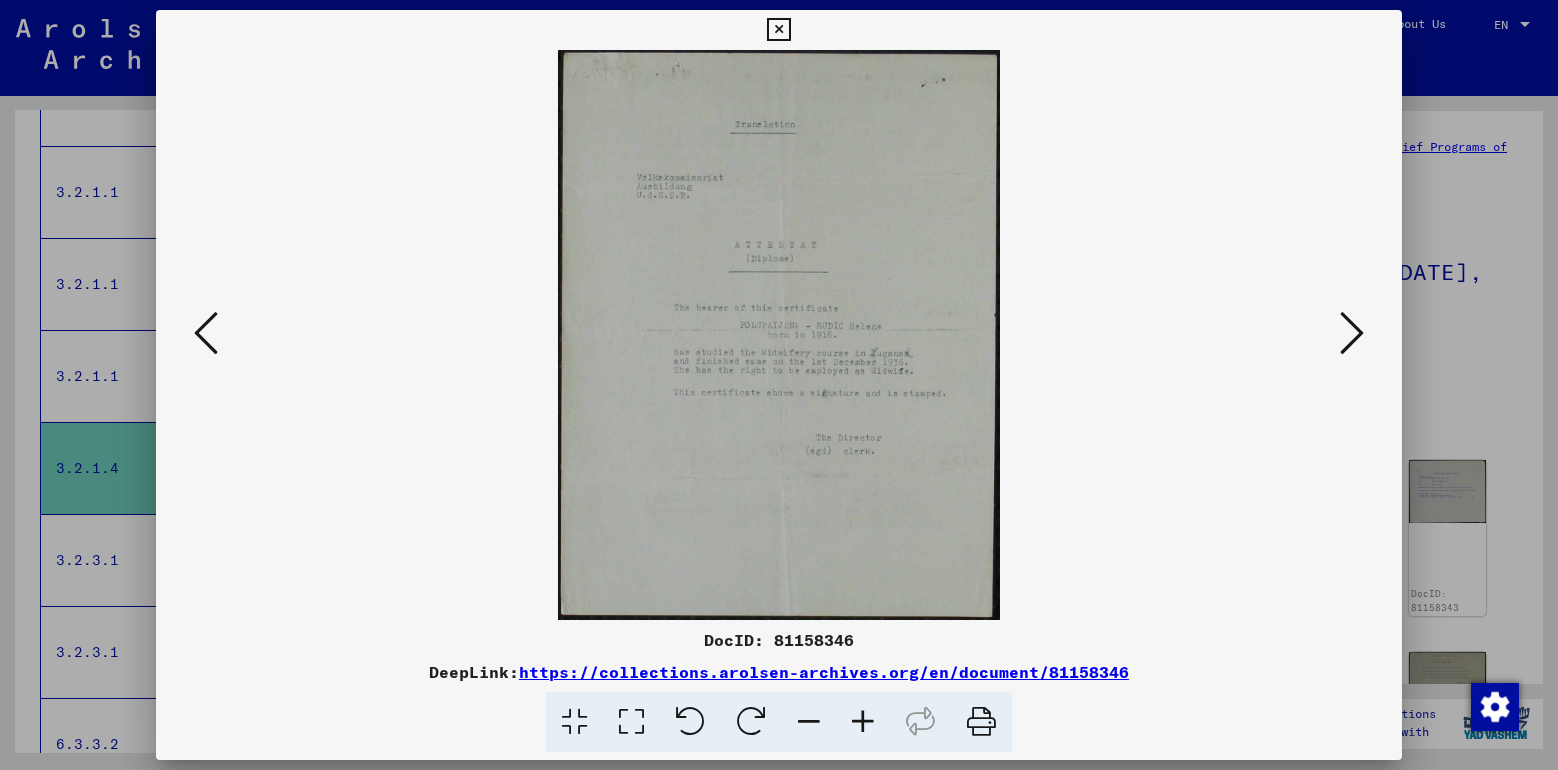 click at bounding box center (1352, 333) 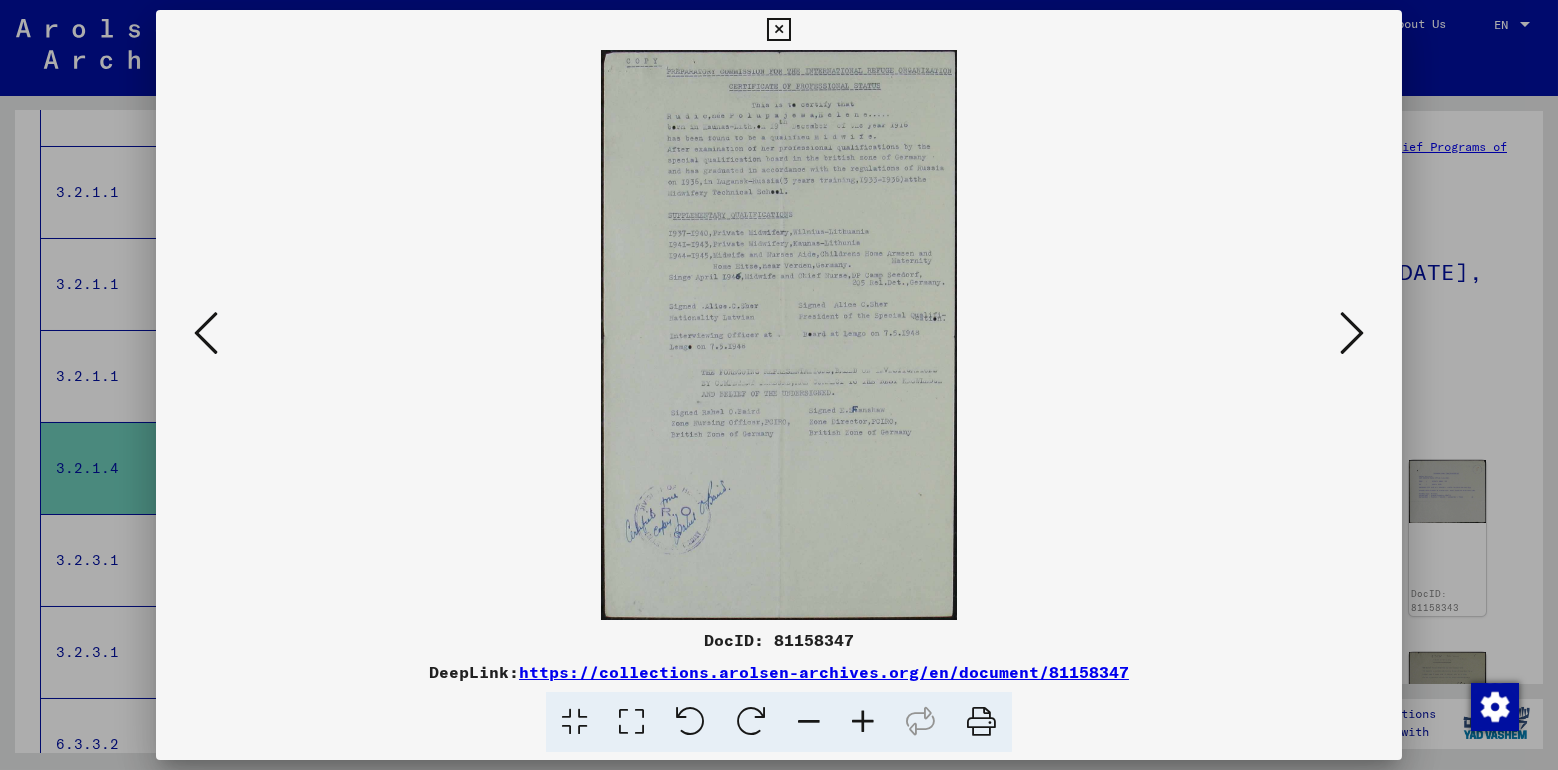 click at bounding box center (1352, 333) 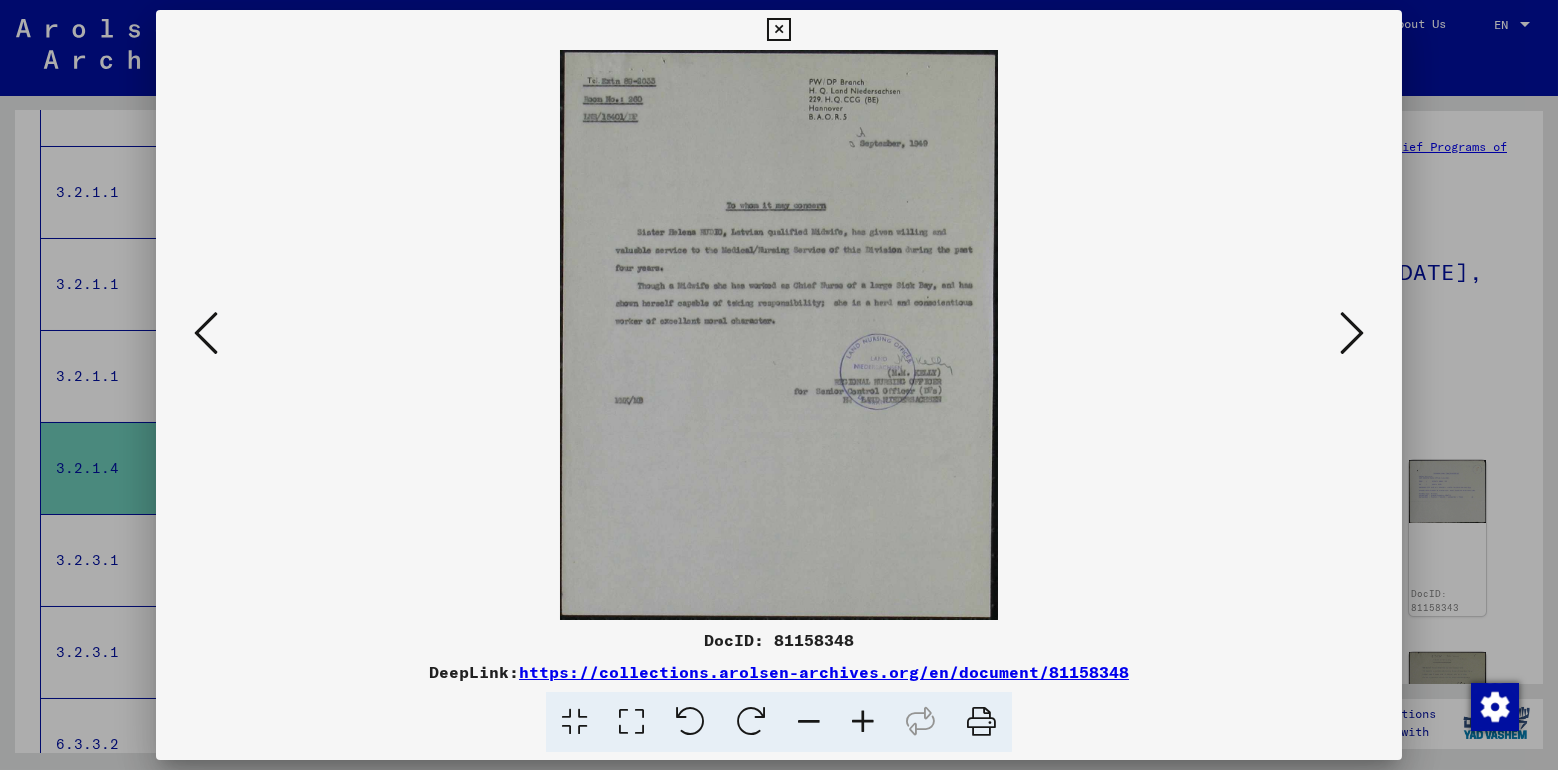 click at bounding box center [1352, 333] 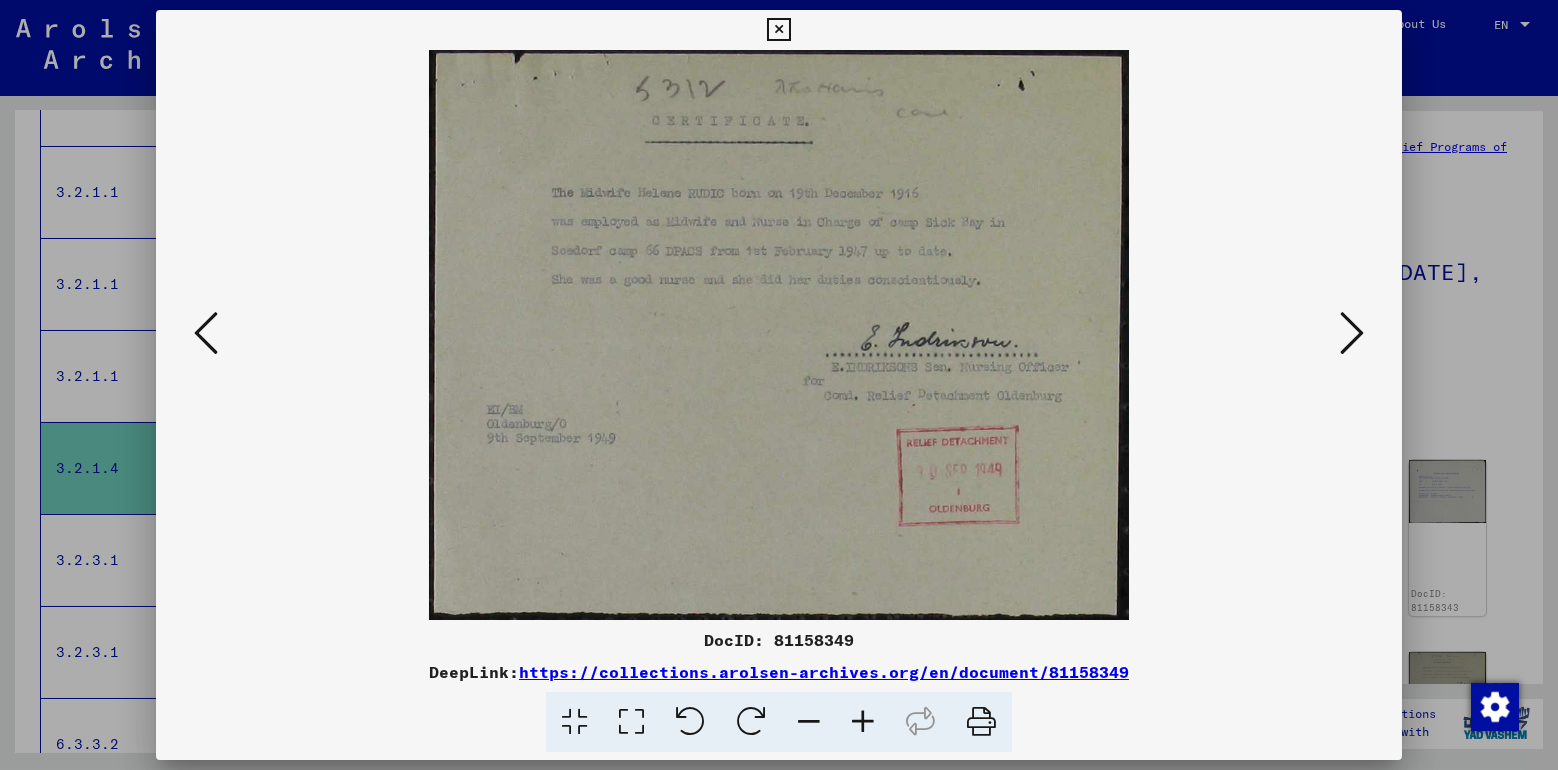 click at bounding box center [1352, 333] 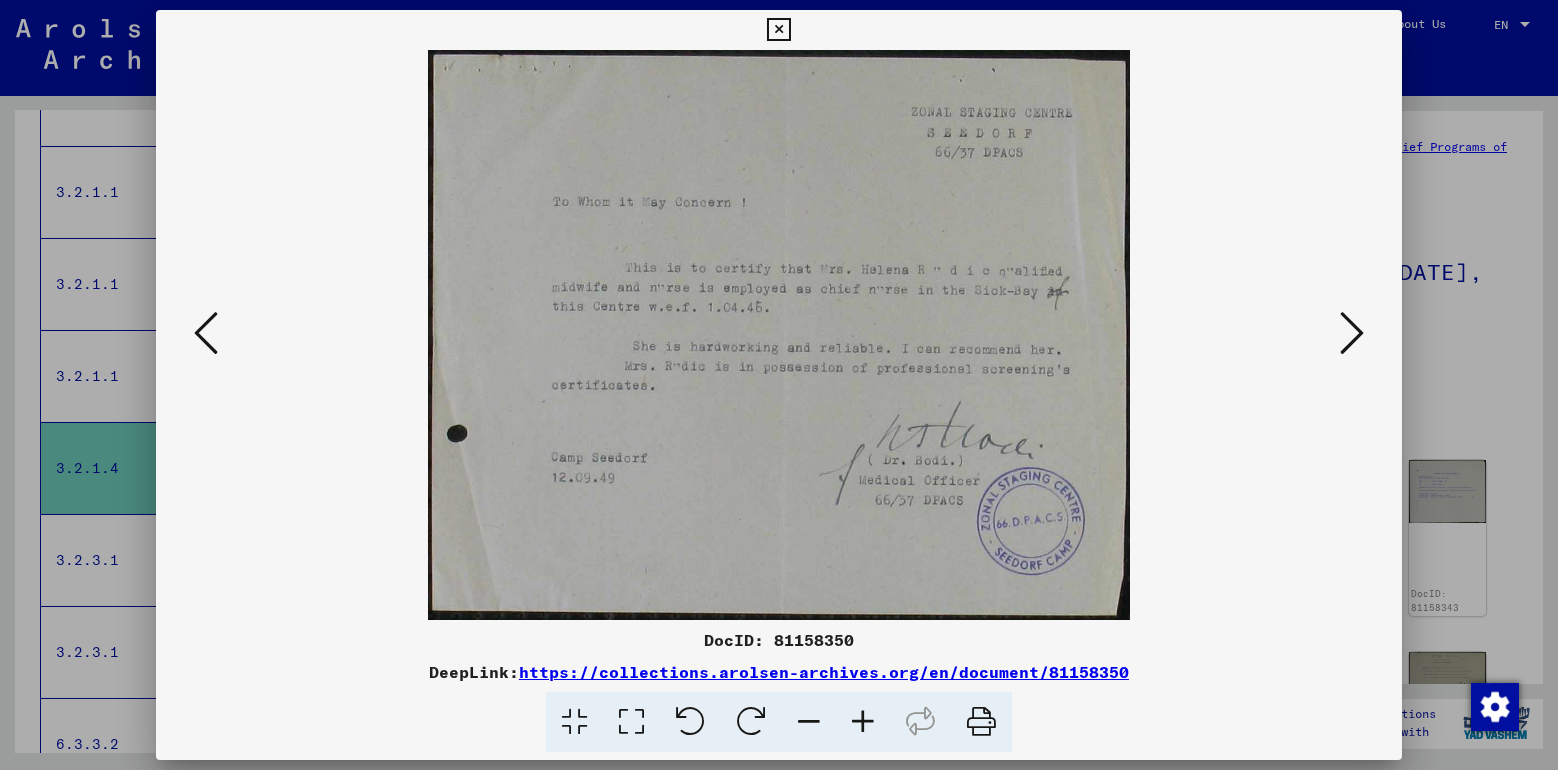 click at bounding box center (1352, 333) 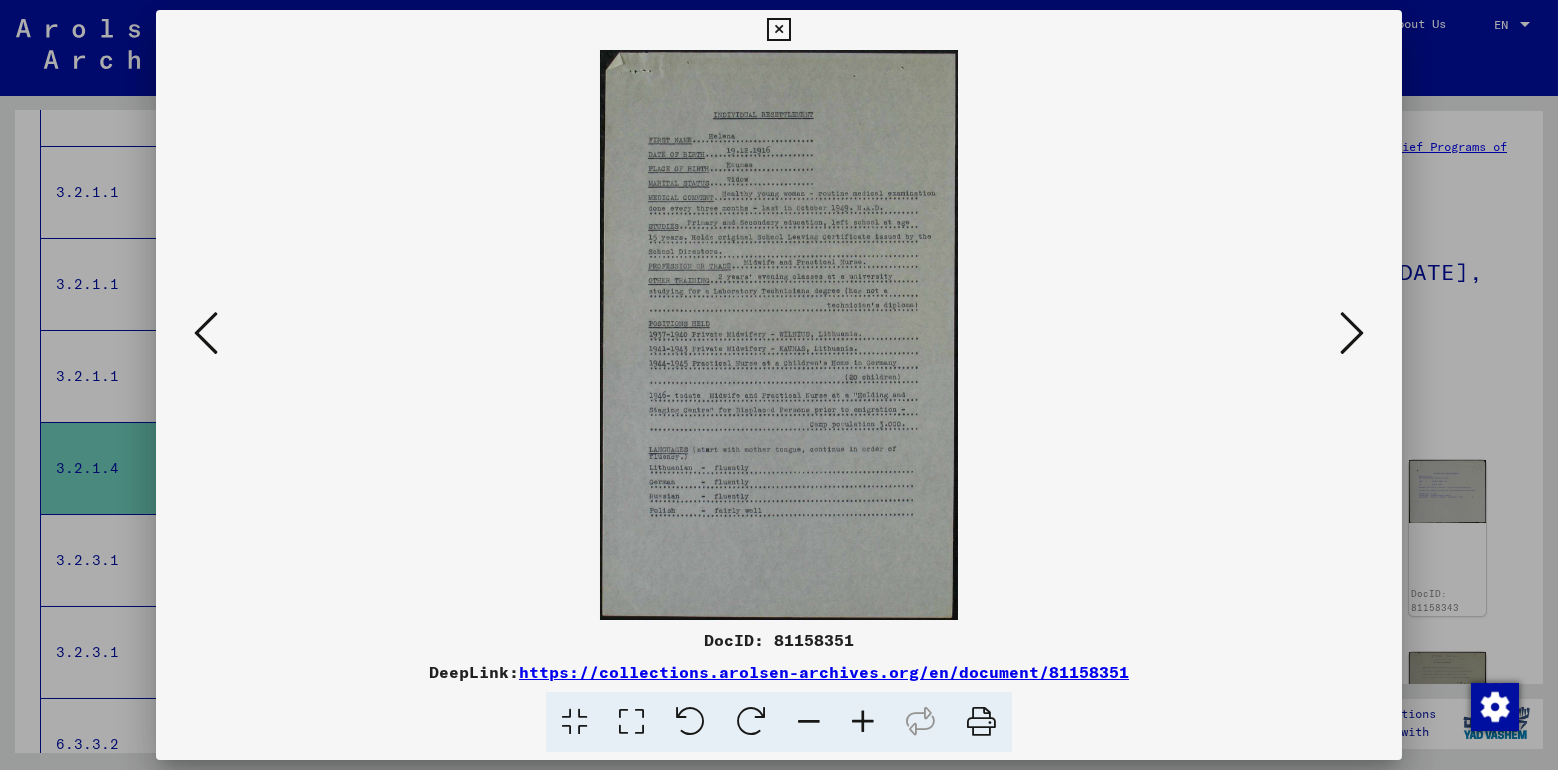 click at bounding box center (1352, 333) 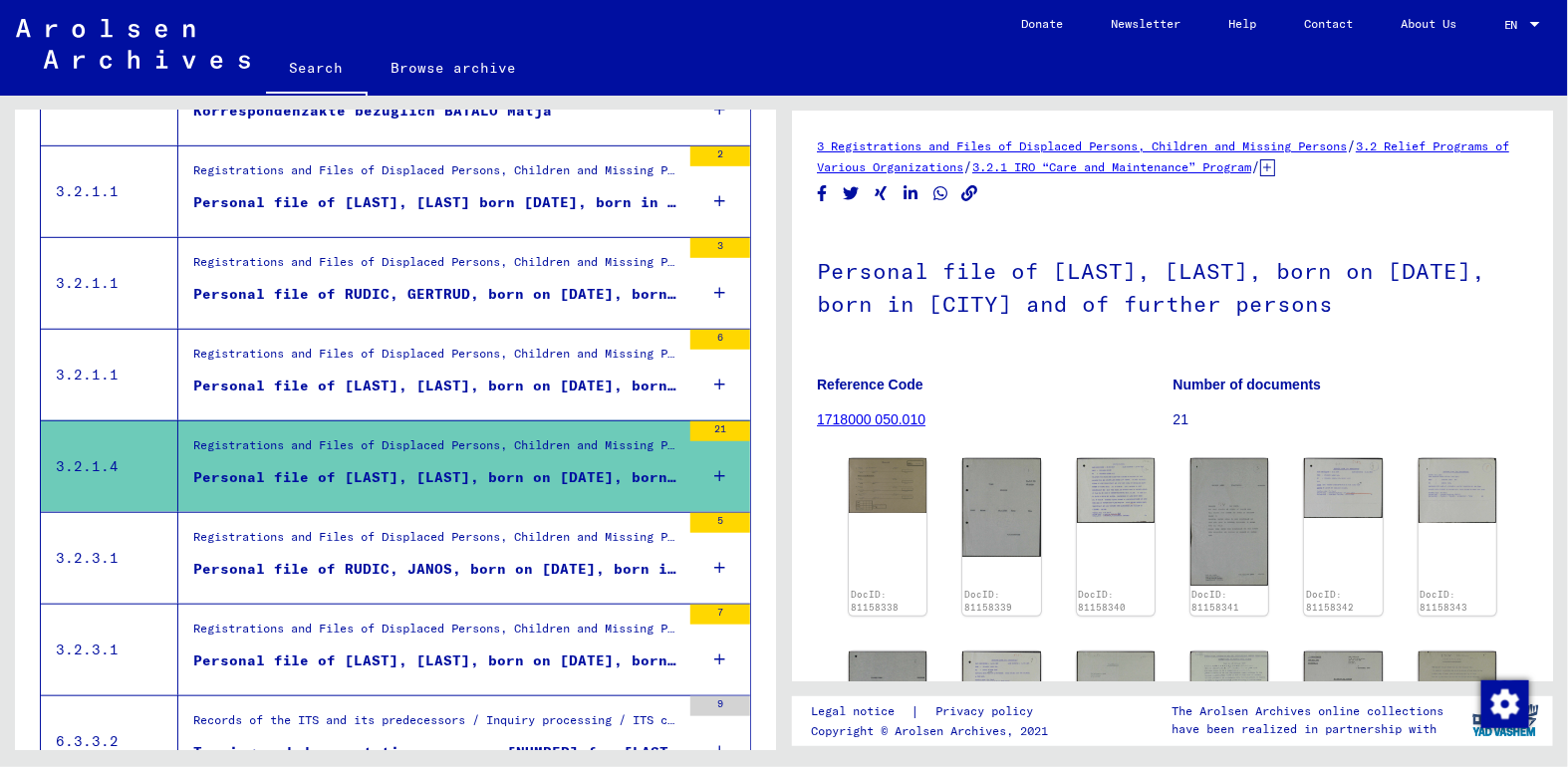 click on "Personal file of RUDIC, JANOS, born on [DATE], born in NOVI BECEJ" at bounding box center (436, 569) 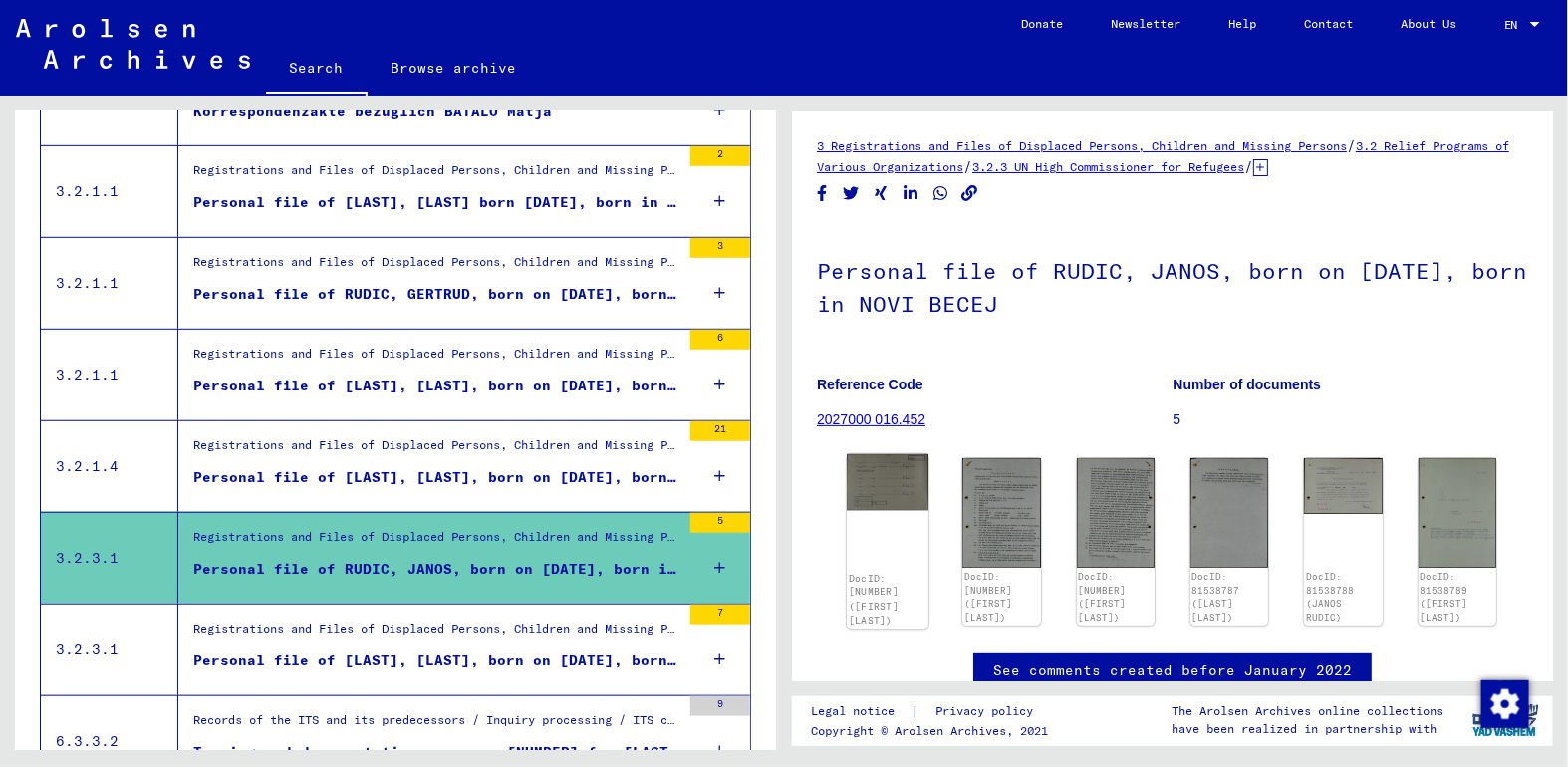 click 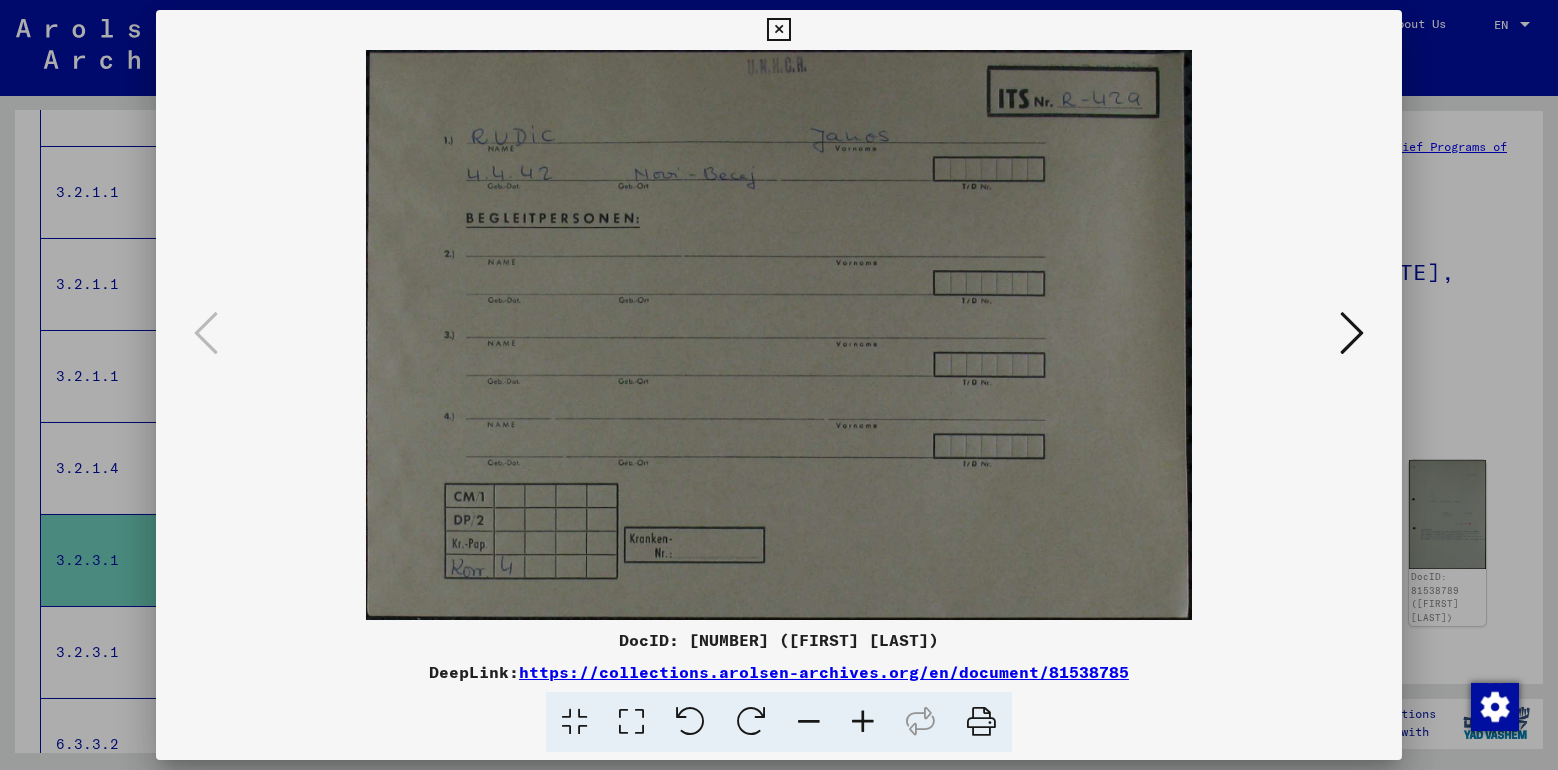 click at bounding box center [1352, 333] 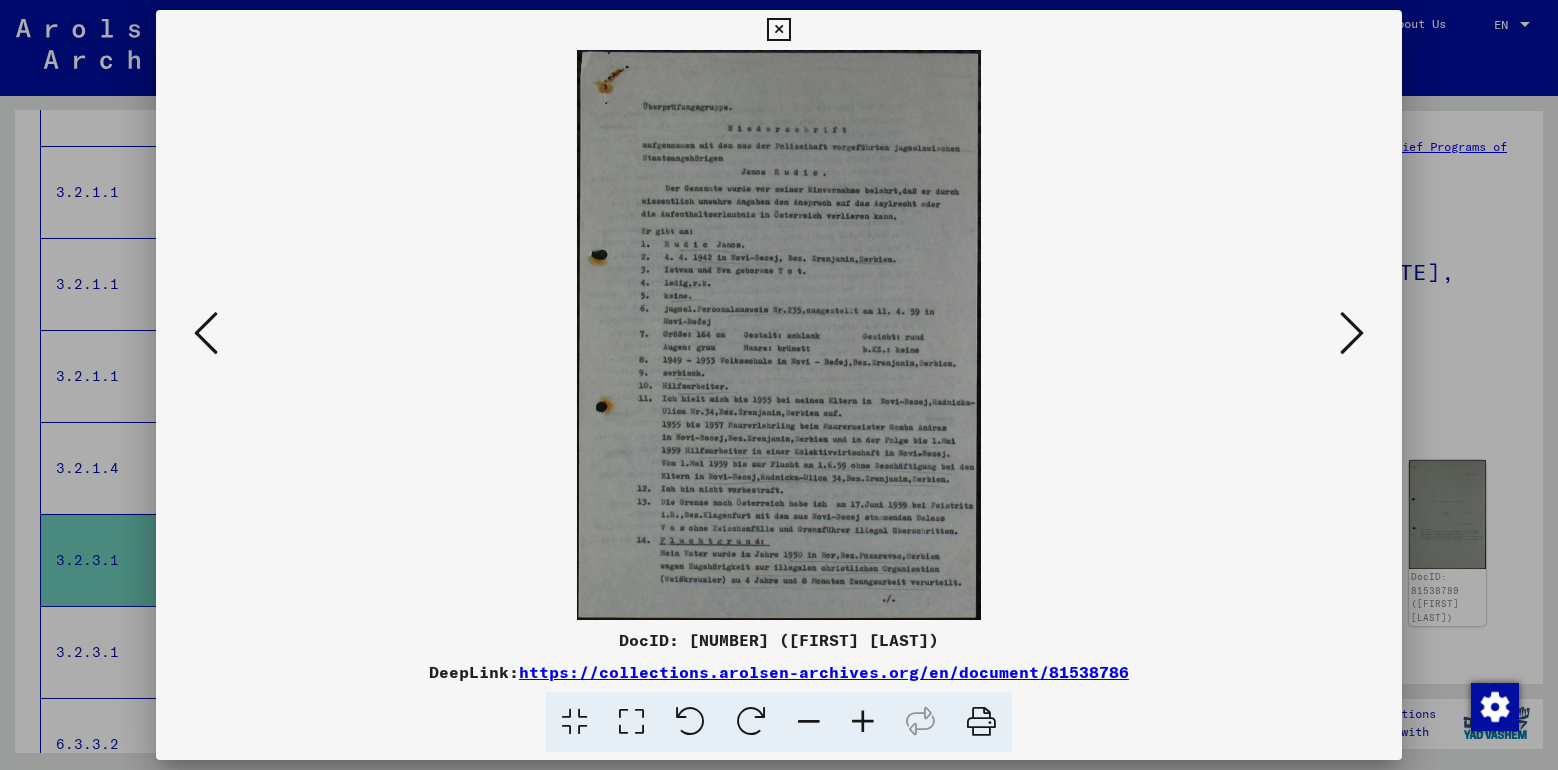 click at bounding box center (1352, 333) 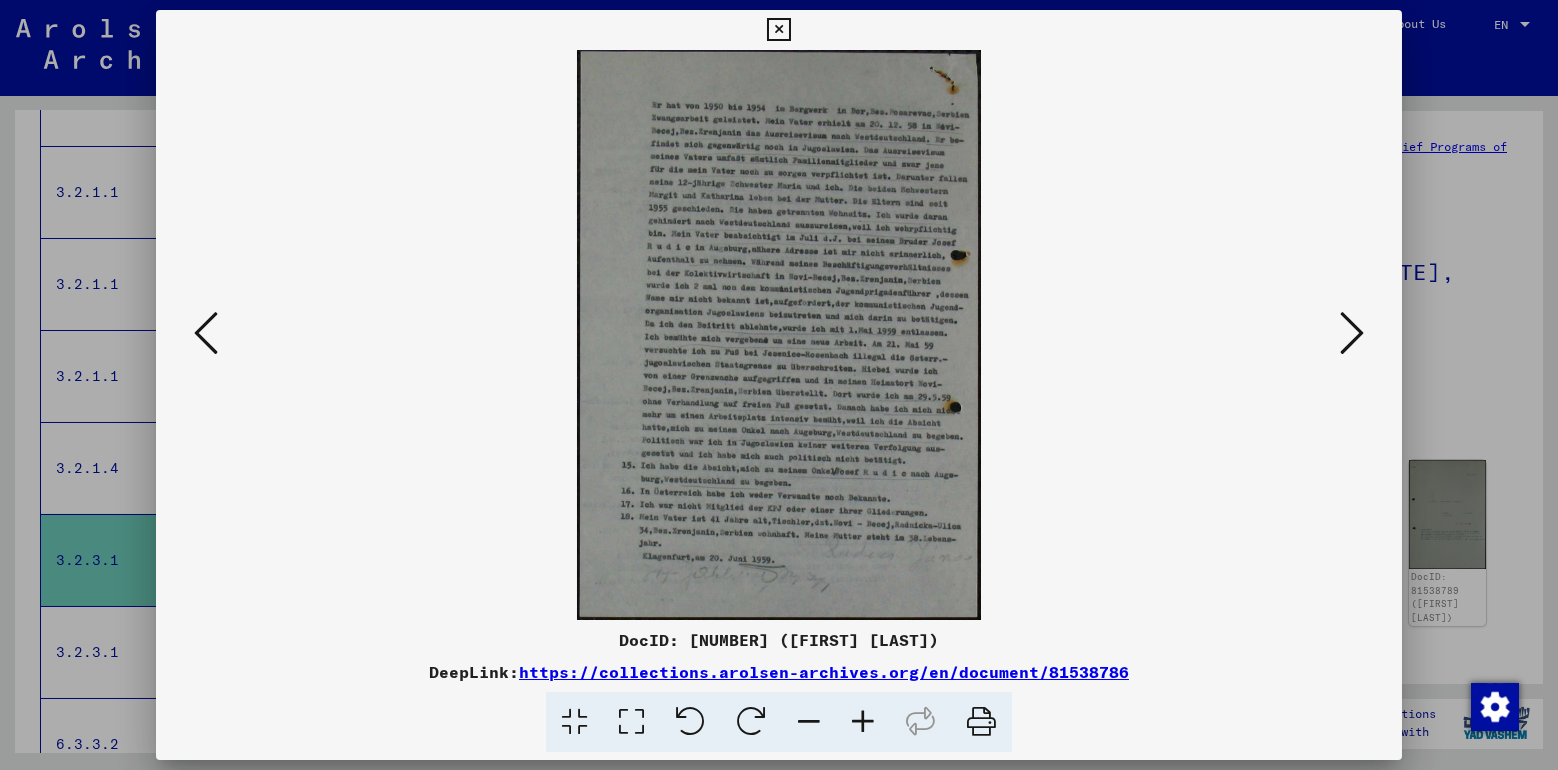 click at bounding box center (1352, 333) 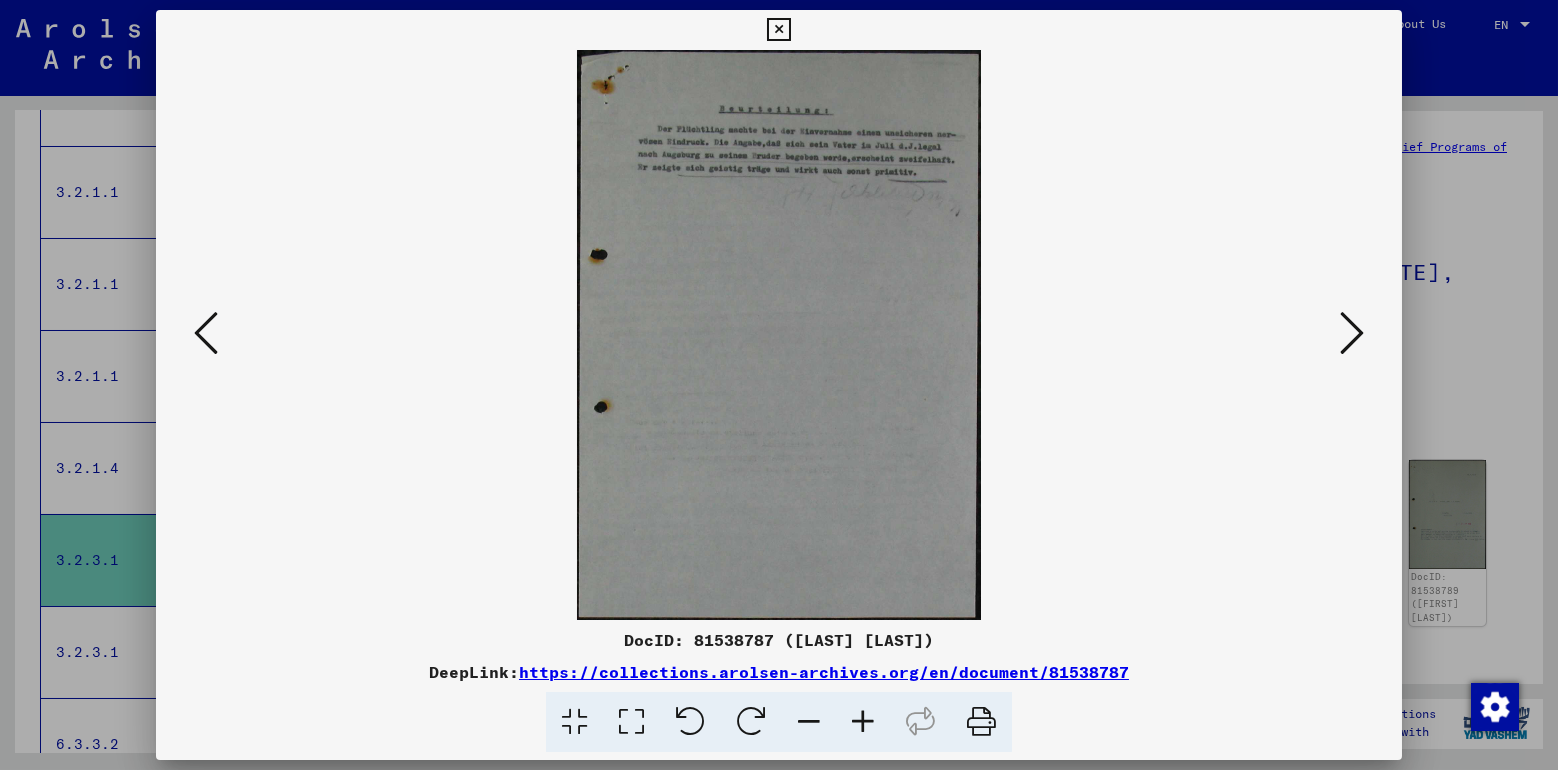 click at bounding box center [1352, 333] 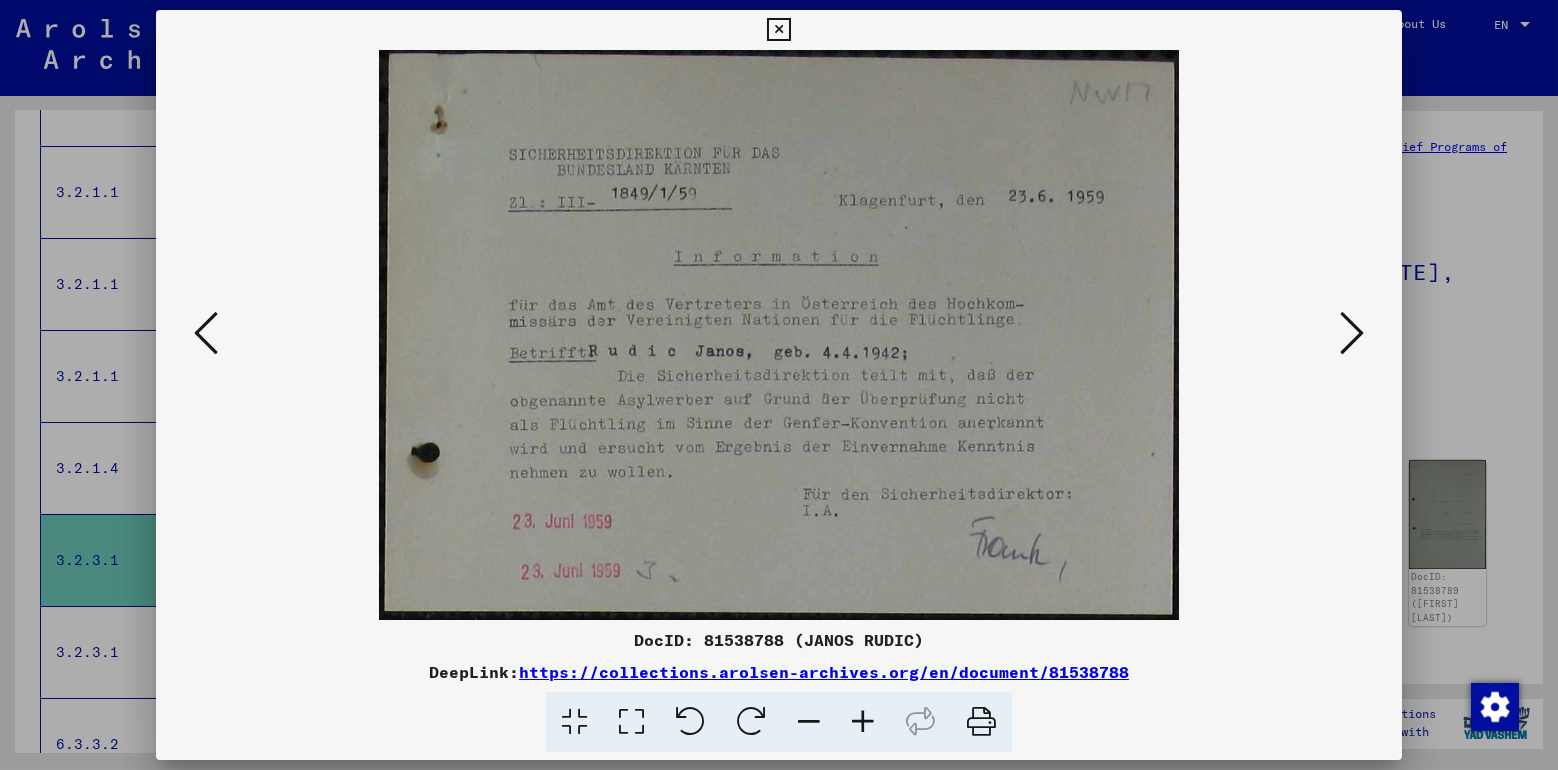 click at bounding box center (1352, 333) 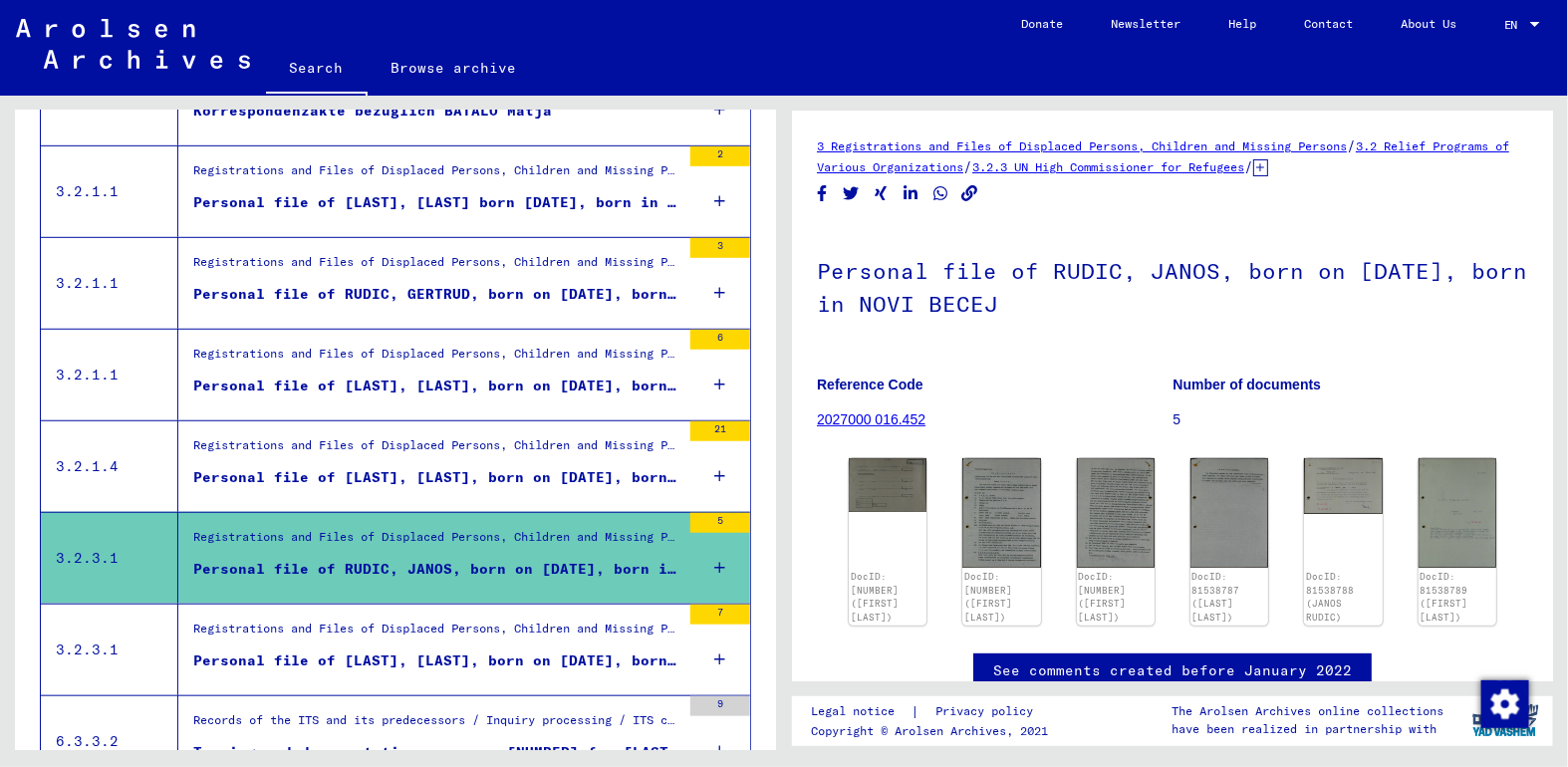 click on "Registrations and Files of Displaced Persons, Children and Missing Persons / Relief Programs of Various Organizations / UN High Commissioner for Refugees / UNHCR Files / Transcripts of hearings concerning refugees who fled to Austria in the years 1956 - 1961 (mainly Yugoslavian citizens, a small number of Polish, Hungarian, and Czechoslovakian citizens) / Files with names from PUSKARIC" at bounding box center [436, 634] 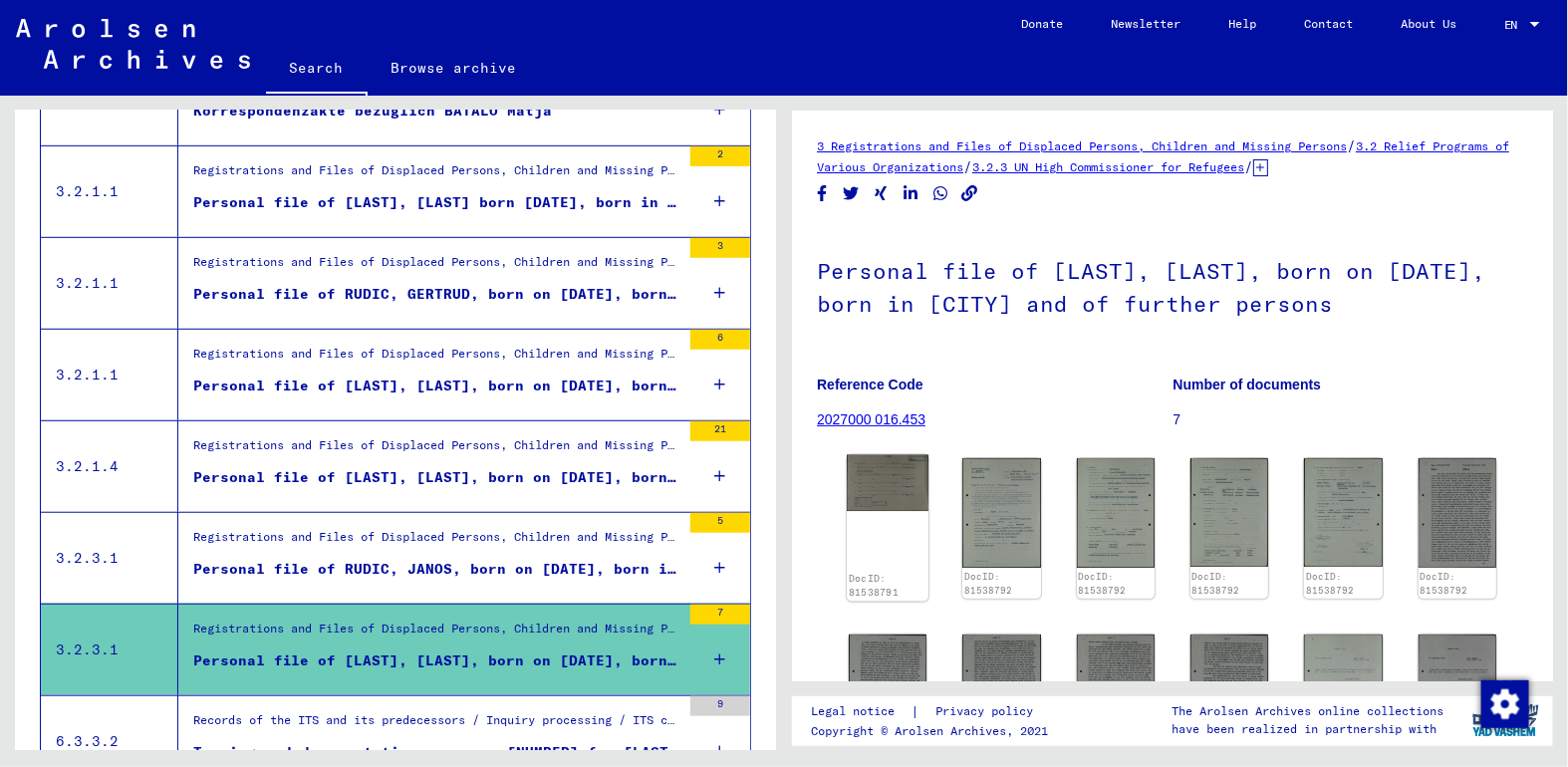 click 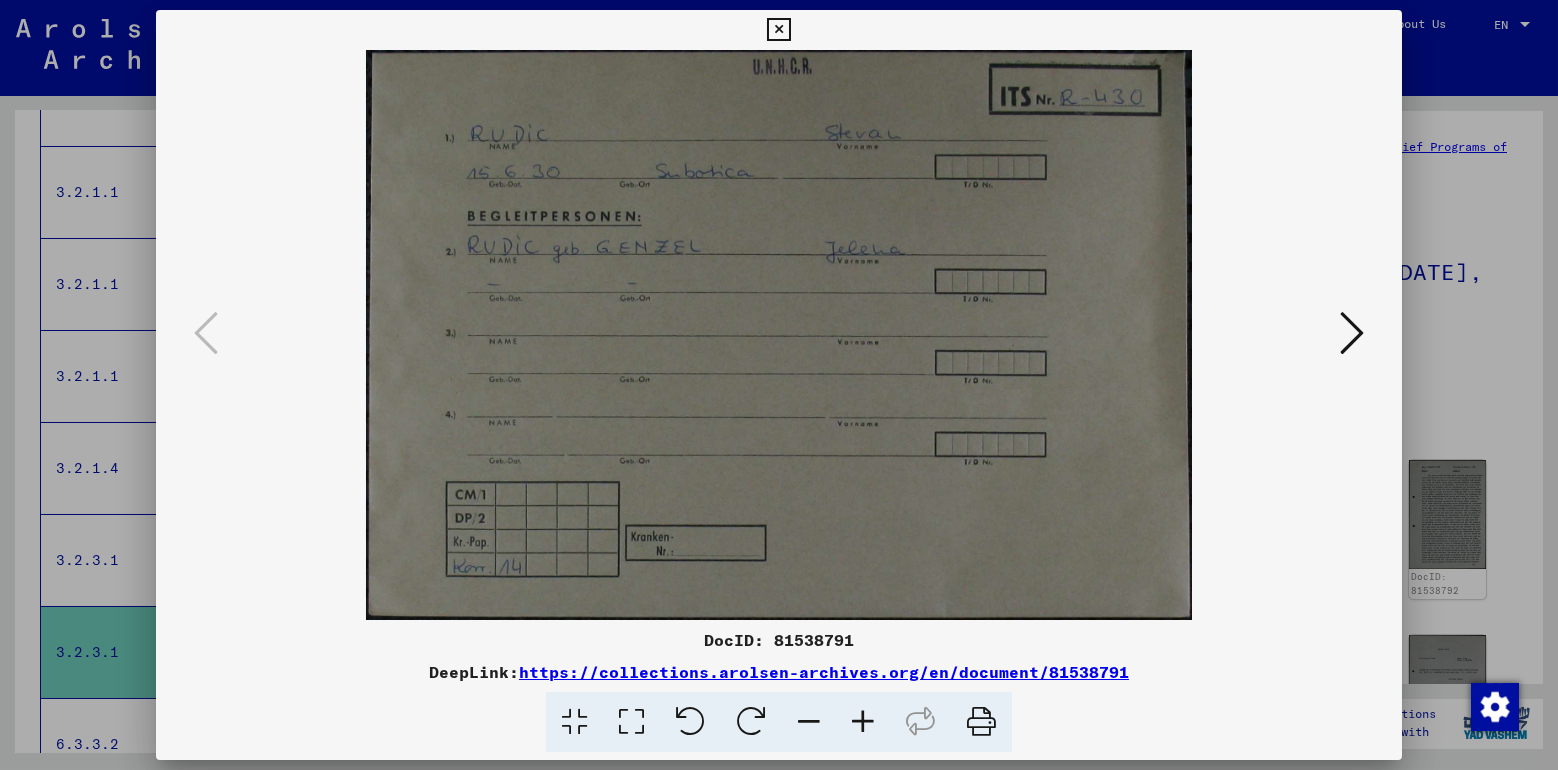 click at bounding box center (1352, 333) 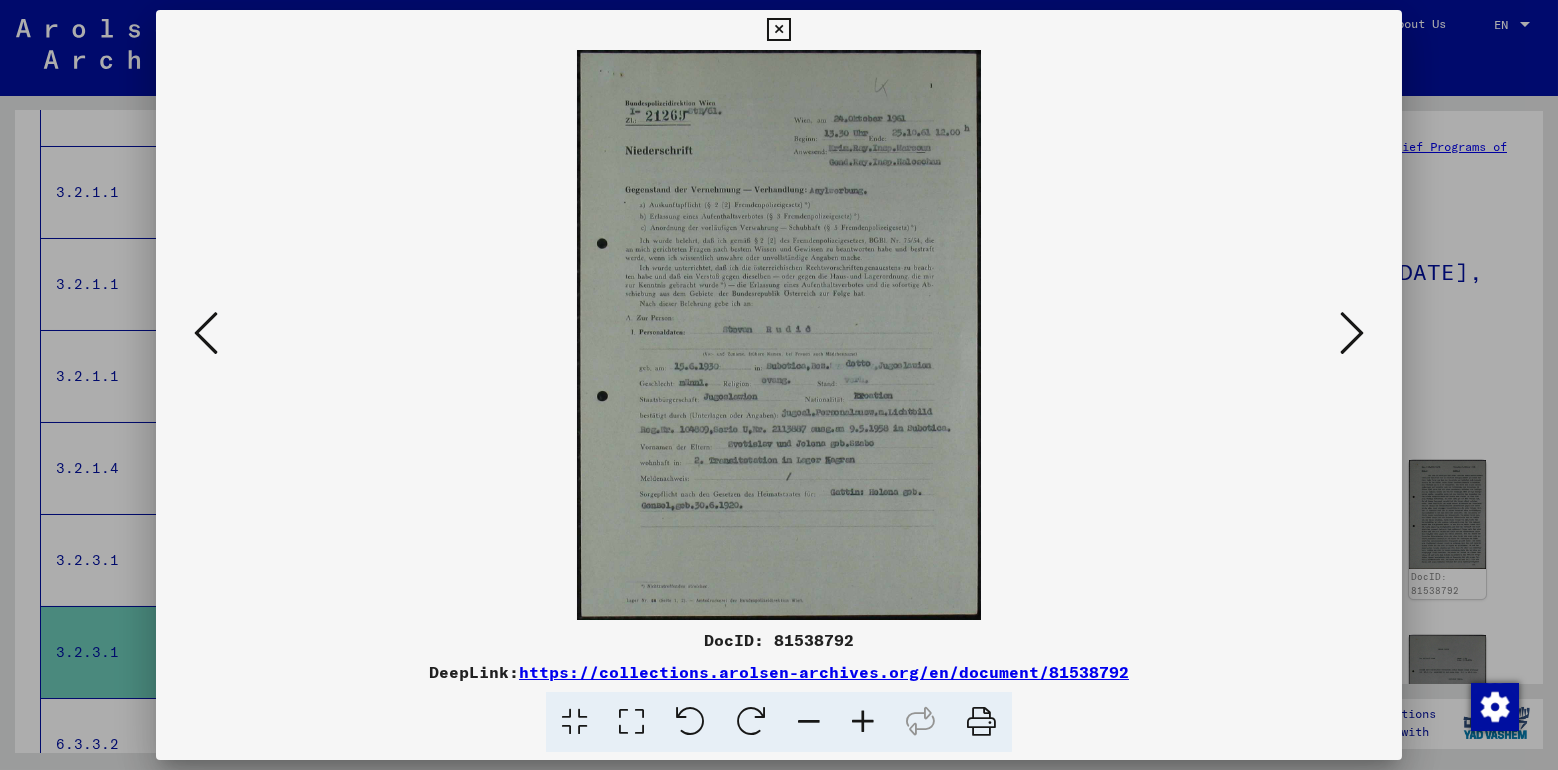 click at bounding box center [1352, 333] 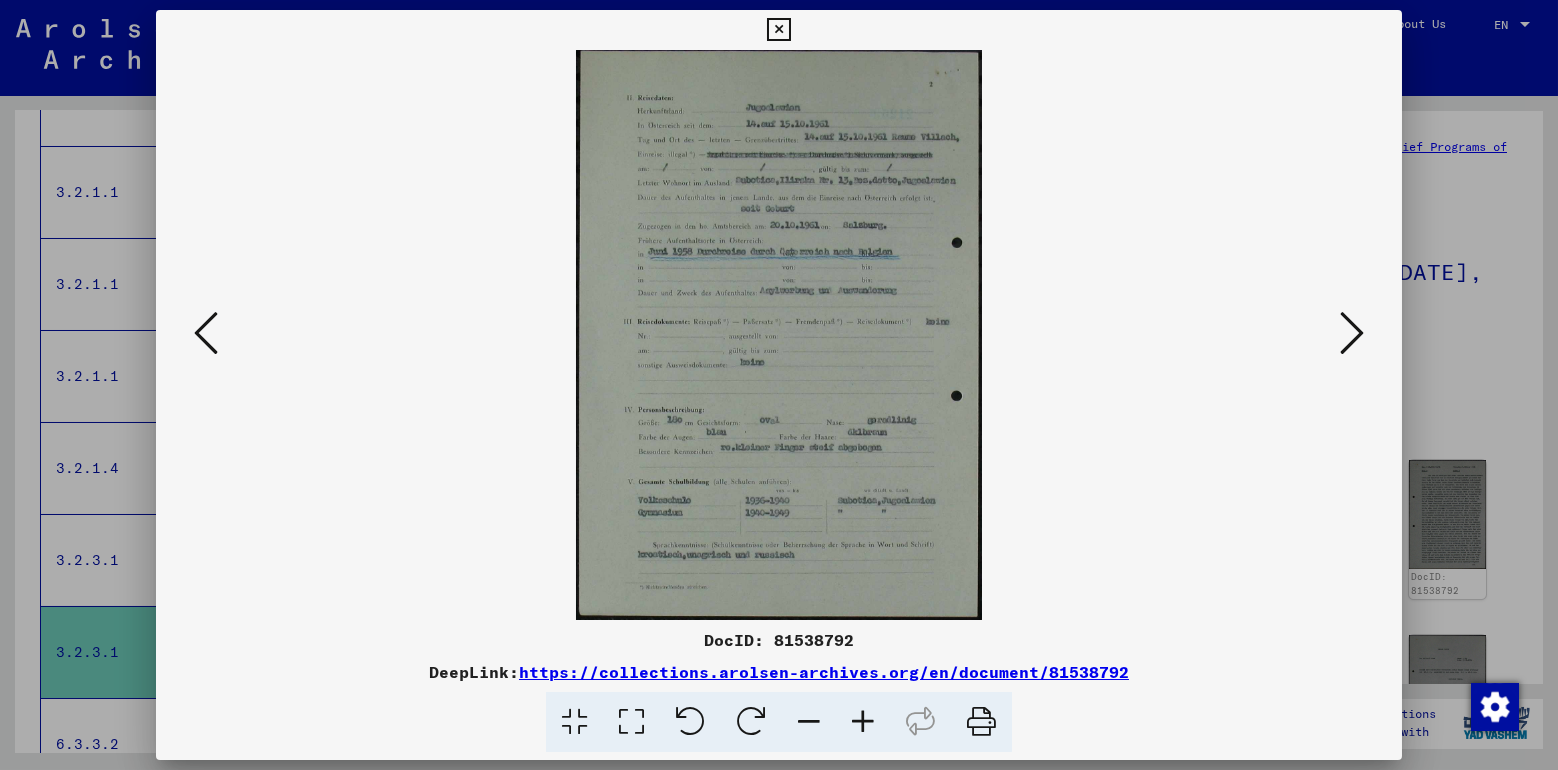 click at bounding box center (1352, 333) 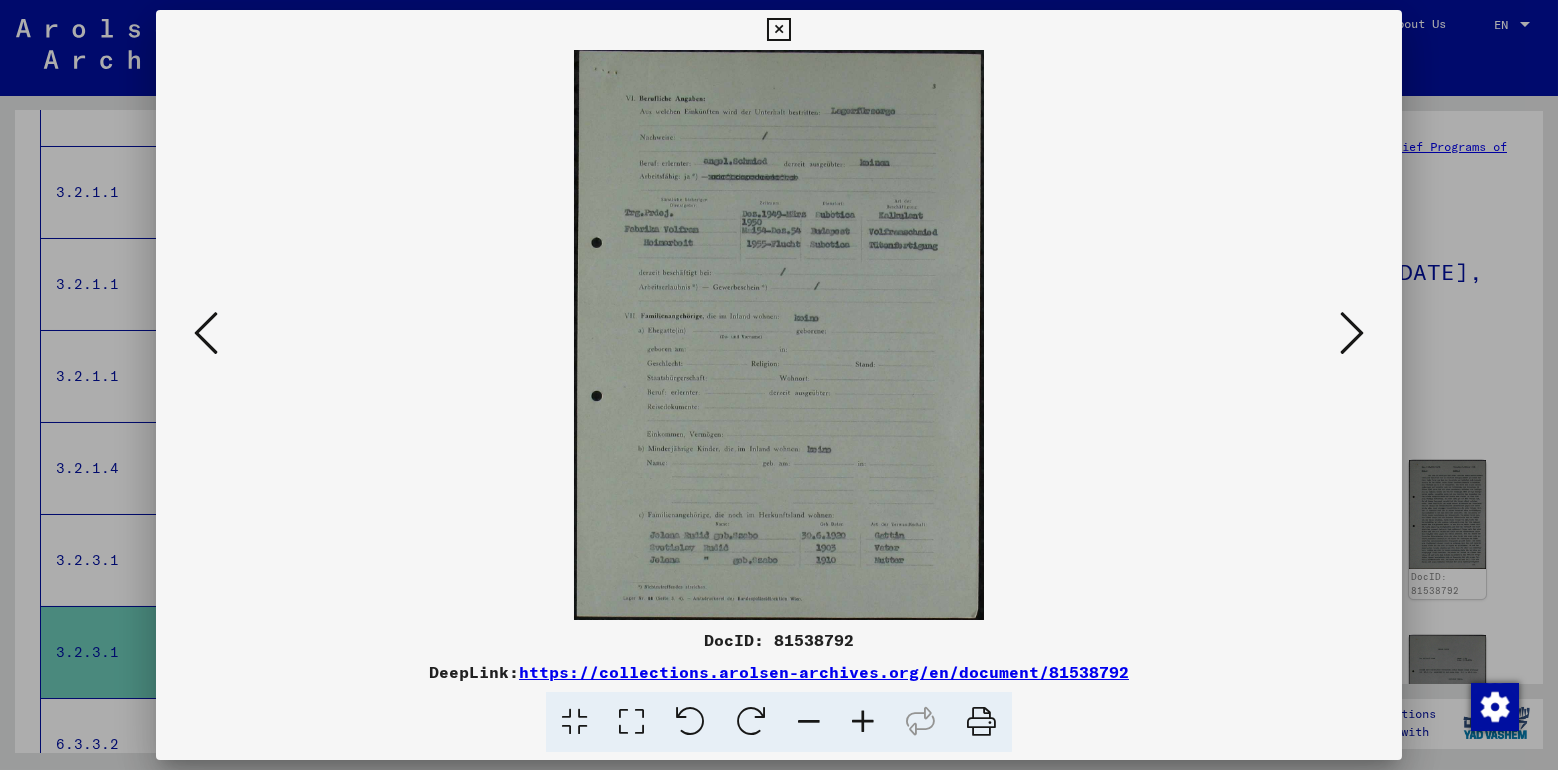 click at bounding box center (1352, 333) 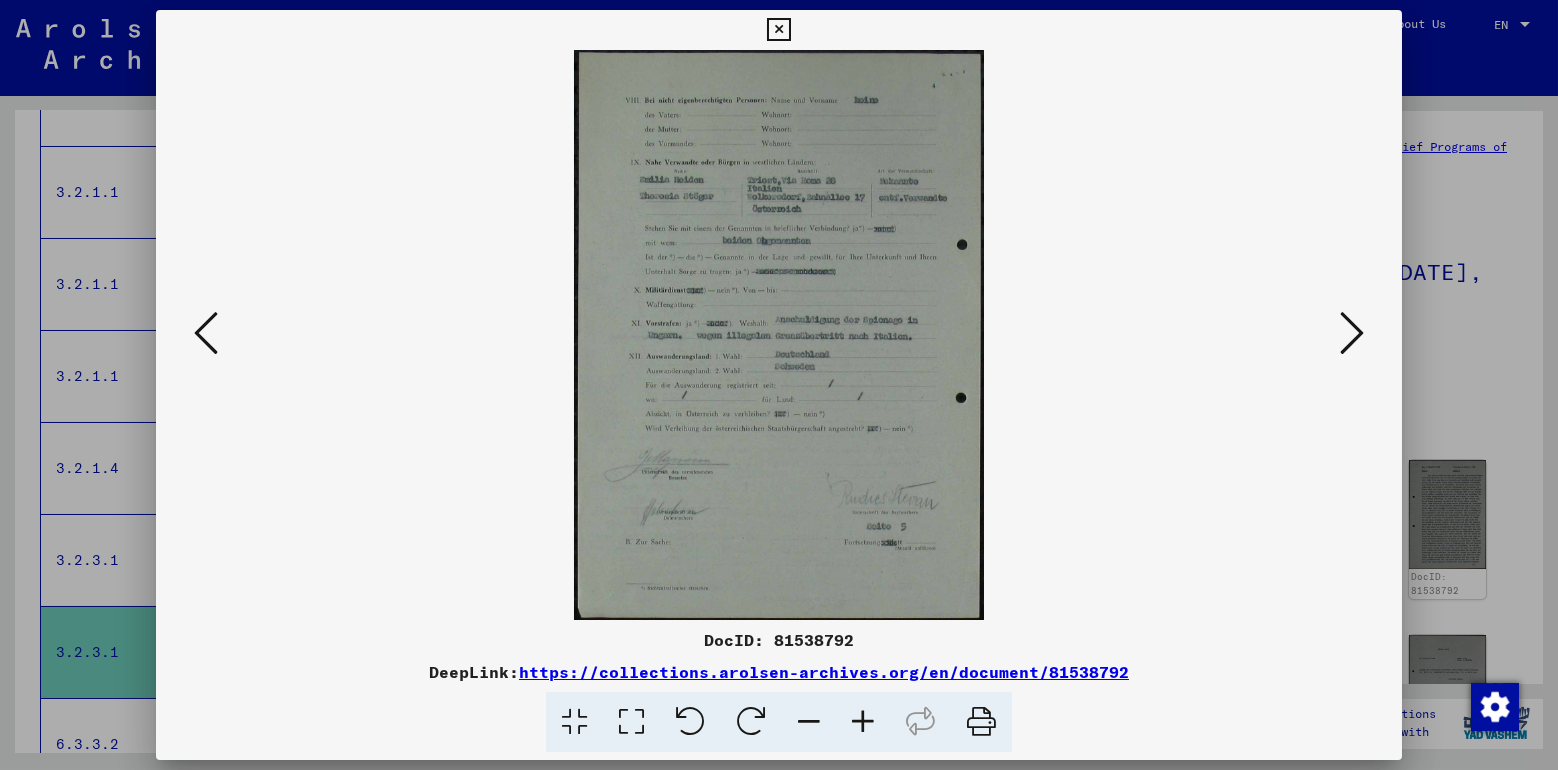 click at bounding box center (1352, 333) 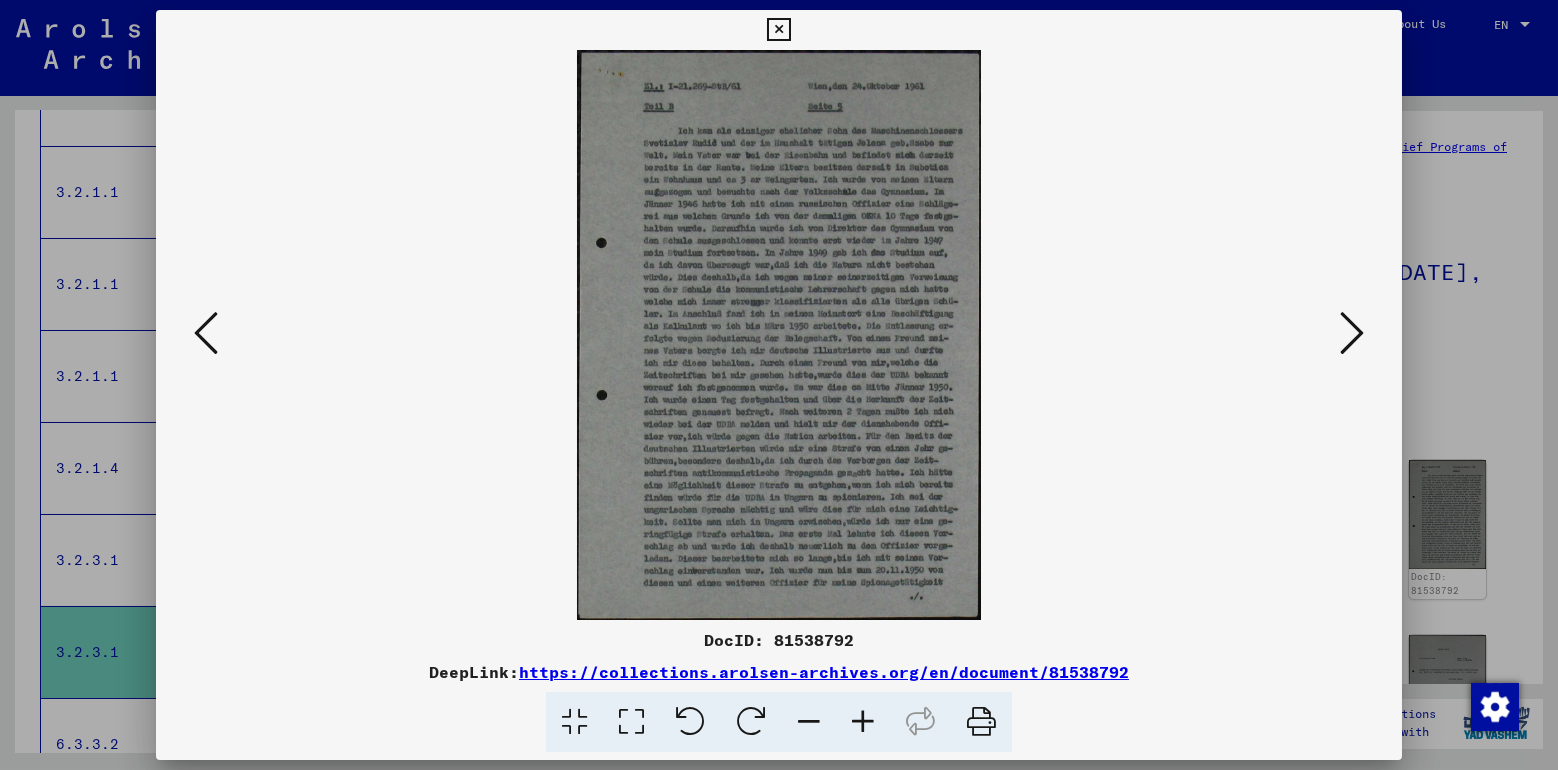 click at bounding box center (1352, 333) 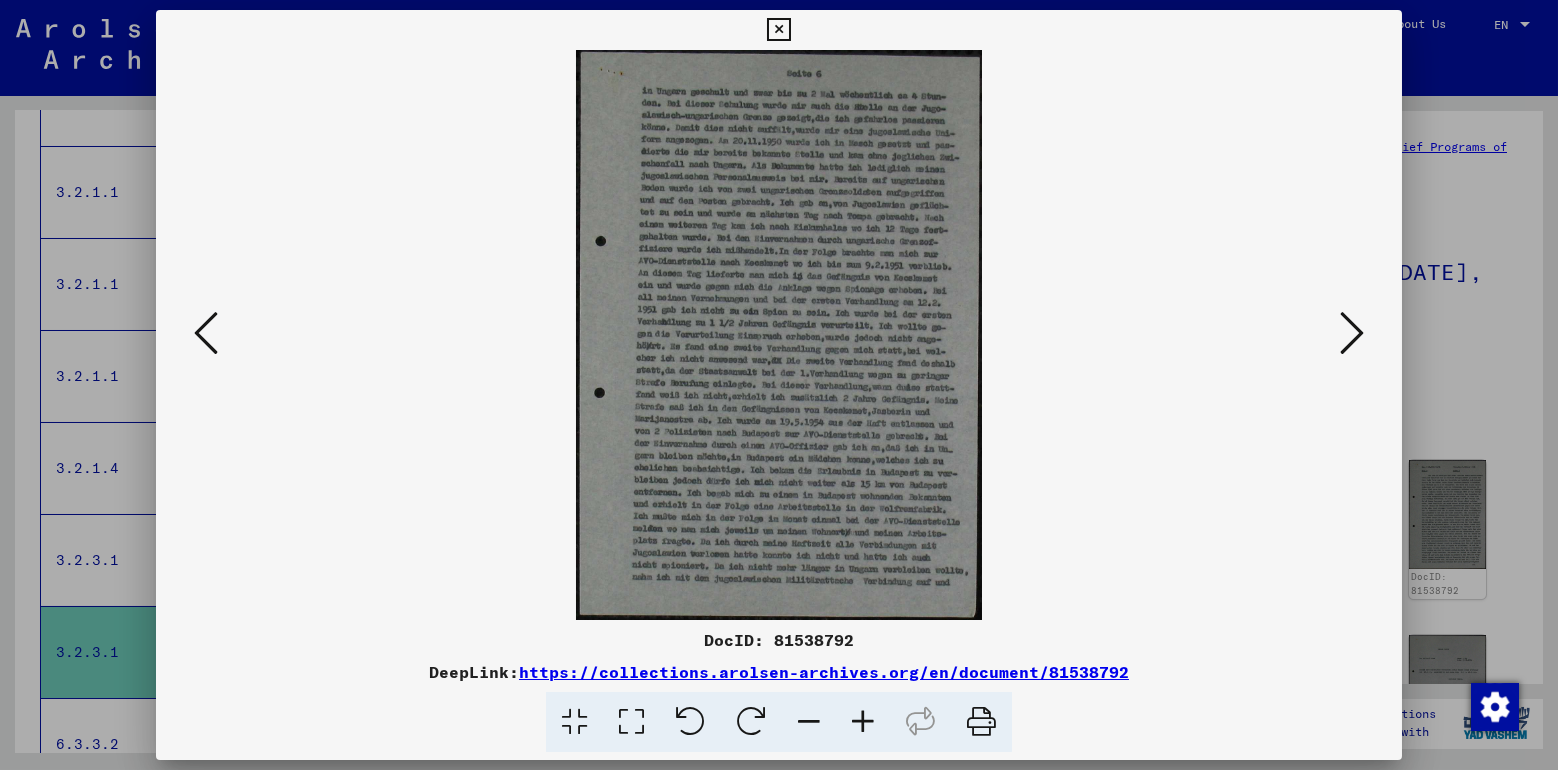 click at bounding box center [1352, 333] 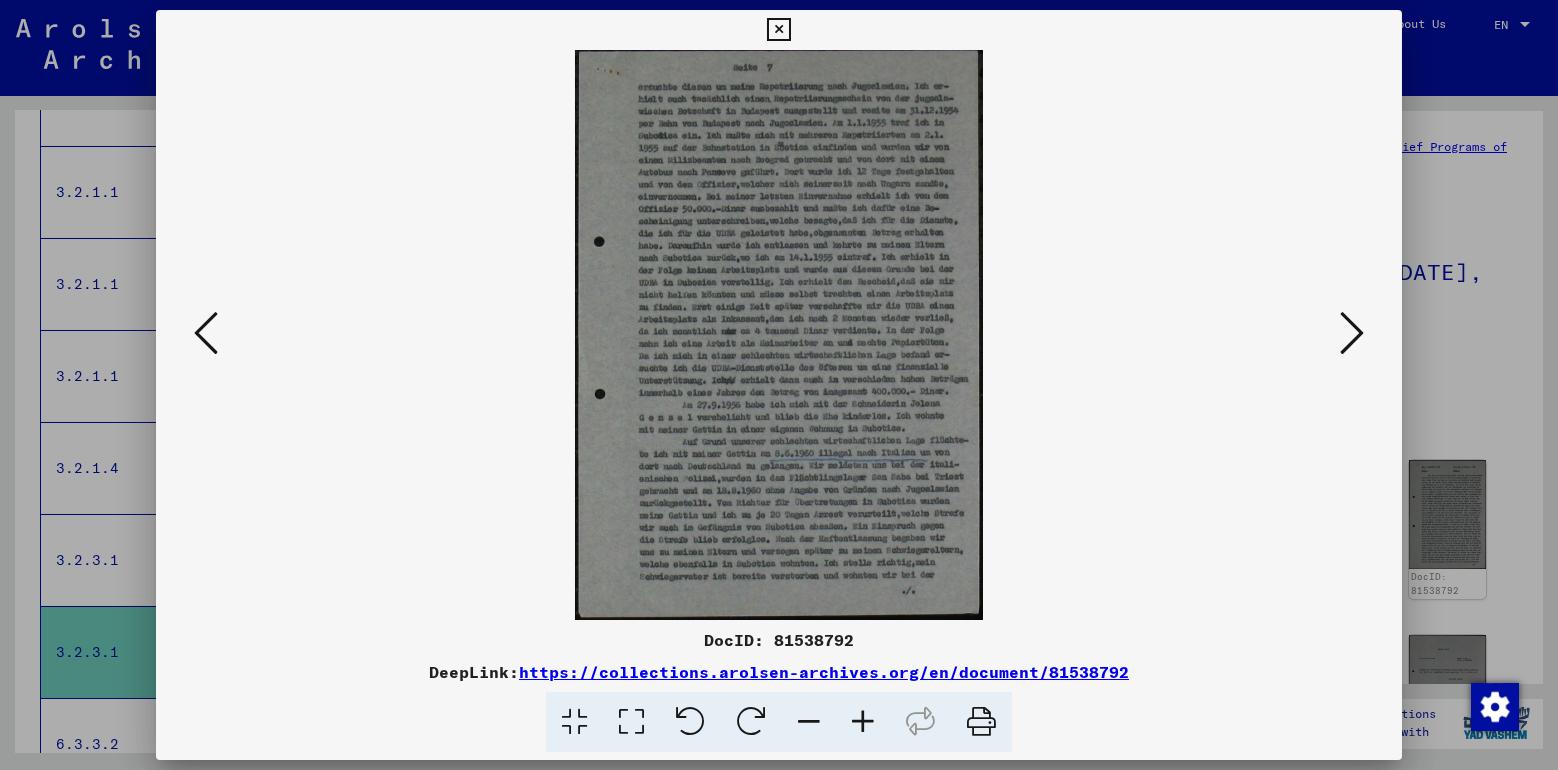 click at bounding box center [1352, 333] 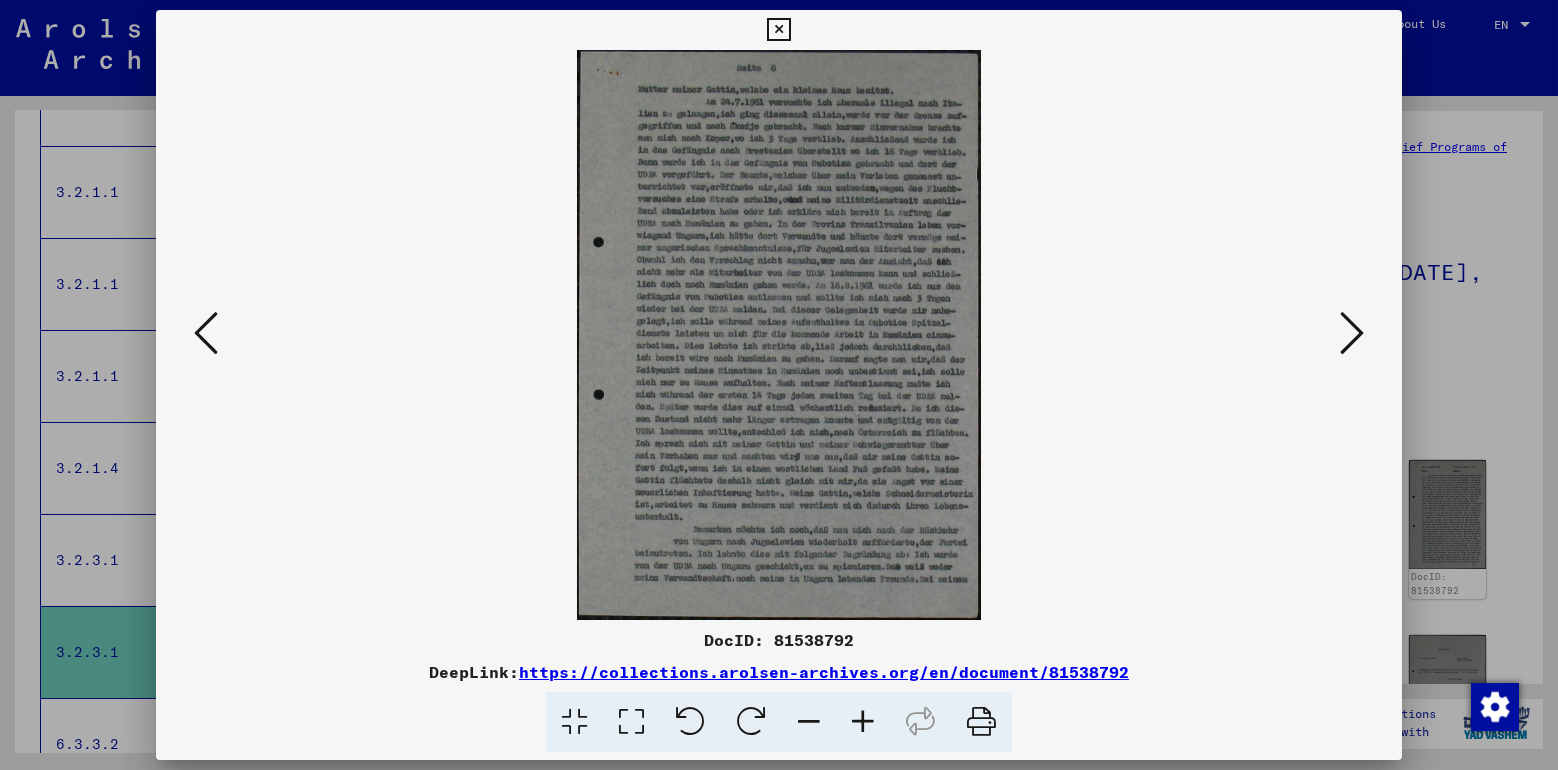 click at bounding box center [1352, 333] 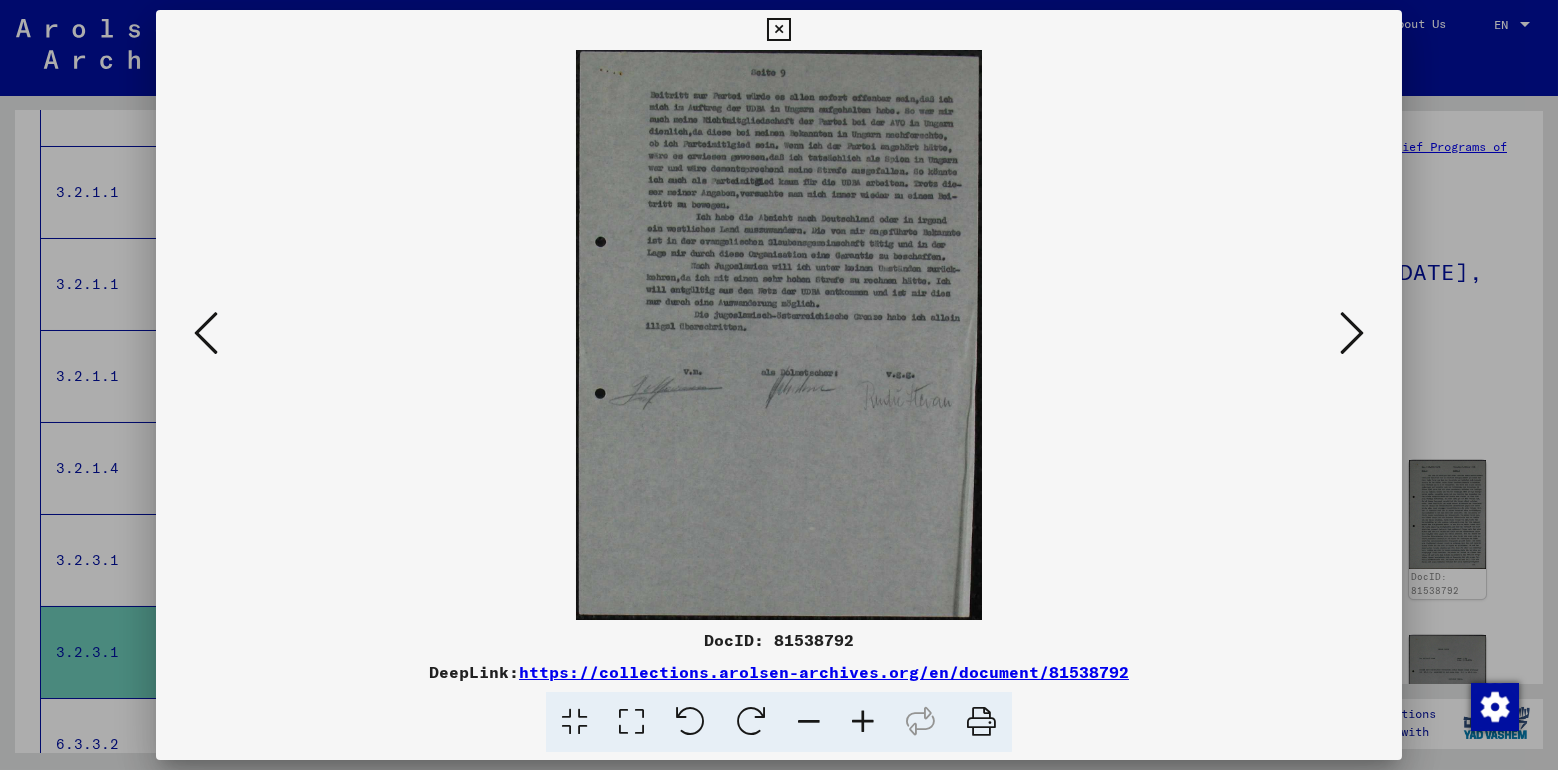 click at bounding box center (1352, 333) 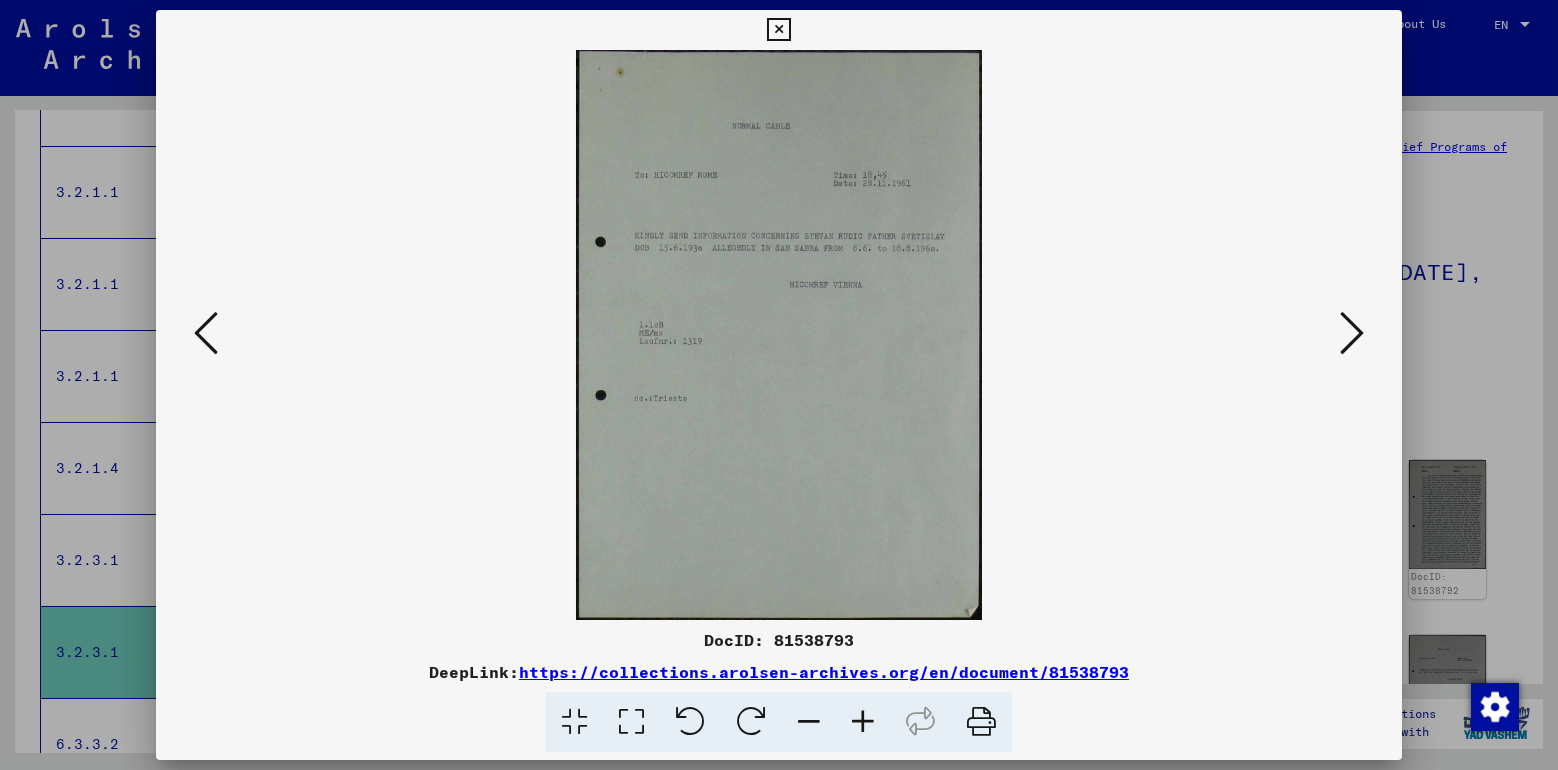 click at bounding box center (206, 333) 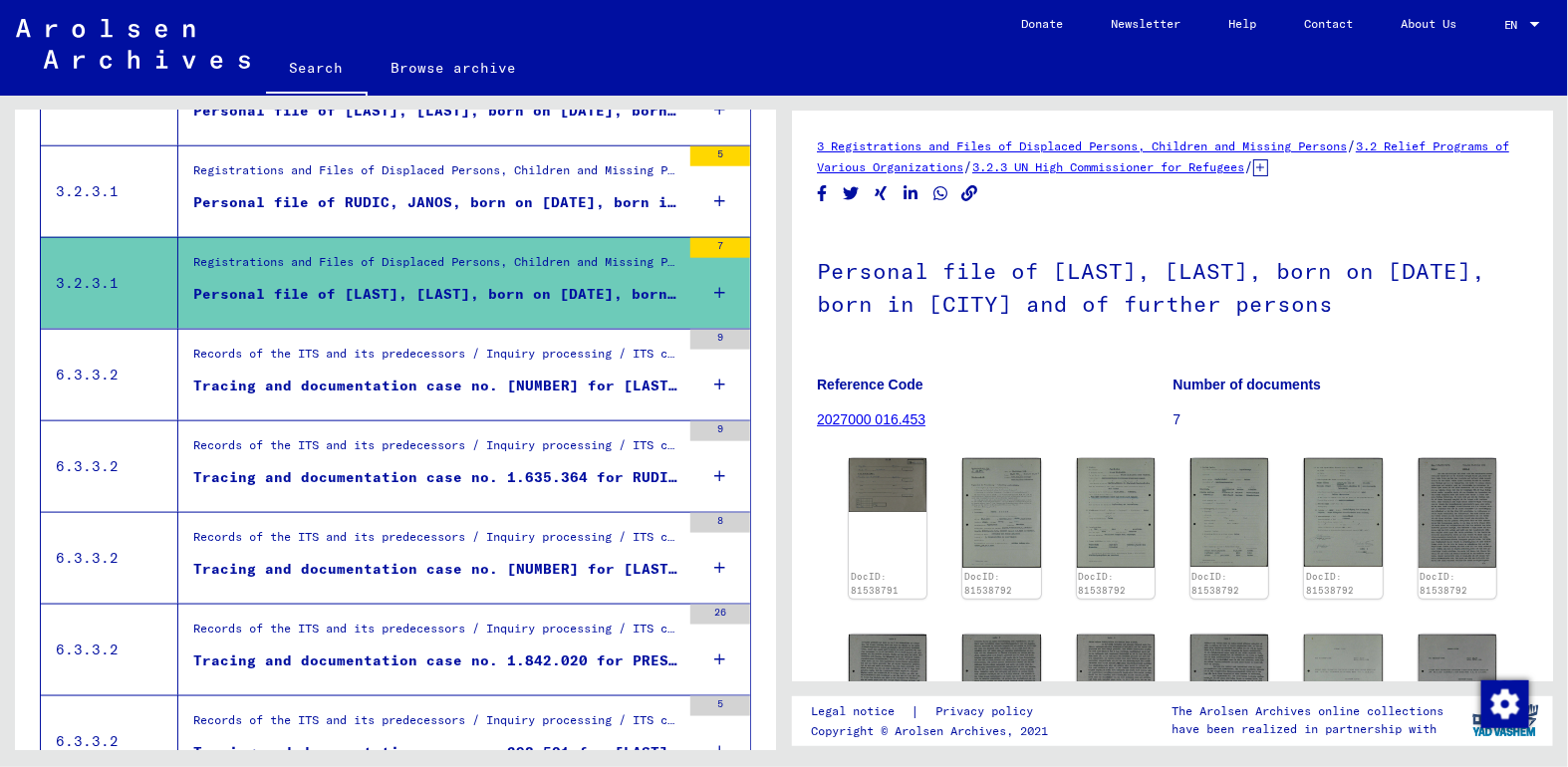 scroll, scrollTop: 813, scrollLeft: 0, axis: vertical 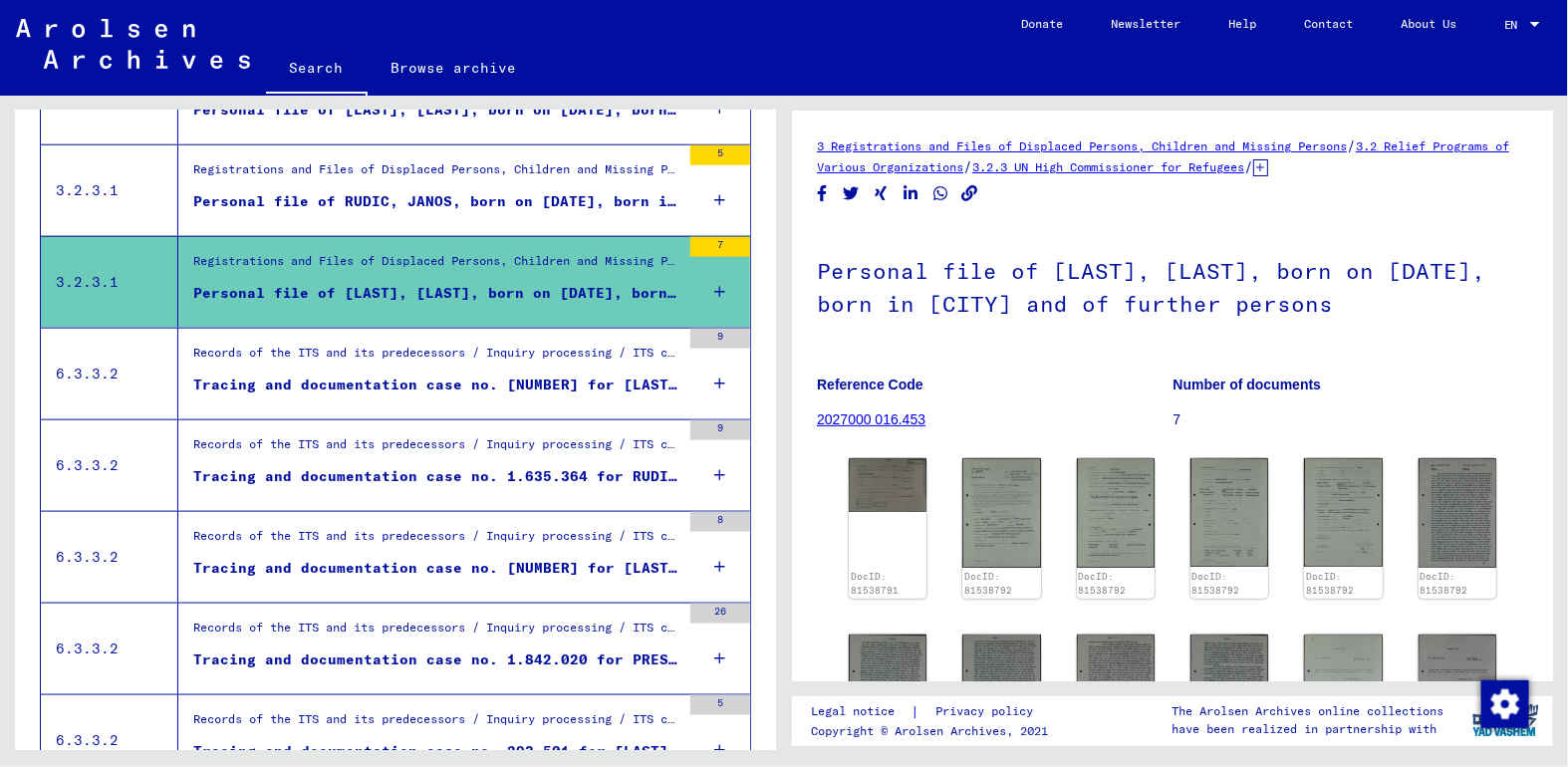 click on "Tracing and documentation case no. [NUMBER] for [LAST], [FIRST] born [DATE] or [DATE]" at bounding box center (436, 384) 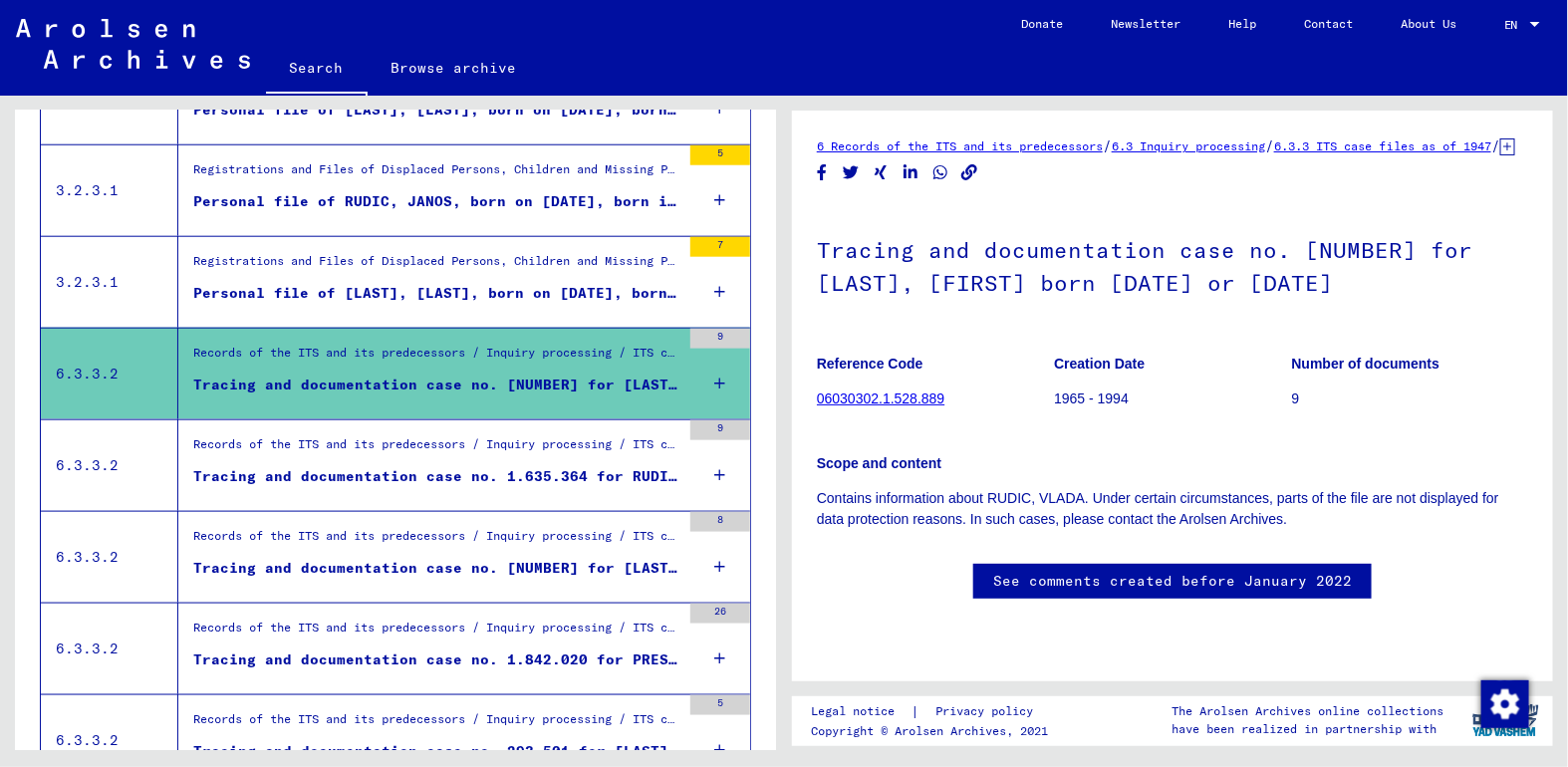 click on "Tracing and documentation case no. 1.635.364 for RUDIC, PERA born 11.07.1927" at bounding box center [436, 476] 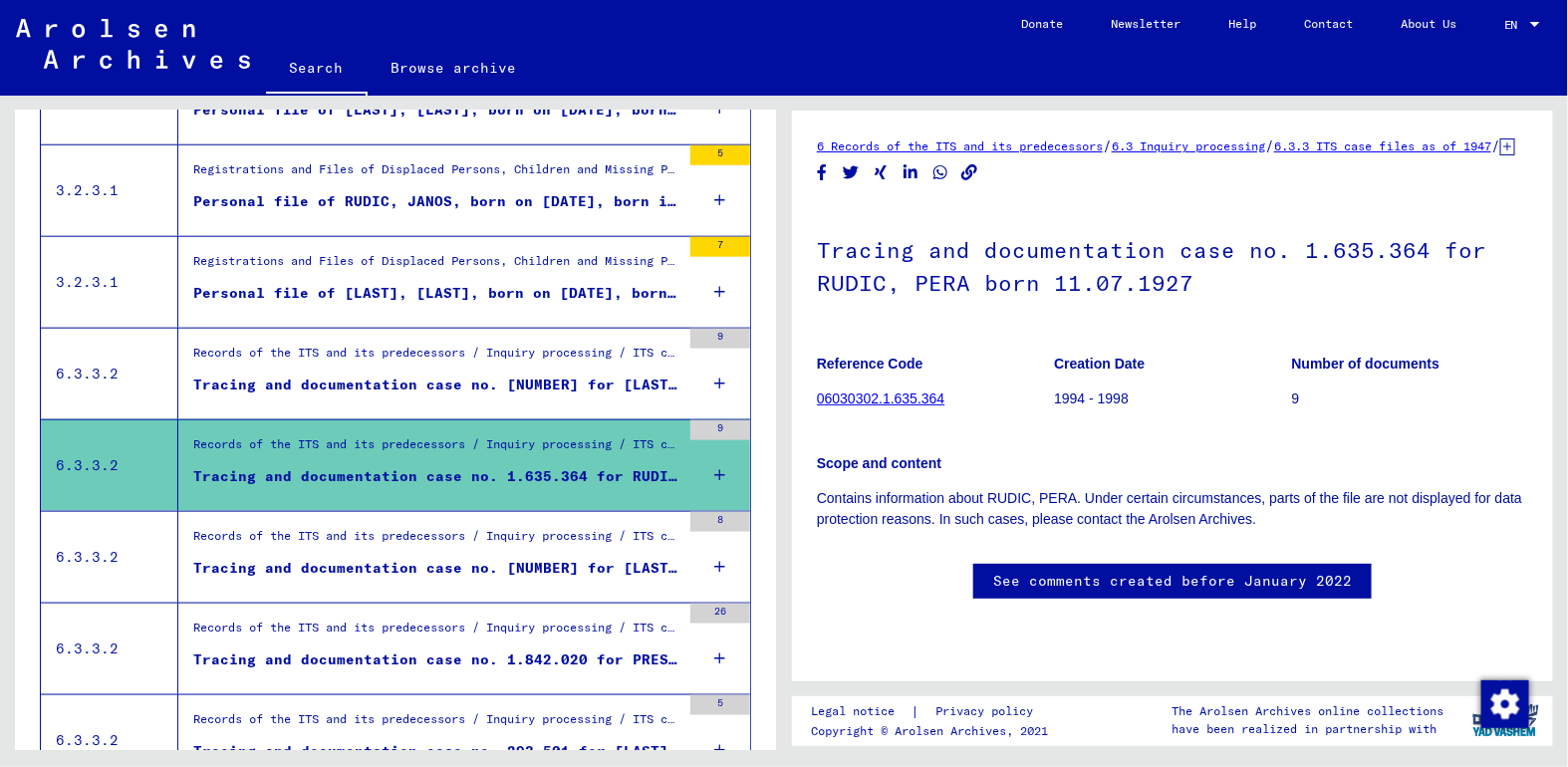 click on "Tracing and documentation case no. [NUMBER] for [LAST], [FIRST] born [DATE]" at bounding box center (436, 568) 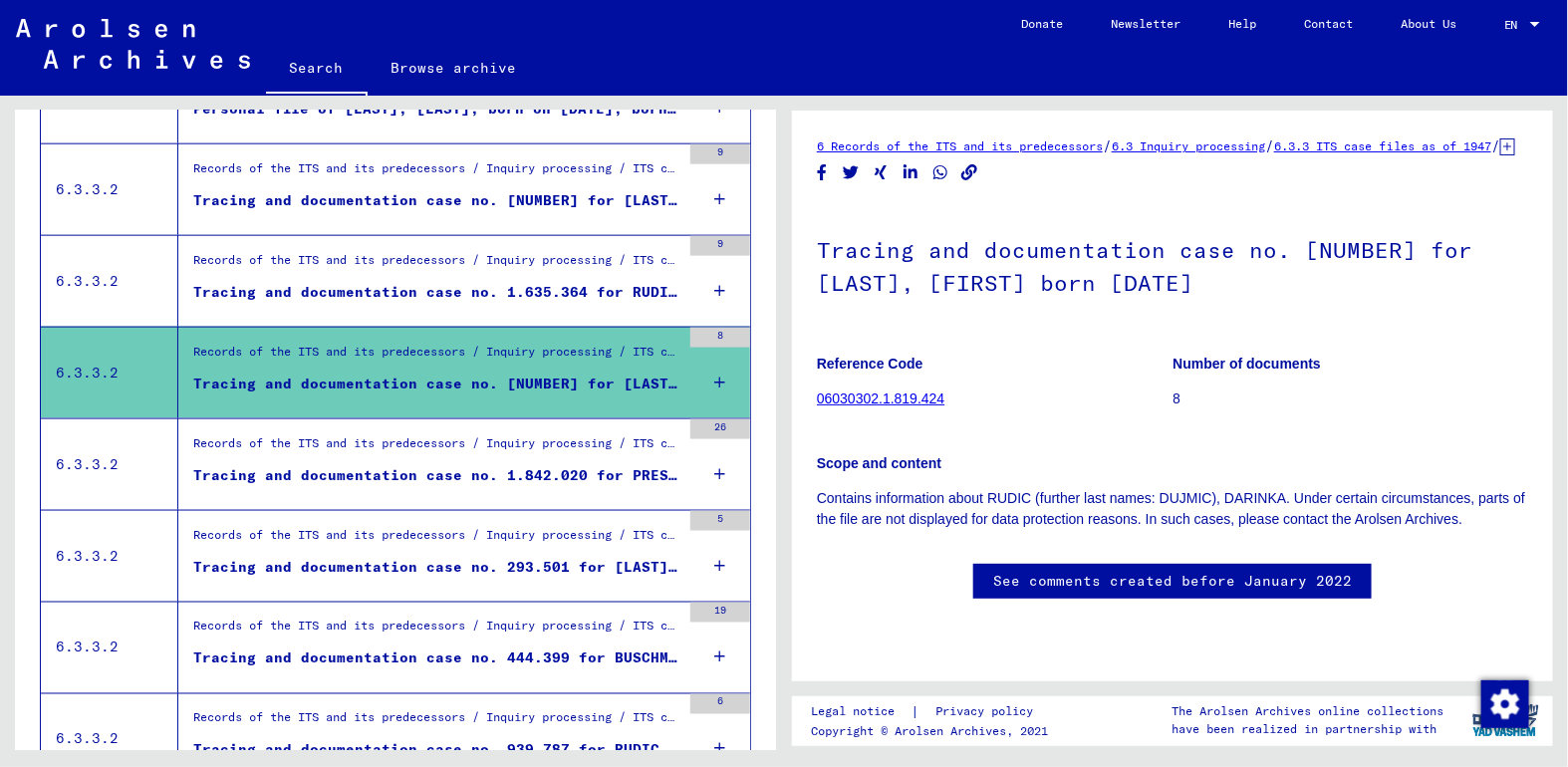 scroll, scrollTop: 997, scrollLeft: 0, axis: vertical 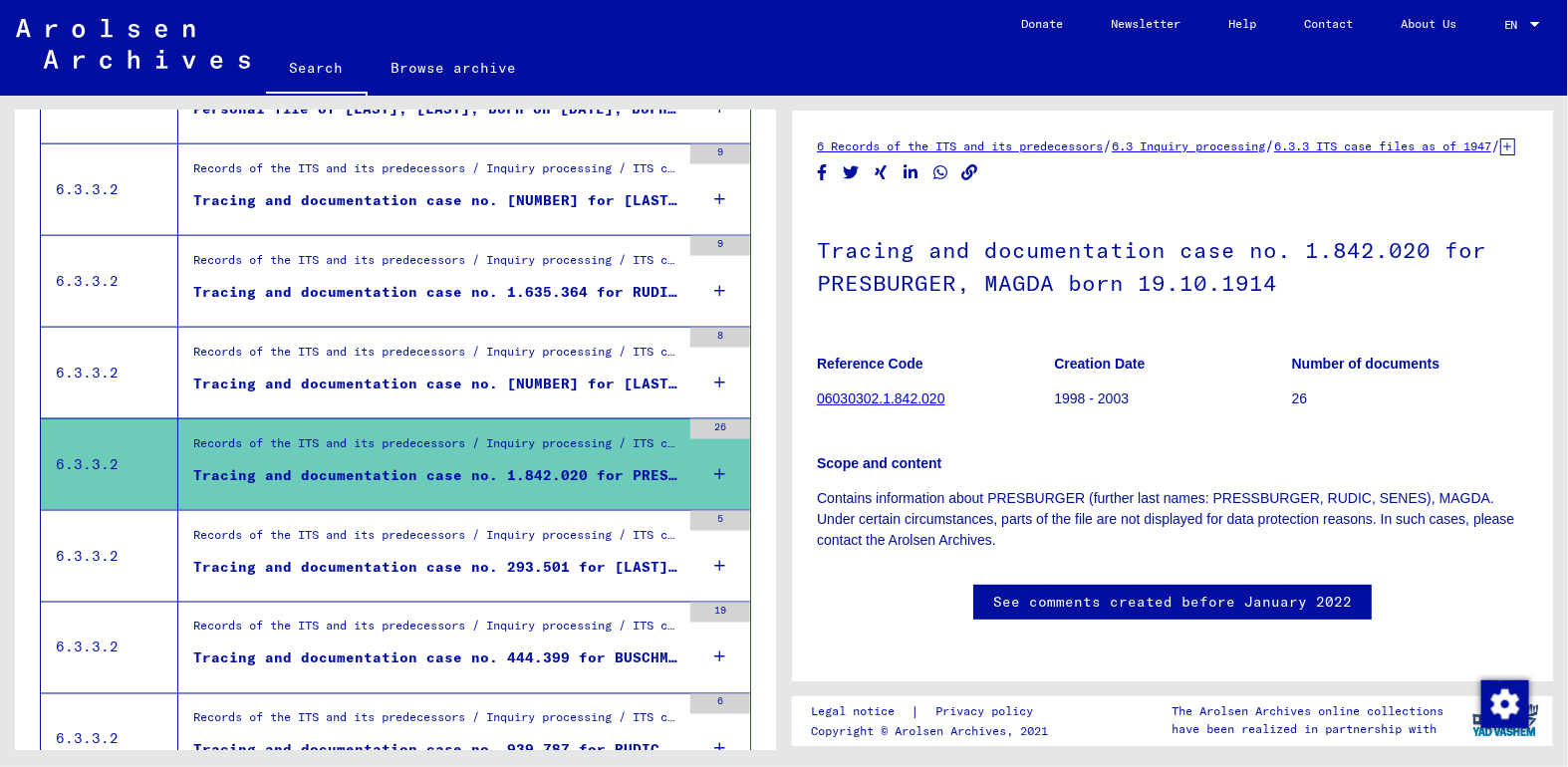 click on "Tracing and documentation case no. 293.501 for [LAST], [LAST] born [DATE]" at bounding box center [436, 567] 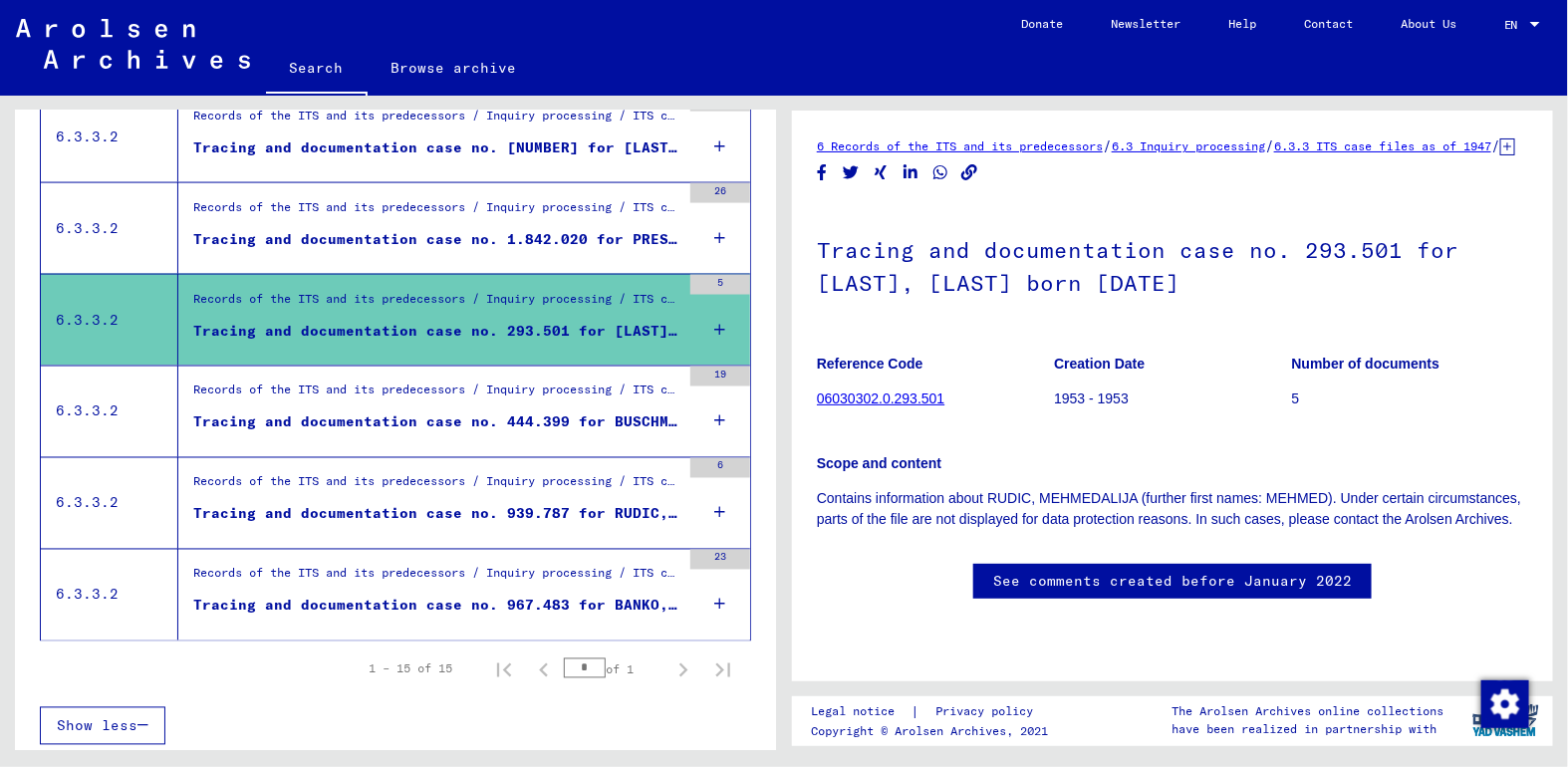 scroll, scrollTop: 1233, scrollLeft: 0, axis: vertical 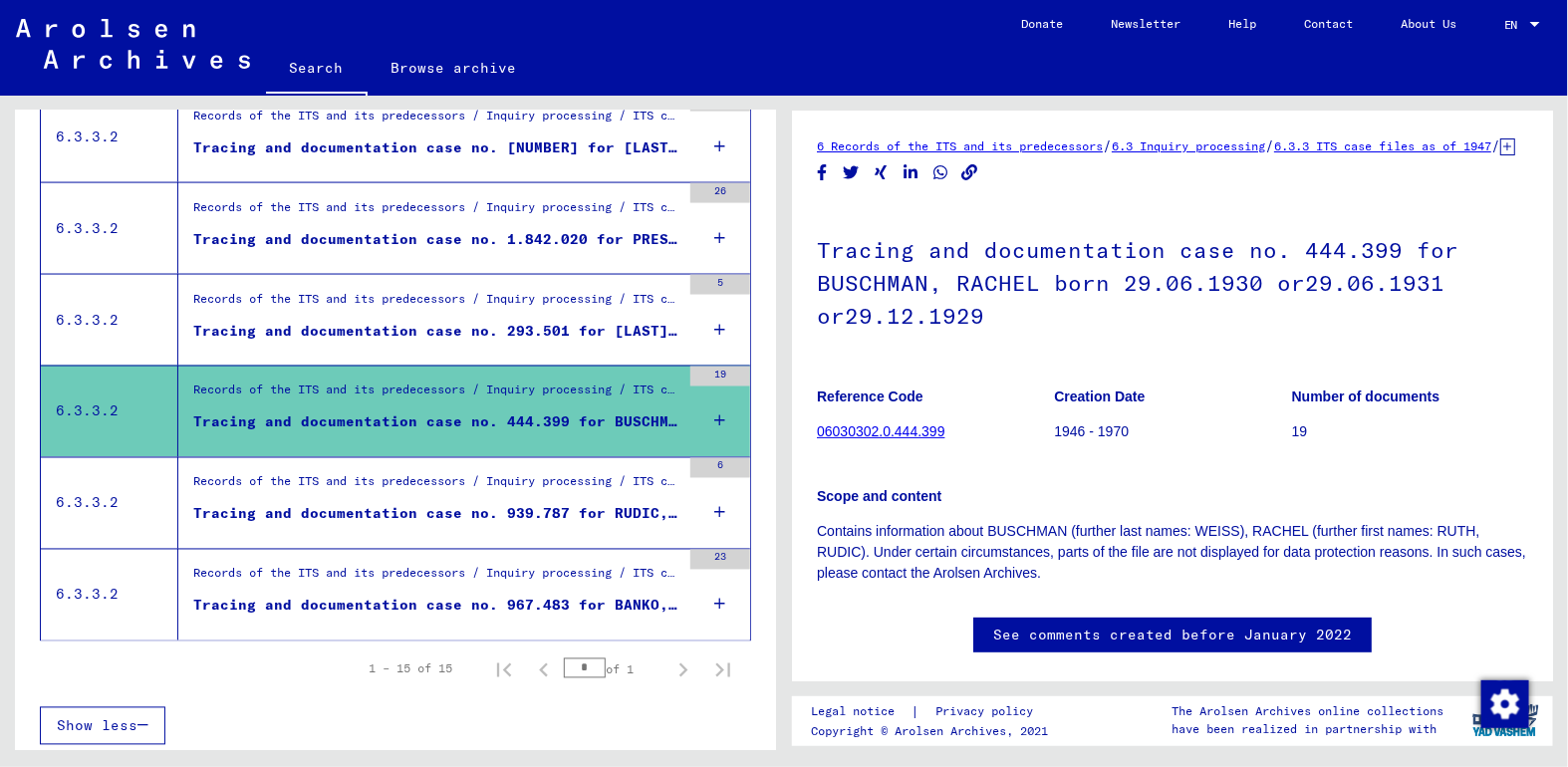 click on "Records of the ITS and its predecessors / Inquiry processing / ITS case files as of 1947 / Repository of T/D cases / Tracing and documentation cases with (T/D) numbers between 750.000 and 999.999 / Tracing and documentation cases with (T/D) numbers between 939.500 and 939.999" at bounding box center (436, 487) 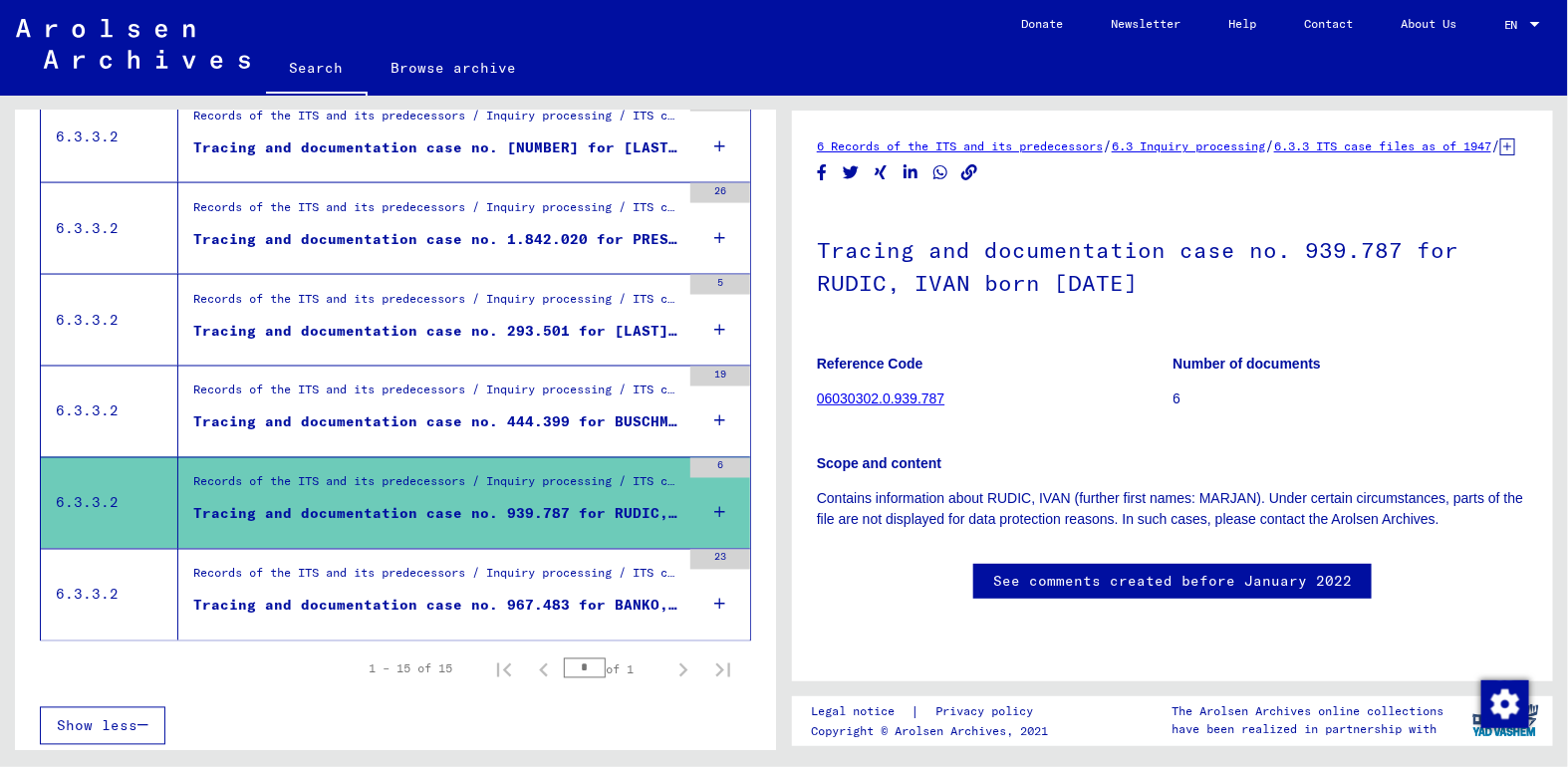 click on "Records of the ITS and its predecessors / Inquiry processing / ITS case files as of 1947 / Repository of T/D cases / Tracing and documentation cases with (T/D) numbers between 750.000 and 999.999 / Tracing and documentation cases with (T/D) numbers between 967.000 and 967.499" at bounding box center [436, 579] 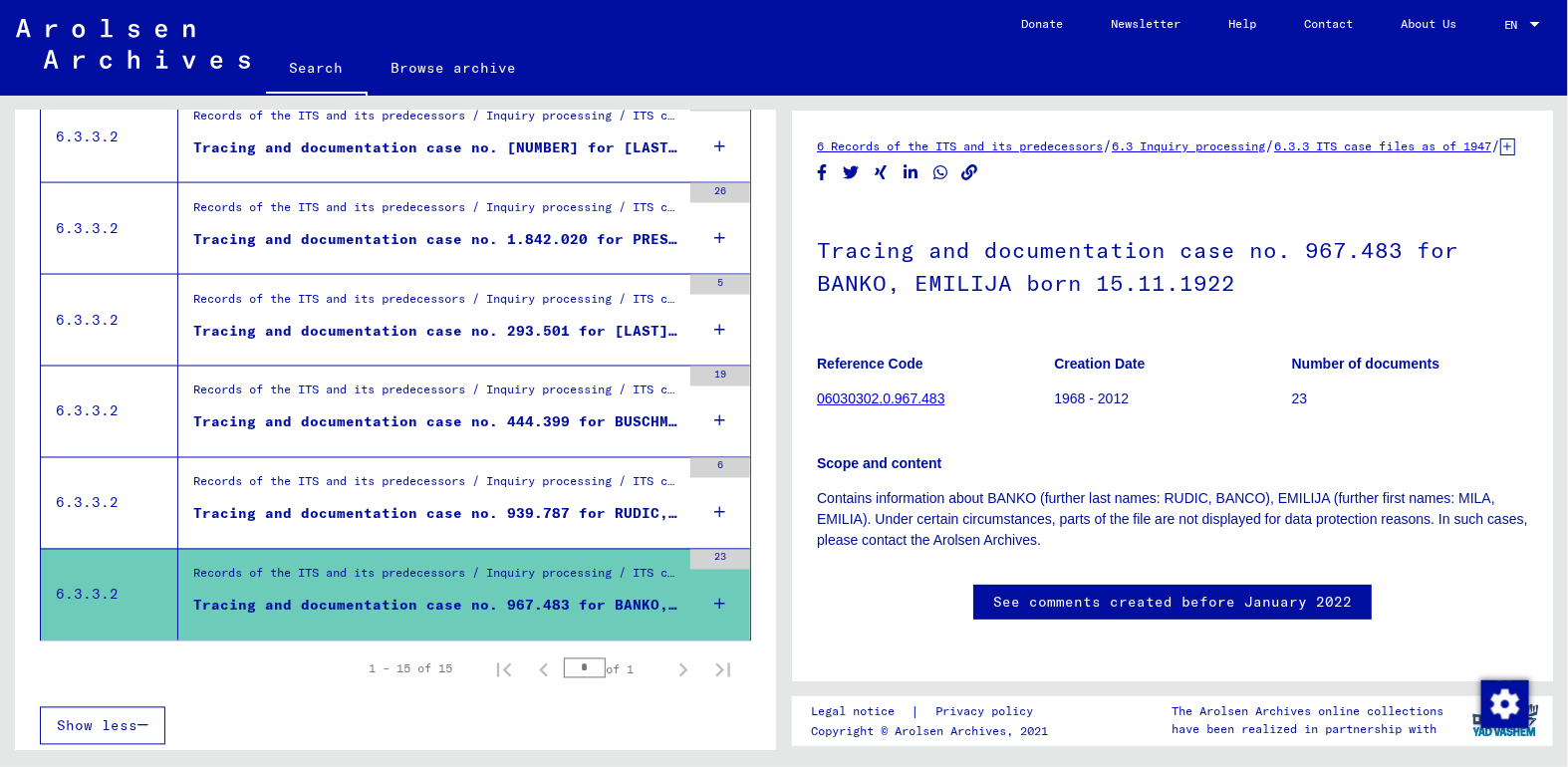 click on "Records of the ITS and its predecessors / Inquiry processing / ITS case files as of 1947 / Repository of T/D cases / Tracing and documentation cases with (T/D) numbers between 750.000 and 999.999 / Tracing and documentation cases with (T/D) numbers between 939.500 and 939.999" at bounding box center (436, 487) 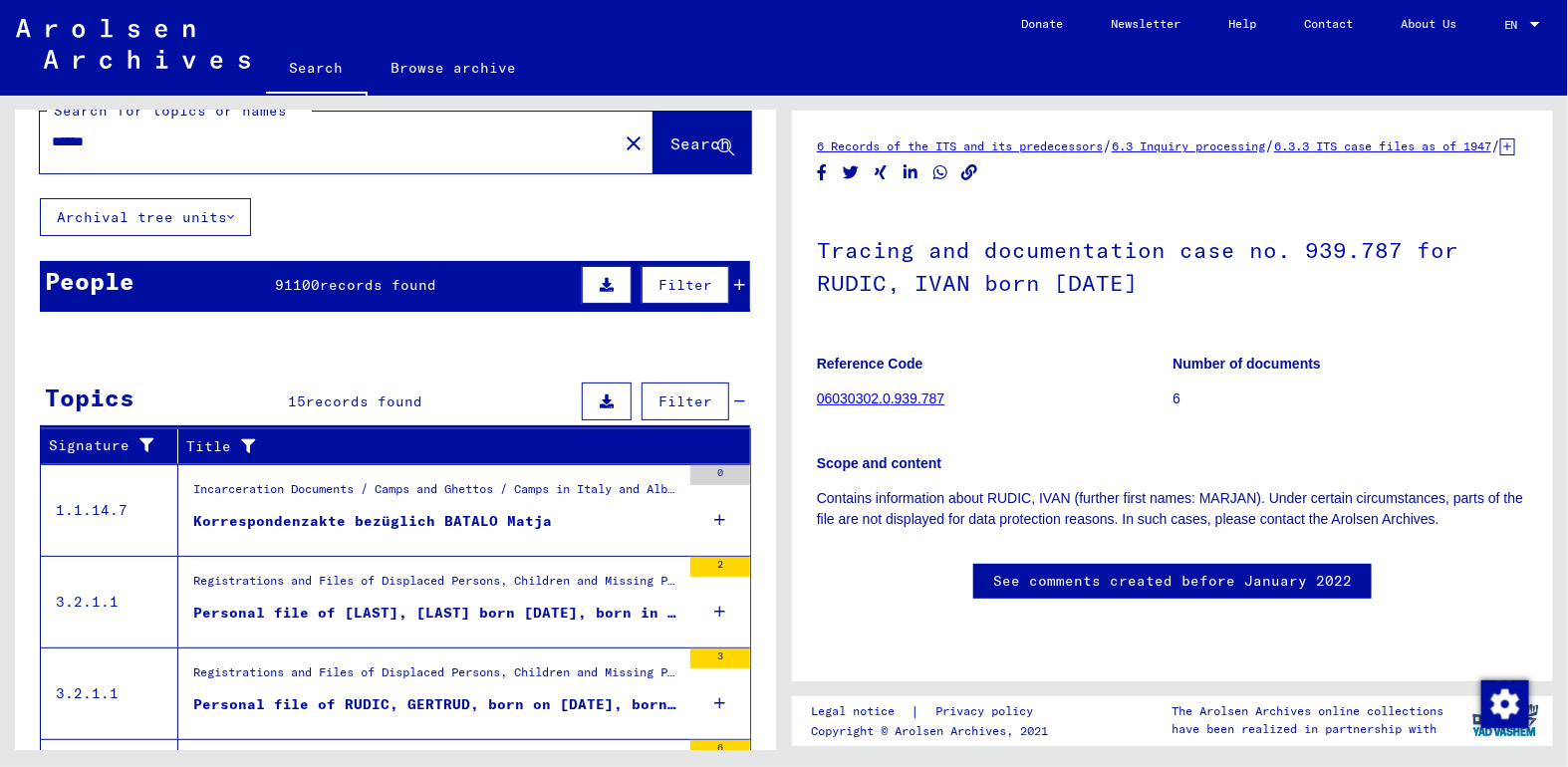 scroll, scrollTop: 0, scrollLeft: 0, axis: both 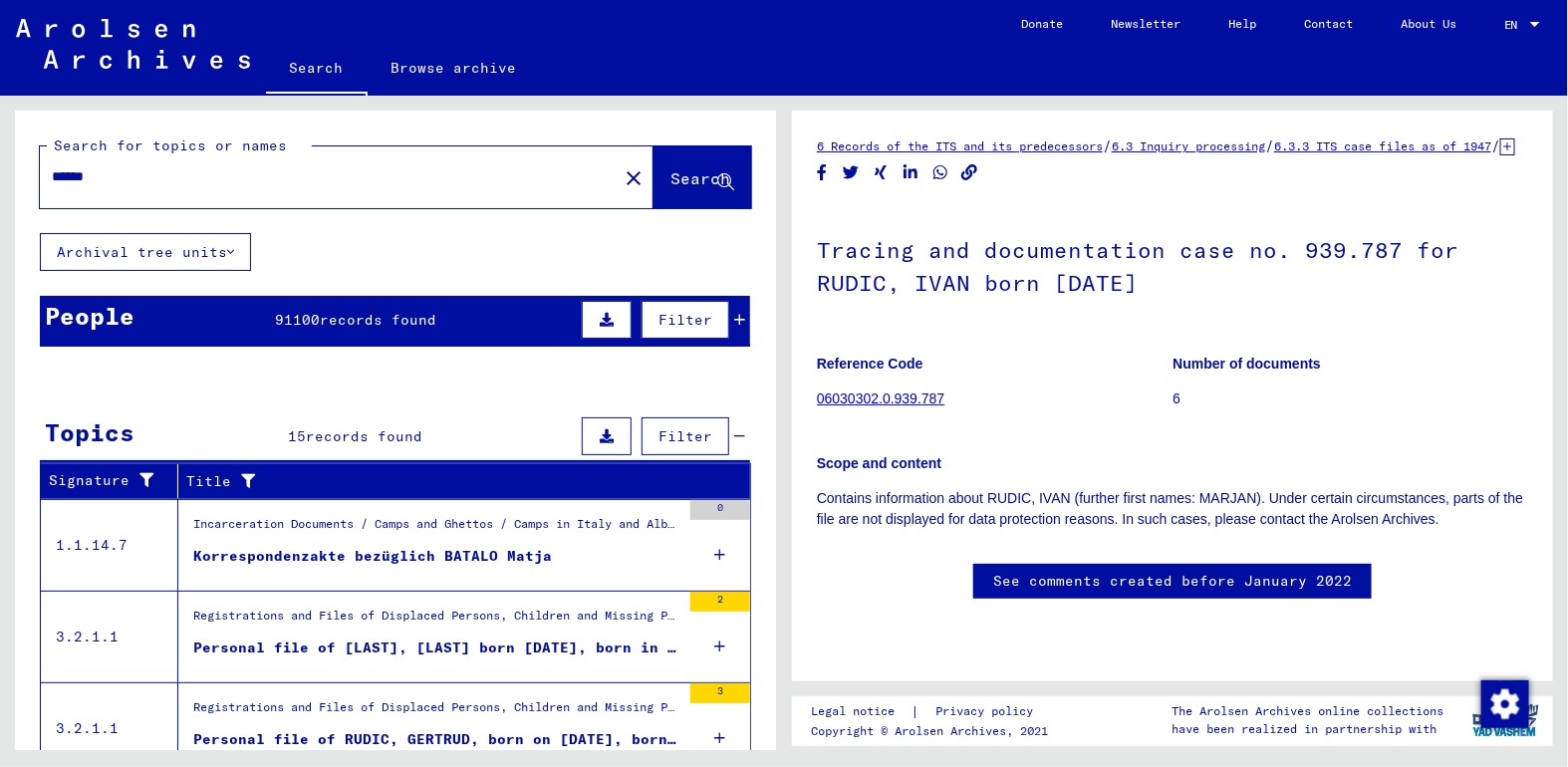 drag, startPoint x: 109, startPoint y: 179, endPoint x: 7, endPoint y: 191, distance: 102.70346 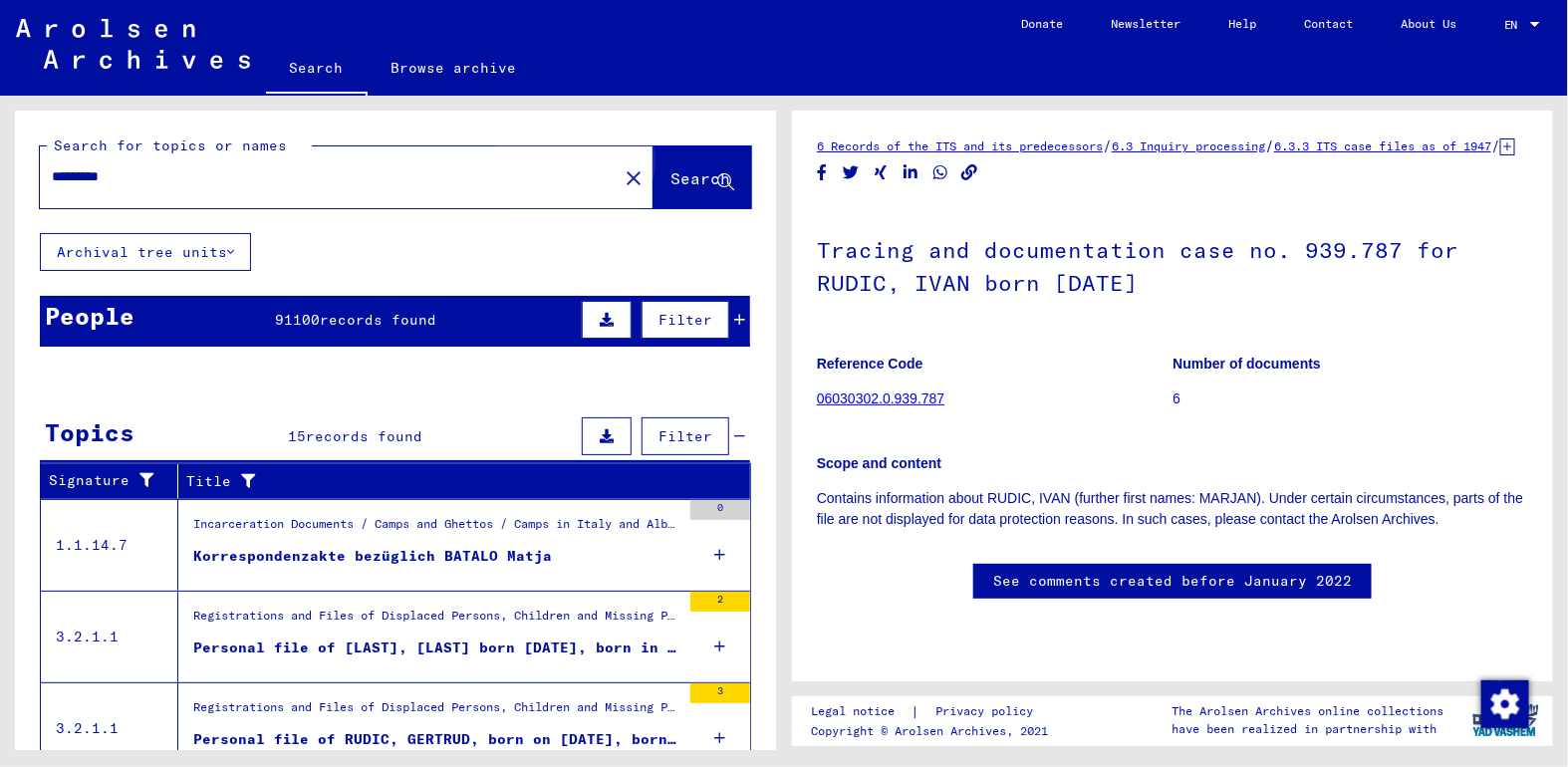 click on "Search" 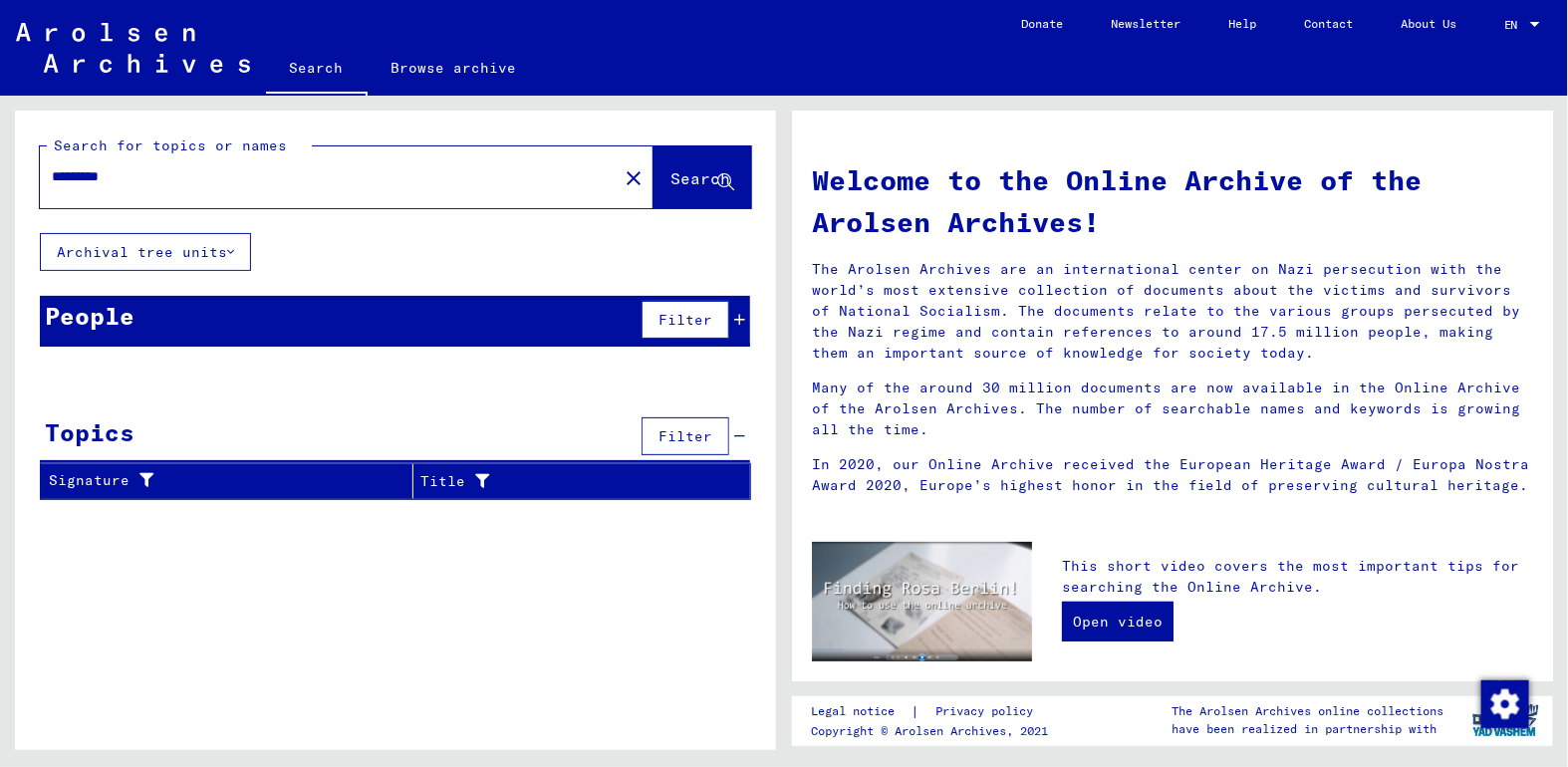 click on "*********" at bounding box center (323, 176) 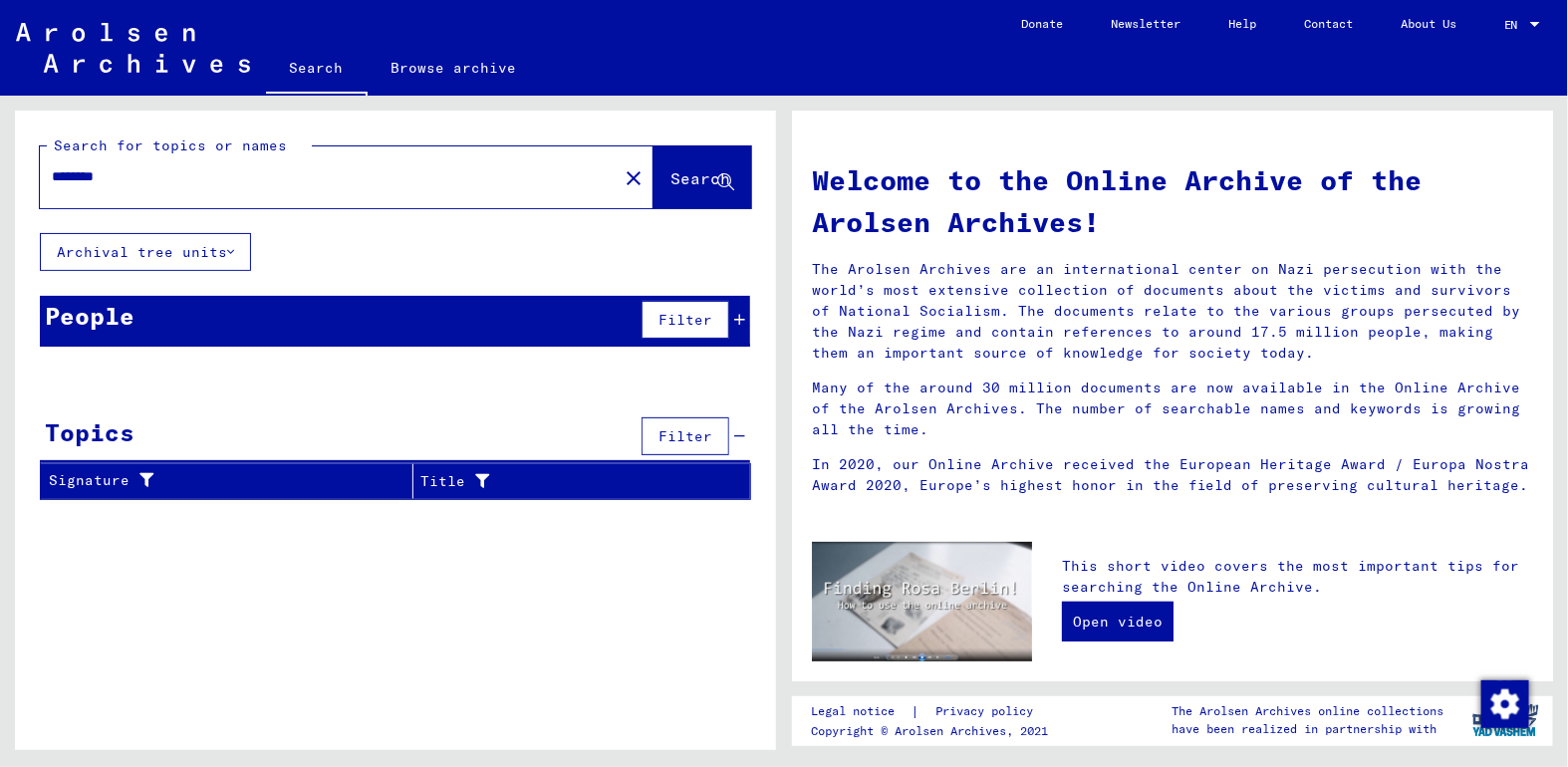 type on "********" 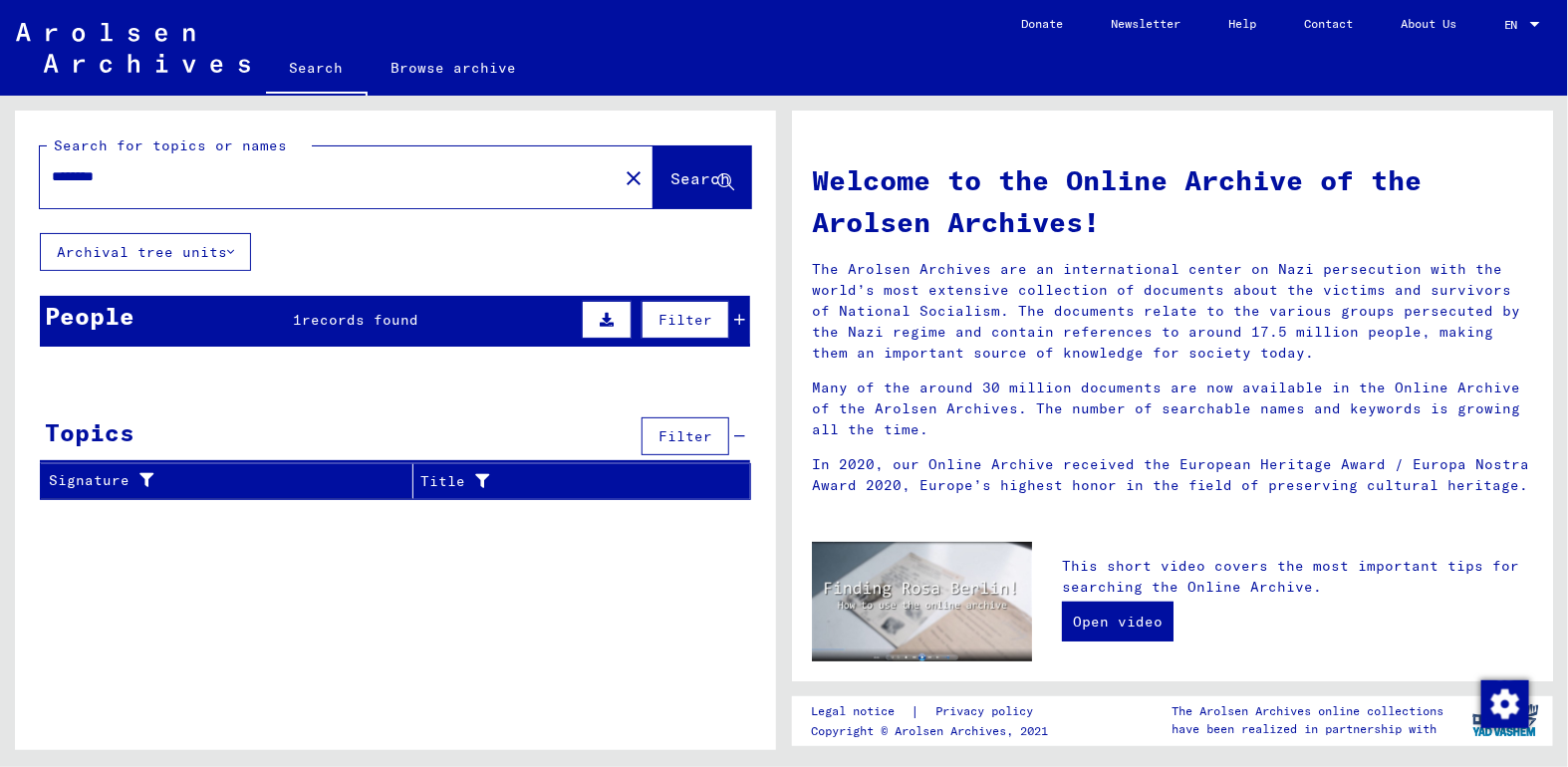 drag, startPoint x: 131, startPoint y: 177, endPoint x: 0, endPoint y: 249, distance: 149.48244 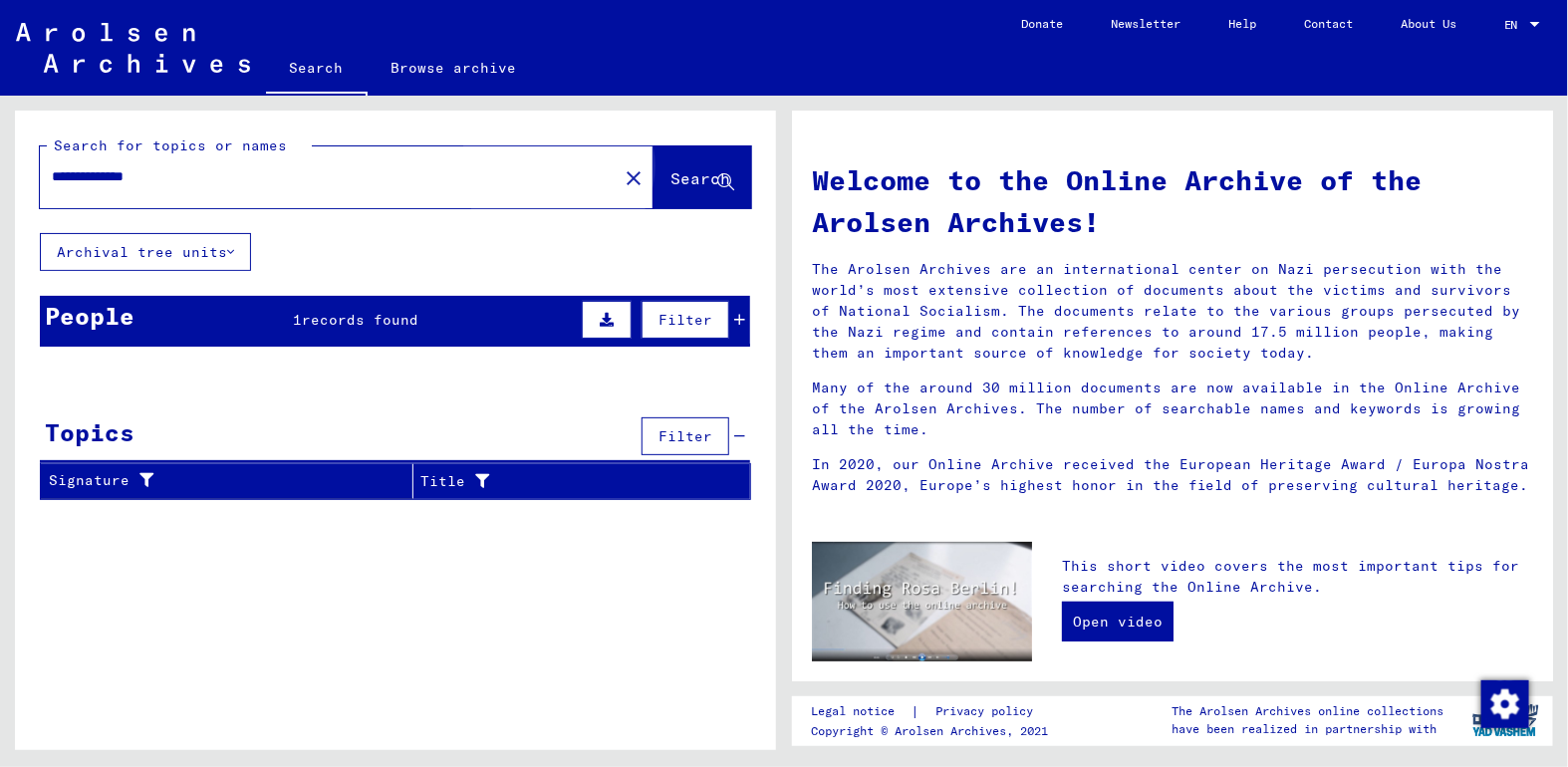 click on "Search" 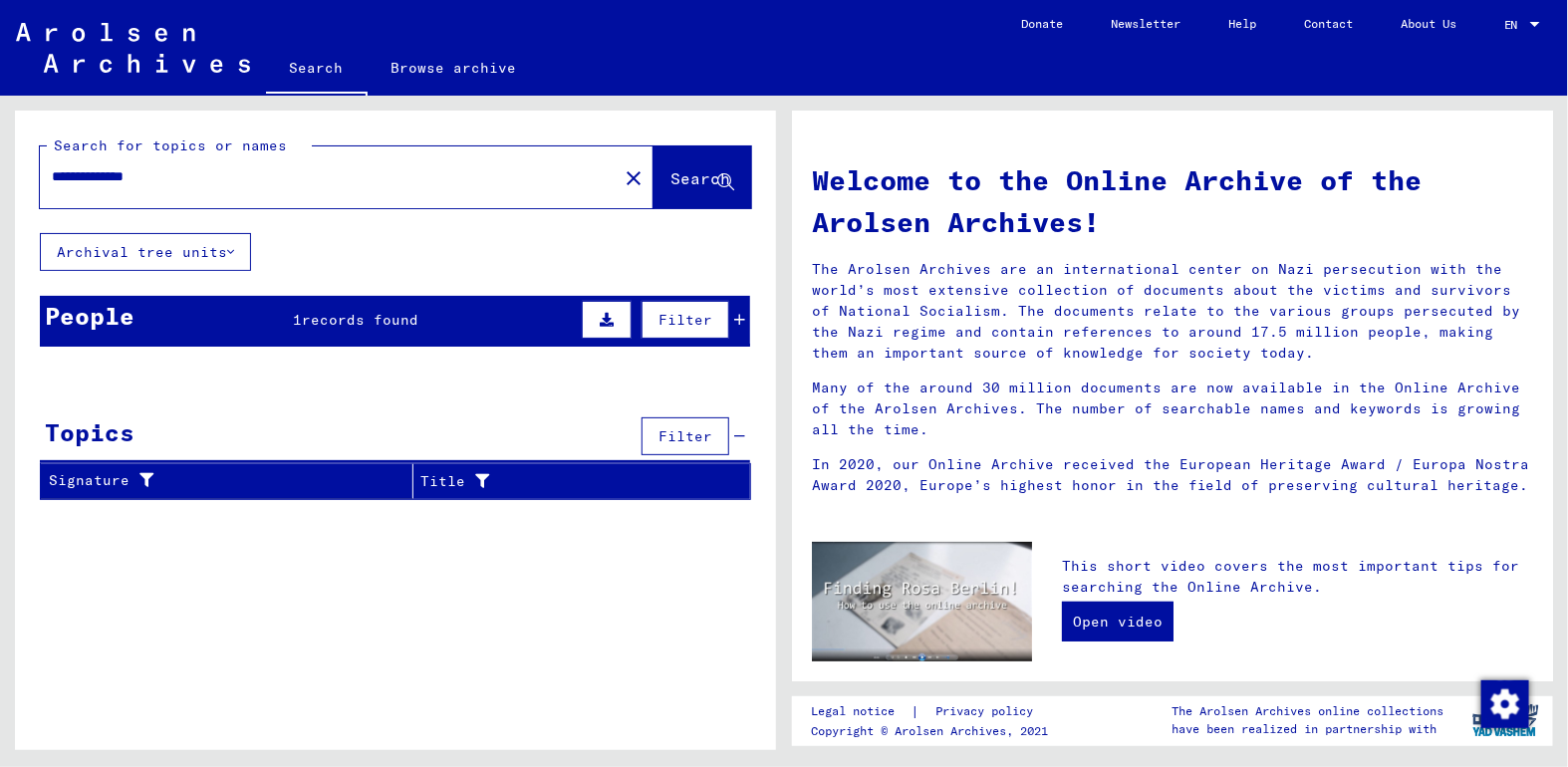 click on "records found" at bounding box center (360, 320) 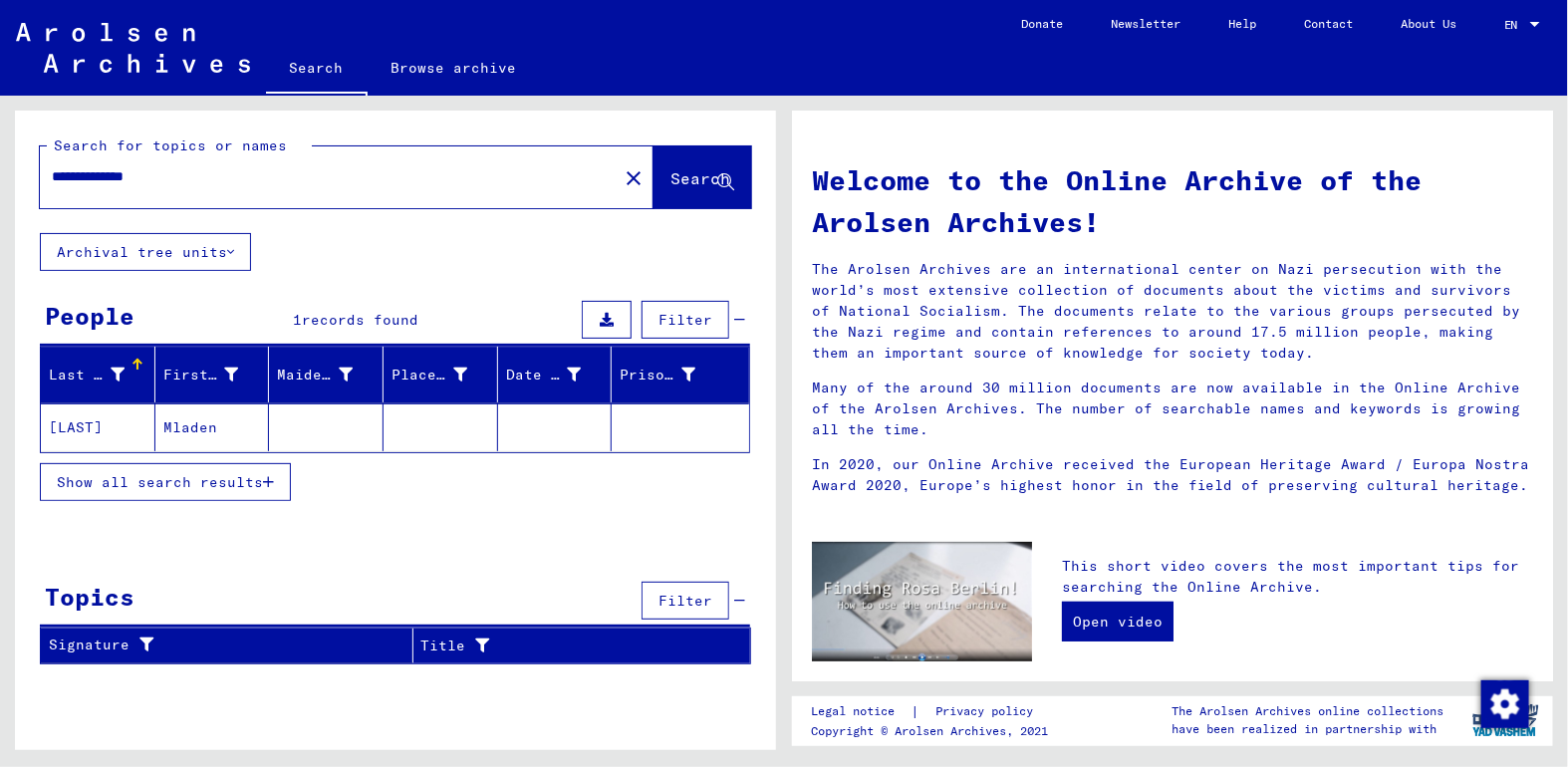 click on "Mladen" 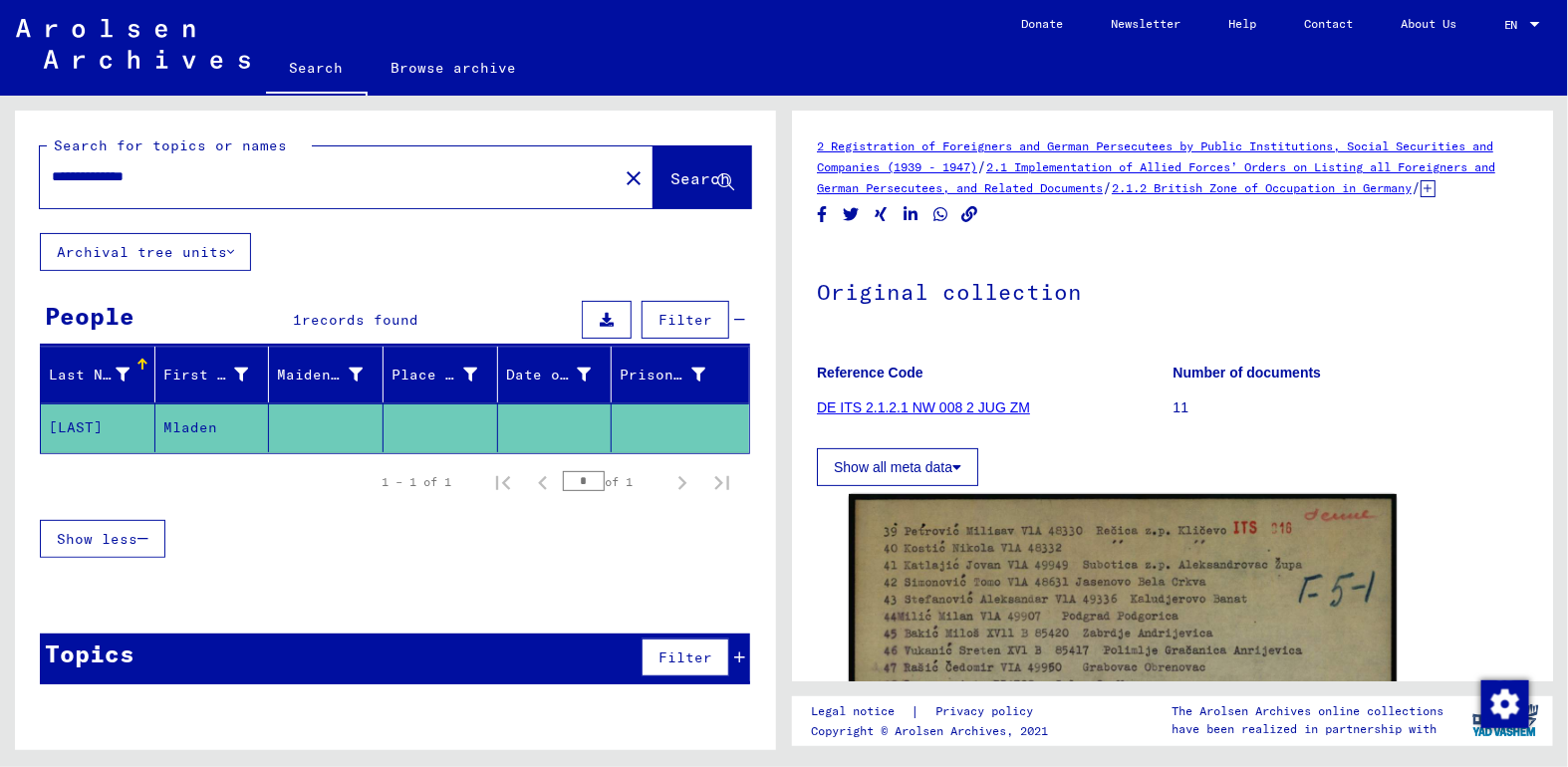 drag, startPoint x: 183, startPoint y: 178, endPoint x: 0, endPoint y: 215, distance: 186.70297 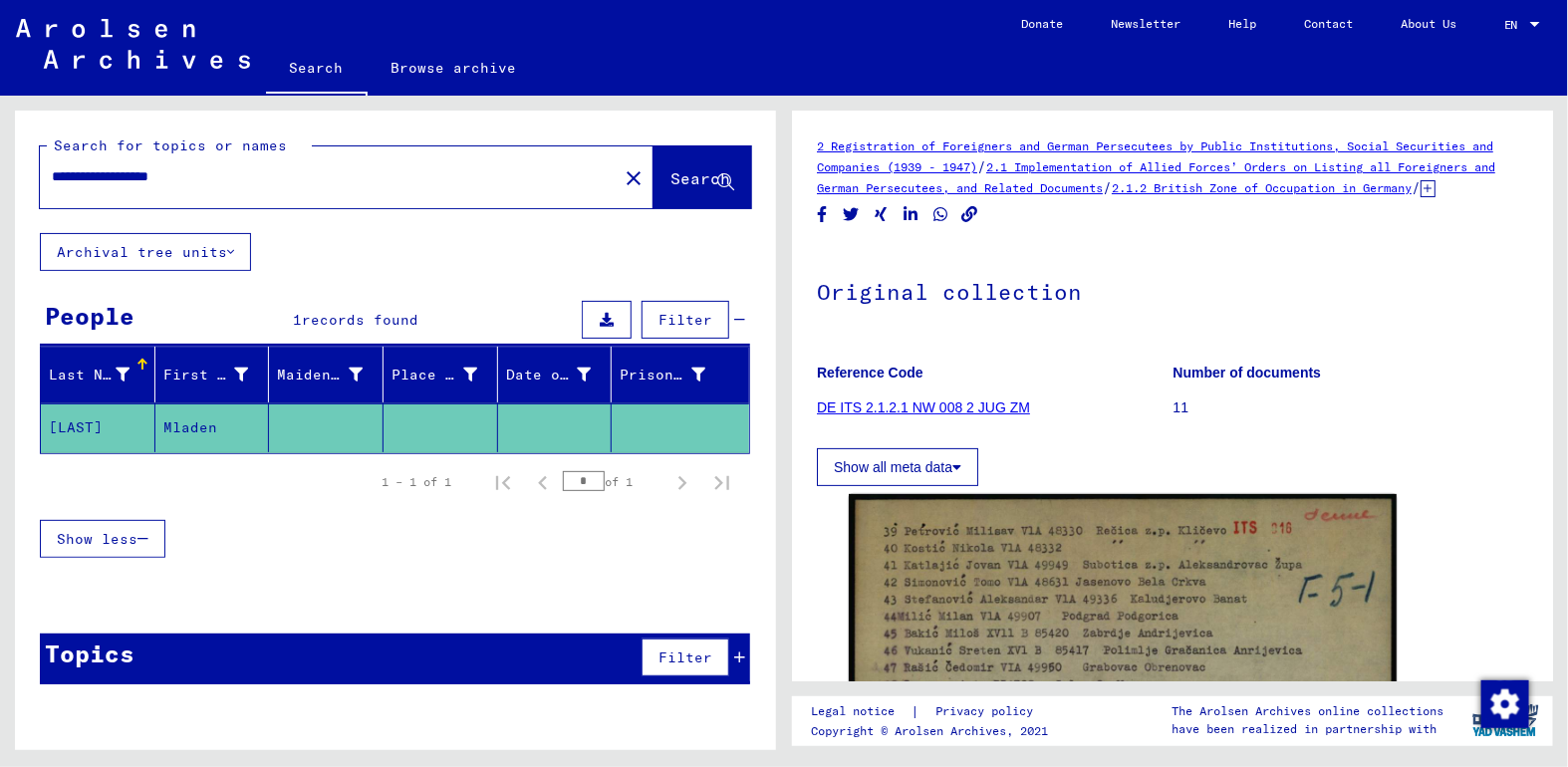 click on "Search" 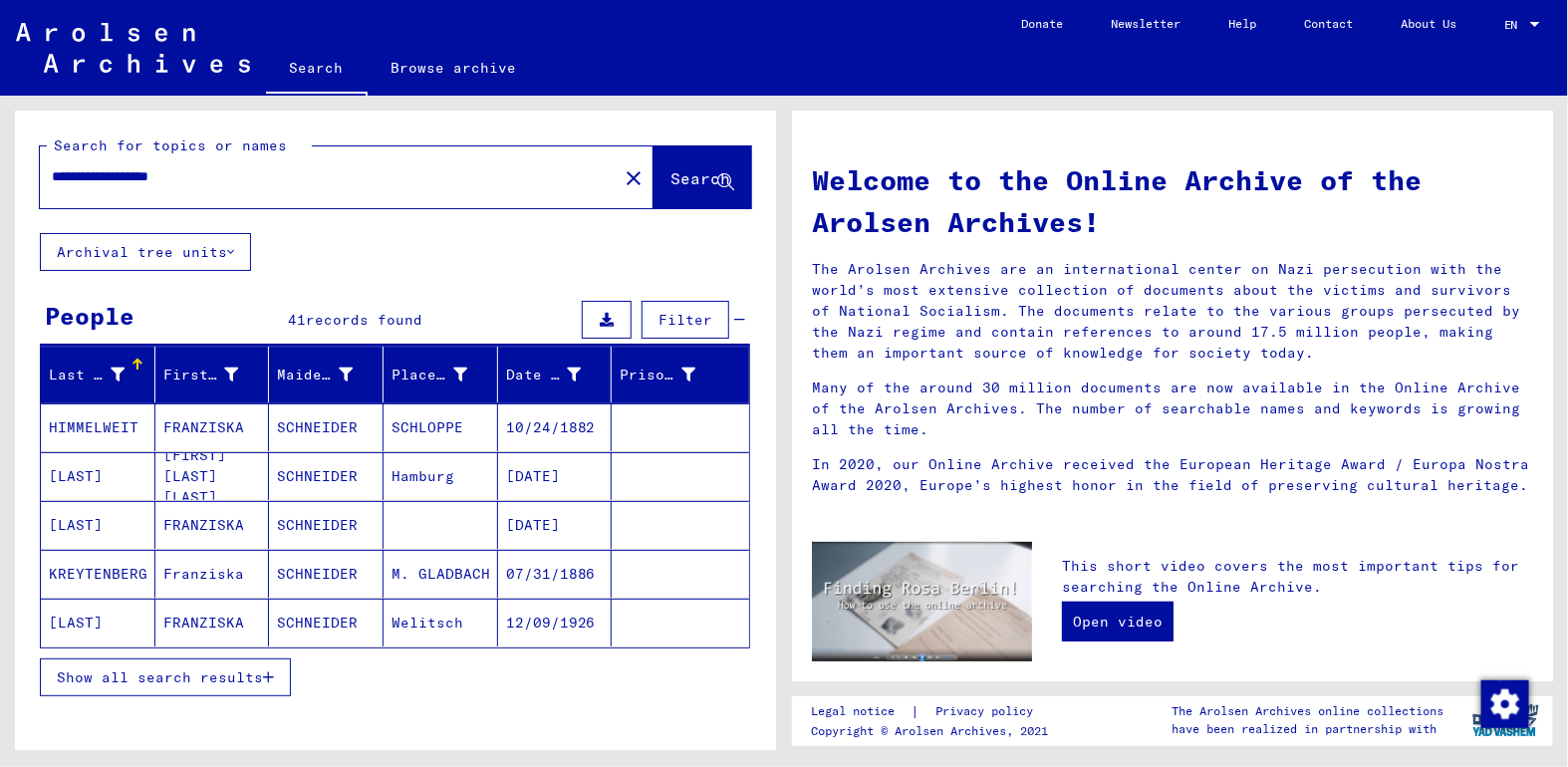 click on "FRANZISKA" at bounding box center [212, 476] 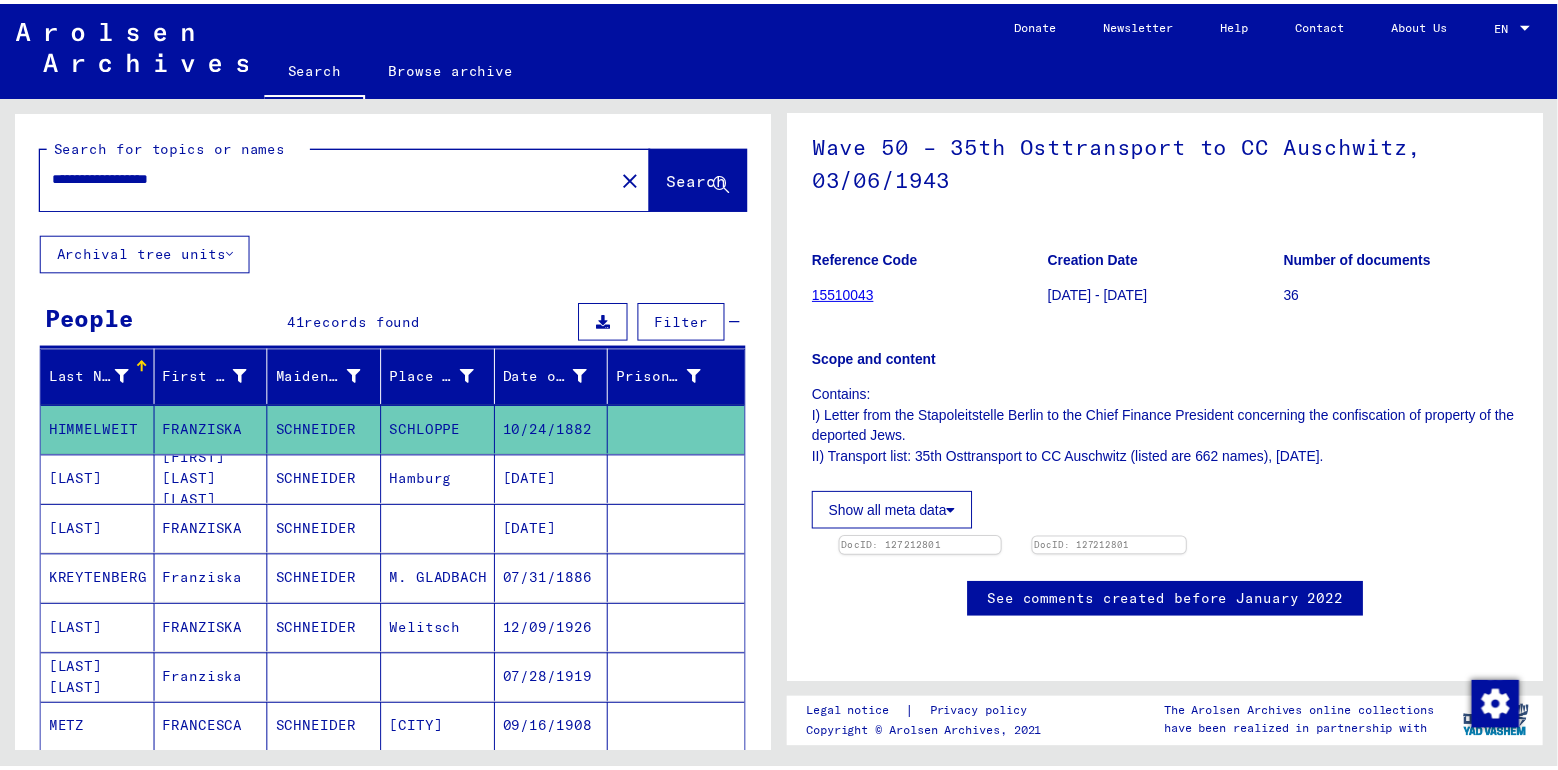 scroll, scrollTop: 308, scrollLeft: 0, axis: vertical 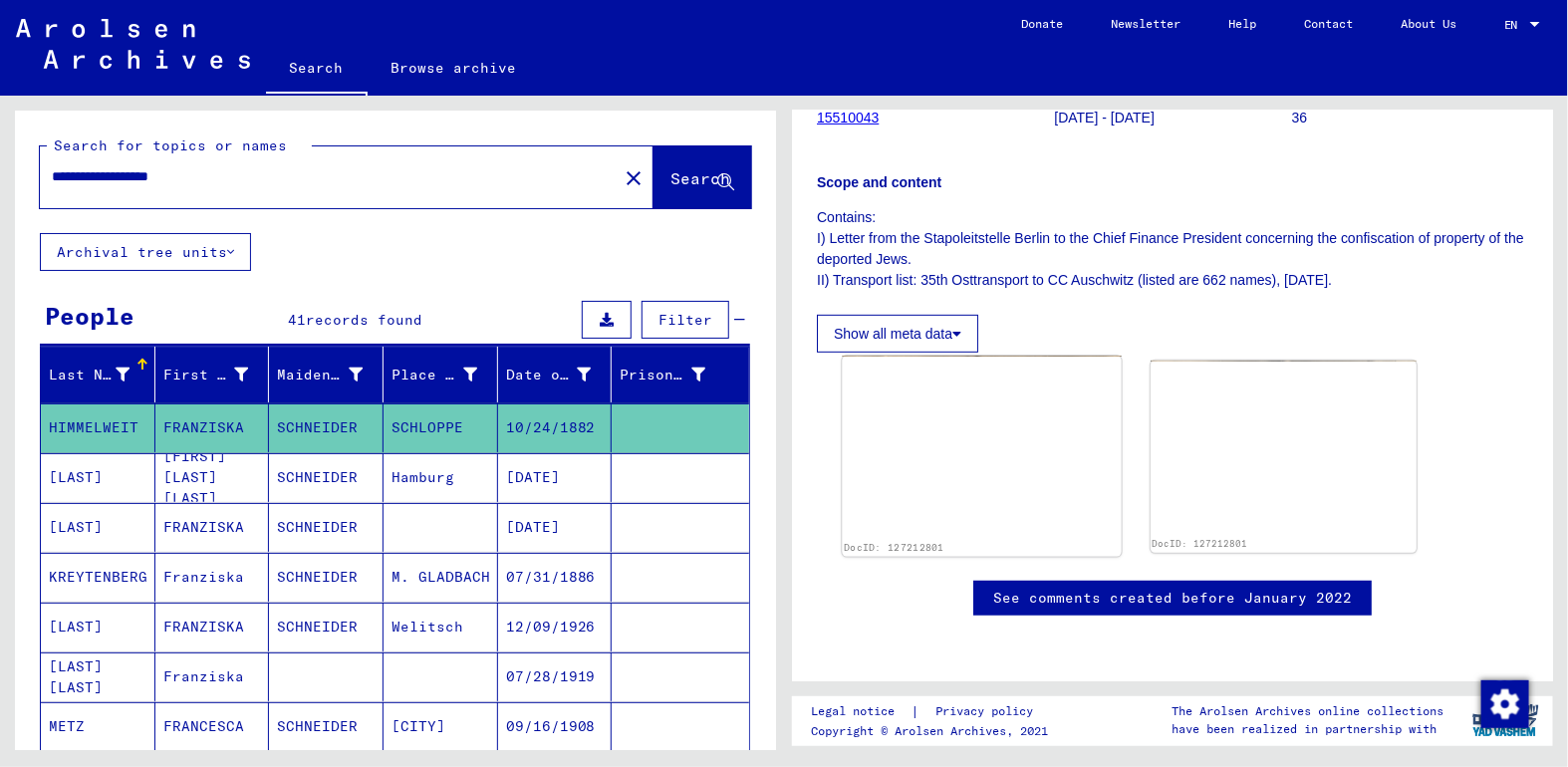 click 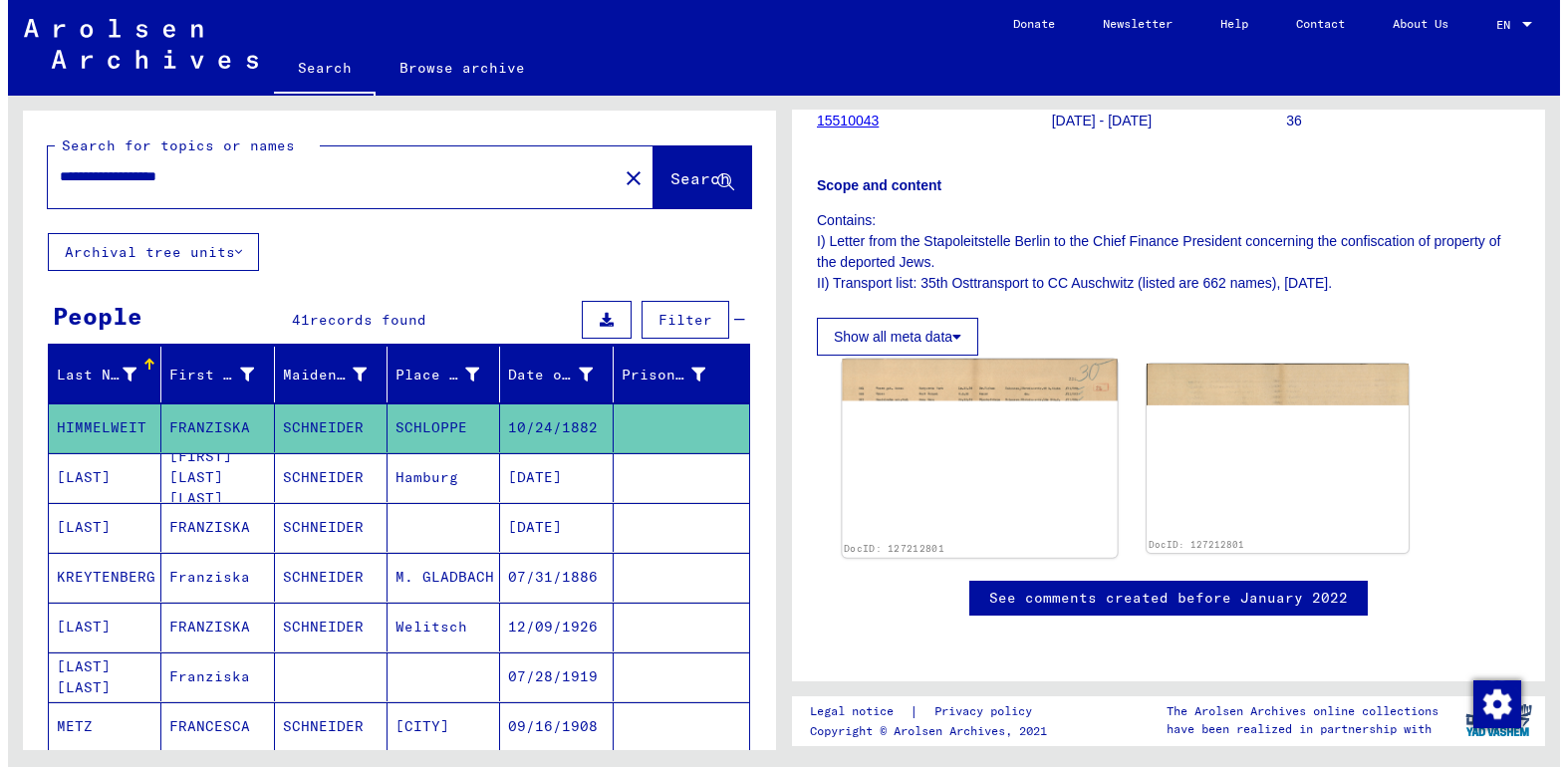 scroll, scrollTop: 304, scrollLeft: 0, axis: vertical 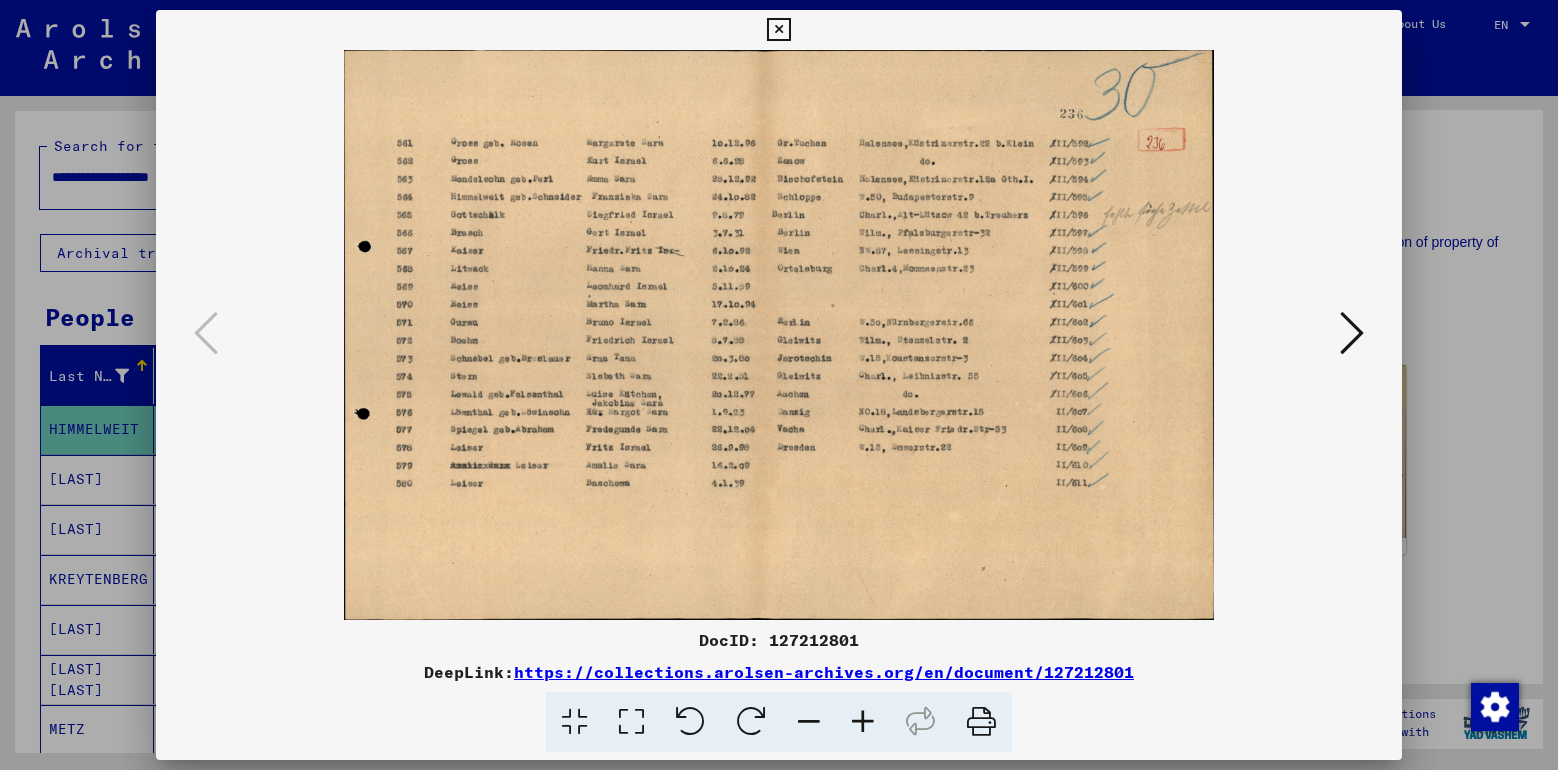 click at bounding box center [1352, 333] 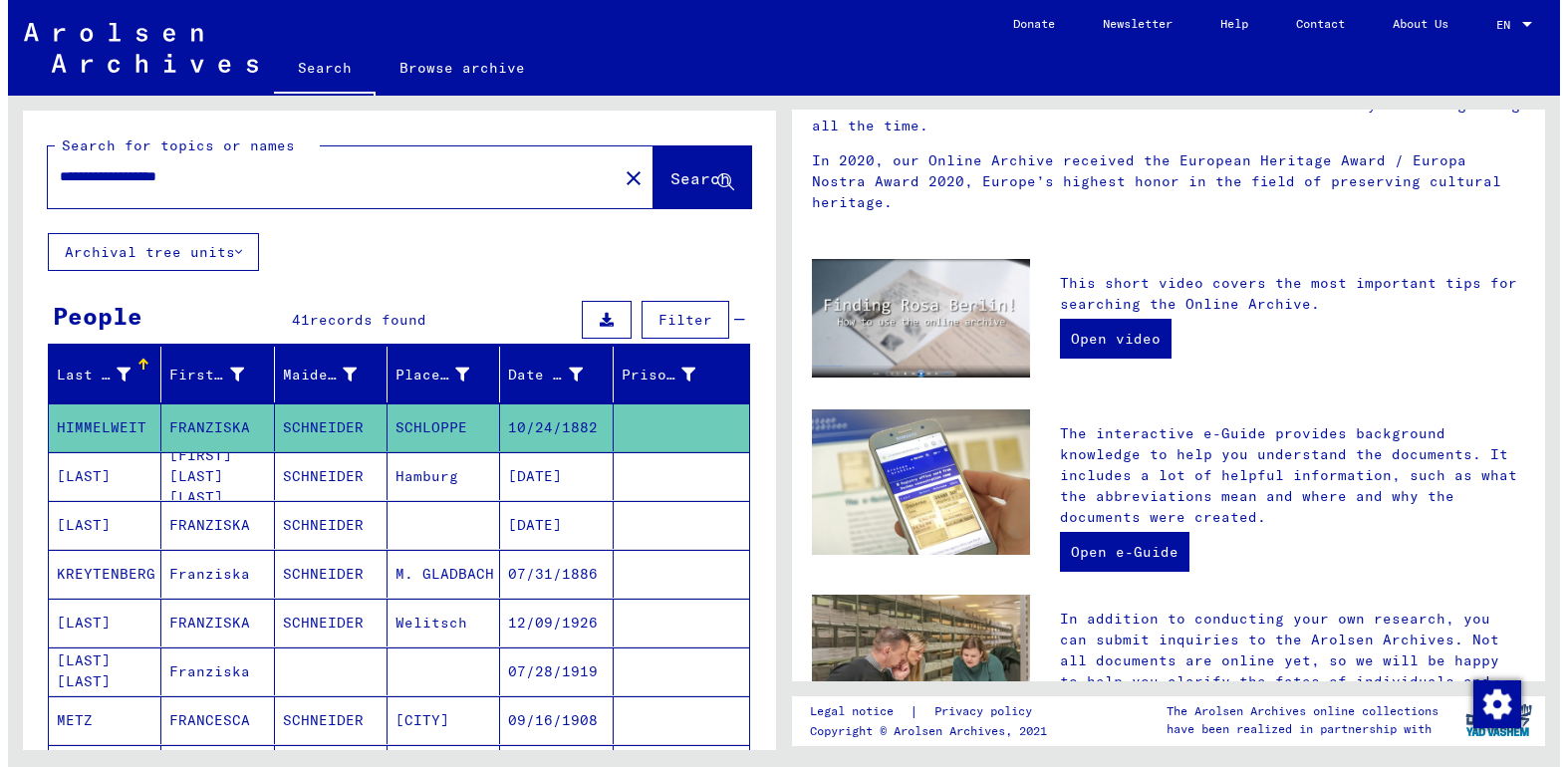 scroll, scrollTop: 0, scrollLeft: 0, axis: both 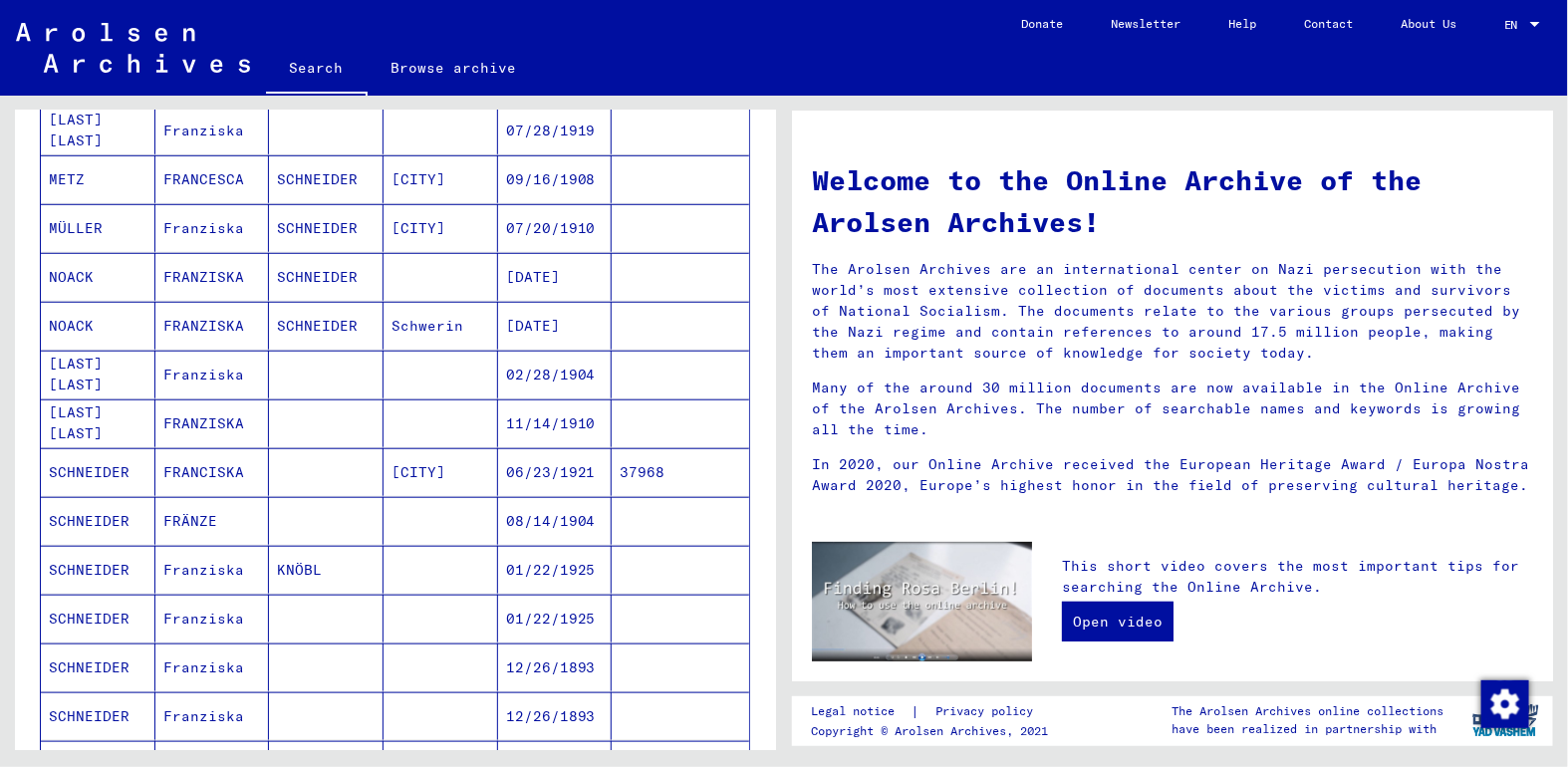 click on "FRANCISKA" at bounding box center (212, 521) 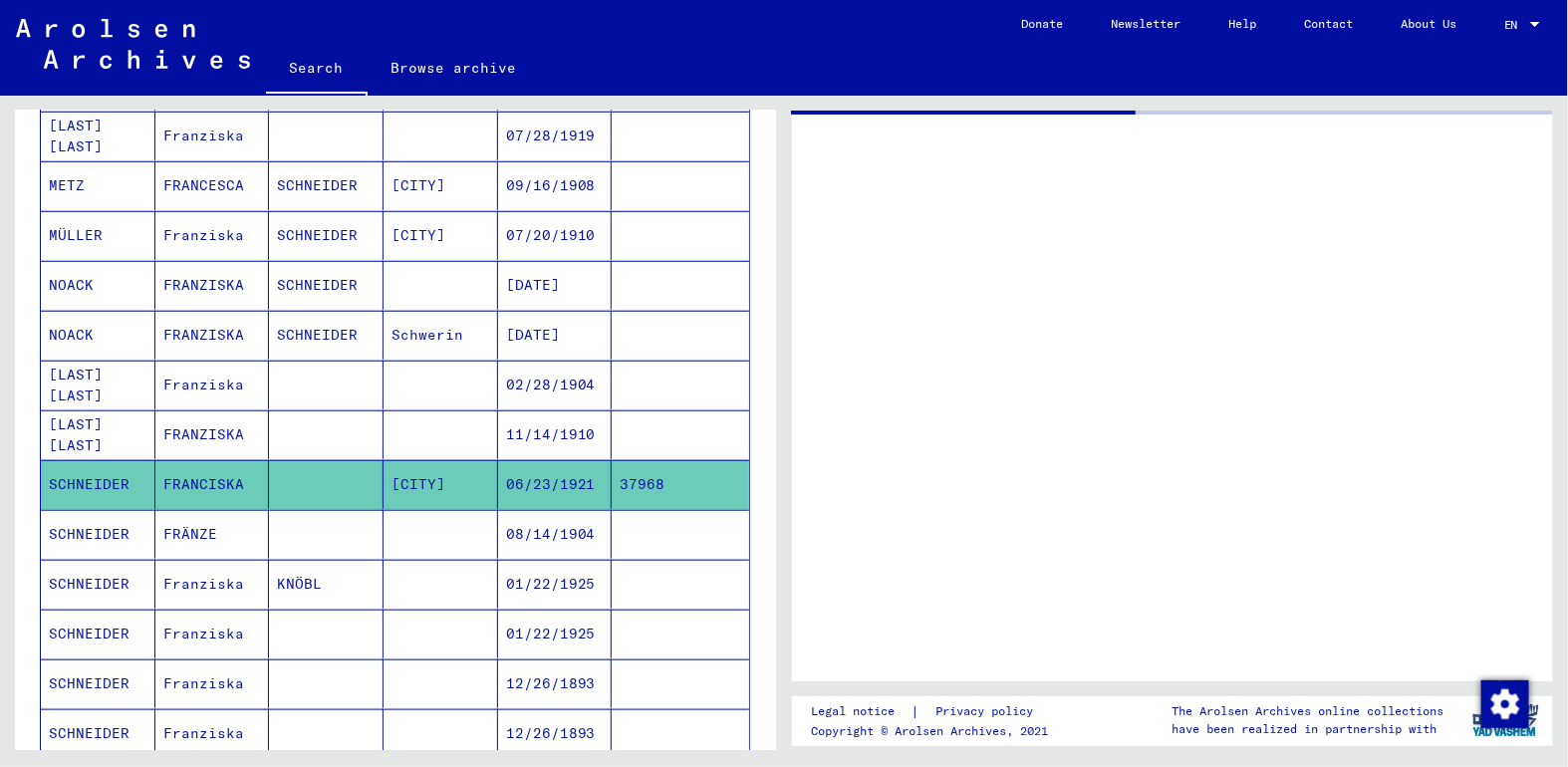 scroll, scrollTop: 545, scrollLeft: 0, axis: vertical 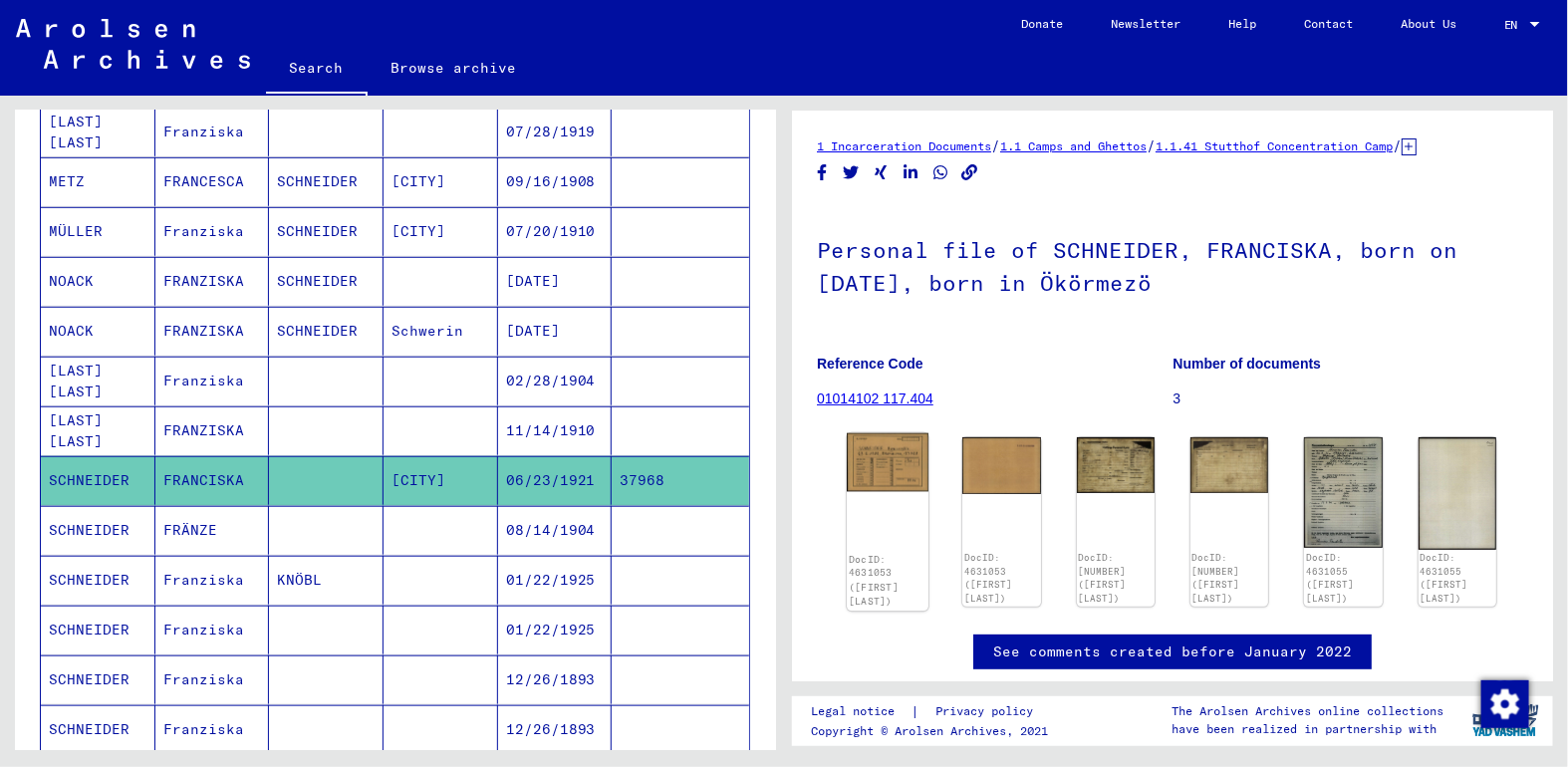 click 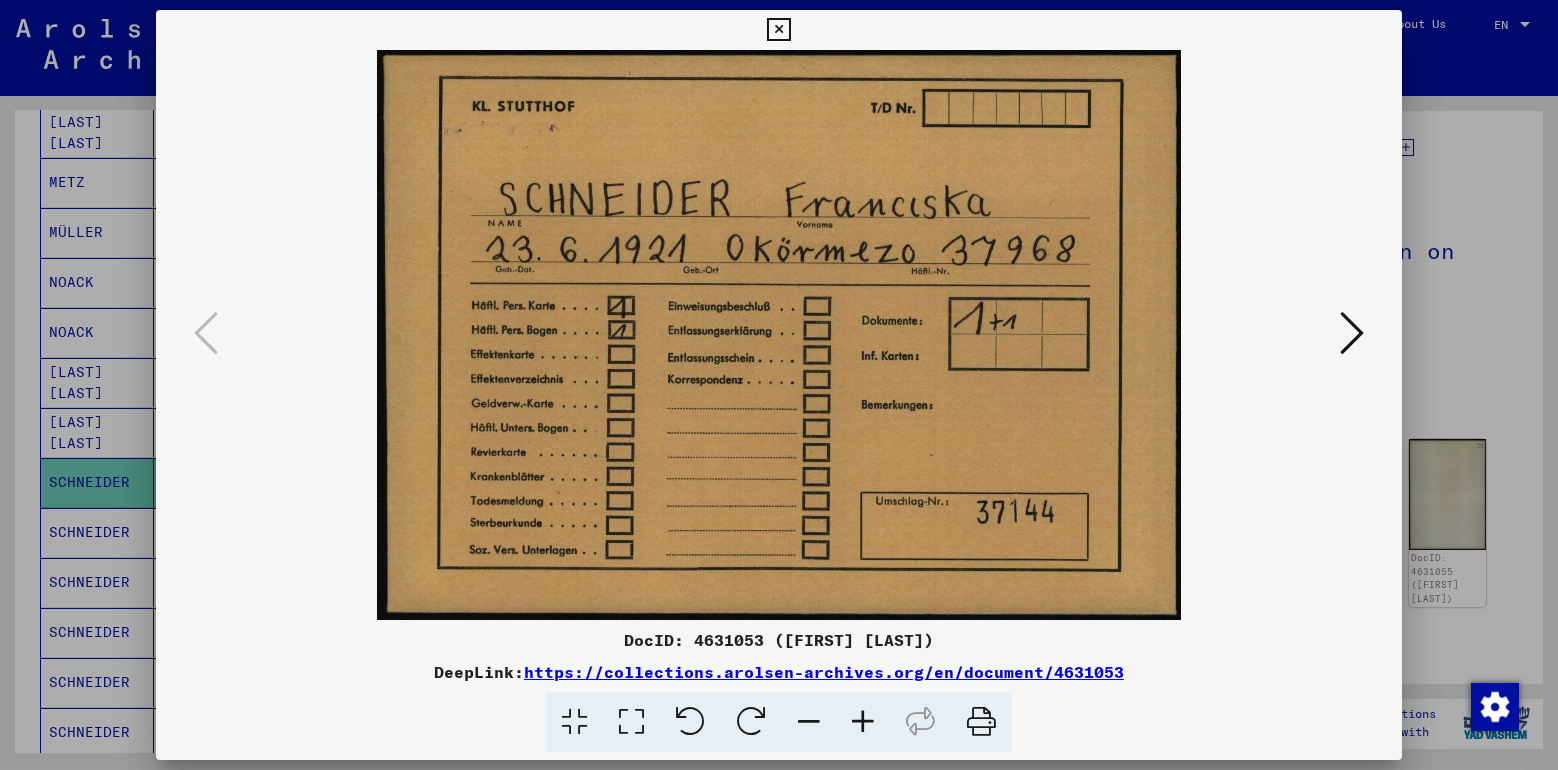 click at bounding box center [1352, 333] 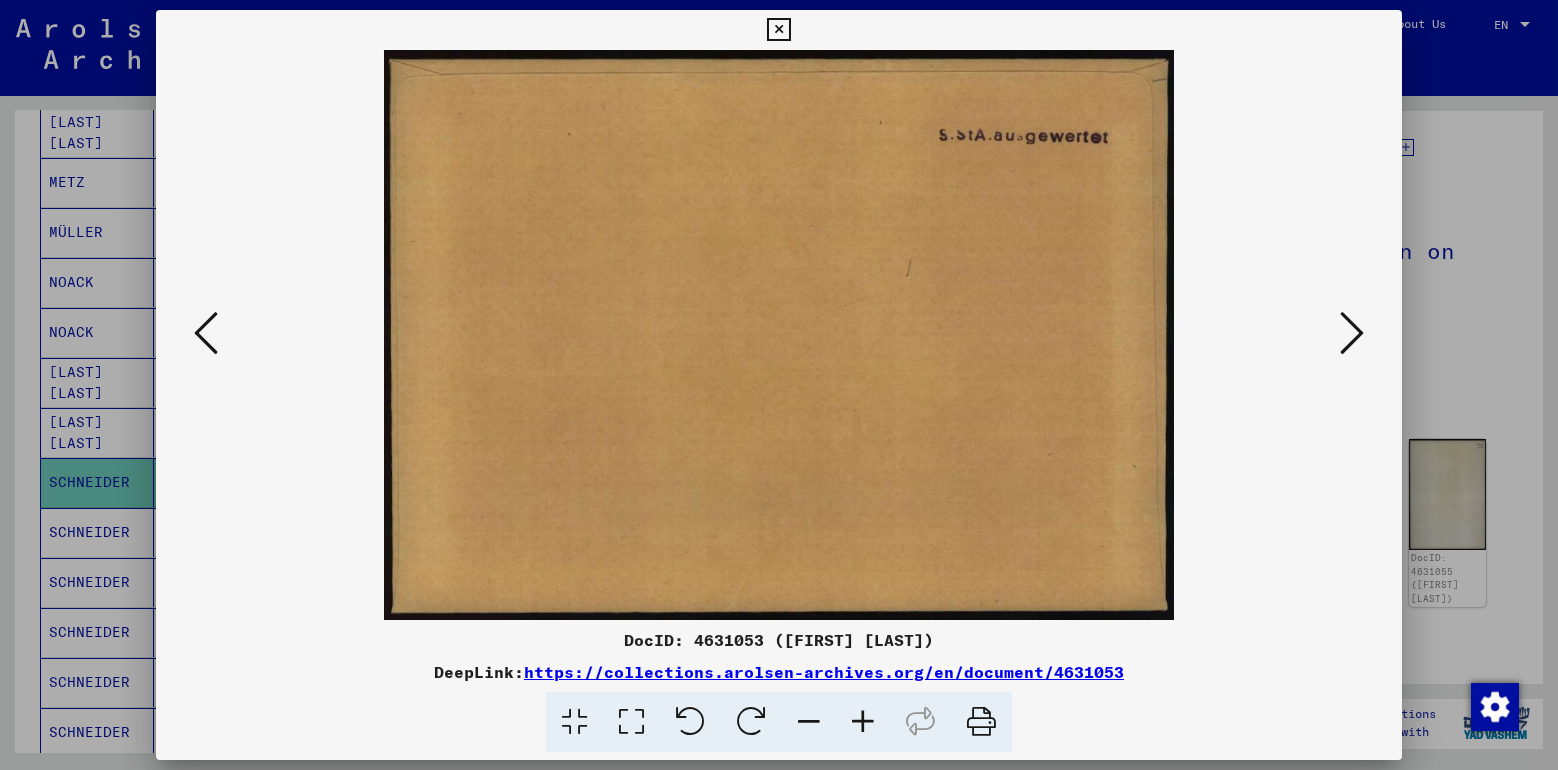 click at bounding box center [1352, 333] 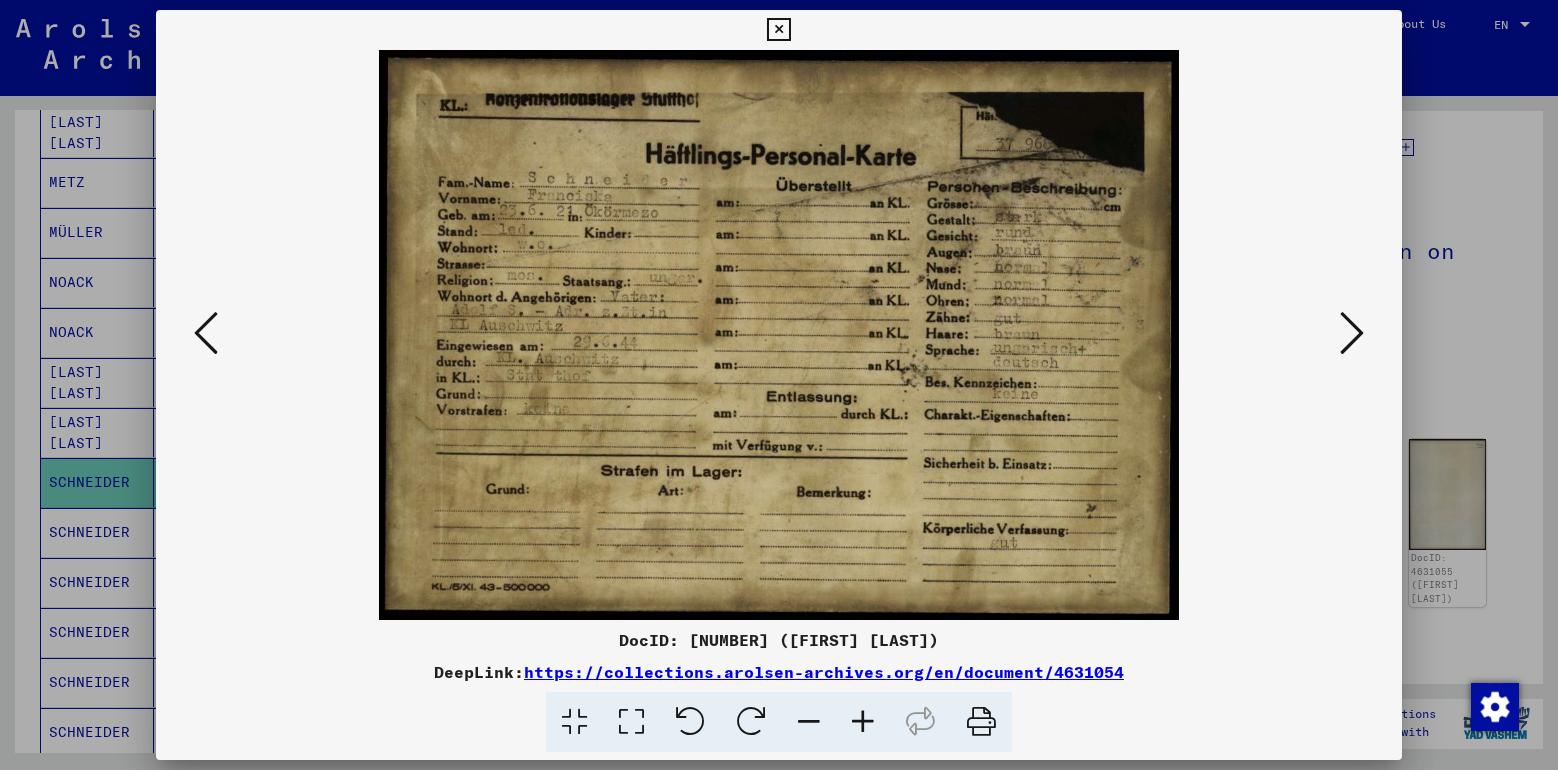 click at bounding box center (1352, 333) 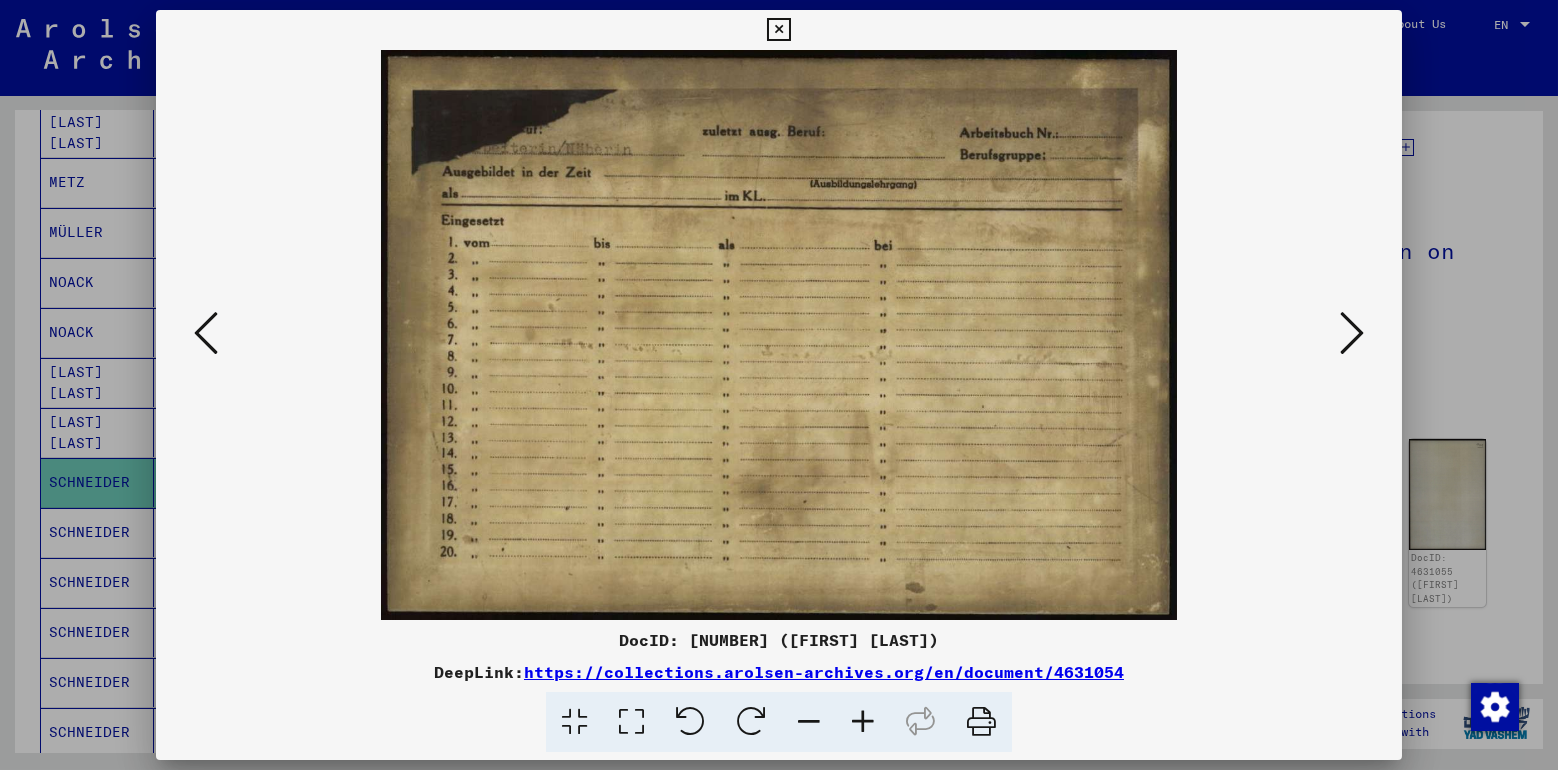 click at bounding box center [1352, 333] 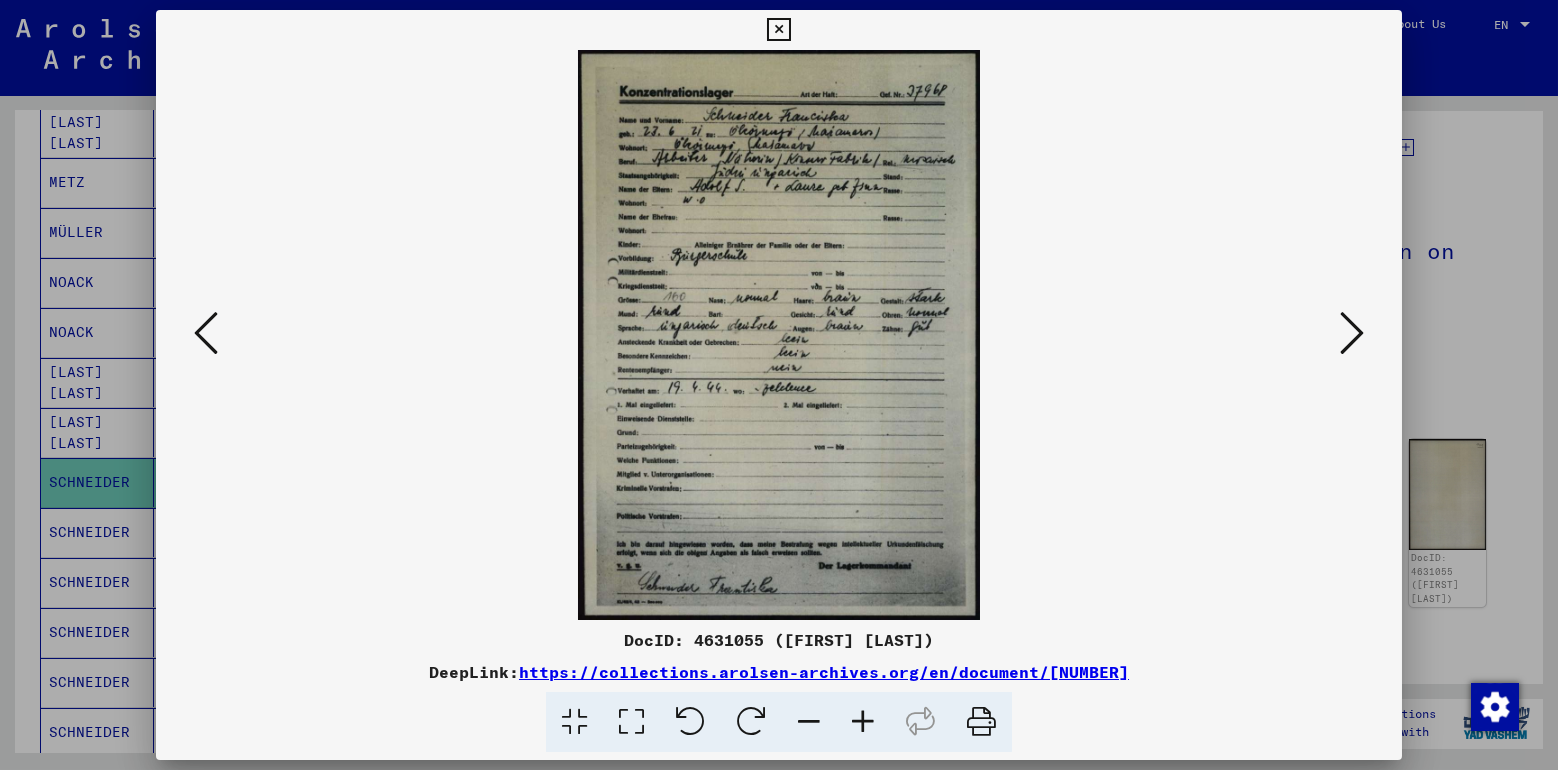 click at bounding box center [1352, 333] 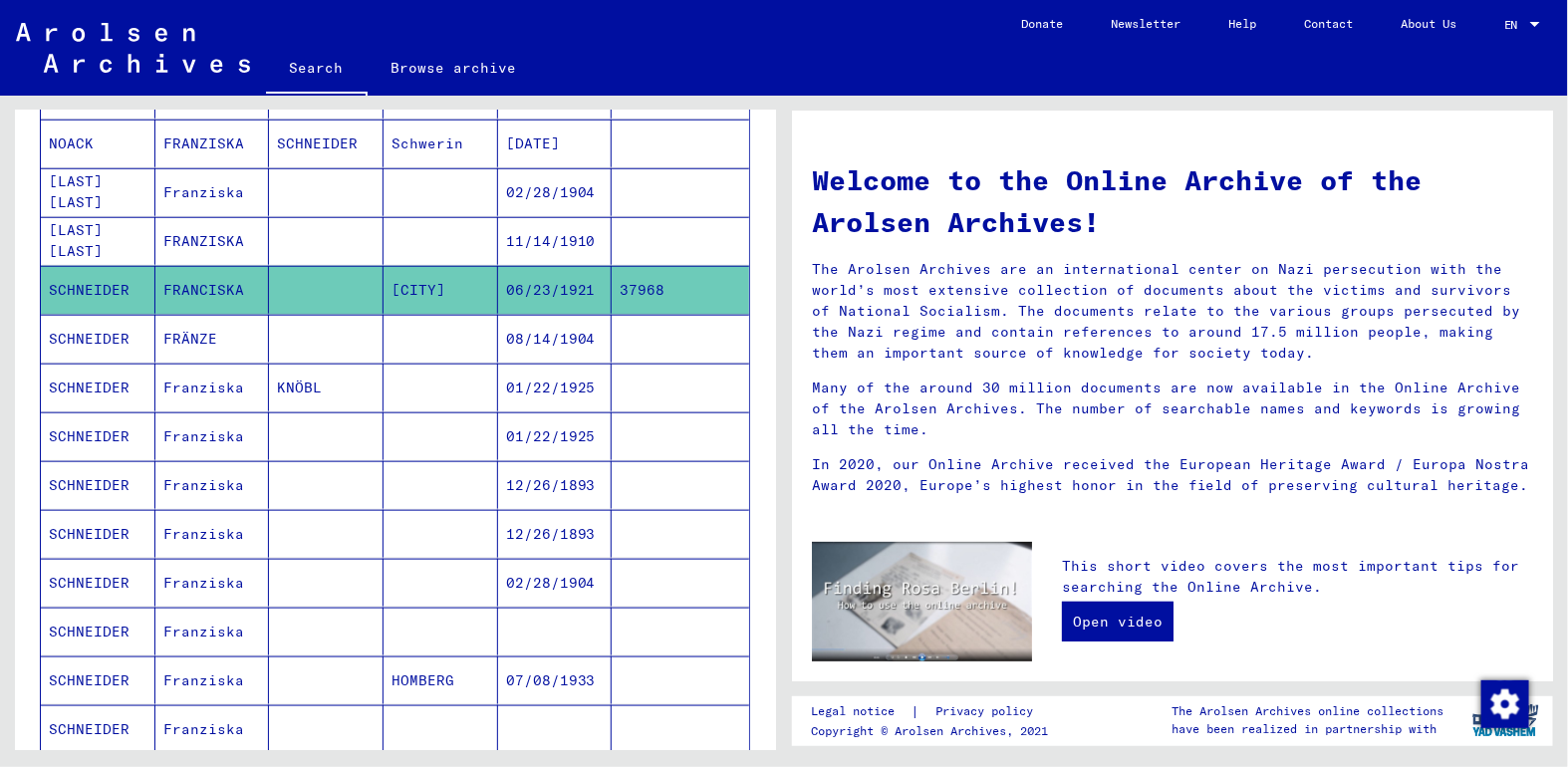 scroll, scrollTop: 725, scrollLeft: 0, axis: vertical 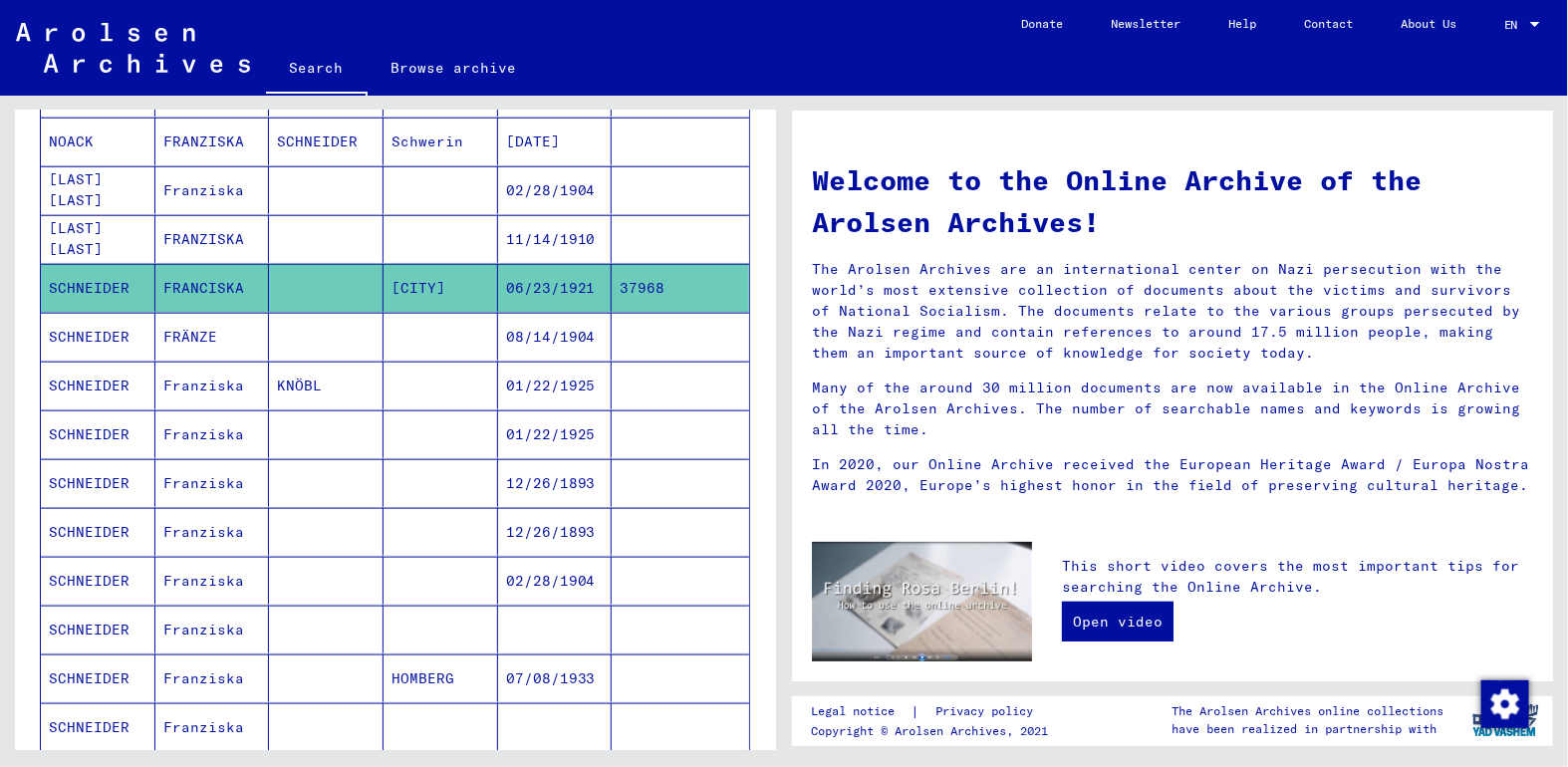 click on "Franziska" at bounding box center [212, 532] 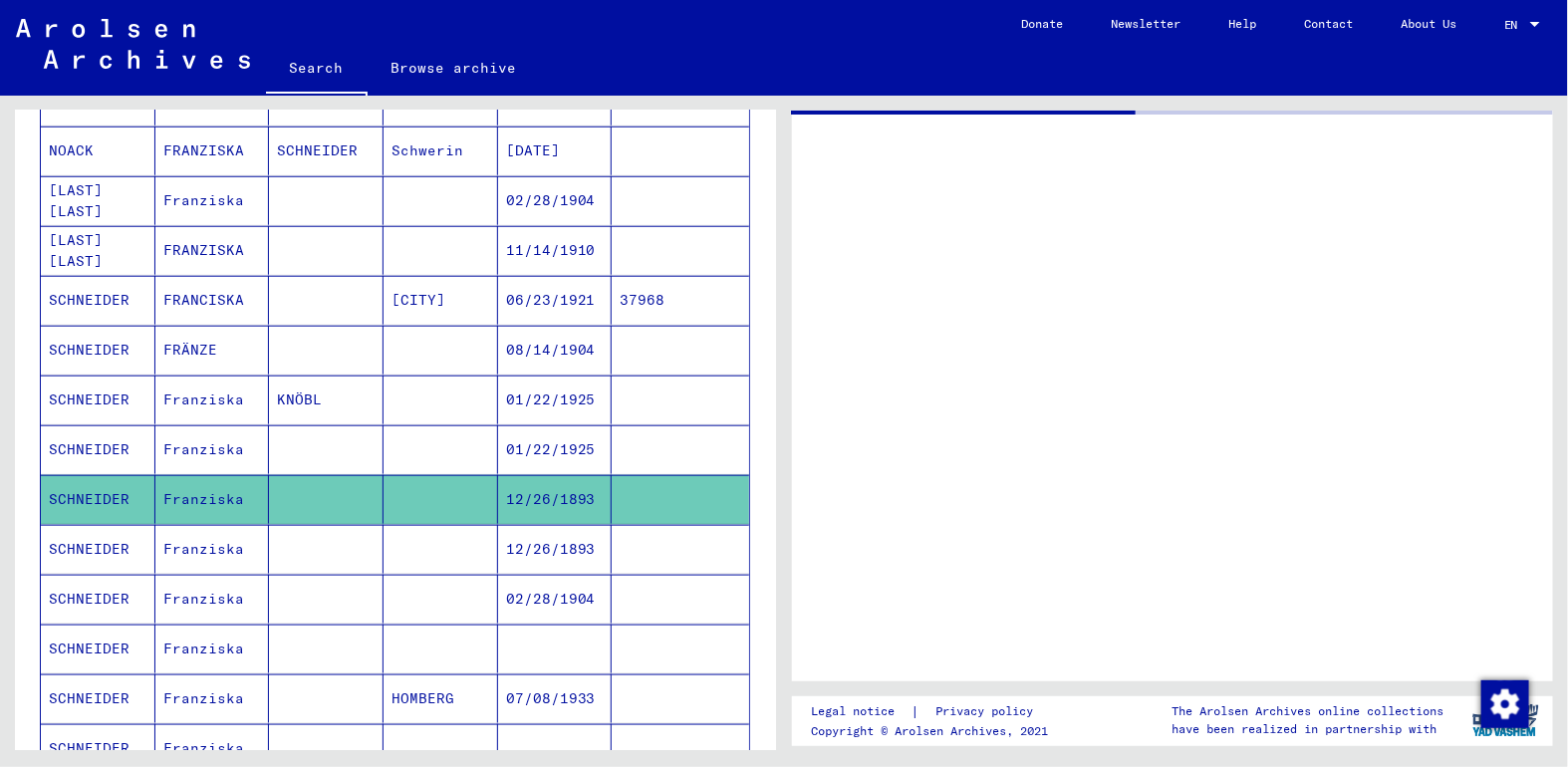 scroll, scrollTop: 732, scrollLeft: 0, axis: vertical 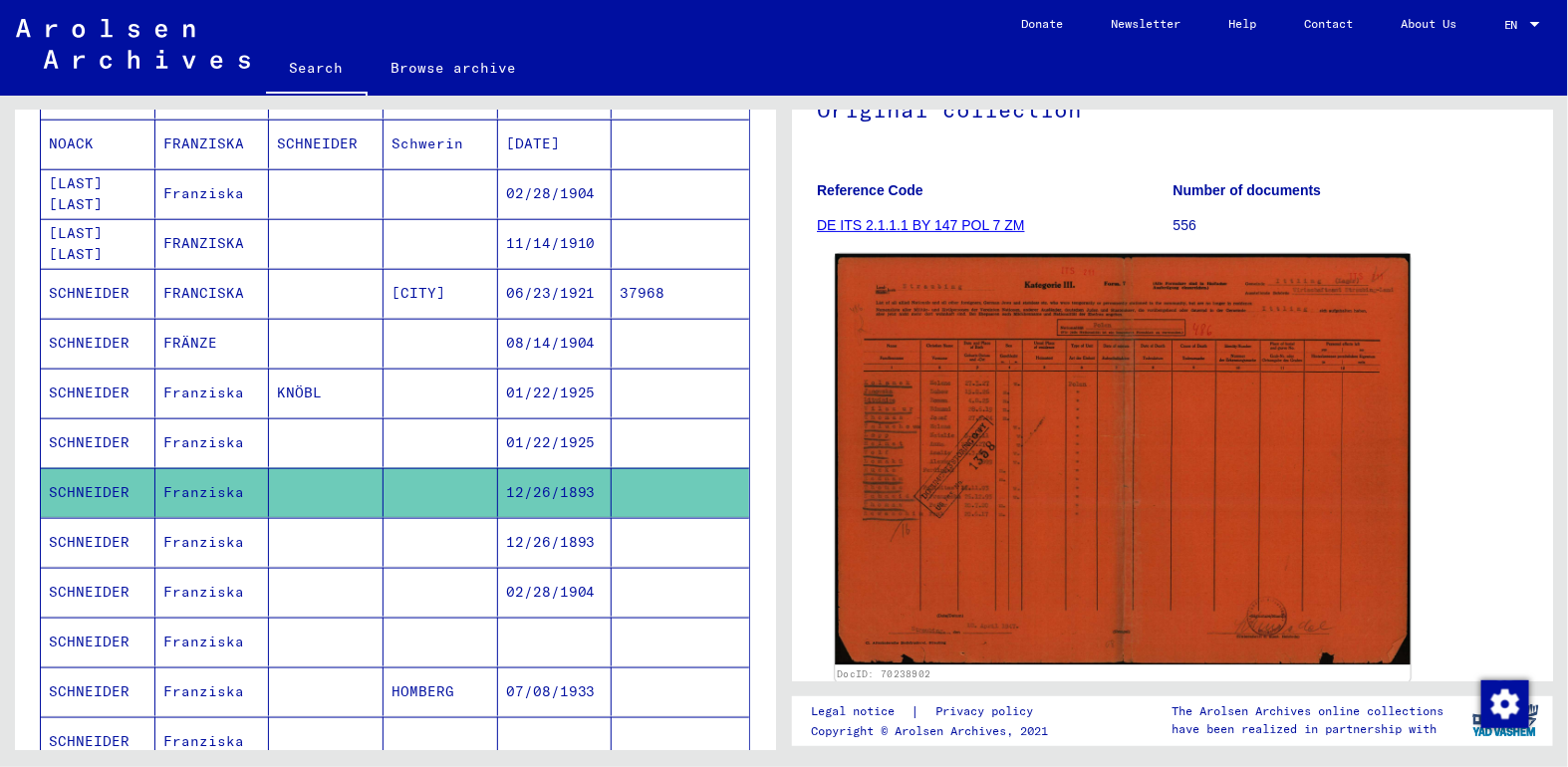 click 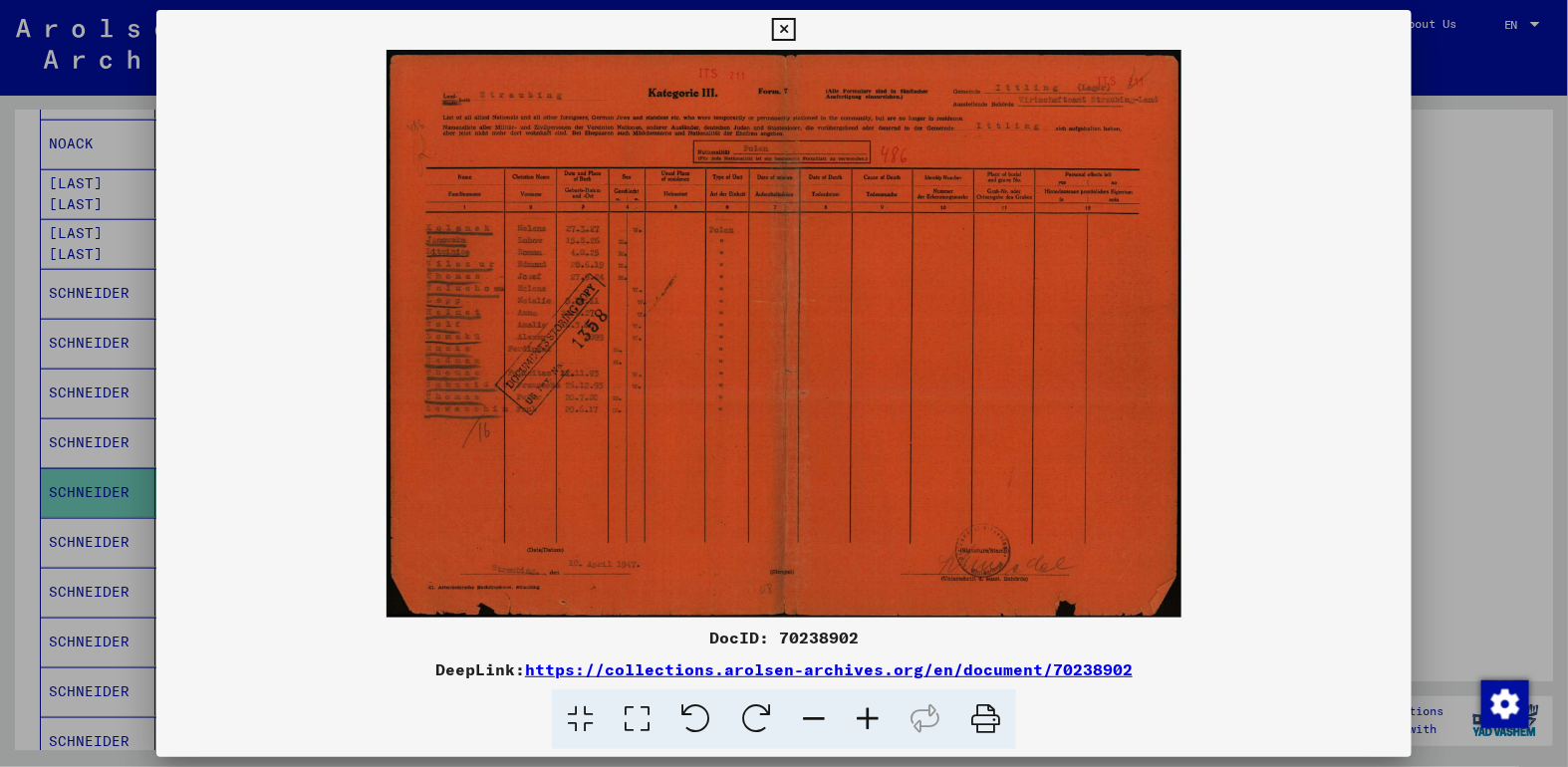 scroll, scrollTop: 0, scrollLeft: 0, axis: both 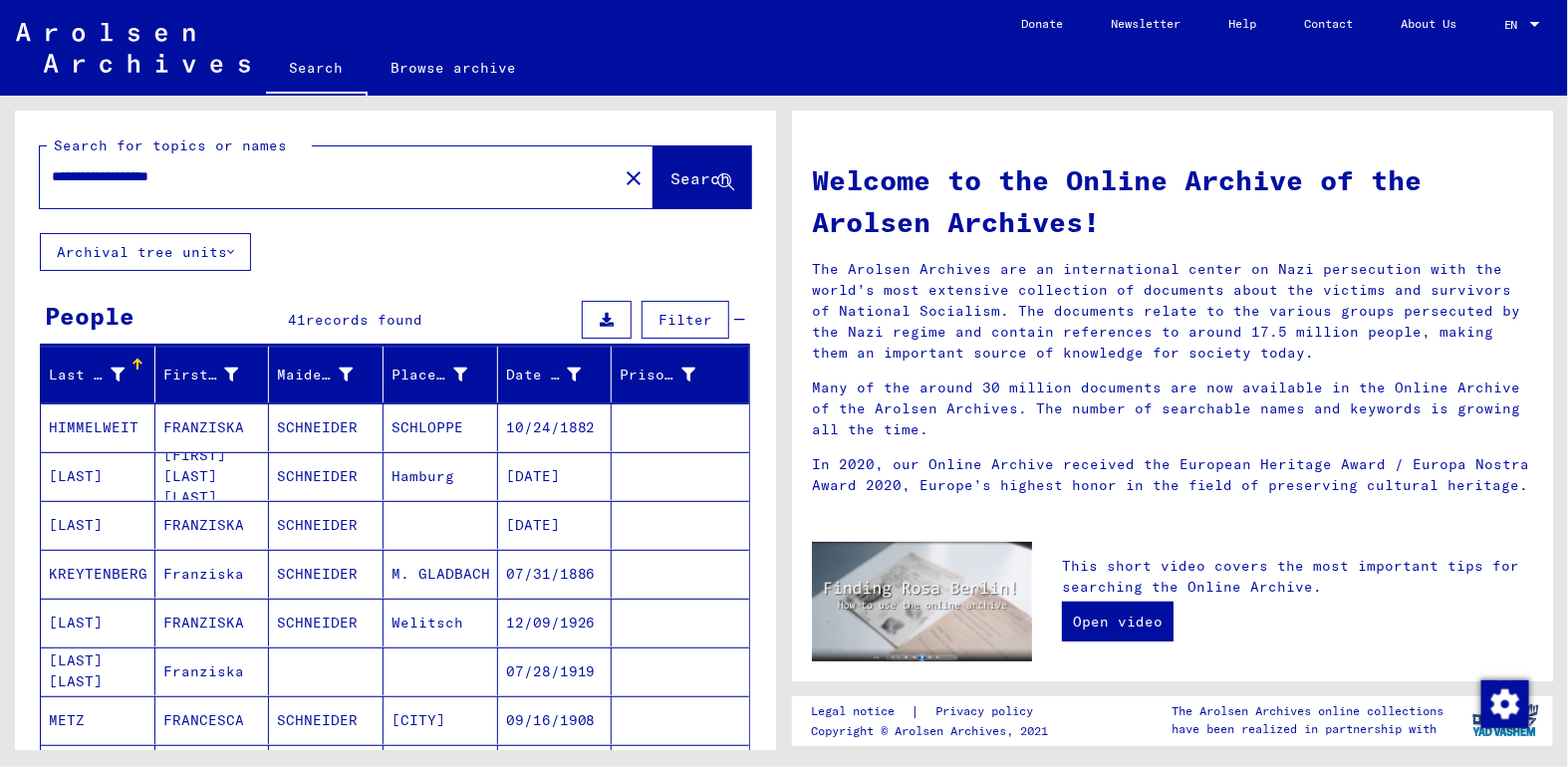 drag, startPoint x: 236, startPoint y: 175, endPoint x: 144, endPoint y: 185, distance: 92.541882 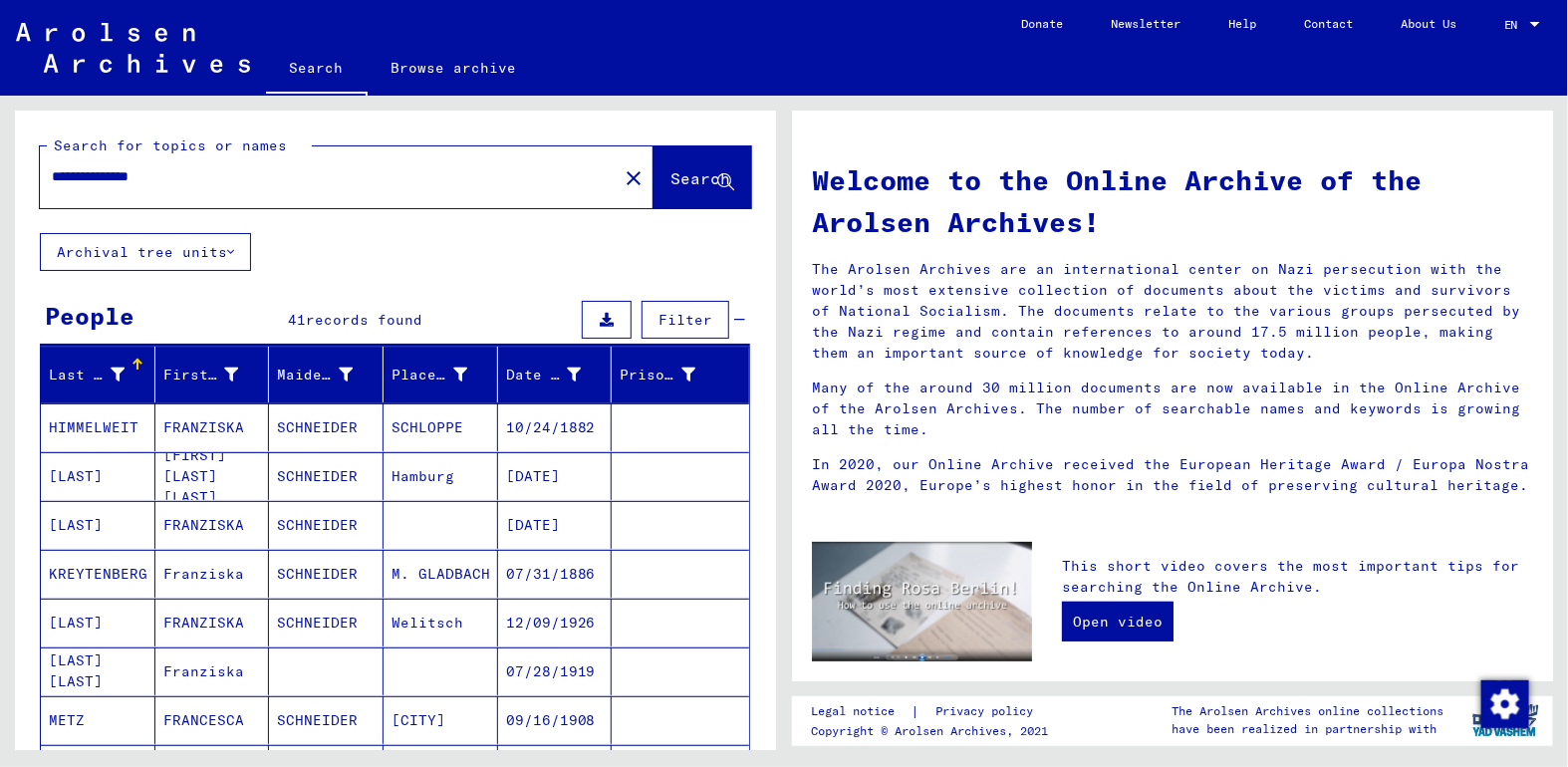 type on "**********" 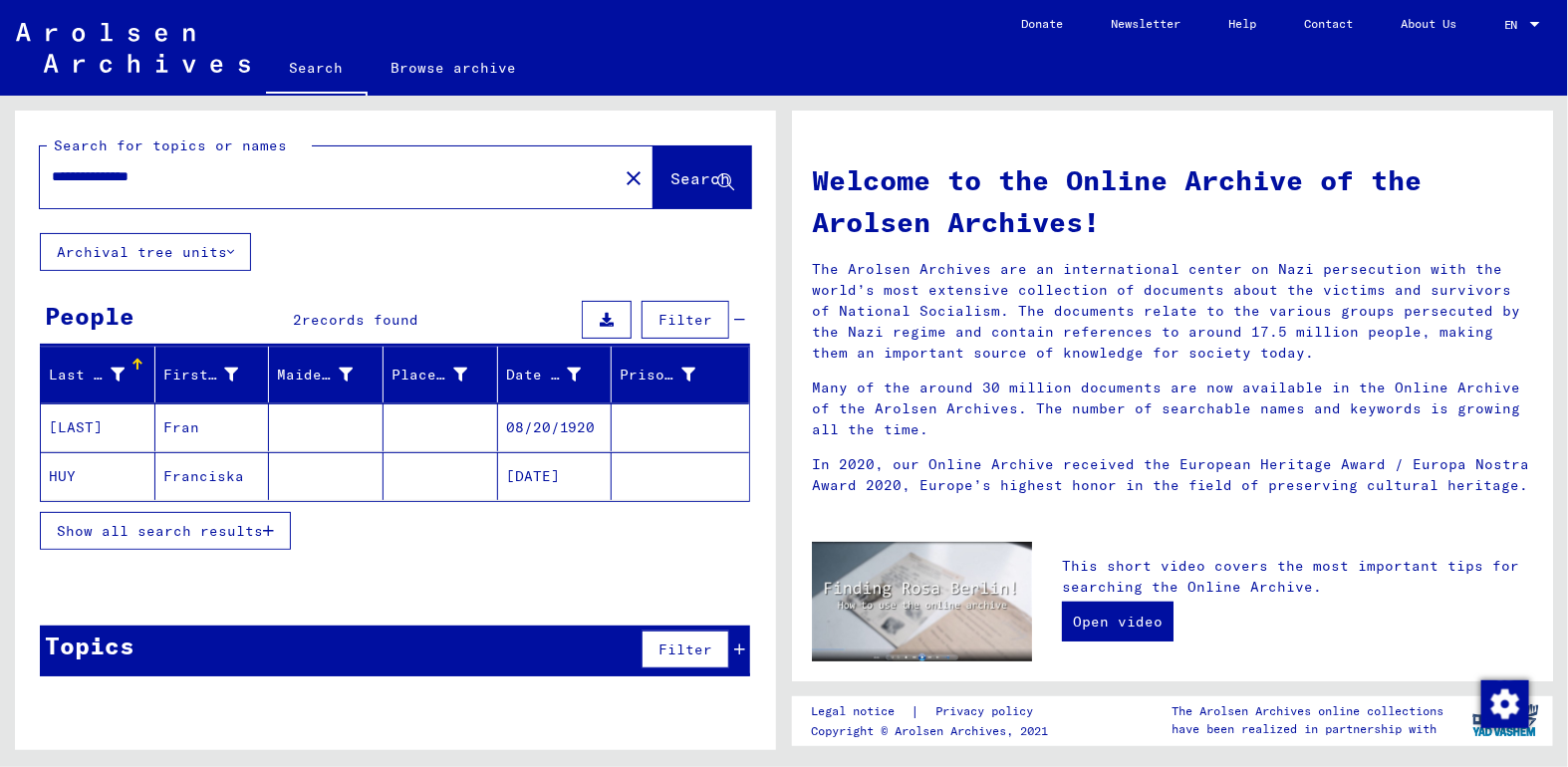 click on "[LAST]" at bounding box center [98, 476] 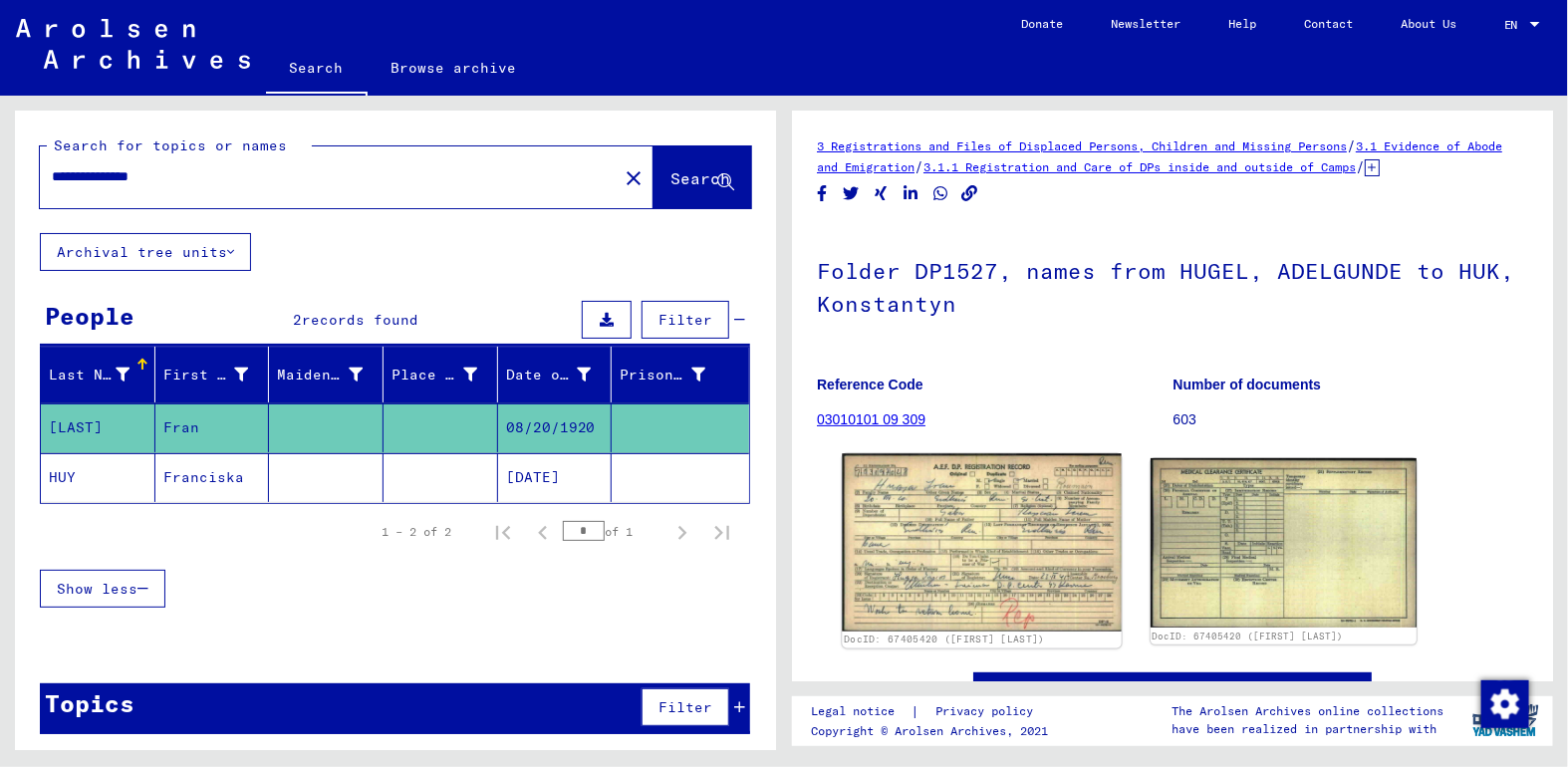click 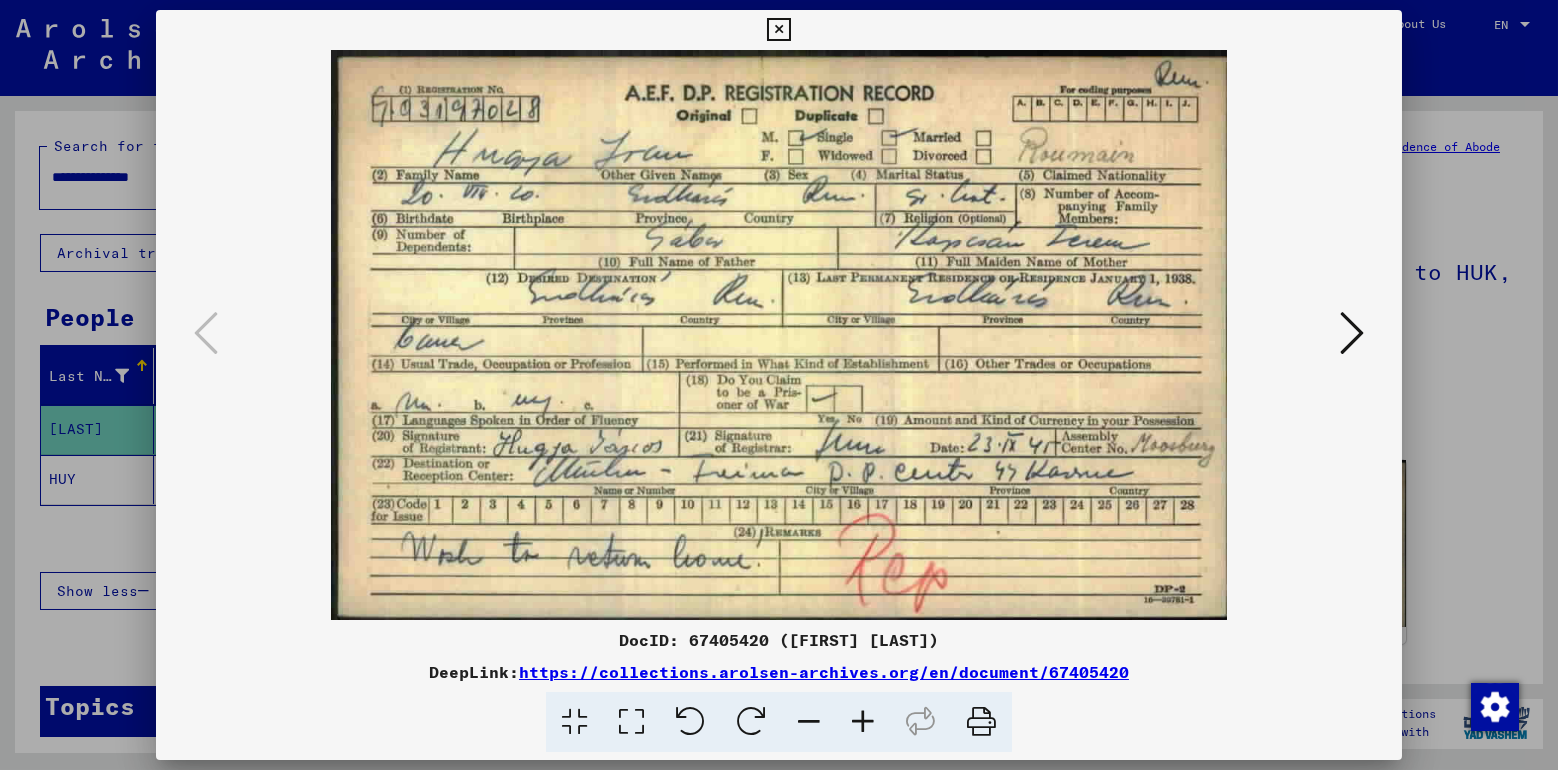 click at bounding box center [1352, 333] 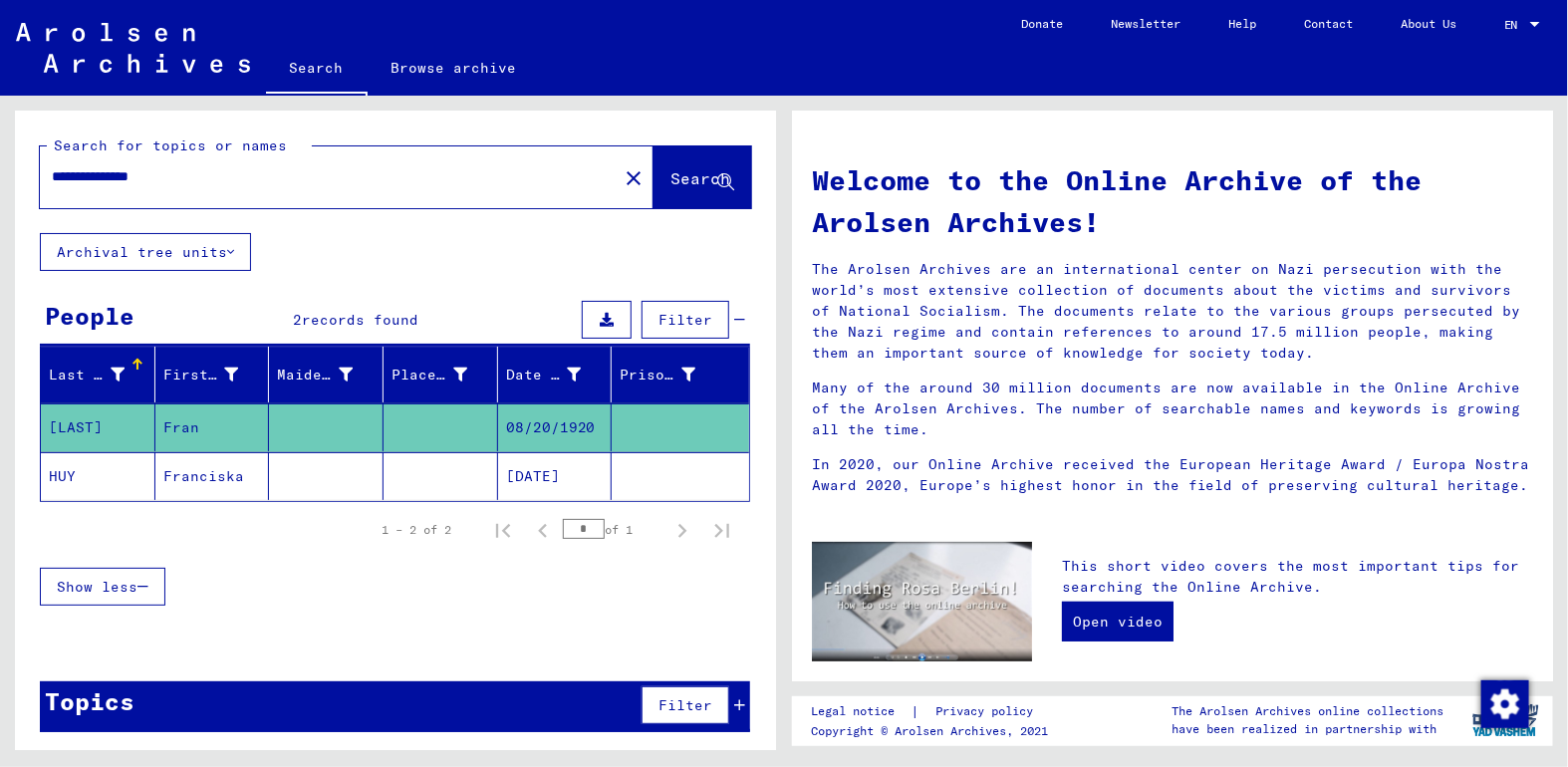 click on "Franciska" 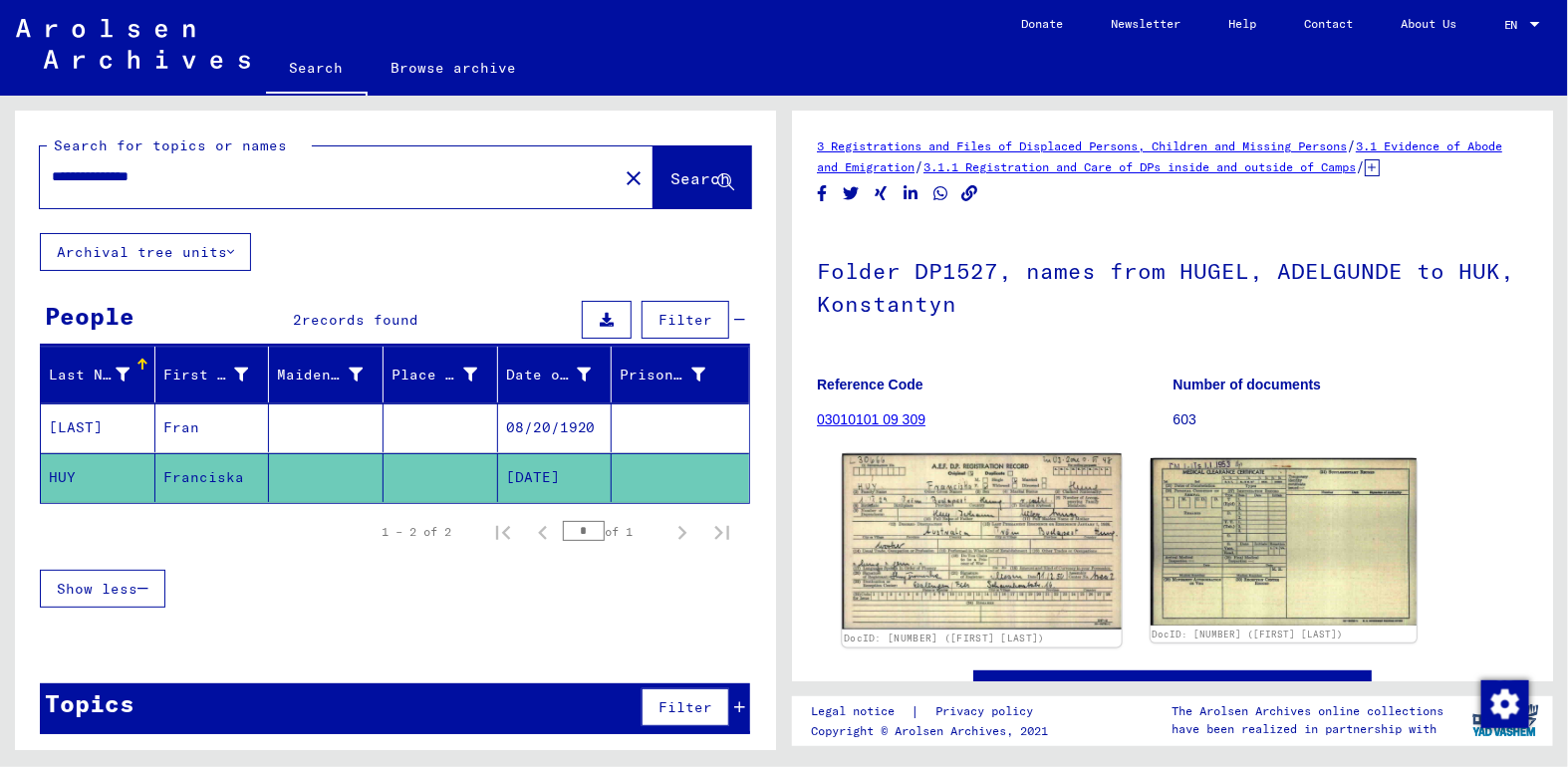 click 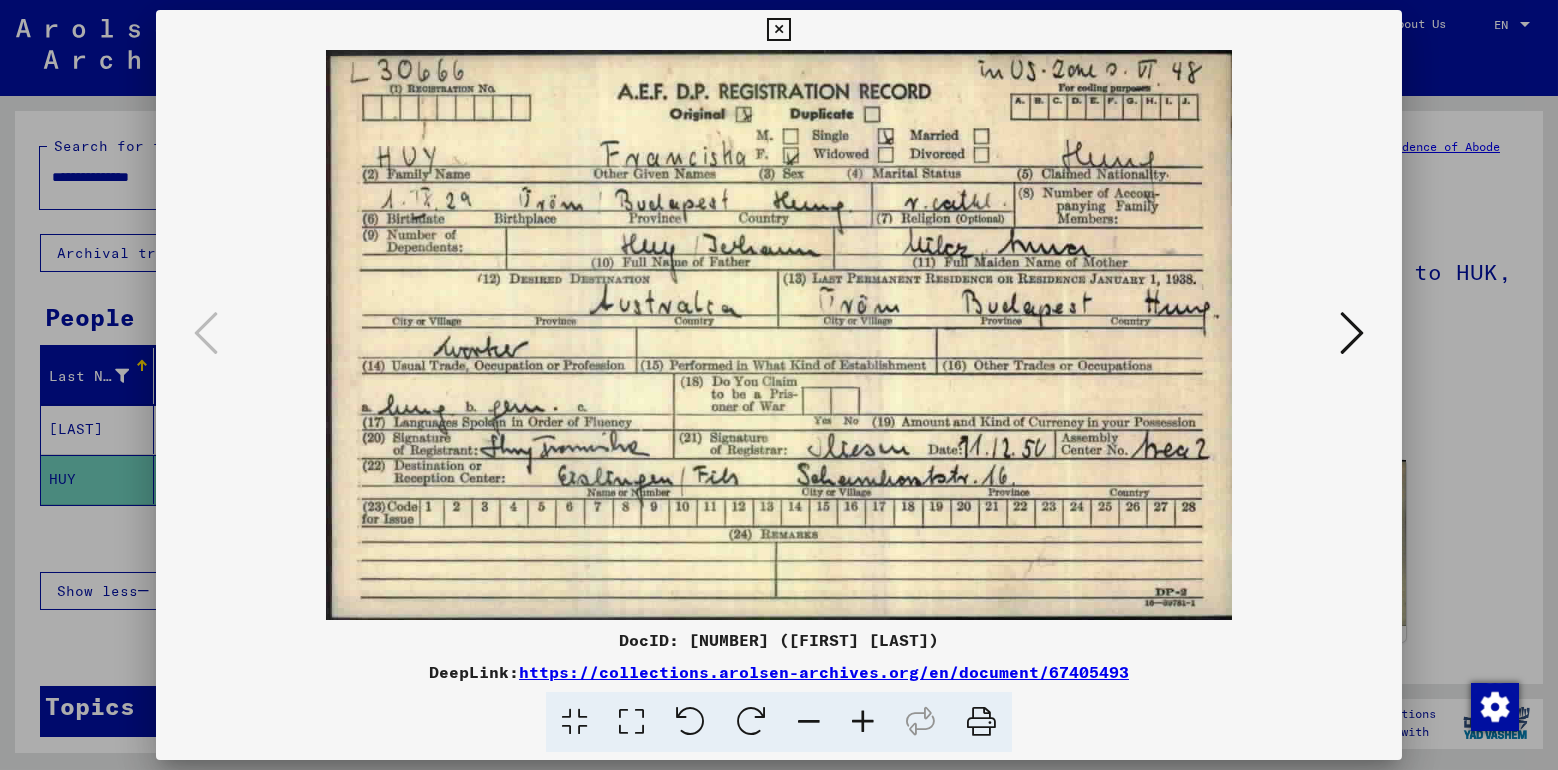 click at bounding box center (1352, 333) 